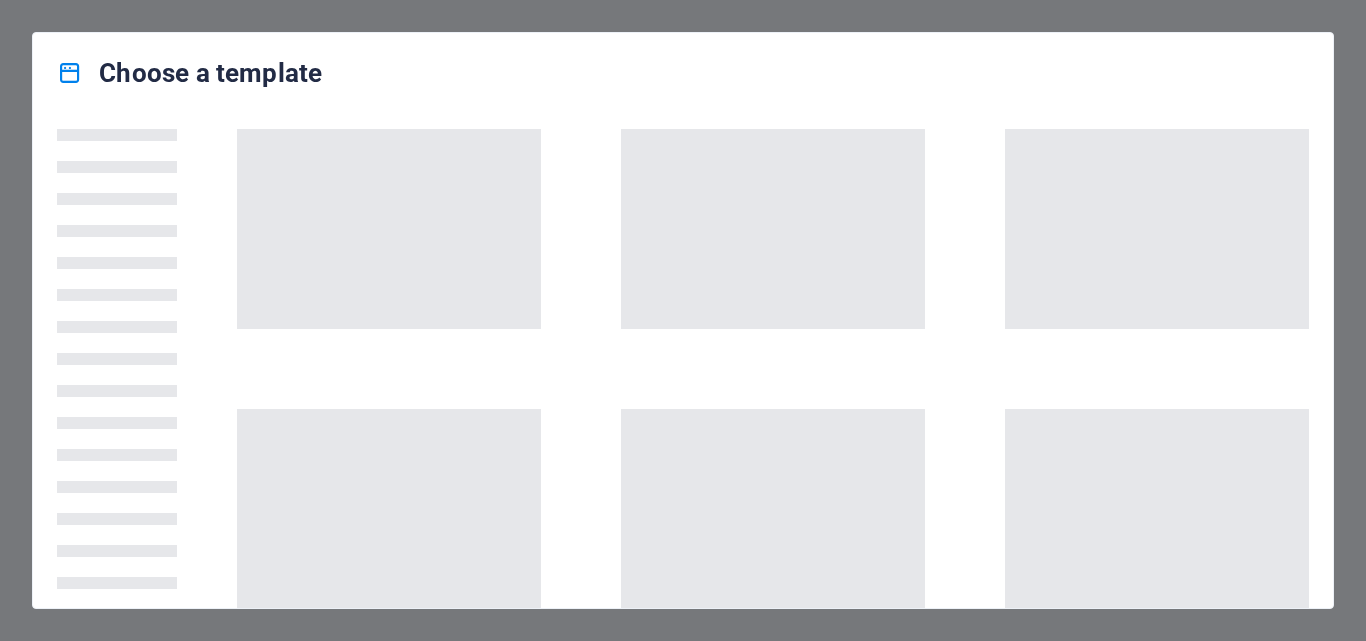 scroll, scrollTop: 0, scrollLeft: 0, axis: both 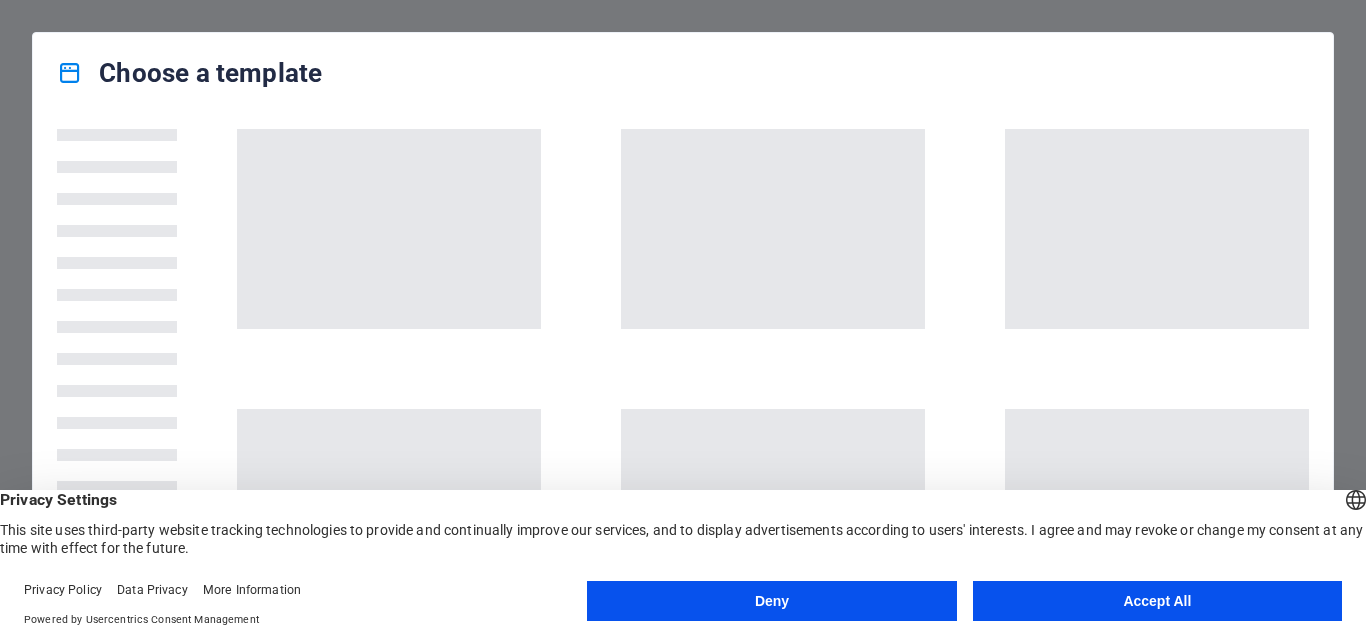 click on "Accept All" at bounding box center (1157, 601) 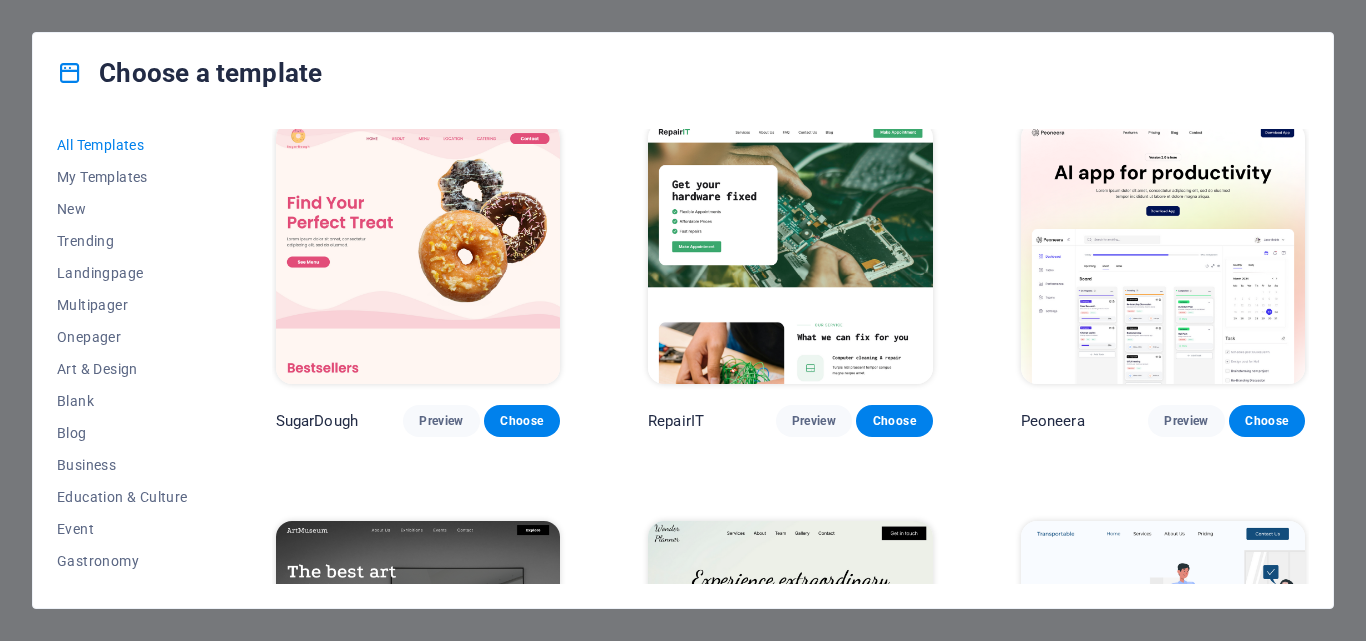 scroll, scrollTop: 0, scrollLeft: 0, axis: both 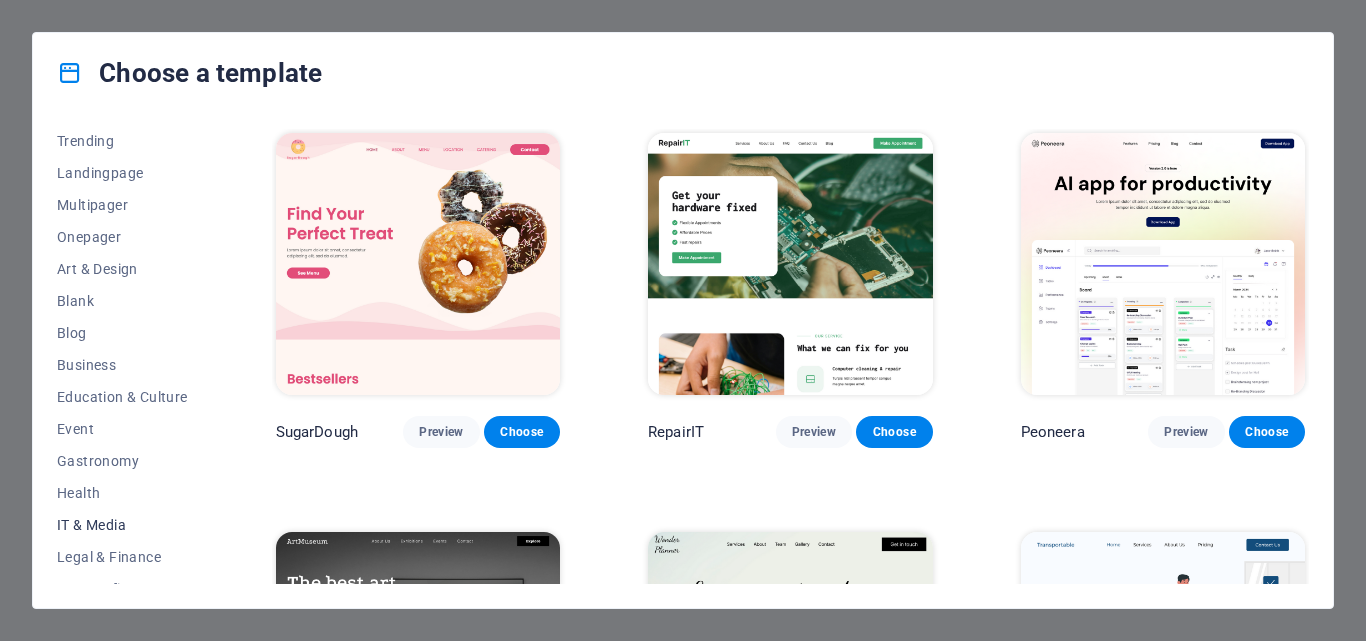 click on "IT & Media" at bounding box center (122, 525) 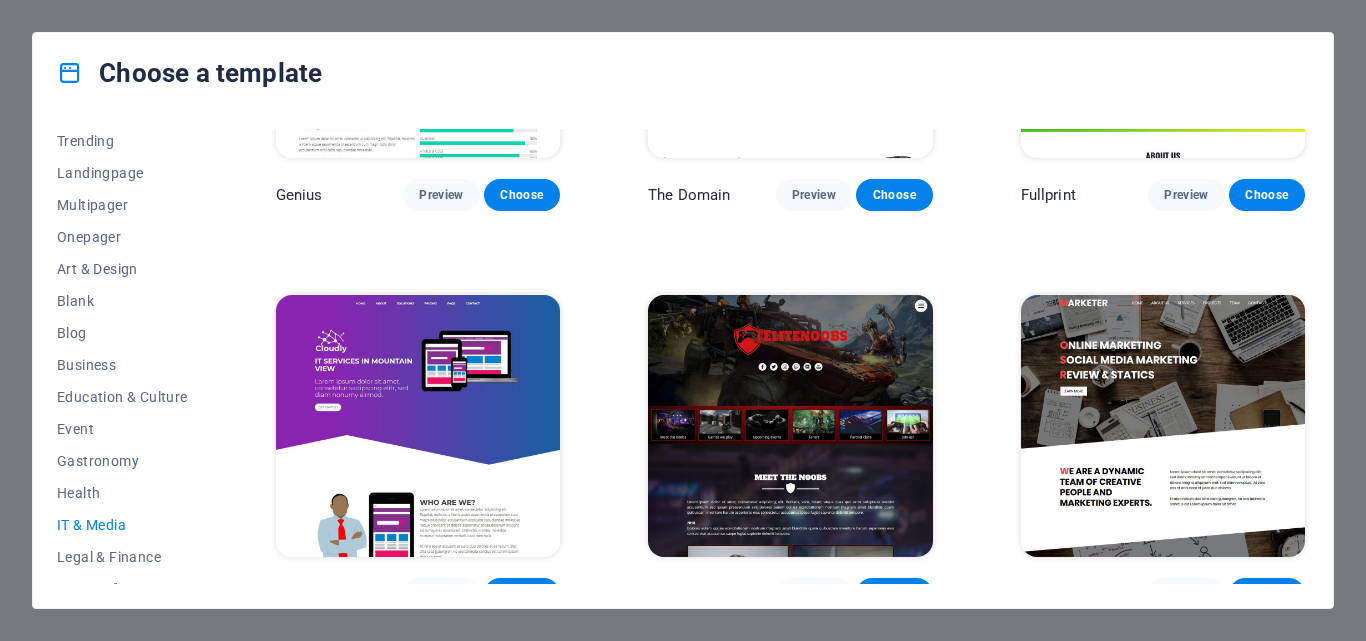 scroll, scrollTop: 1052, scrollLeft: 0, axis: vertical 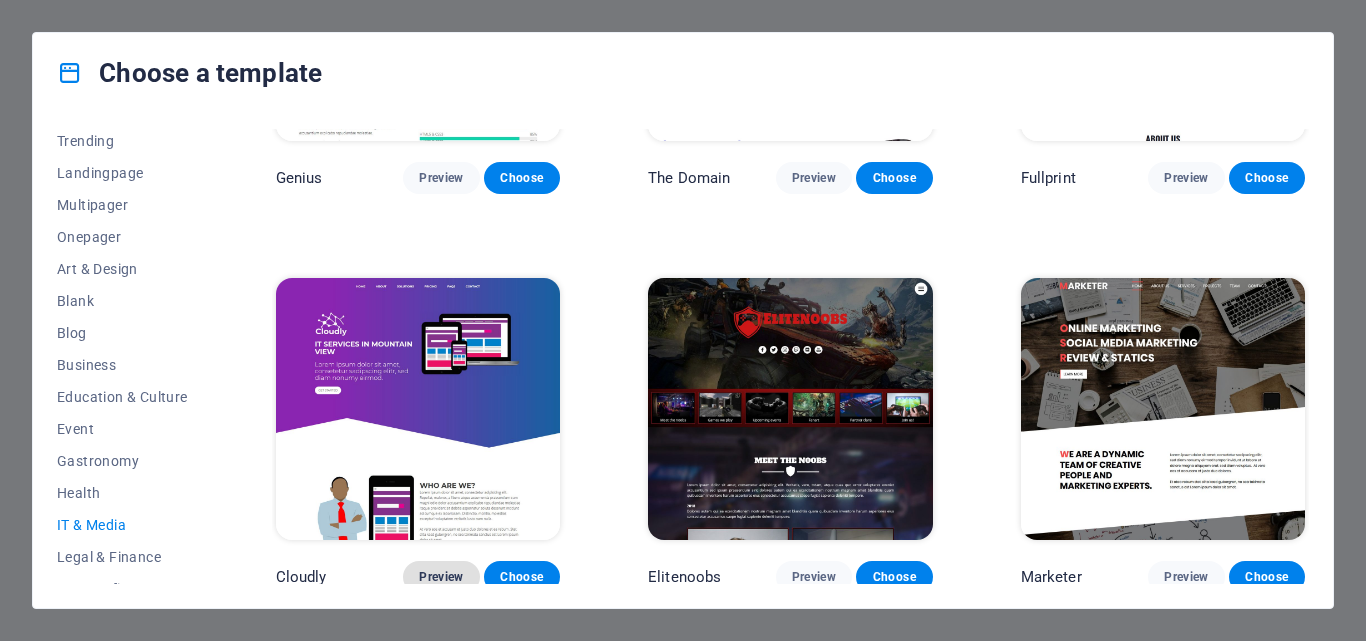 click on "Preview" at bounding box center (441, 577) 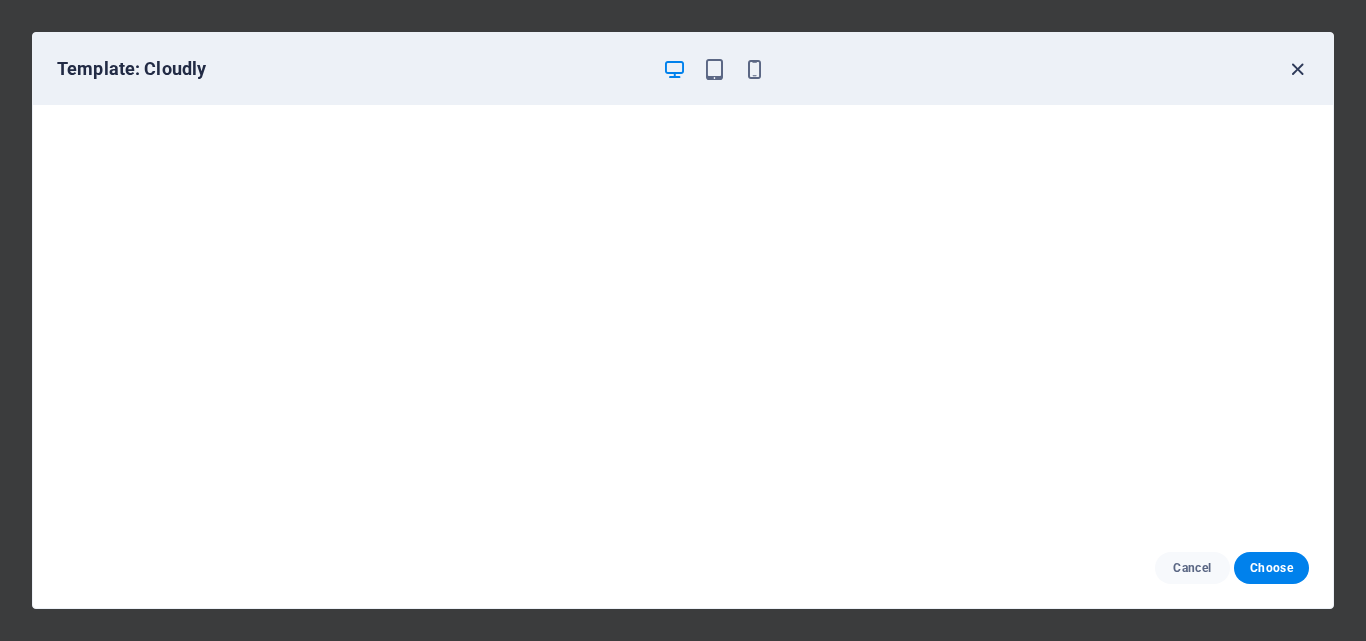 click at bounding box center [1297, 69] 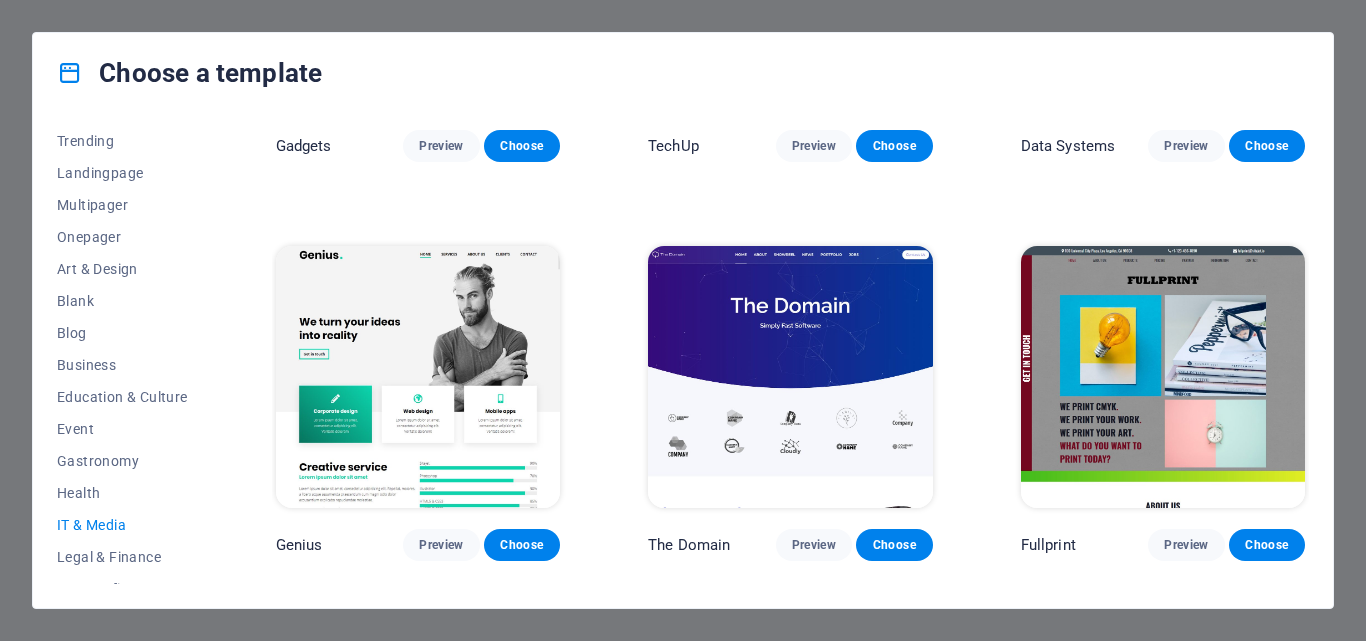 scroll, scrollTop: 652, scrollLeft: 0, axis: vertical 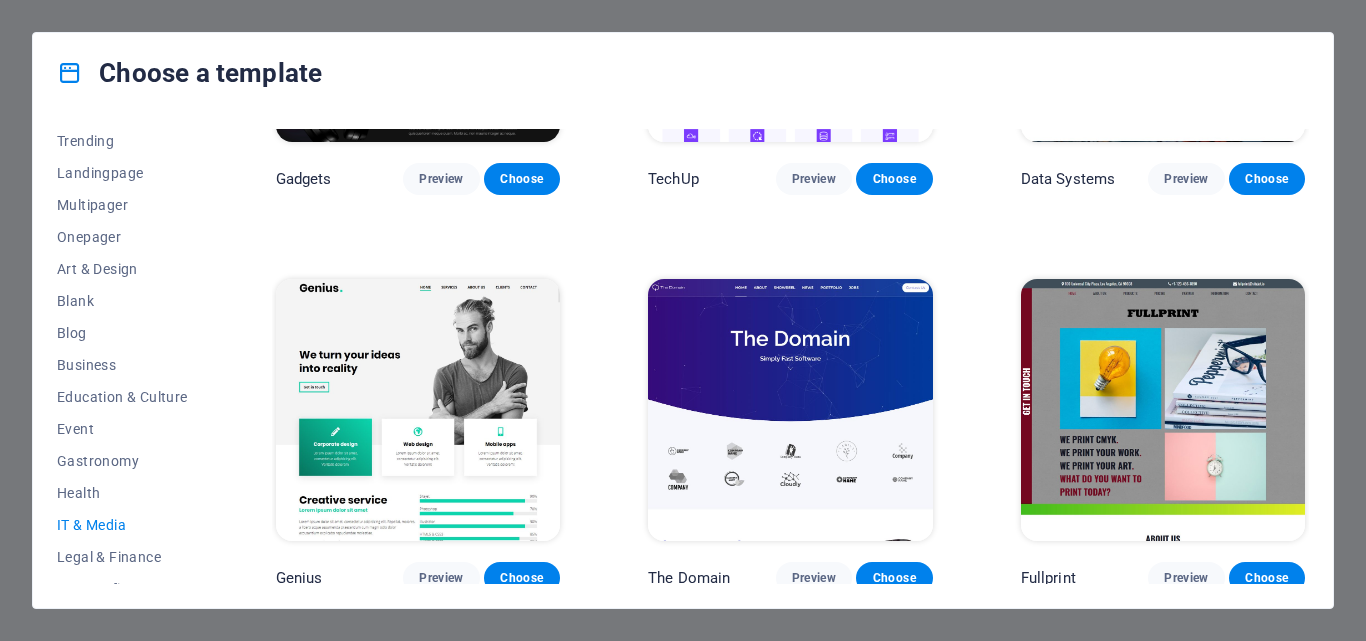 click at bounding box center [418, 410] 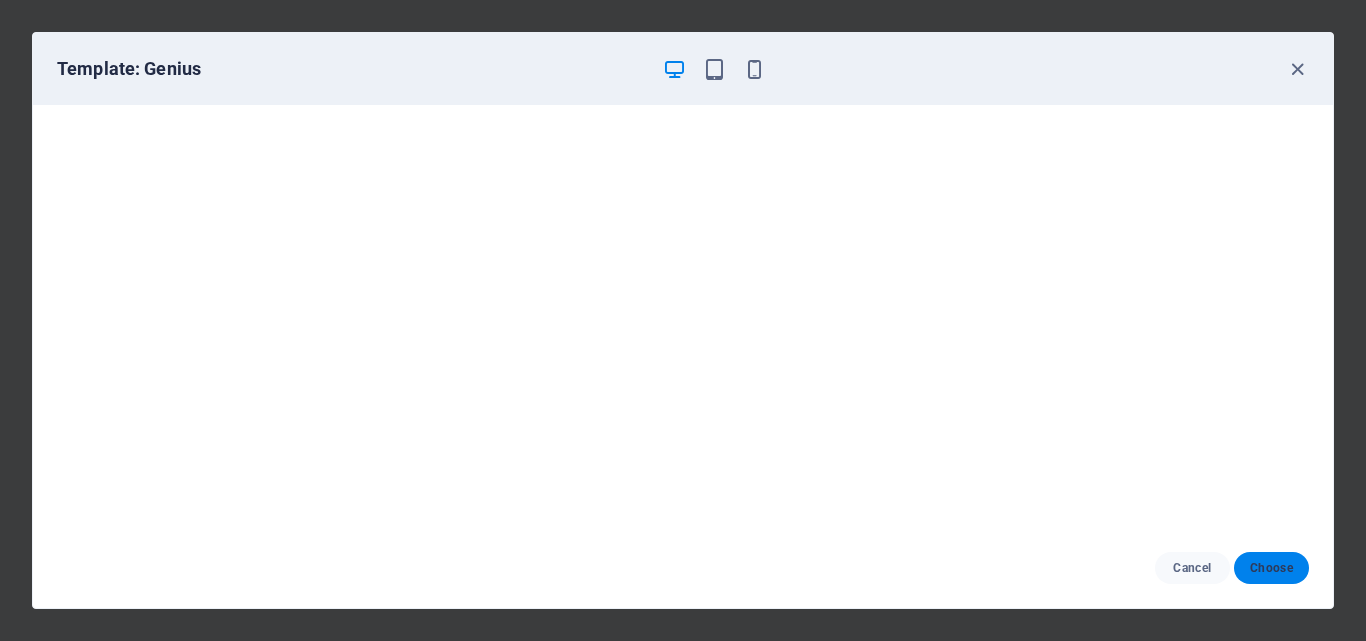 click on "Choose" at bounding box center (1271, 568) 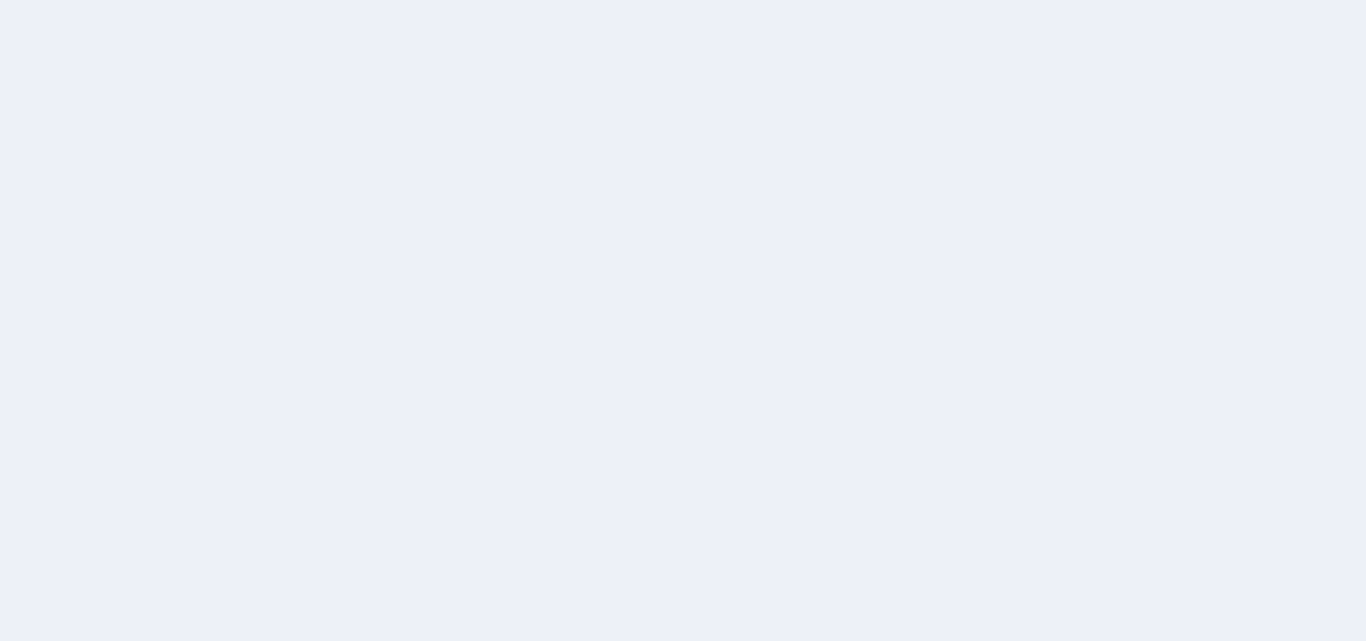 scroll, scrollTop: 0, scrollLeft: 0, axis: both 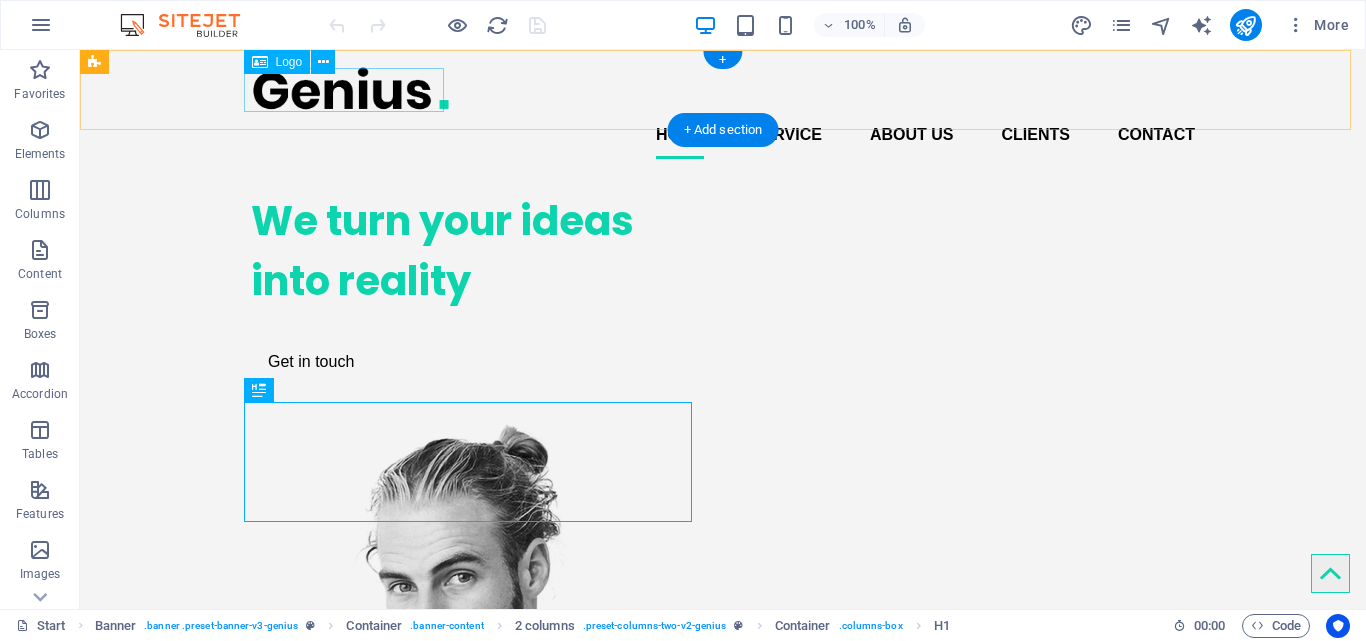 click at bounding box center [723, 88] 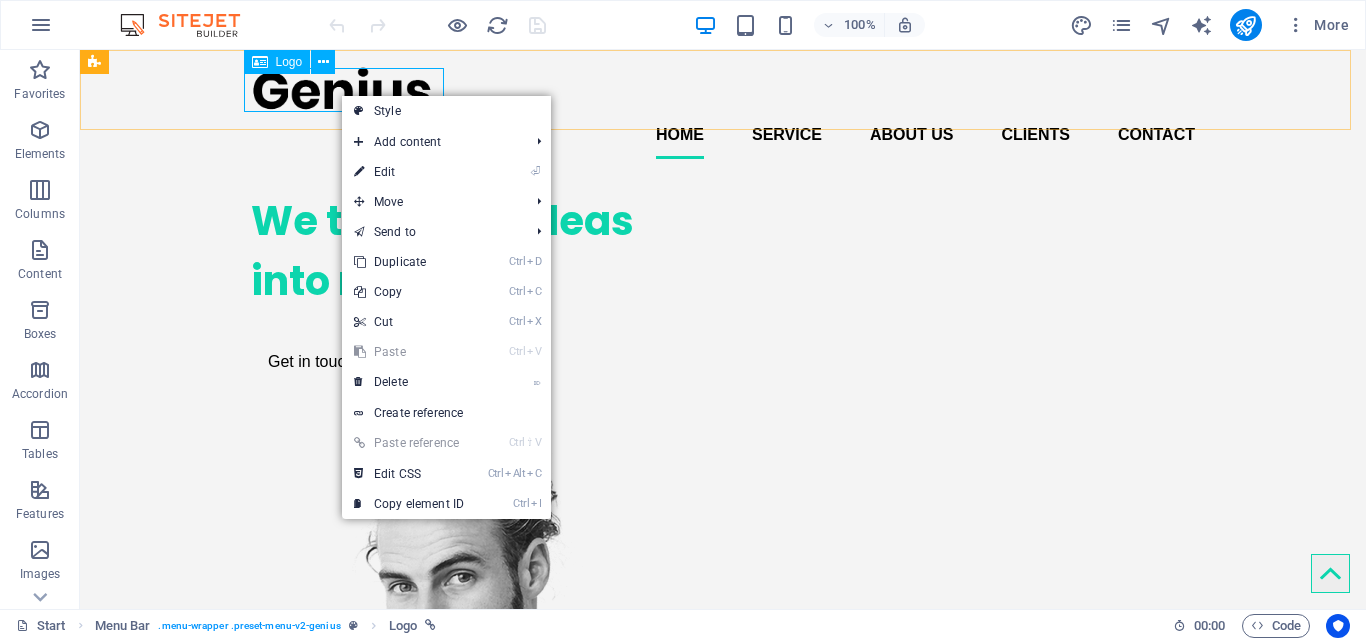click on "Logo" at bounding box center (289, 62) 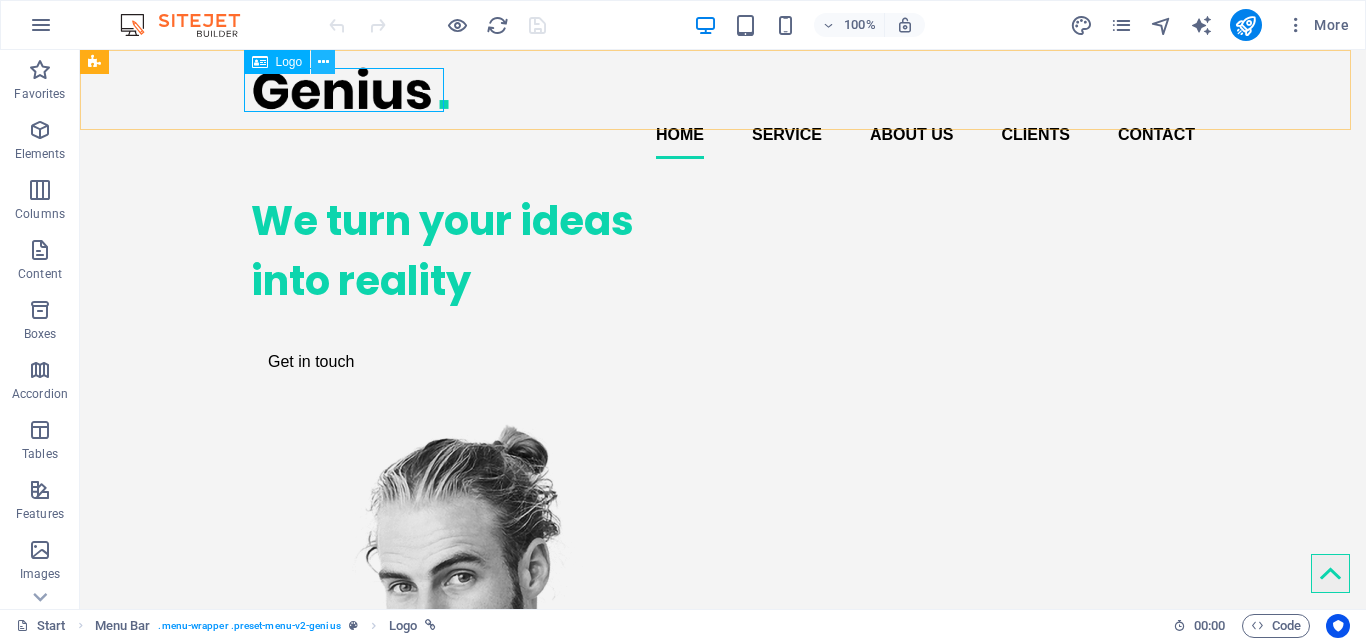click at bounding box center [323, 62] 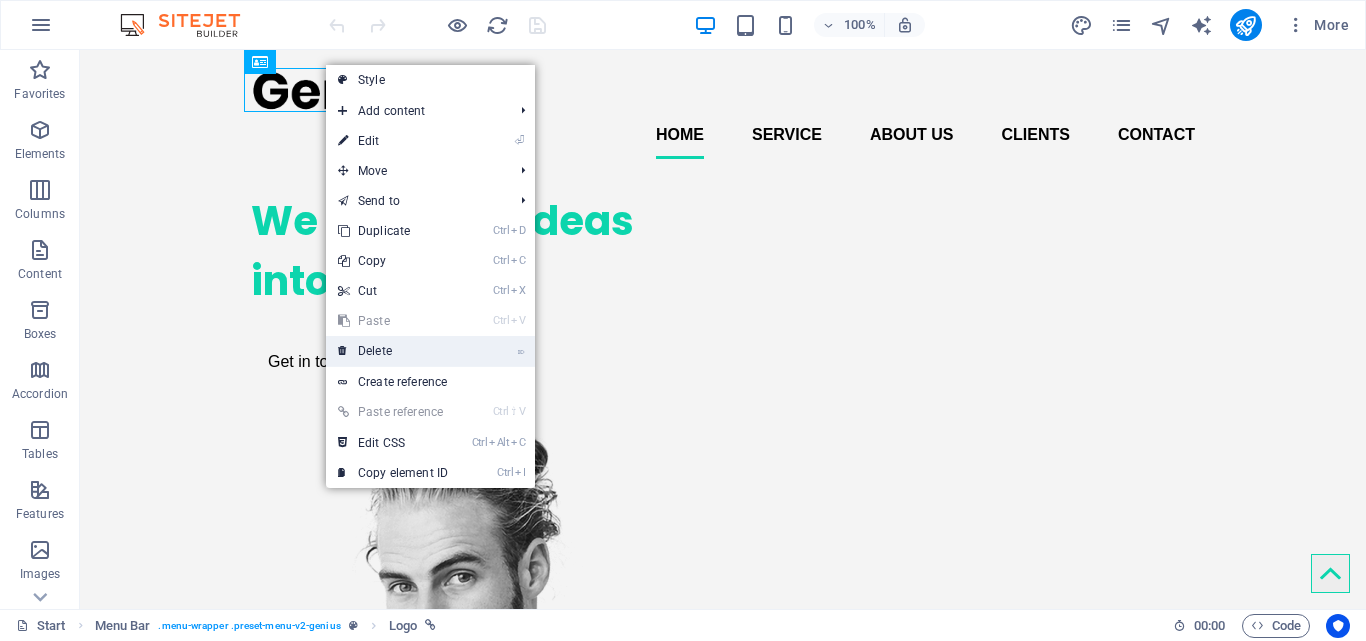 click on "⌦  Delete" at bounding box center (393, 351) 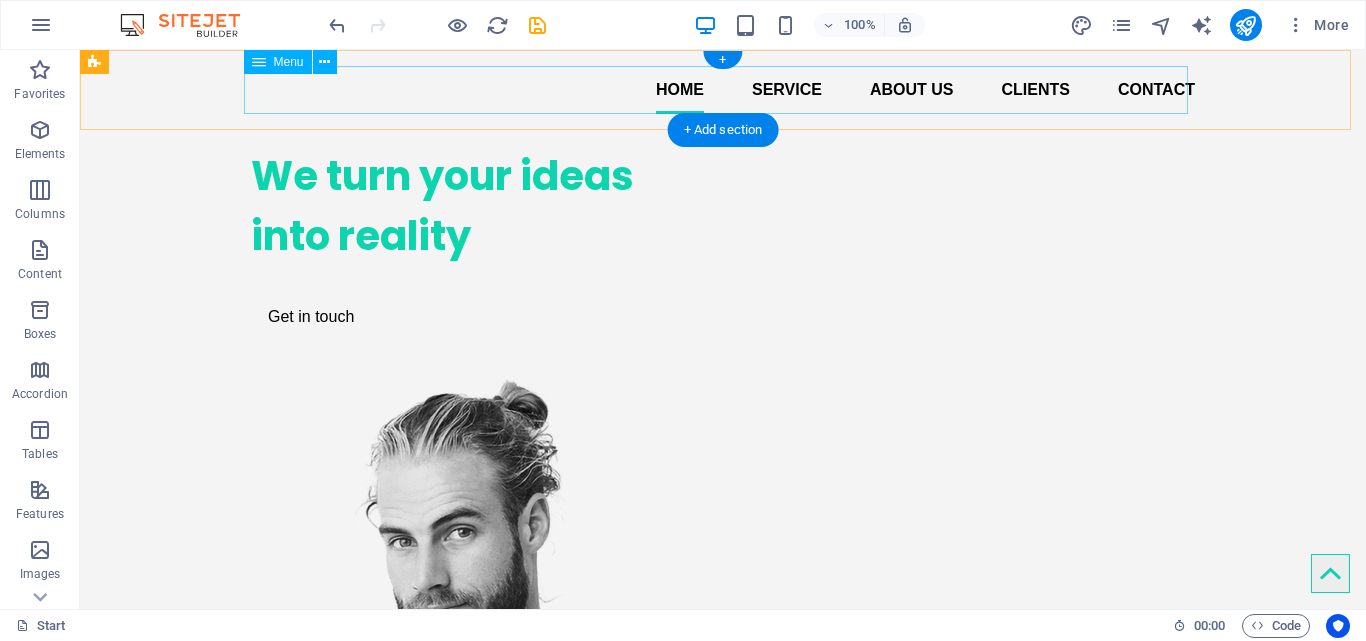 click on "Home Service About us Clients Contact" at bounding box center (723, 90) 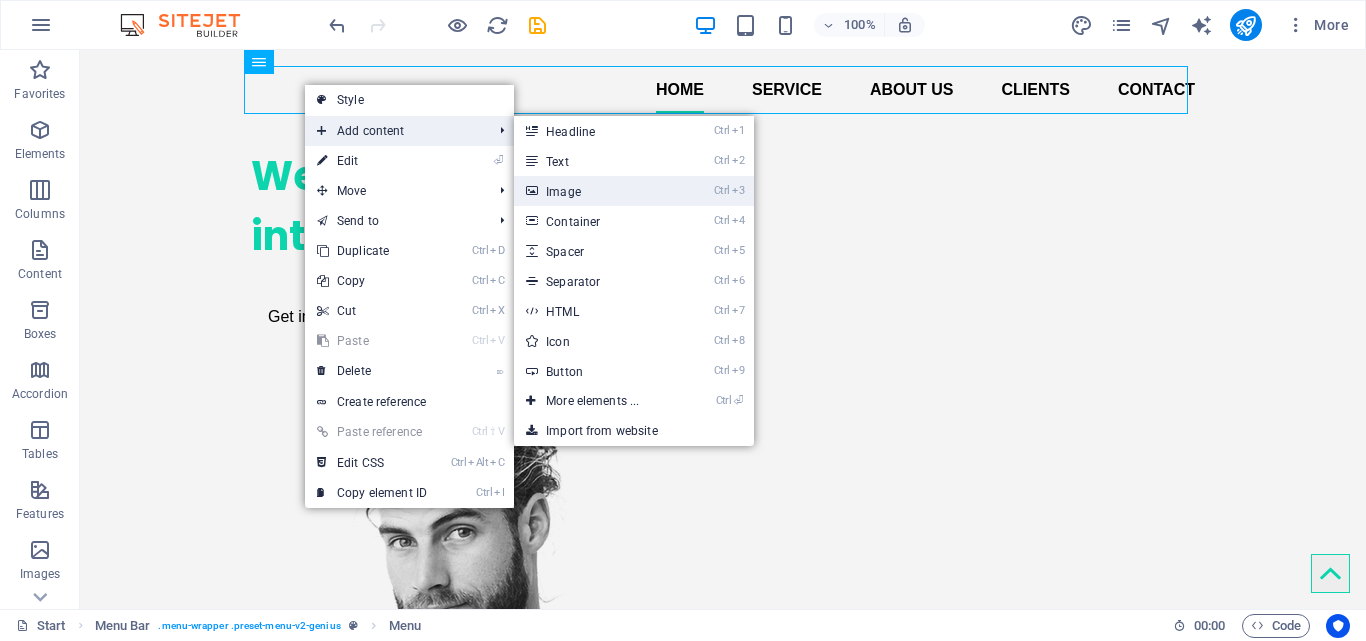 click on "Ctrl 3  Image" at bounding box center [596, 191] 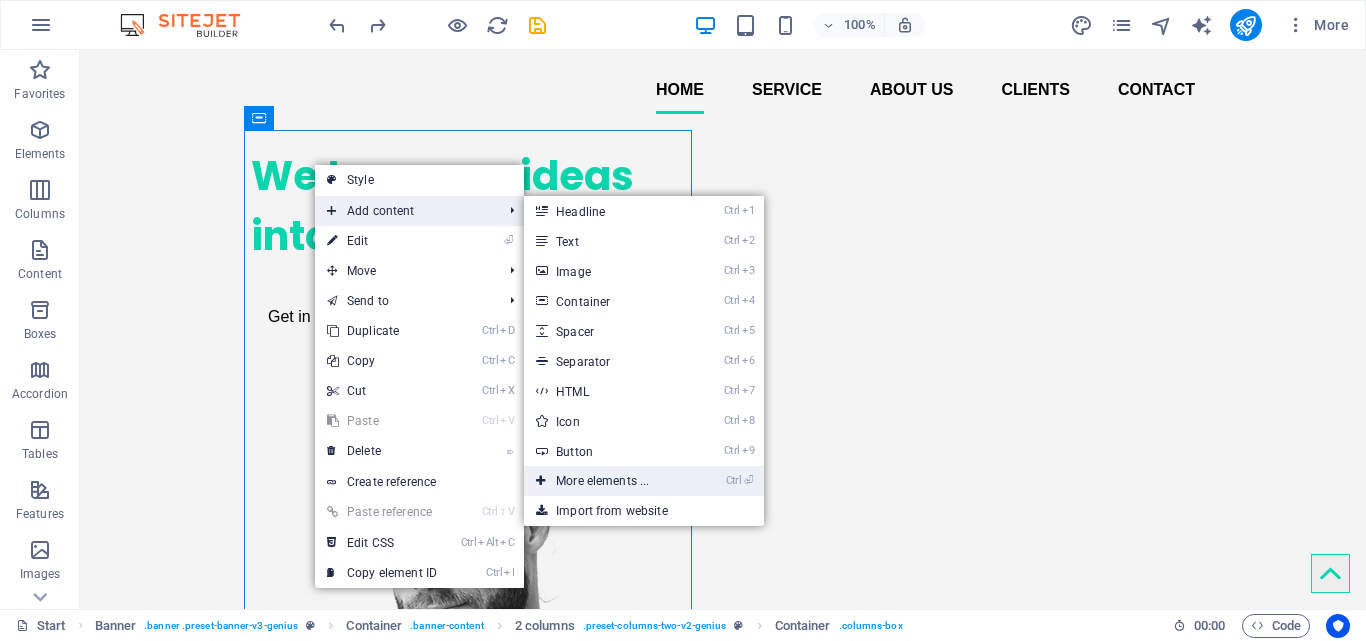 click on "Ctrl ⏎  More elements ..." at bounding box center (606, 481) 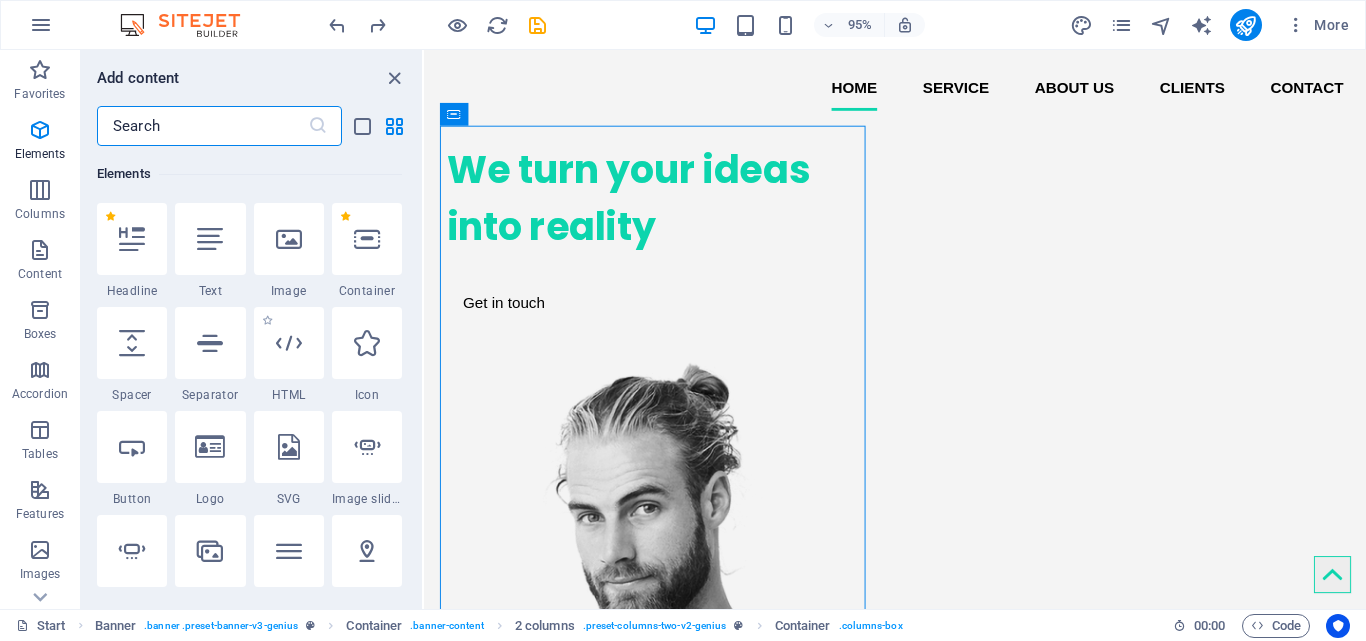 scroll, scrollTop: 313, scrollLeft: 0, axis: vertical 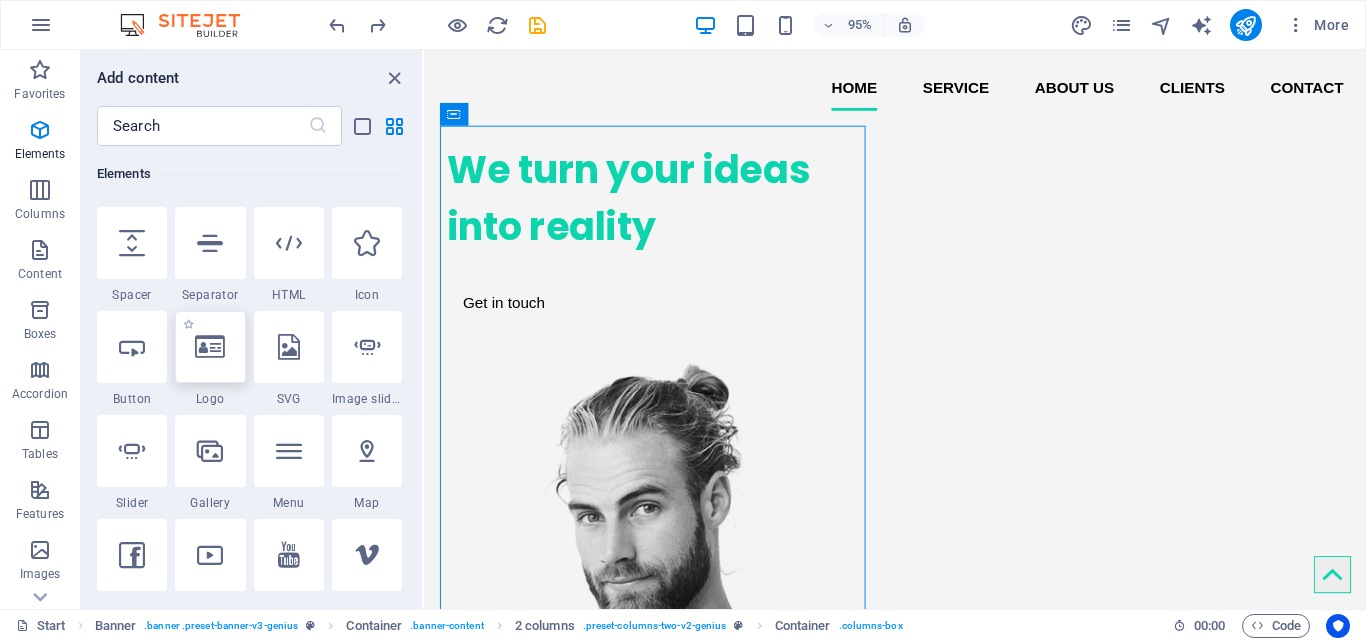 click at bounding box center [210, 347] 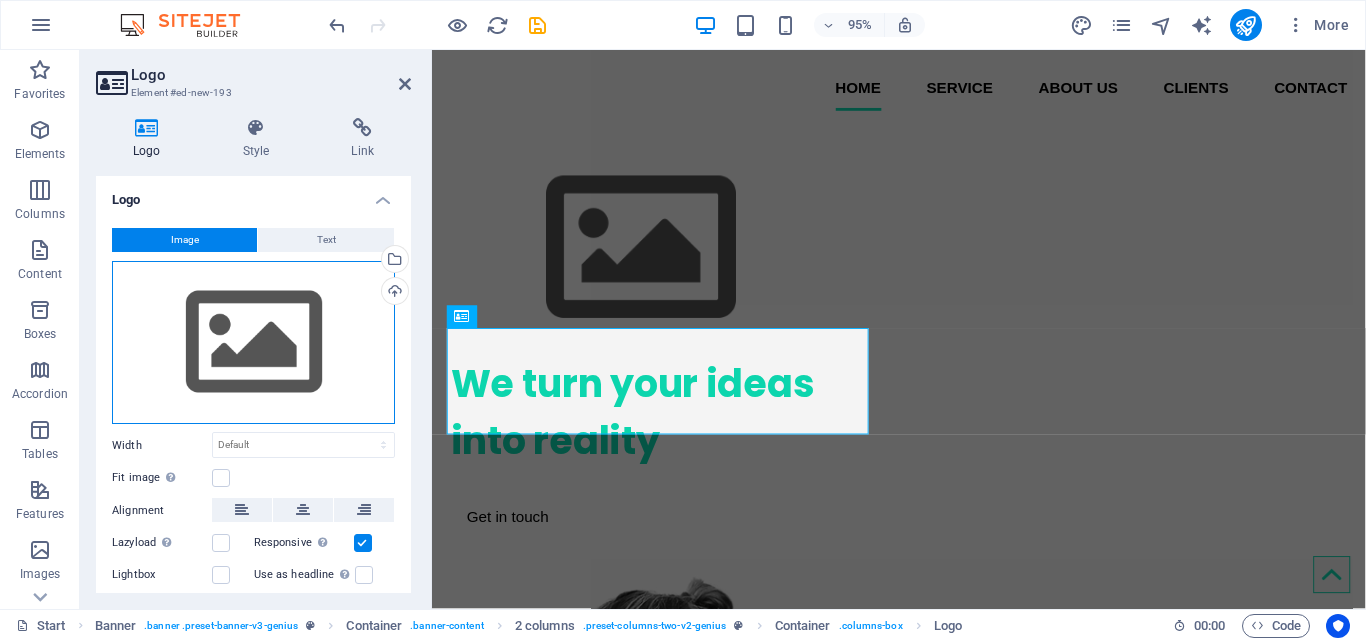 click on "Drag files here, click to choose files or select files from Files or our free stock photos & videos" at bounding box center (253, 343) 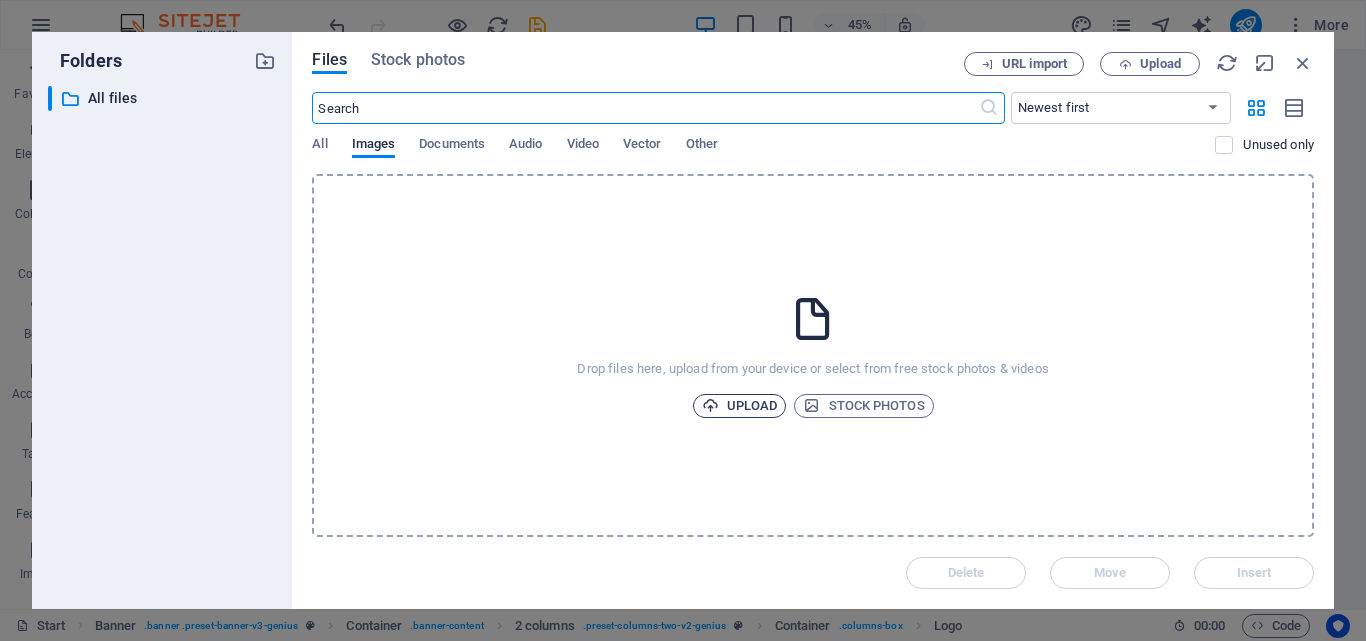 click on "Upload" at bounding box center [740, 406] 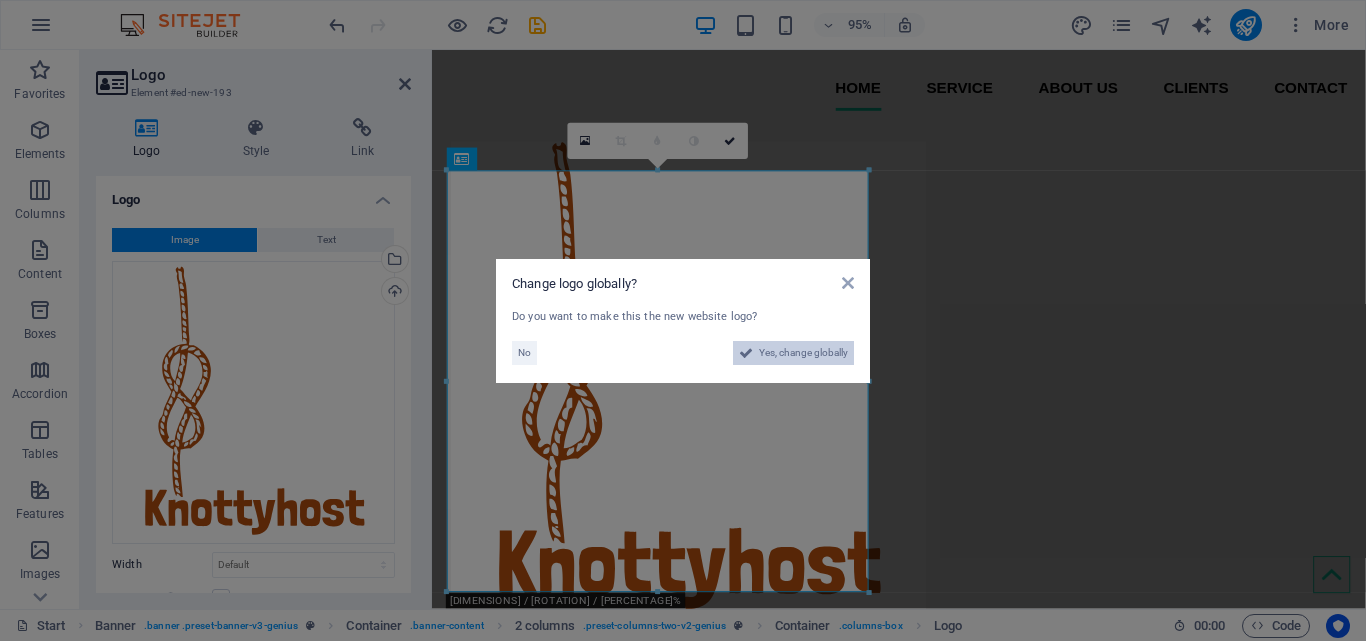 click on "Yes, change globally" at bounding box center [803, 353] 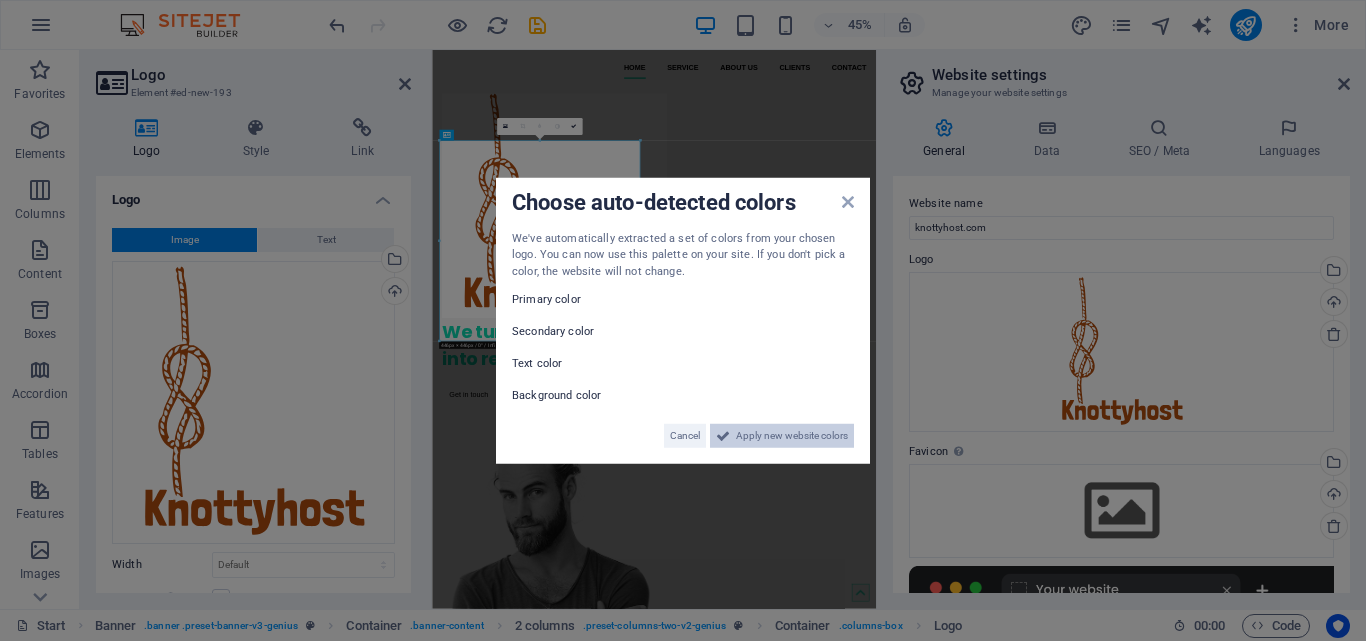 click on "Apply new website colors" at bounding box center [792, 436] 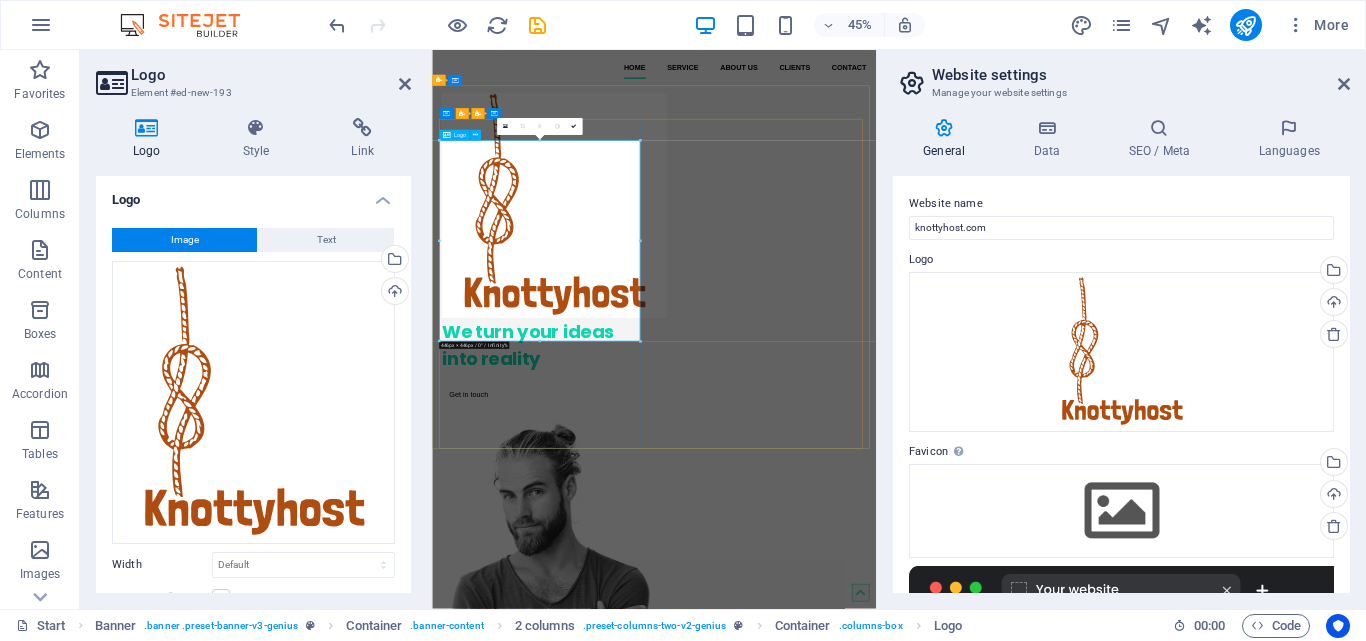 click at bounding box center (678, 396) 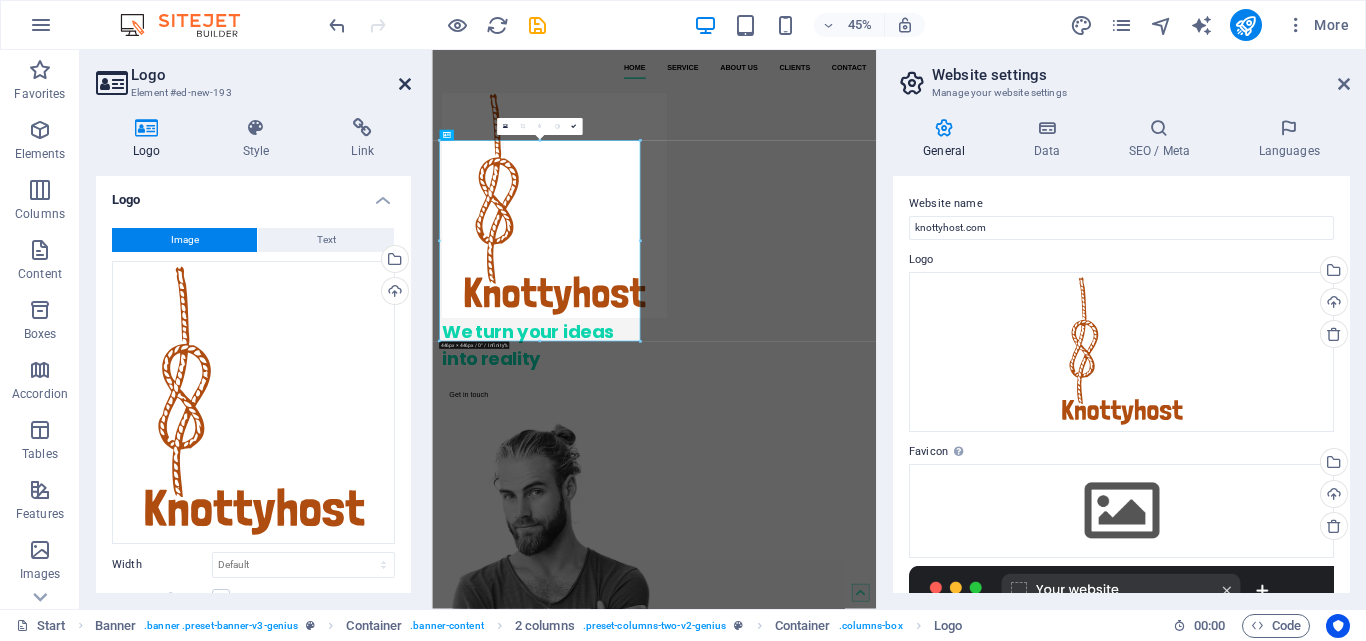 click at bounding box center [405, 84] 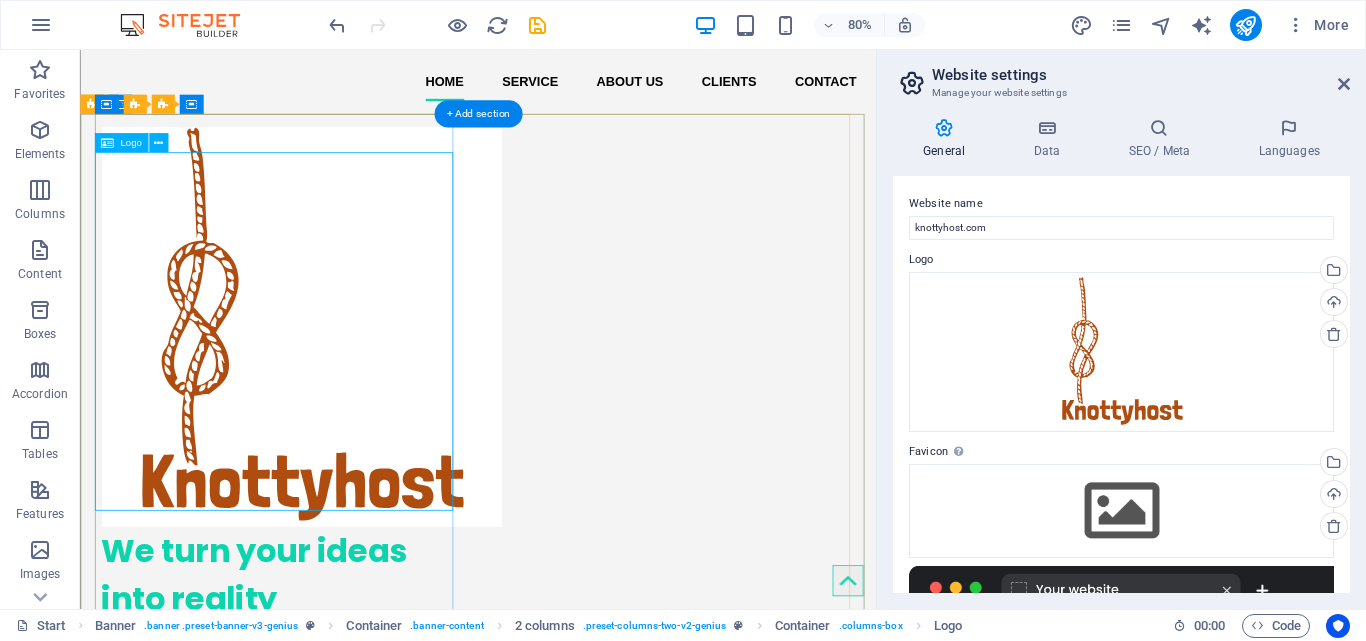 click at bounding box center [330, 396] 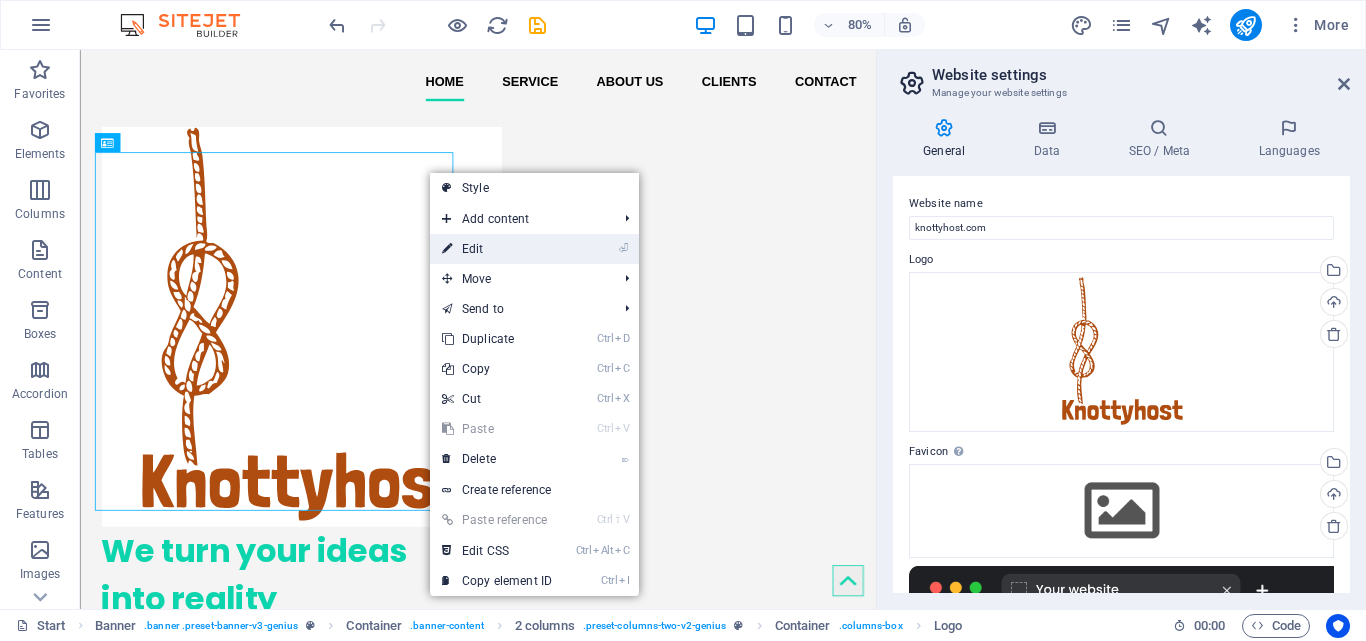 click on "⏎  Edit" at bounding box center [497, 249] 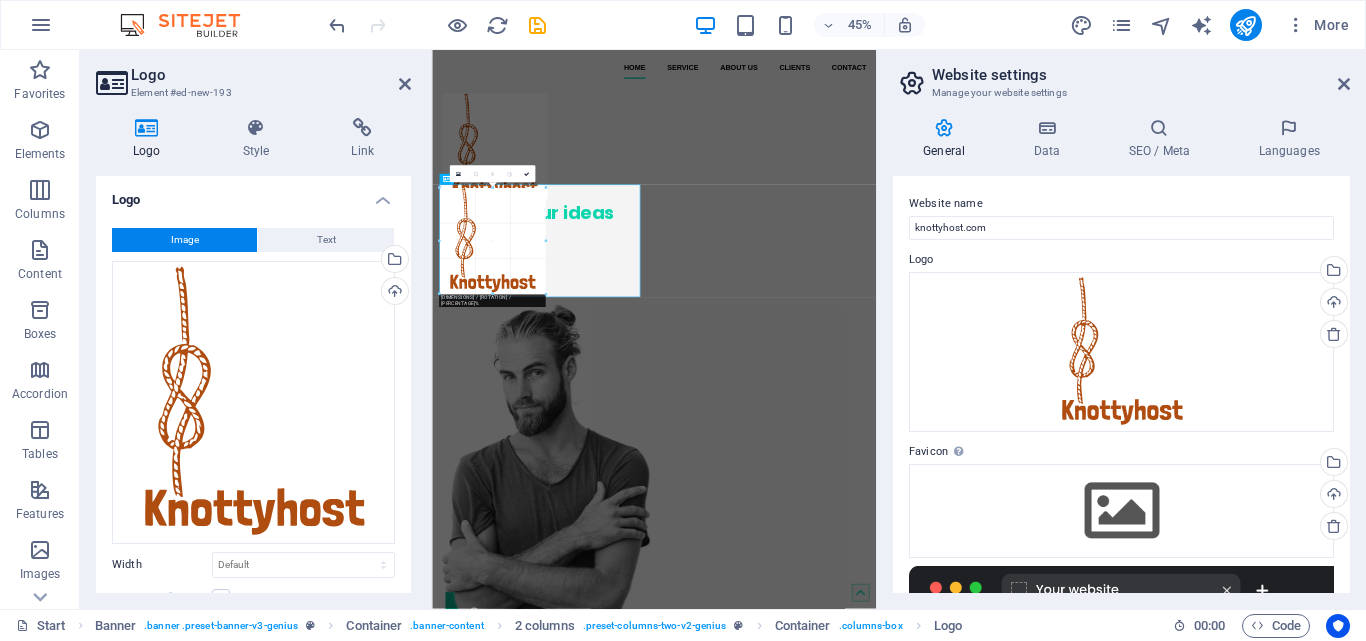 drag, startPoint x: 639, startPoint y: 344, endPoint x: 157, endPoint y: 133, distance: 526.16064 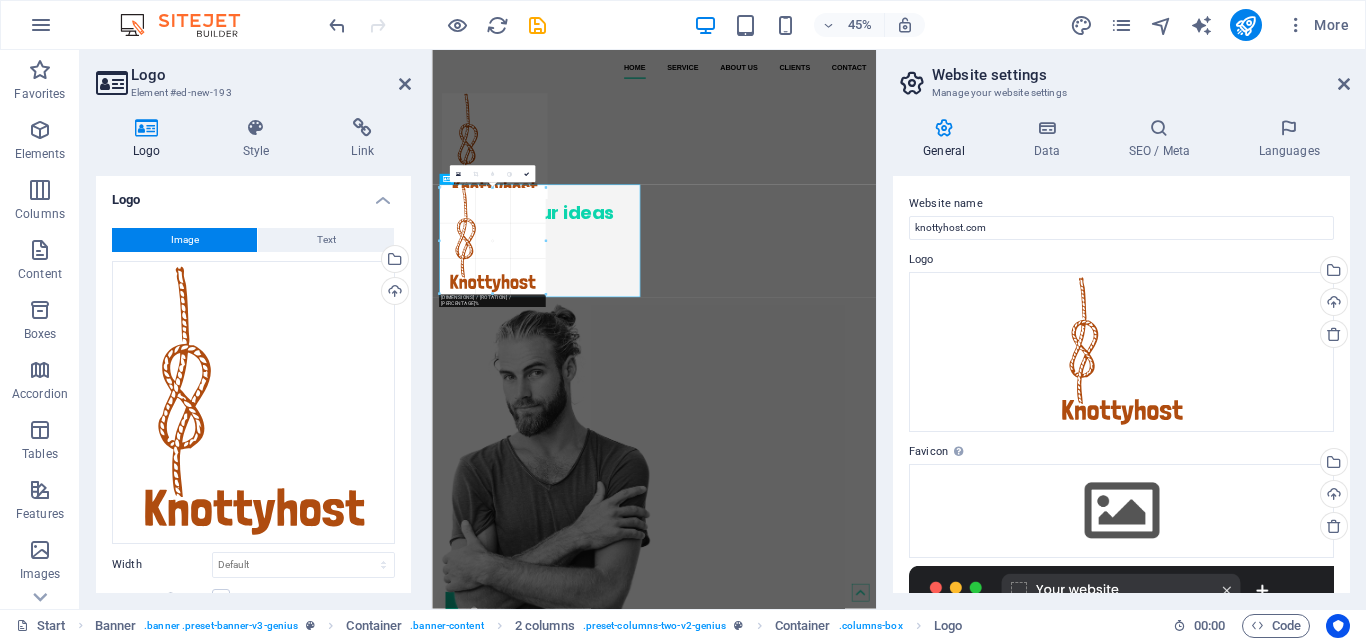 type on "235" 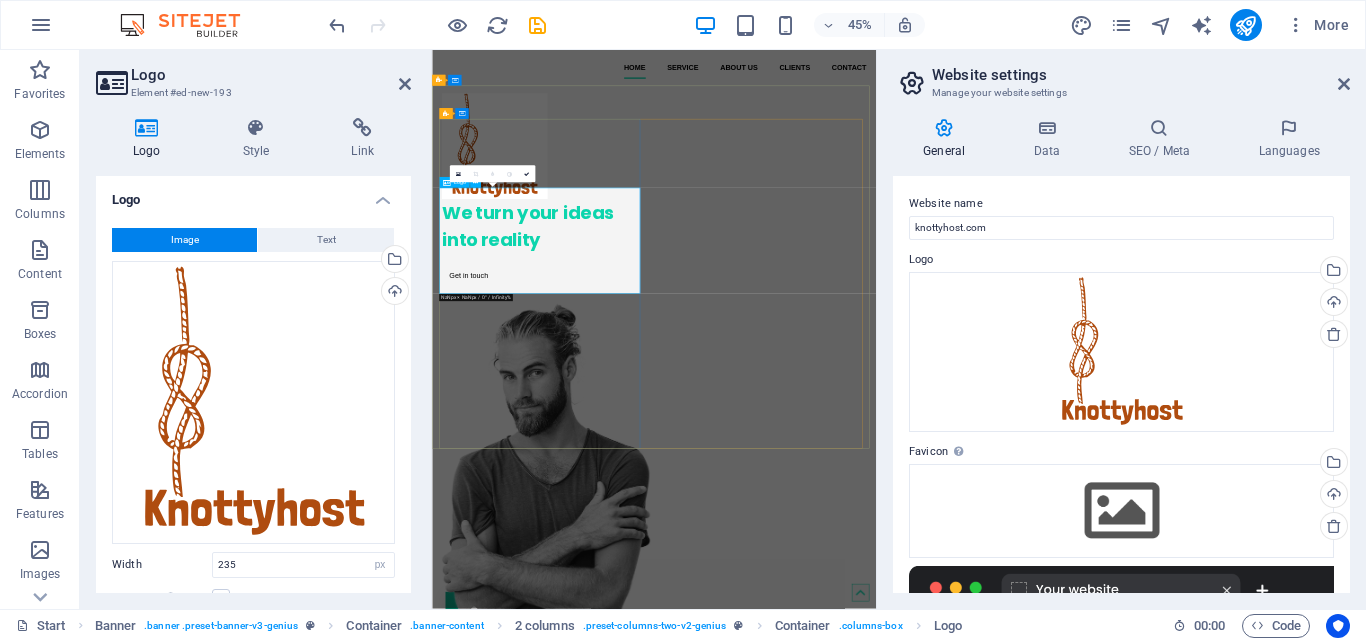 click at bounding box center (678, 263) 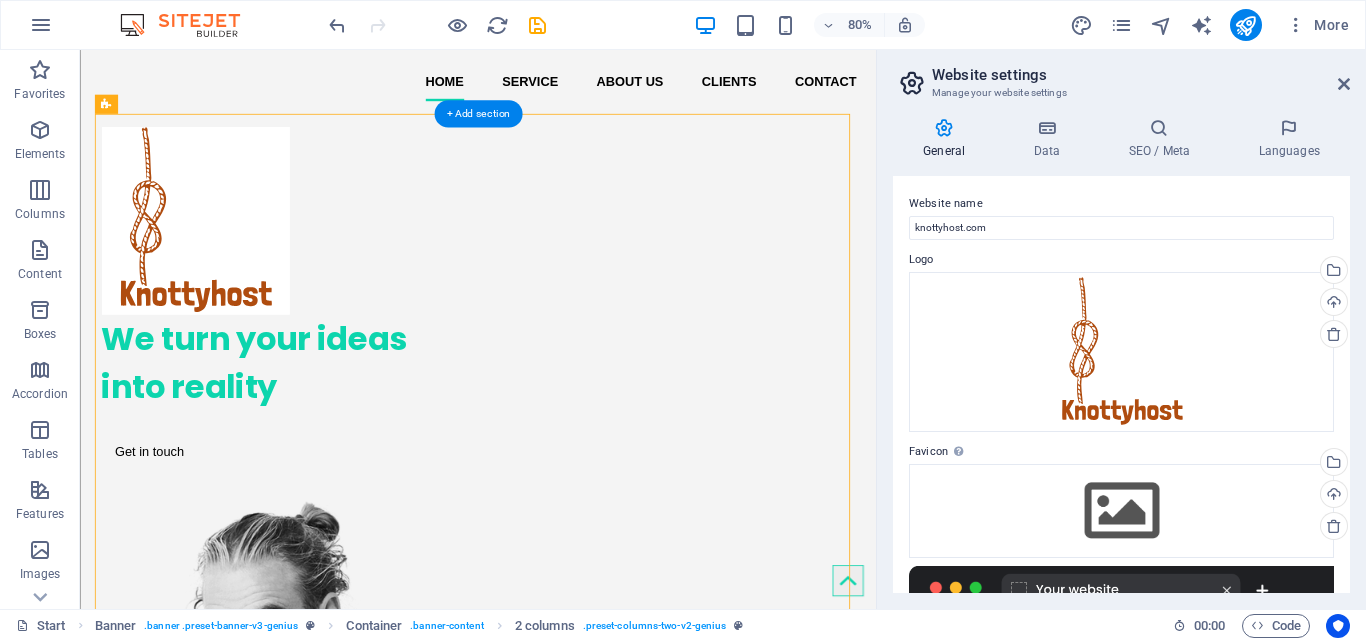 drag, startPoint x: 542, startPoint y: 587, endPoint x: 742, endPoint y: 316, distance: 336.81003 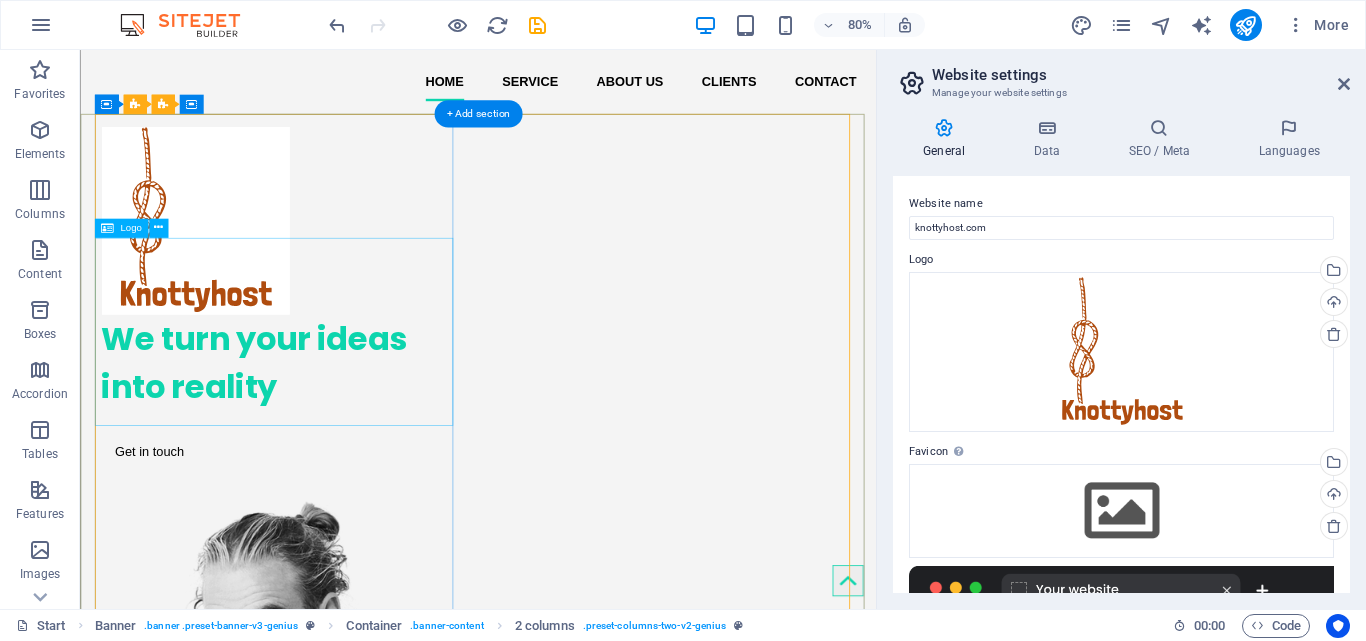 click at bounding box center (330, 263) 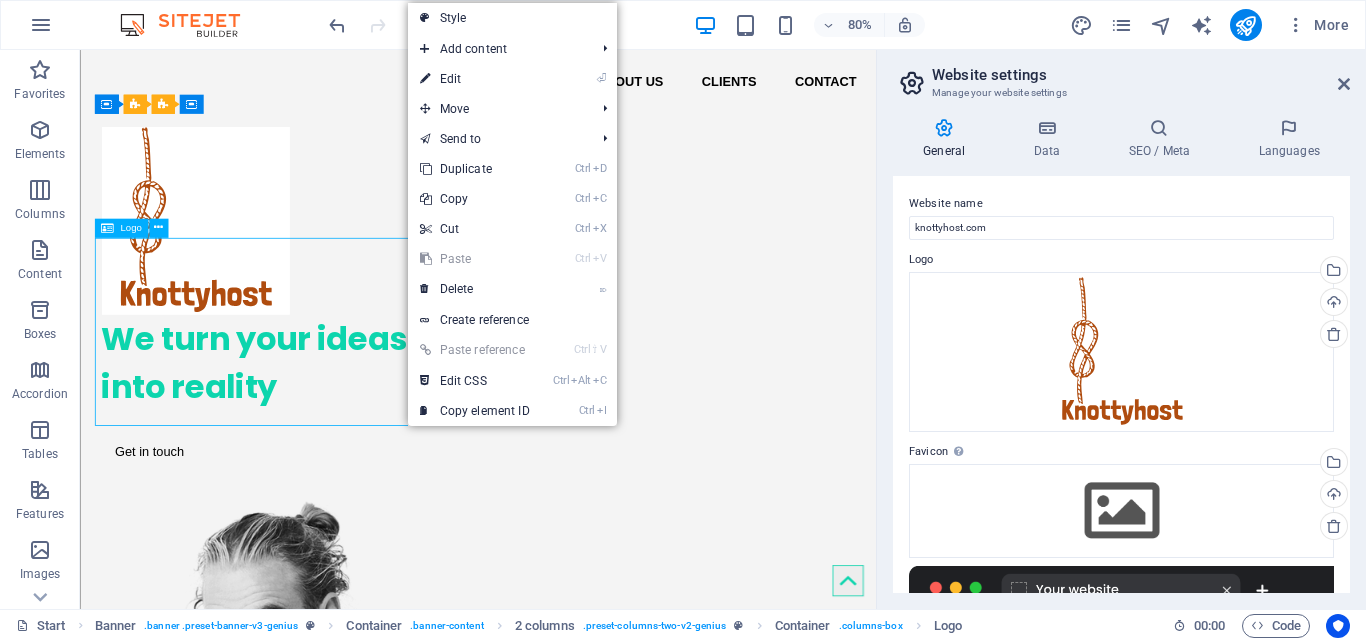 click at bounding box center [330, 263] 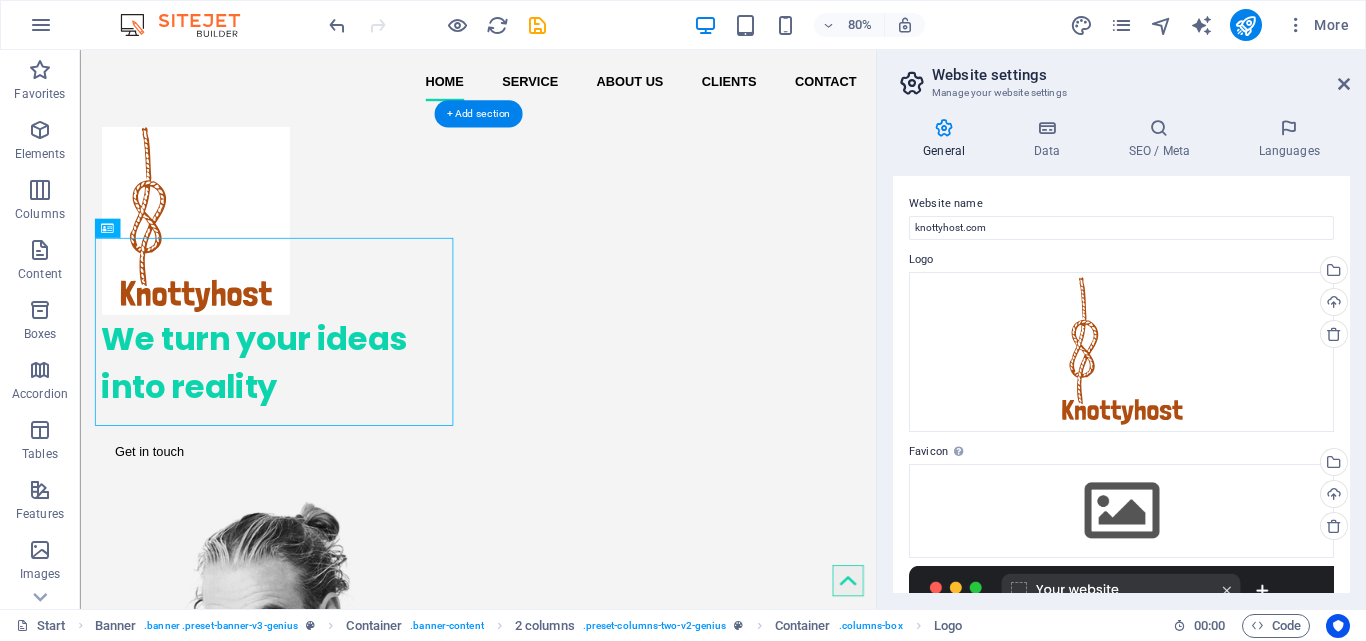 drag, startPoint x: 361, startPoint y: 401, endPoint x: 360, endPoint y: 317, distance: 84.00595 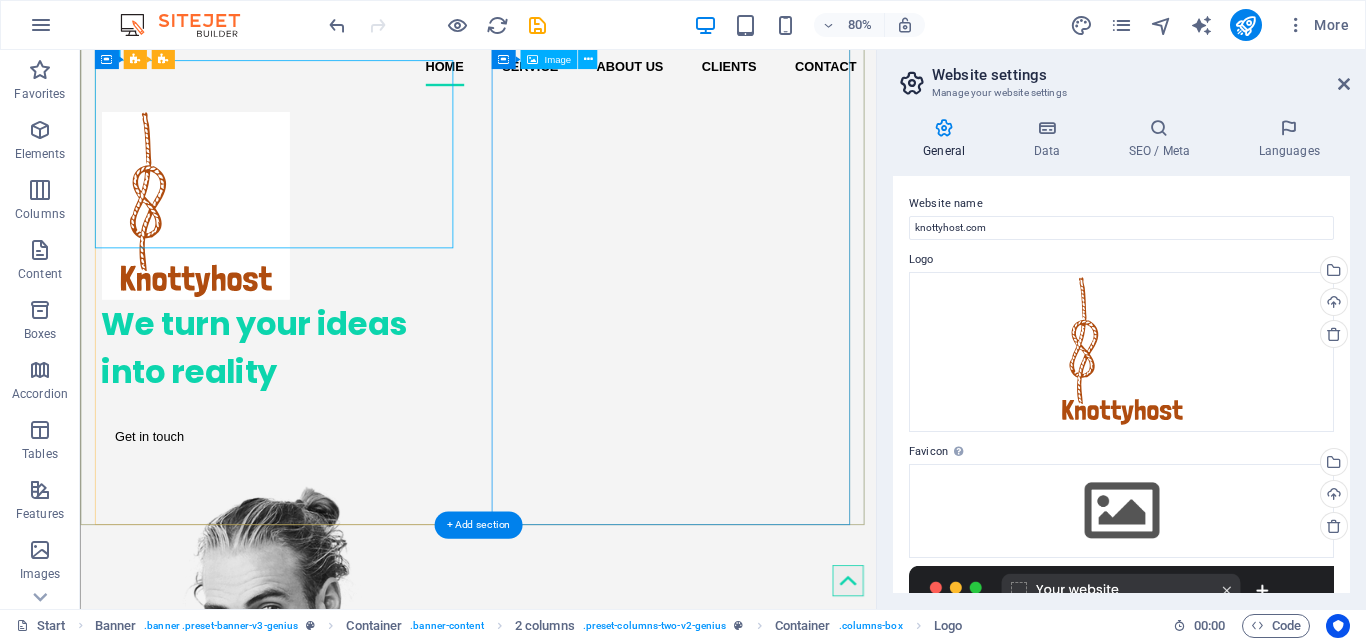 scroll, scrollTop: 0, scrollLeft: 0, axis: both 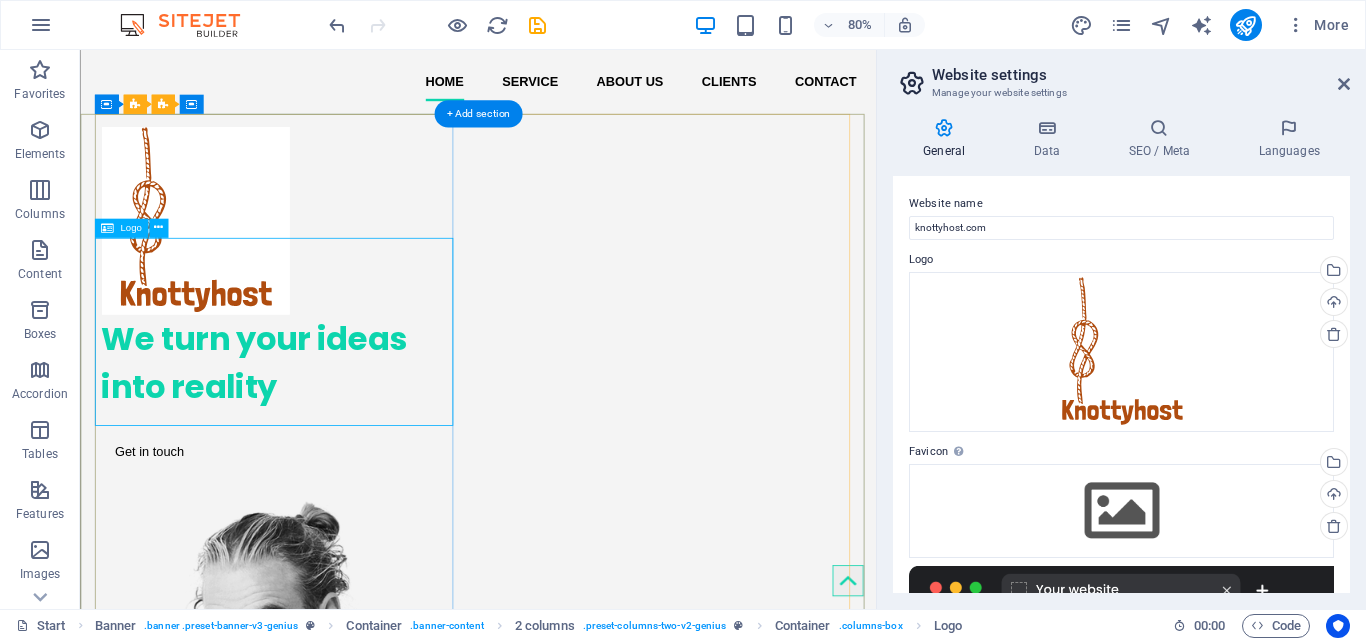 click at bounding box center (330, 263) 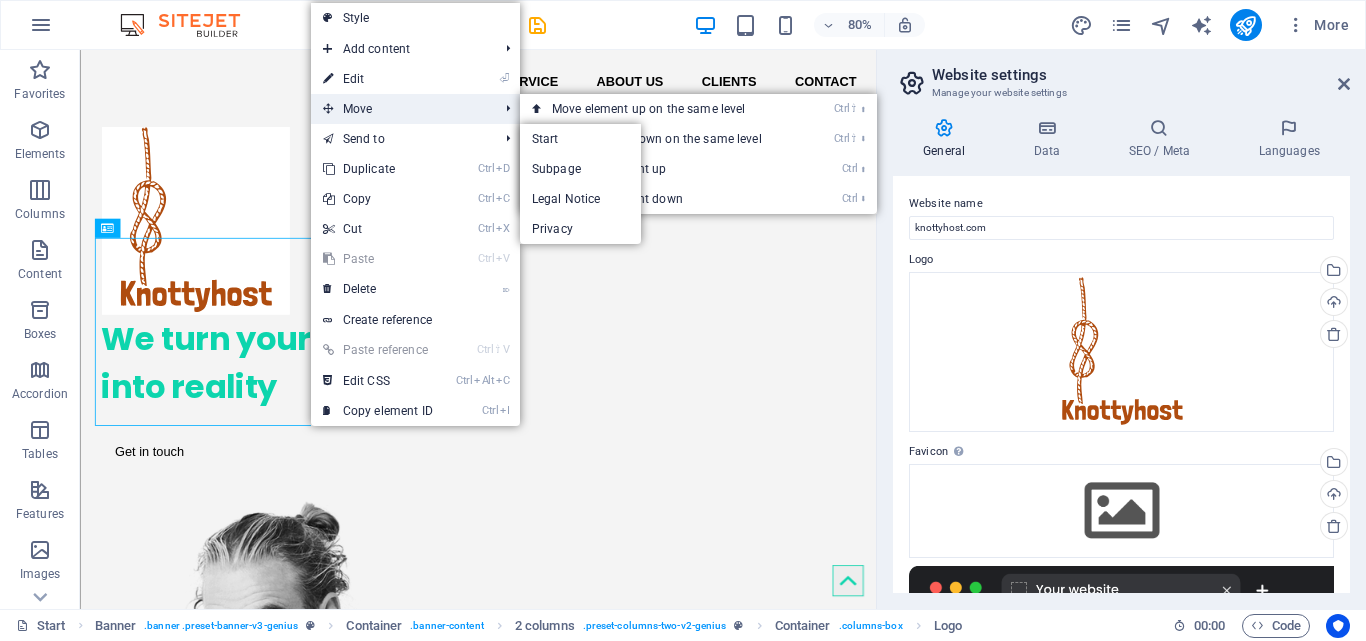 click on "Move" at bounding box center [400, 109] 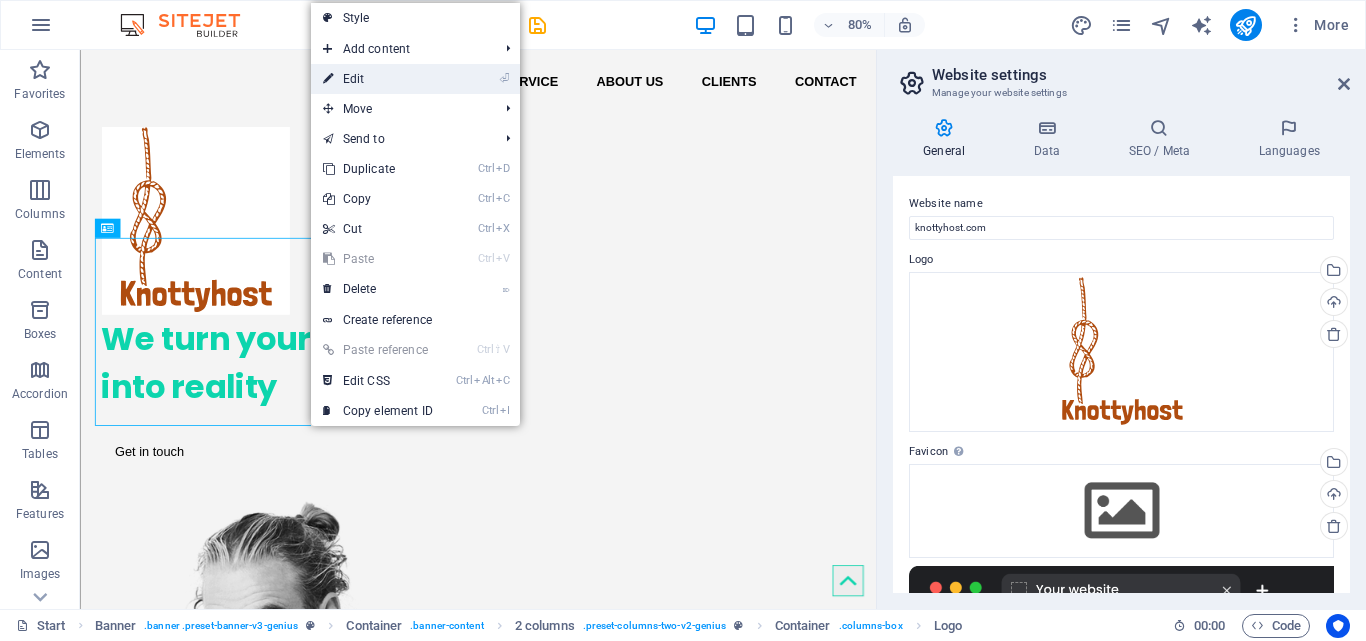 click on "⏎  Edit" at bounding box center (415, 79) 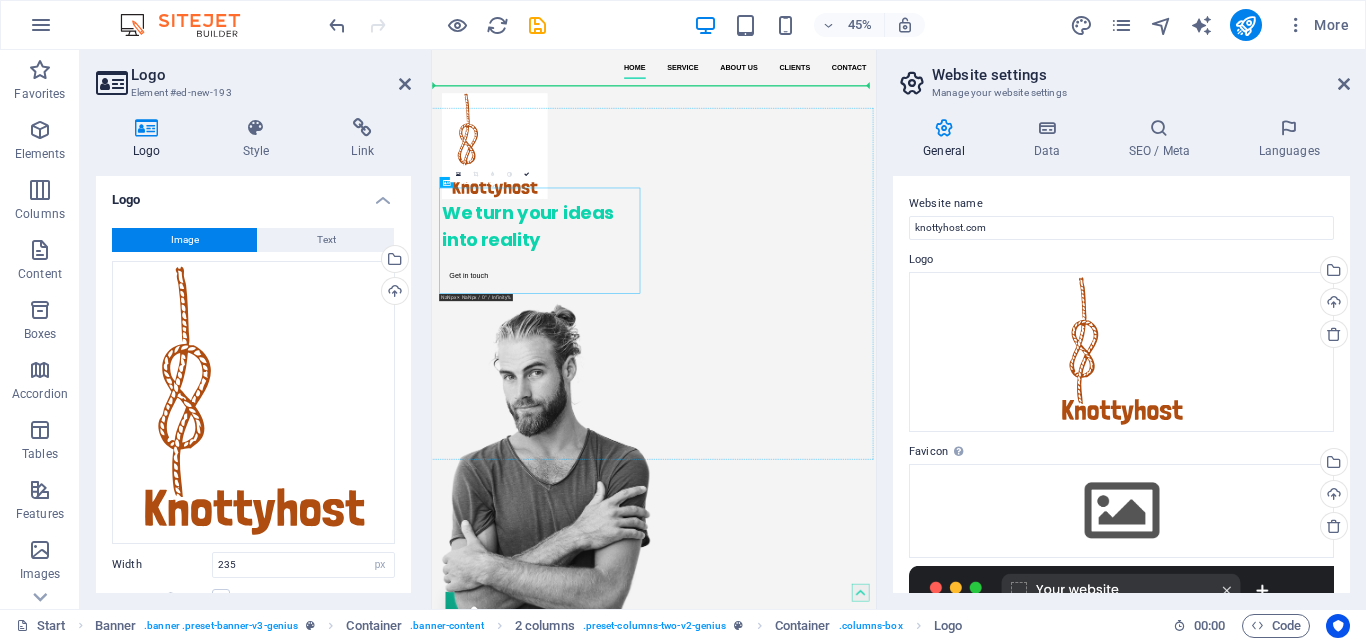 drag, startPoint x: 623, startPoint y: 469, endPoint x: 600, endPoint y: 294, distance: 176.50496 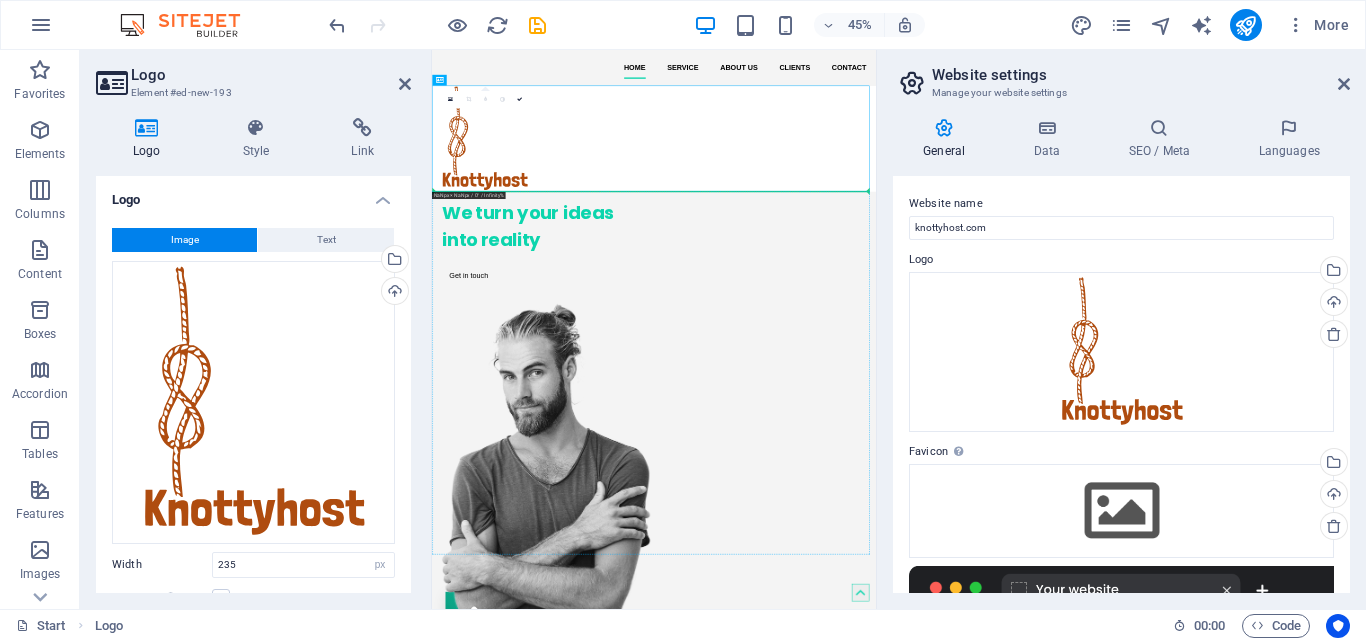 drag, startPoint x: 691, startPoint y: 238, endPoint x: 696, endPoint y: 436, distance: 198.06313 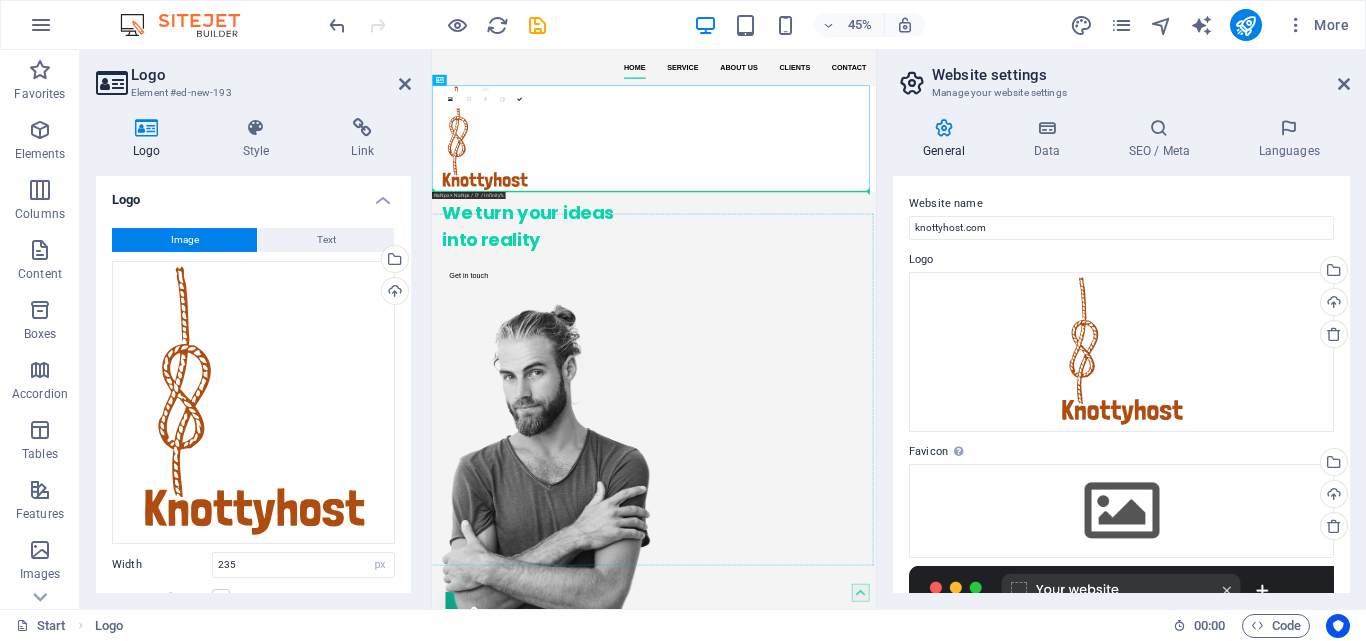 drag, startPoint x: 627, startPoint y: 223, endPoint x: 596, endPoint y: 647, distance: 425.13174 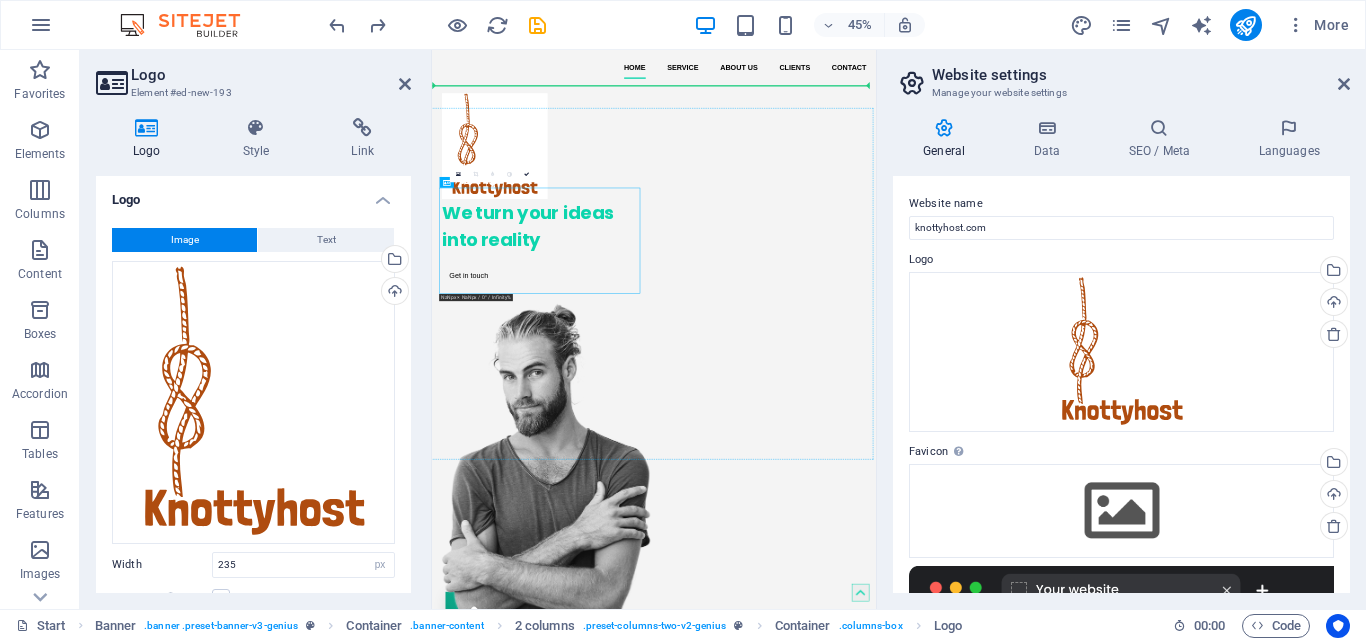 drag, startPoint x: 667, startPoint y: 516, endPoint x: 605, endPoint y: 247, distance: 276.05252 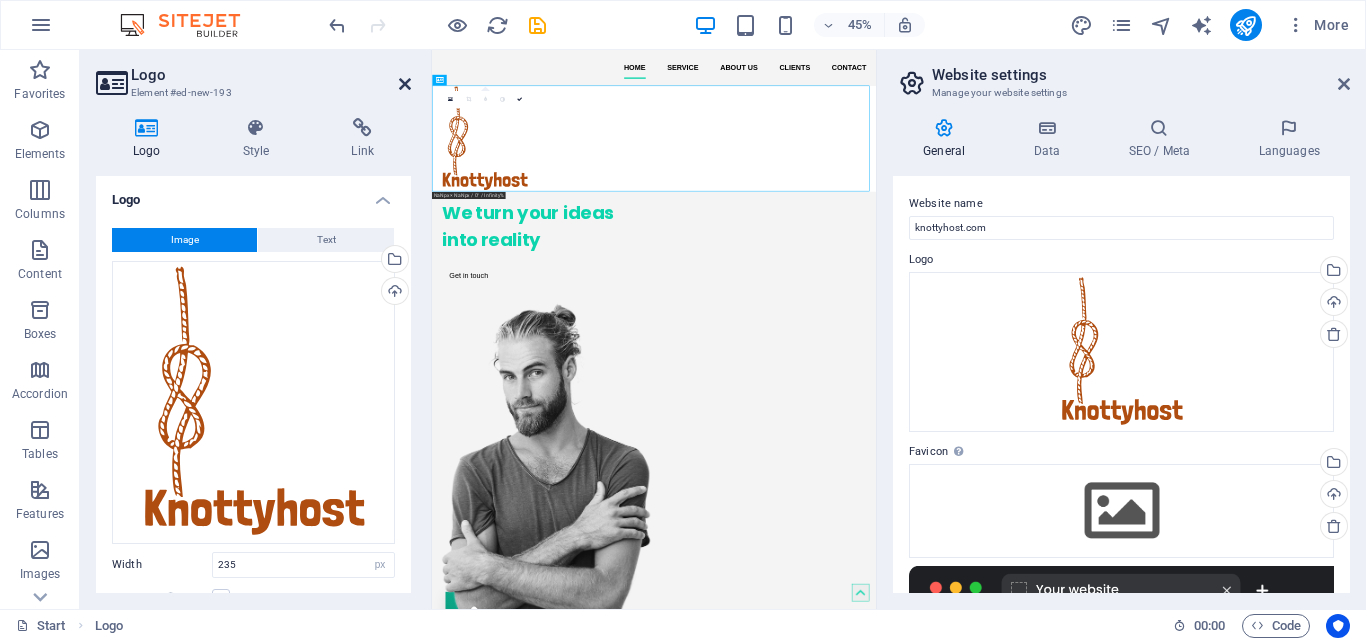 click at bounding box center [405, 84] 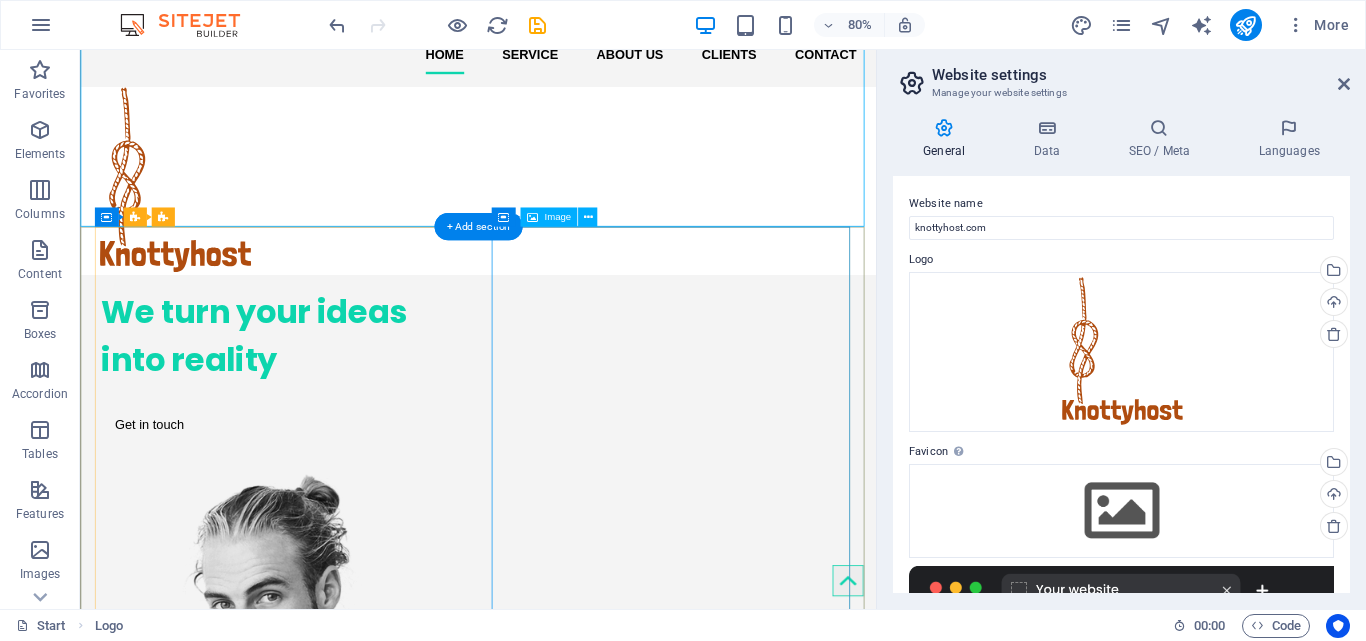 scroll, scrollTop: 0, scrollLeft: 0, axis: both 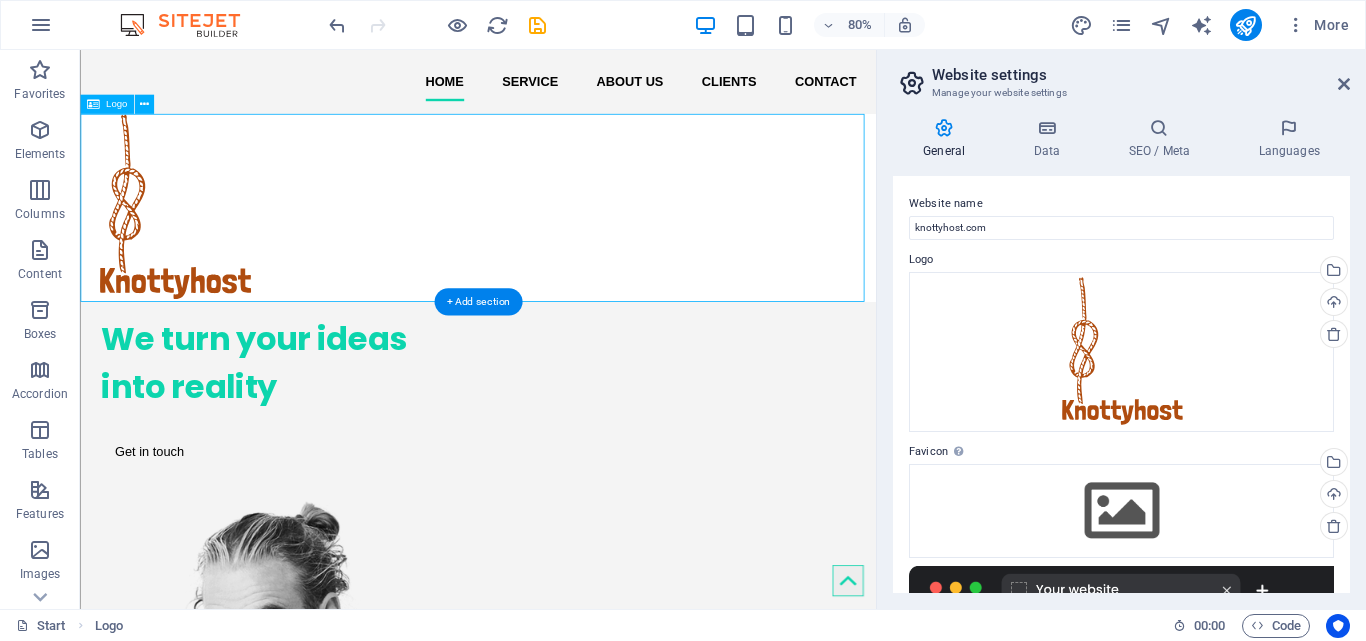 click at bounding box center (577, 247) 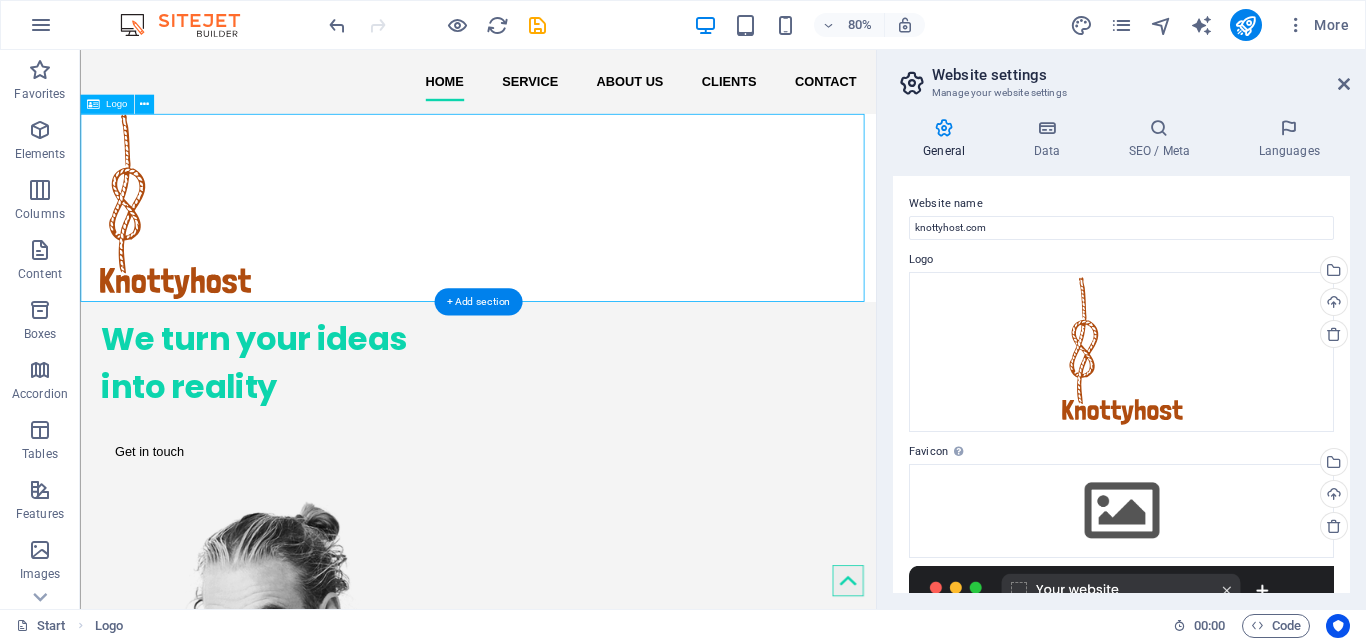 click at bounding box center [577, 247] 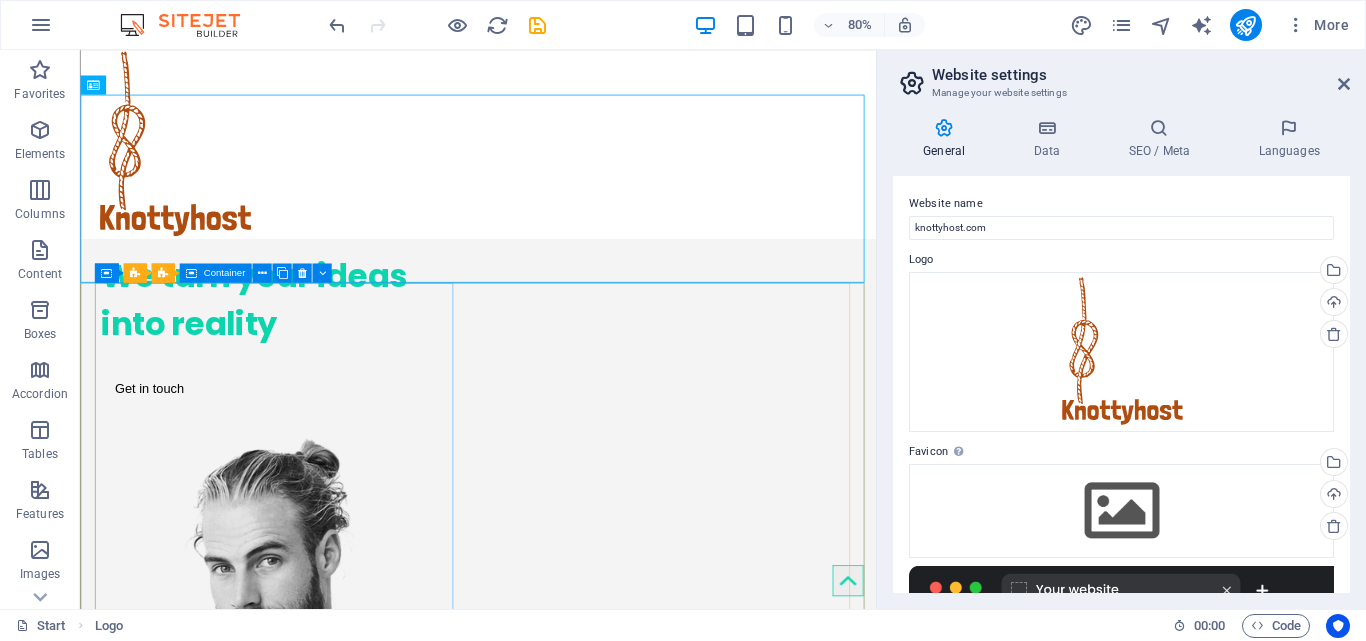 scroll, scrollTop: 100, scrollLeft: 0, axis: vertical 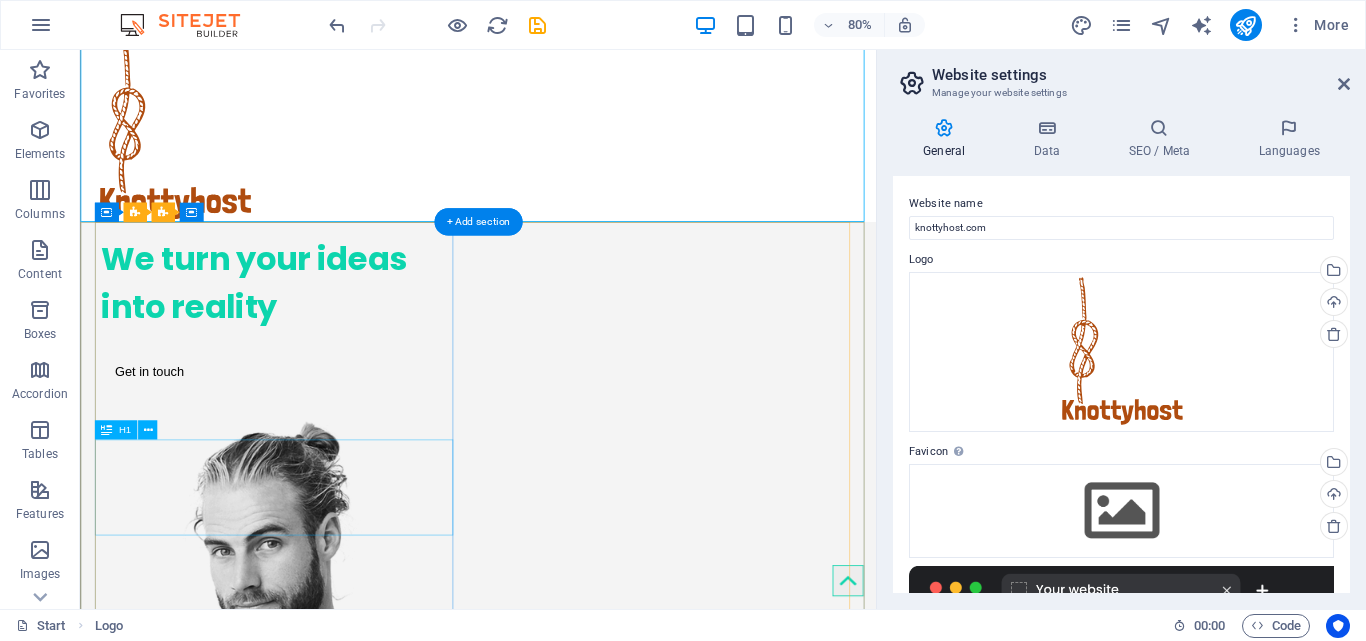 click on "We turn your ideas into reality" at bounding box center [330, 341] 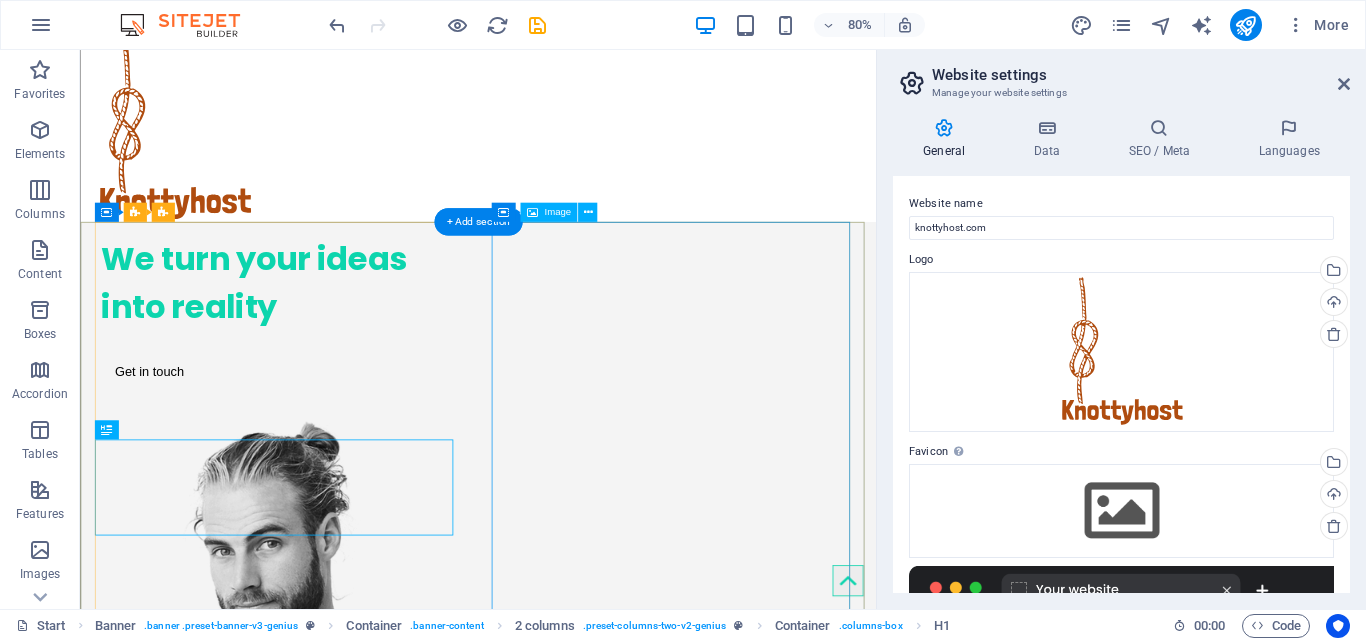 click at bounding box center [330, 893] 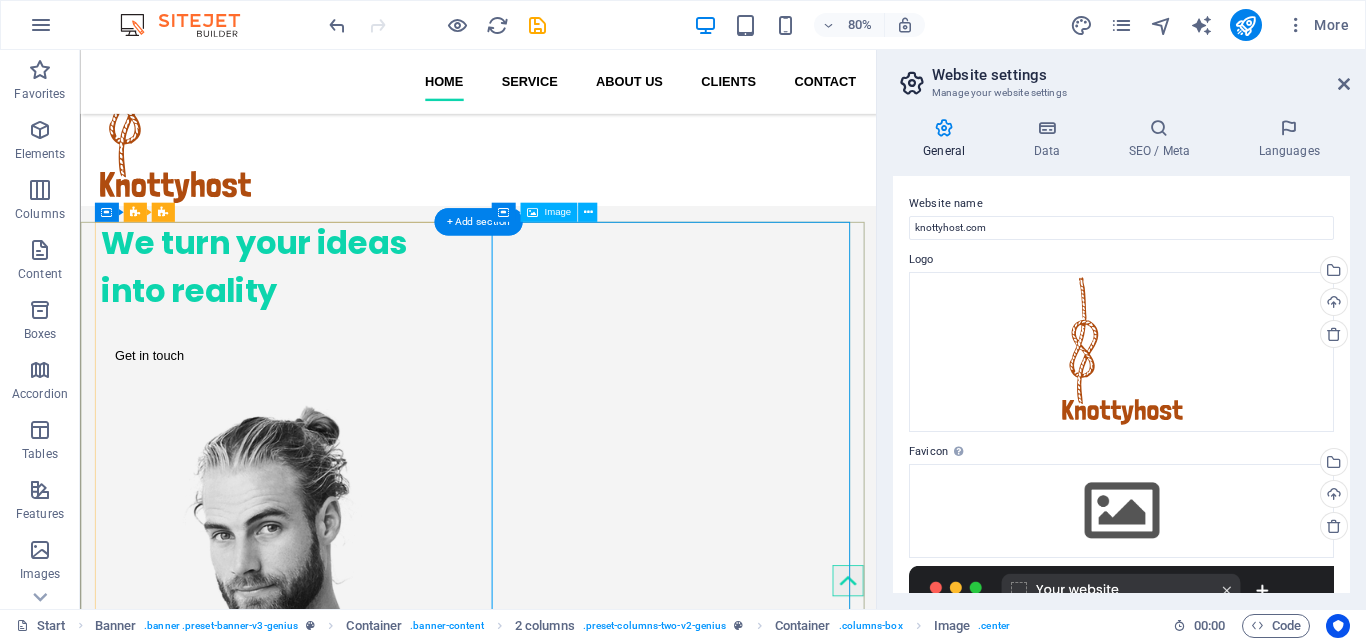 scroll, scrollTop: 100, scrollLeft: 0, axis: vertical 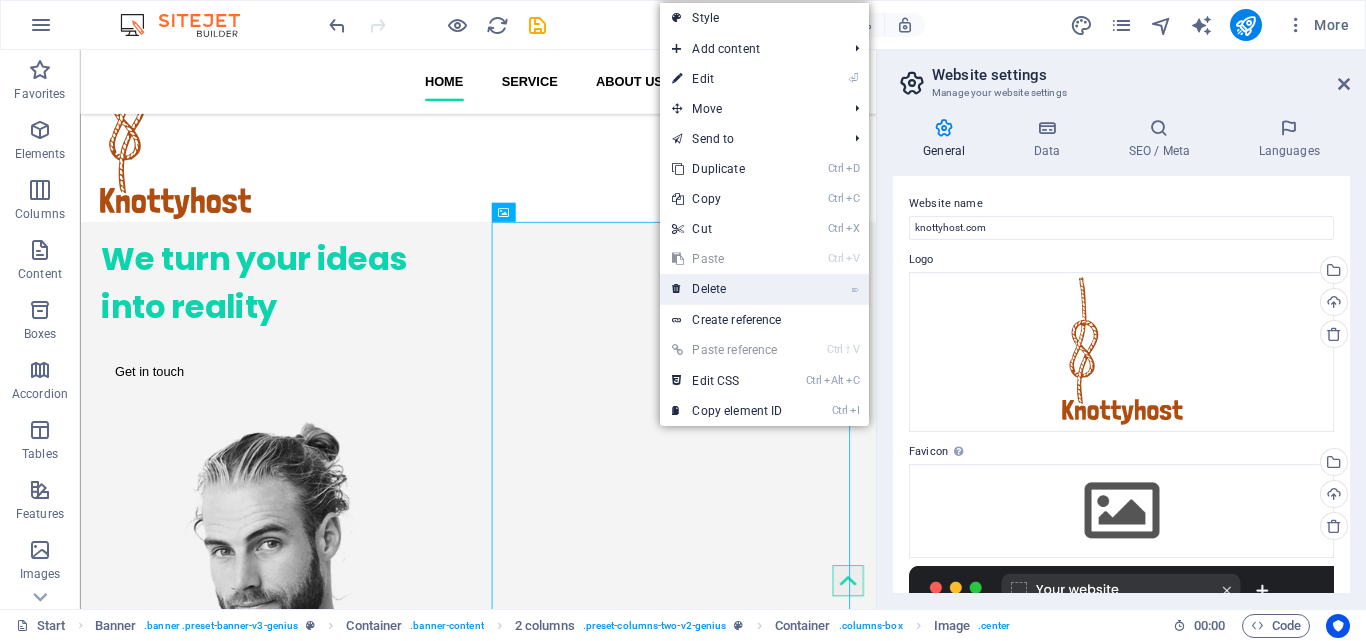 click on "⌦  Delete" at bounding box center [727, 289] 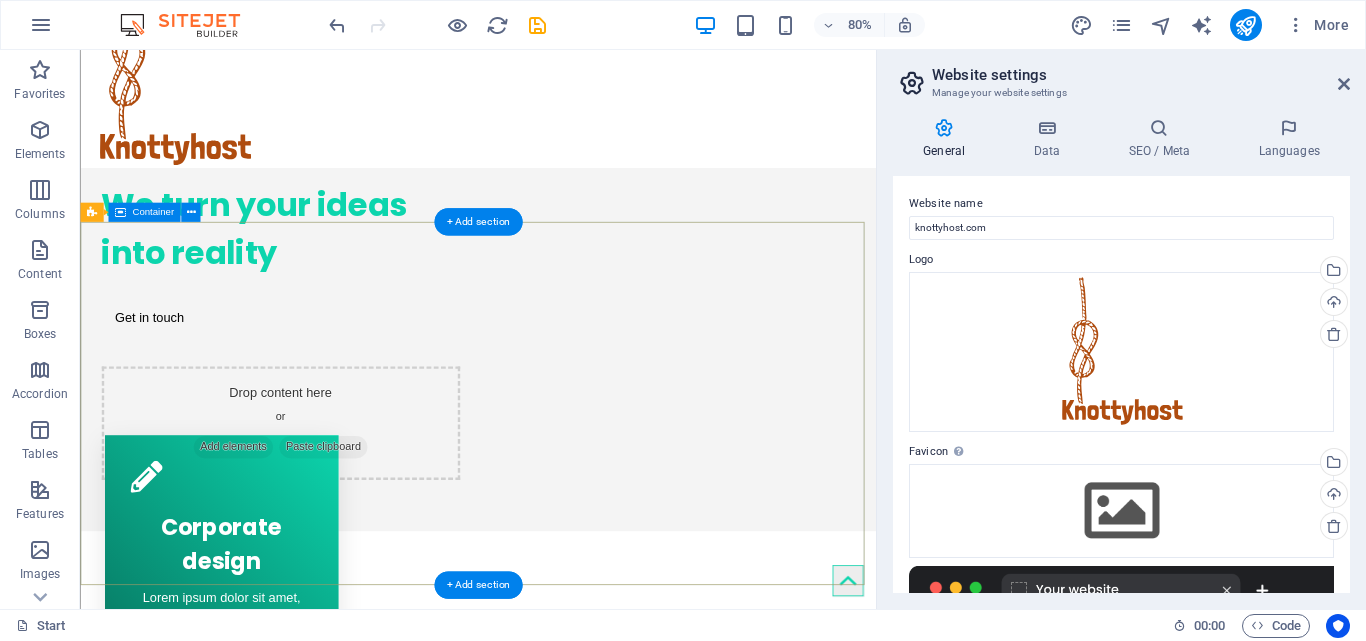 scroll, scrollTop: 200, scrollLeft: 0, axis: vertical 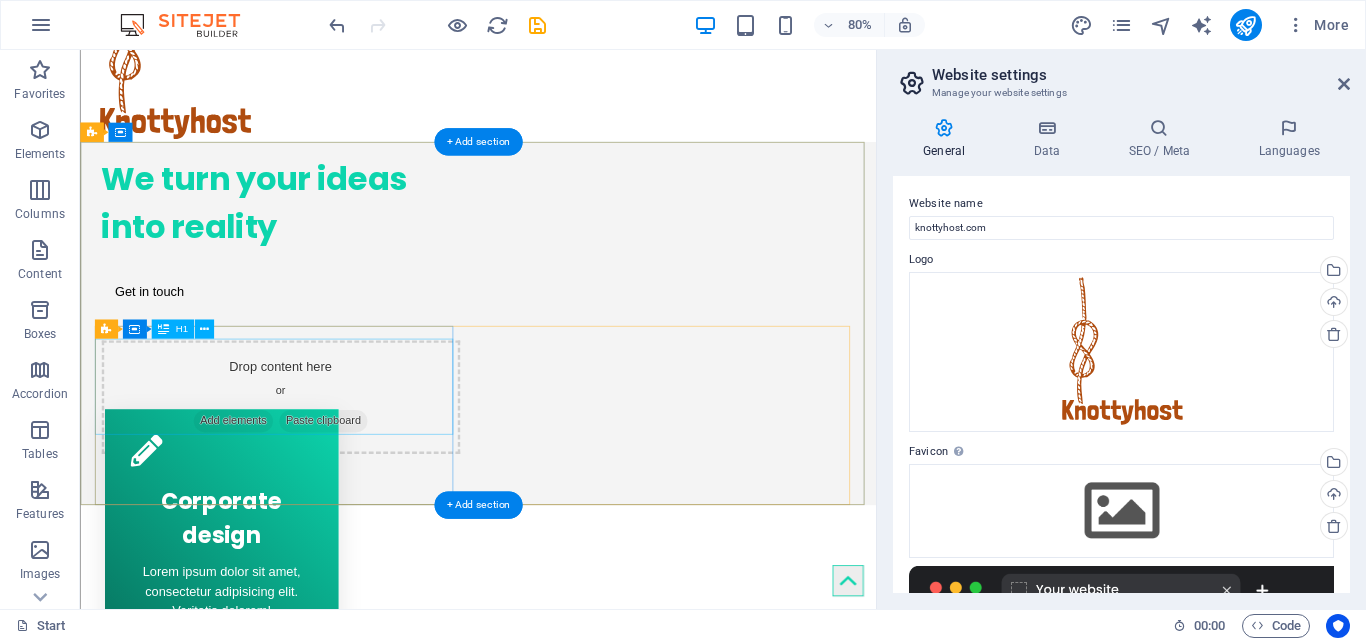 click on "We turn your ideas into reality" at bounding box center (330, 241) 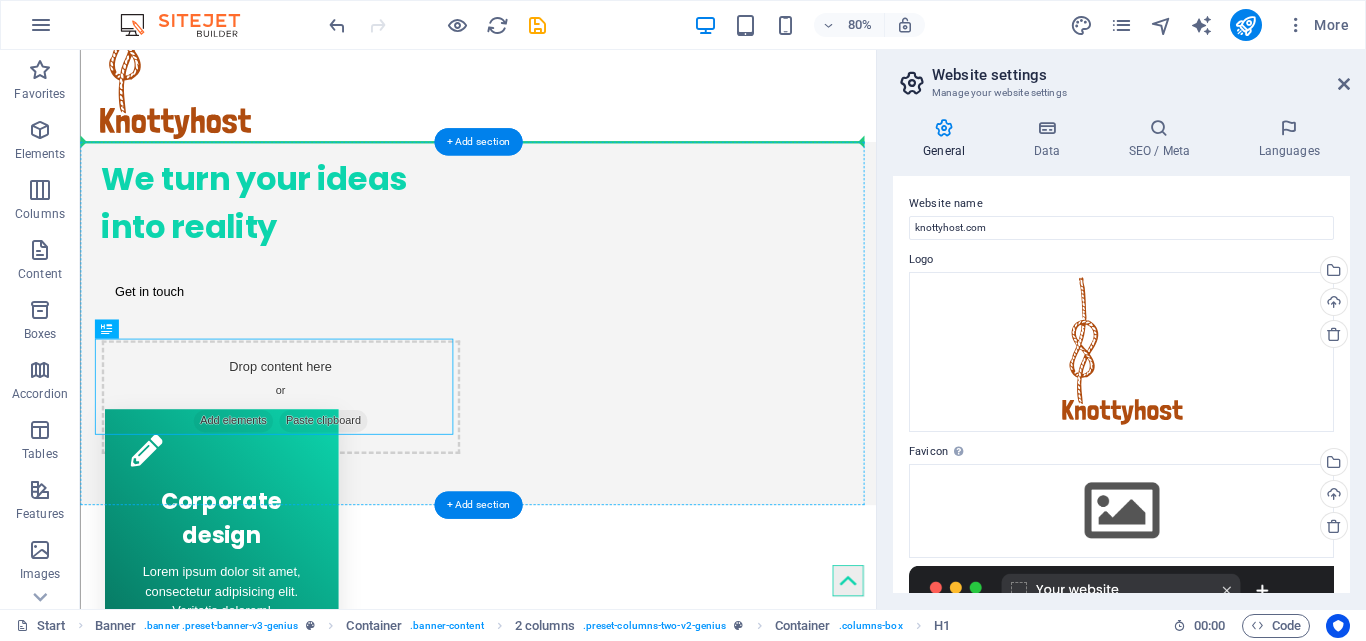 drag, startPoint x: 330, startPoint y: 446, endPoint x: 335, endPoint y: 346, distance: 100.12492 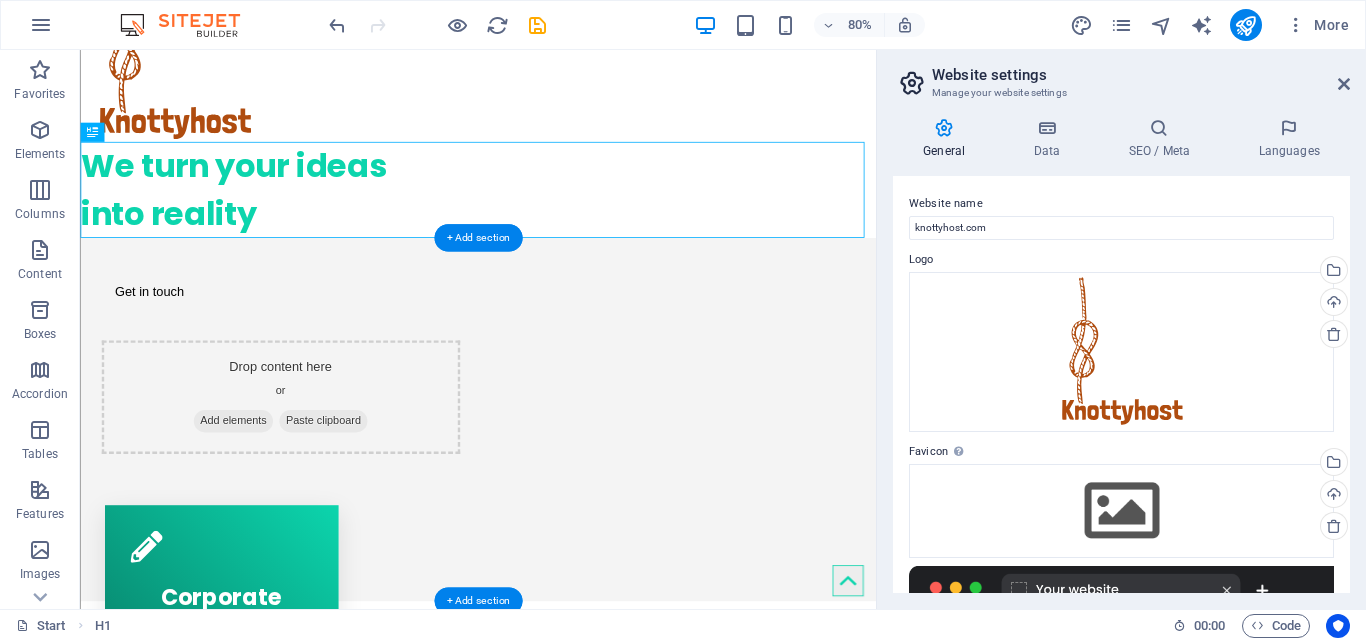 click on "Get in touch Drop content here or  Add elements  Paste clipboard" at bounding box center [577, 420] 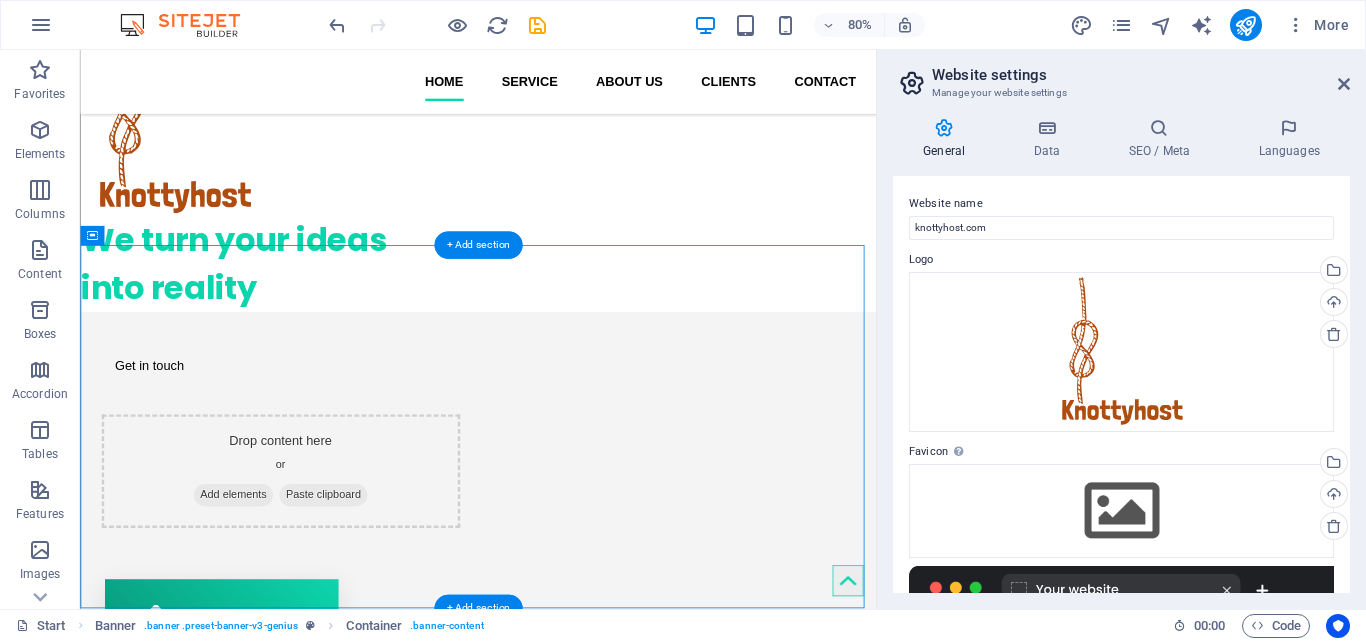 scroll, scrollTop: 100, scrollLeft: 0, axis: vertical 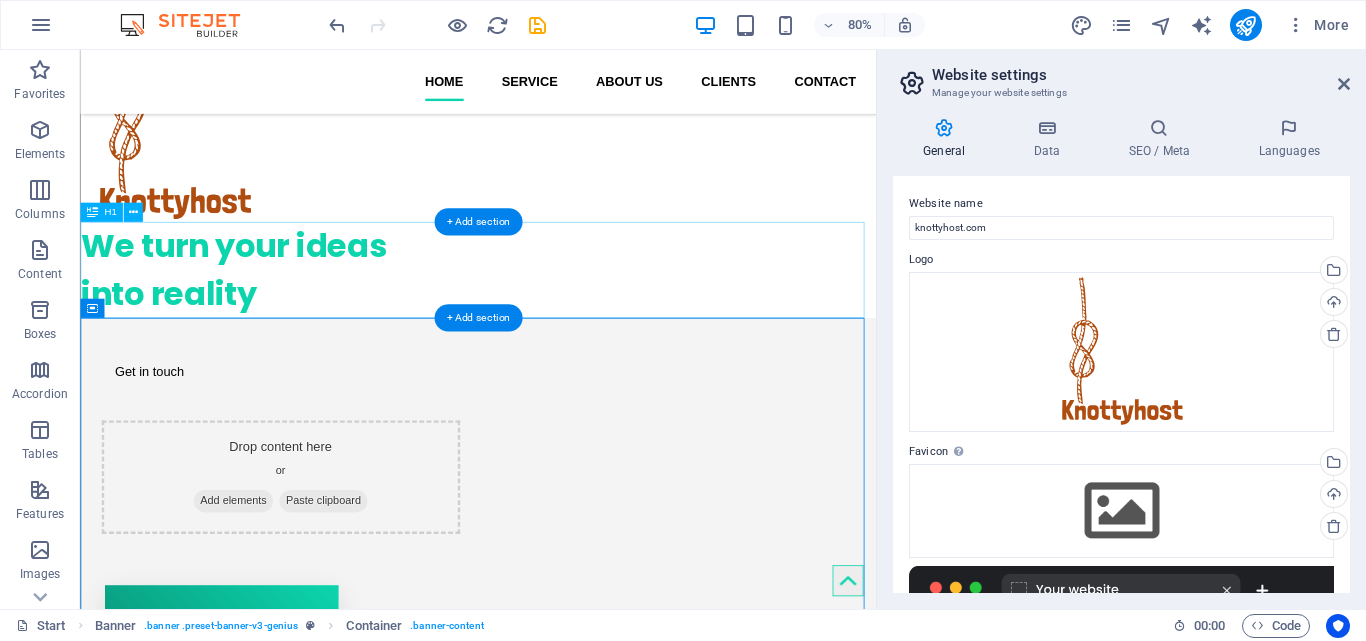 click on "We turn your ideas into reality" at bounding box center [577, 325] 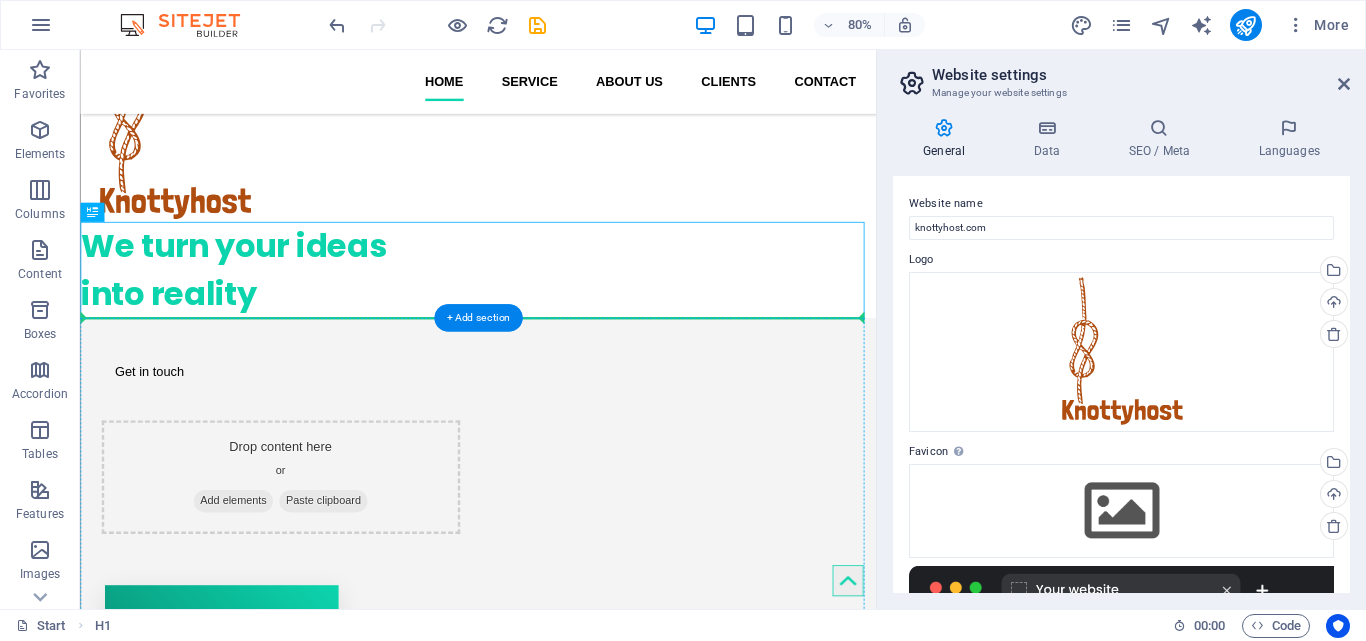 drag, startPoint x: 252, startPoint y: 301, endPoint x: 253, endPoint y: 455, distance: 154.00325 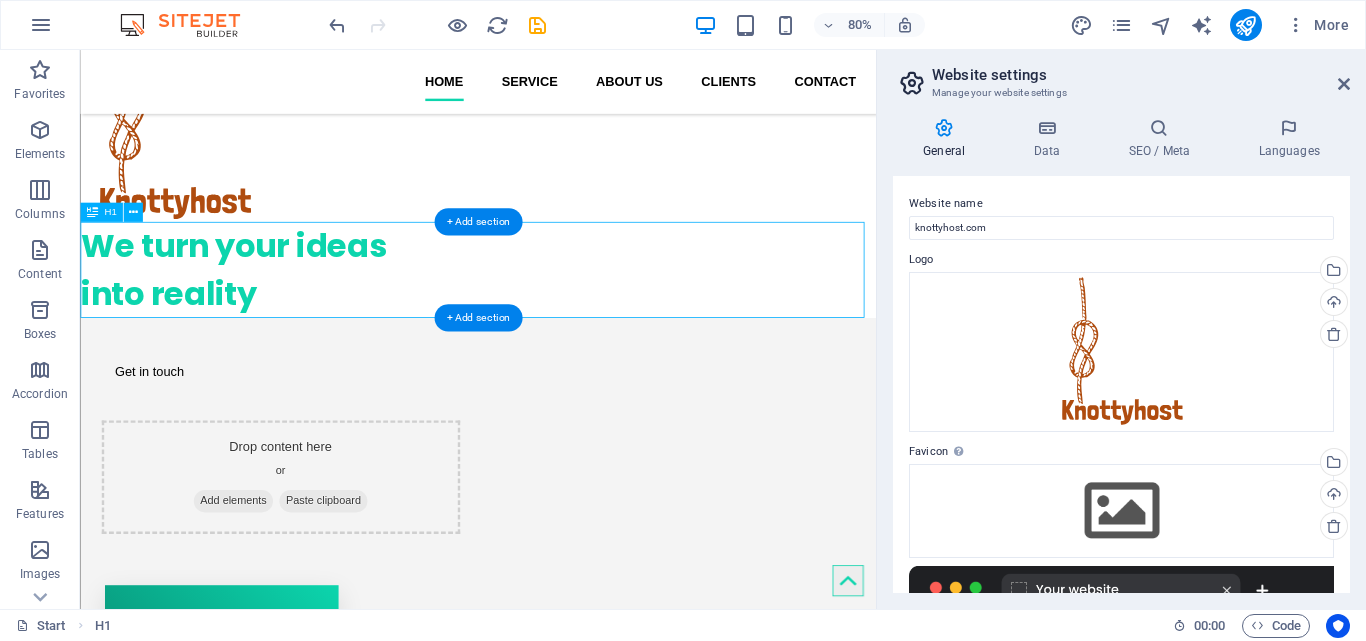 click on "We turn your ideas into reality" at bounding box center [577, 325] 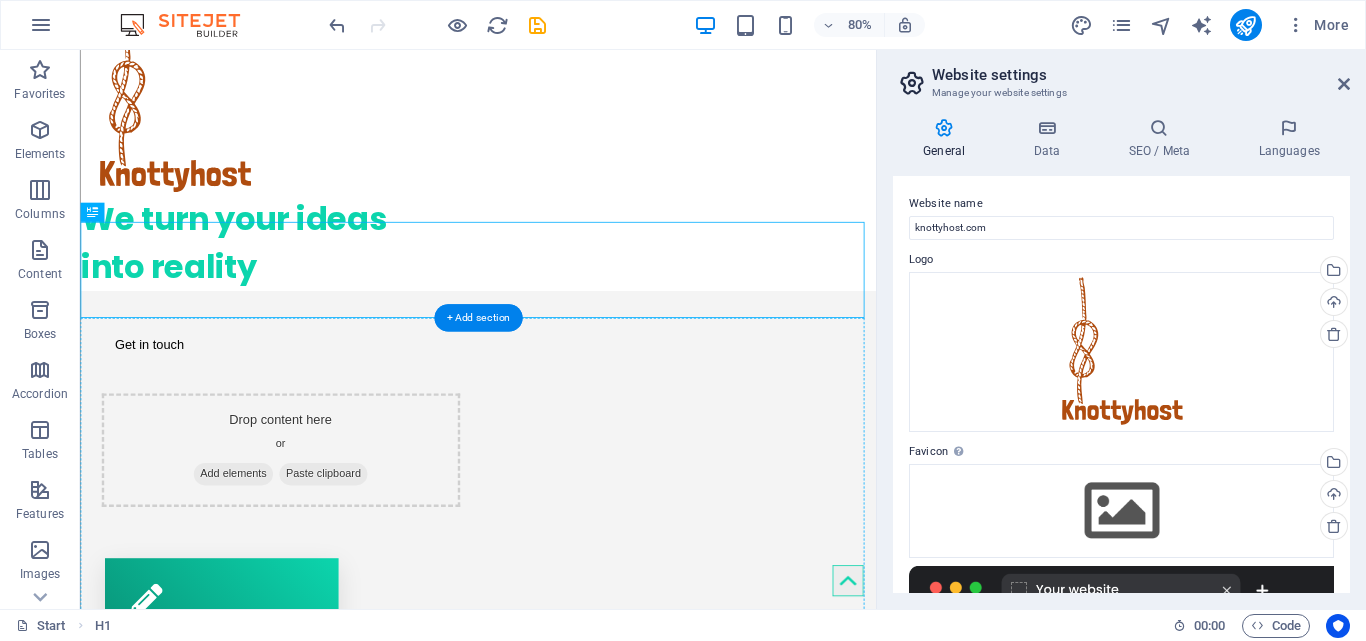 drag, startPoint x: 261, startPoint y: 350, endPoint x: 253, endPoint y: 661, distance: 311.10287 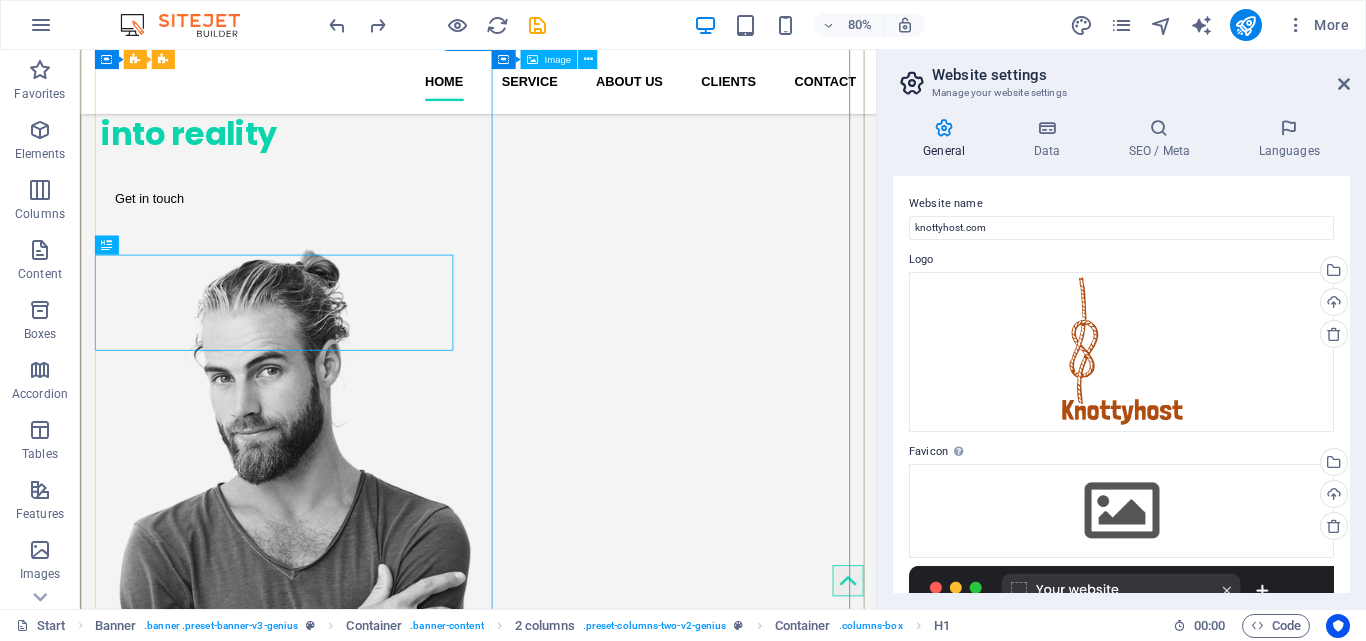 scroll, scrollTop: 286, scrollLeft: 0, axis: vertical 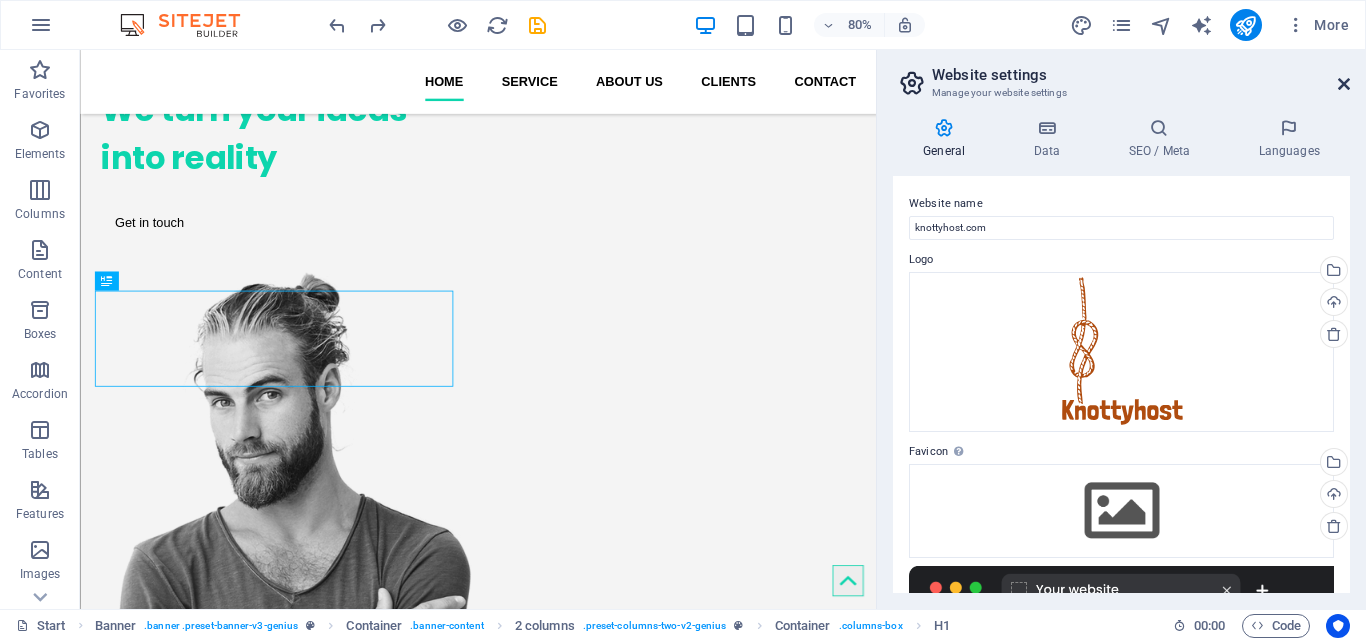 click at bounding box center [1344, 84] 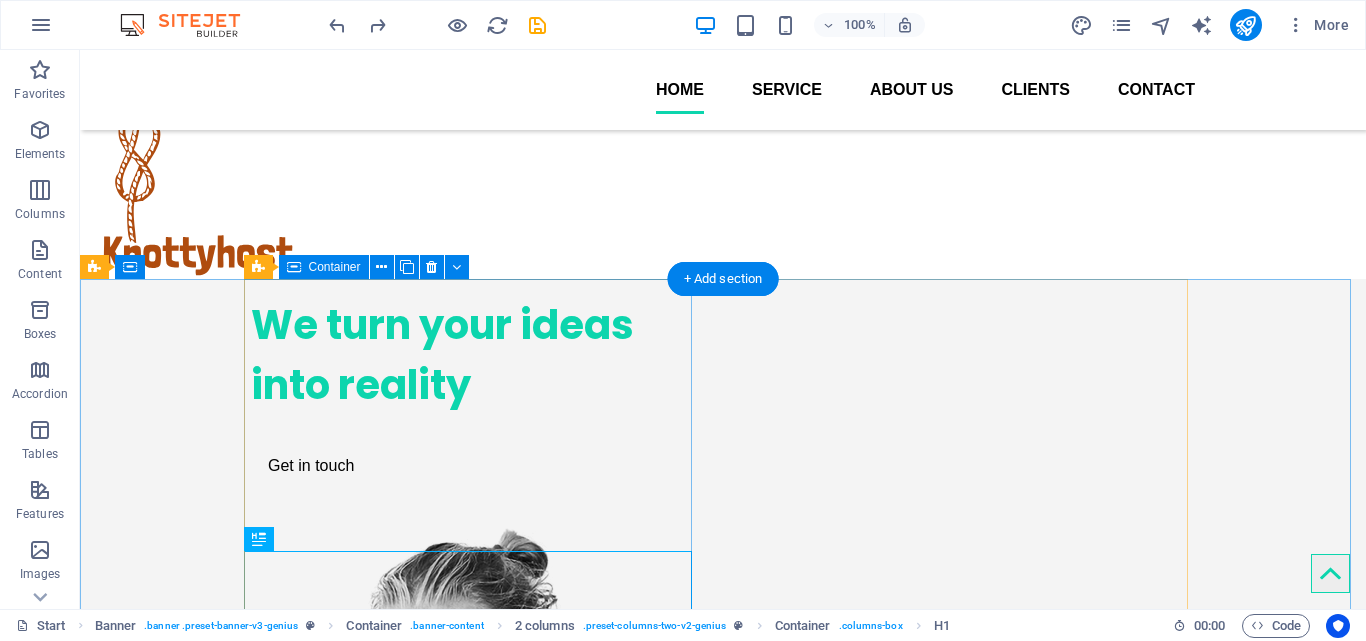 scroll, scrollTop: 0, scrollLeft: 0, axis: both 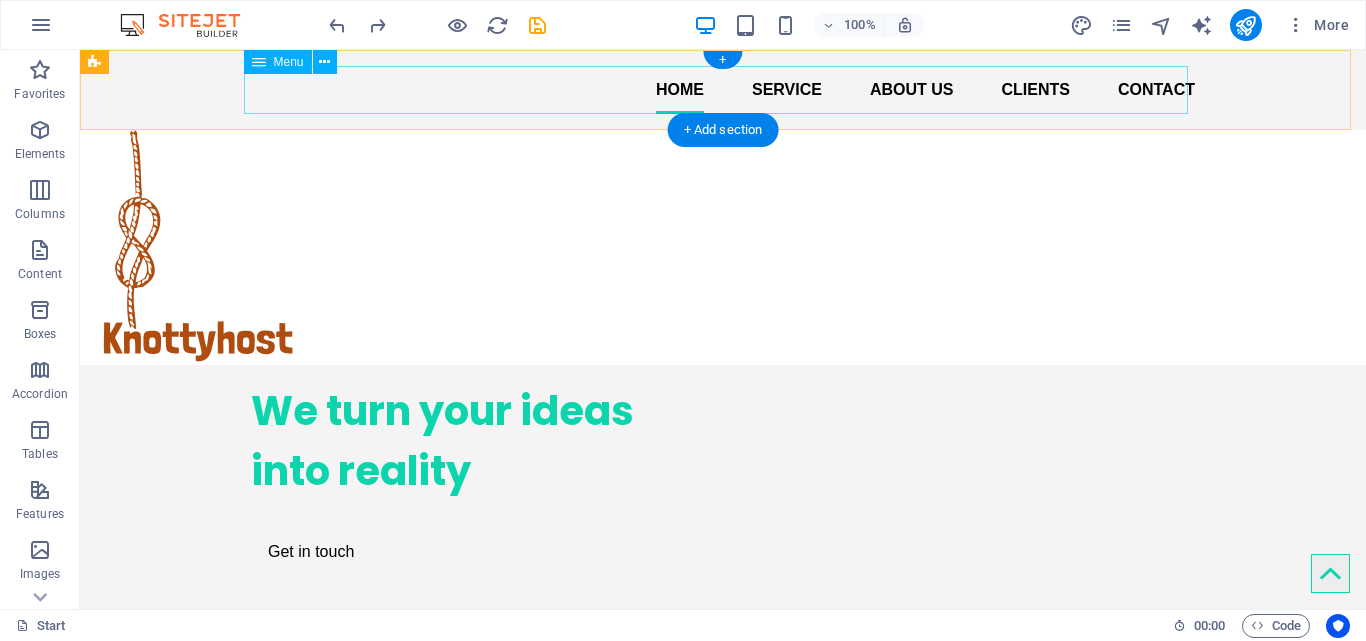 click on "Home Service About us Clients Contact" at bounding box center [723, 90] 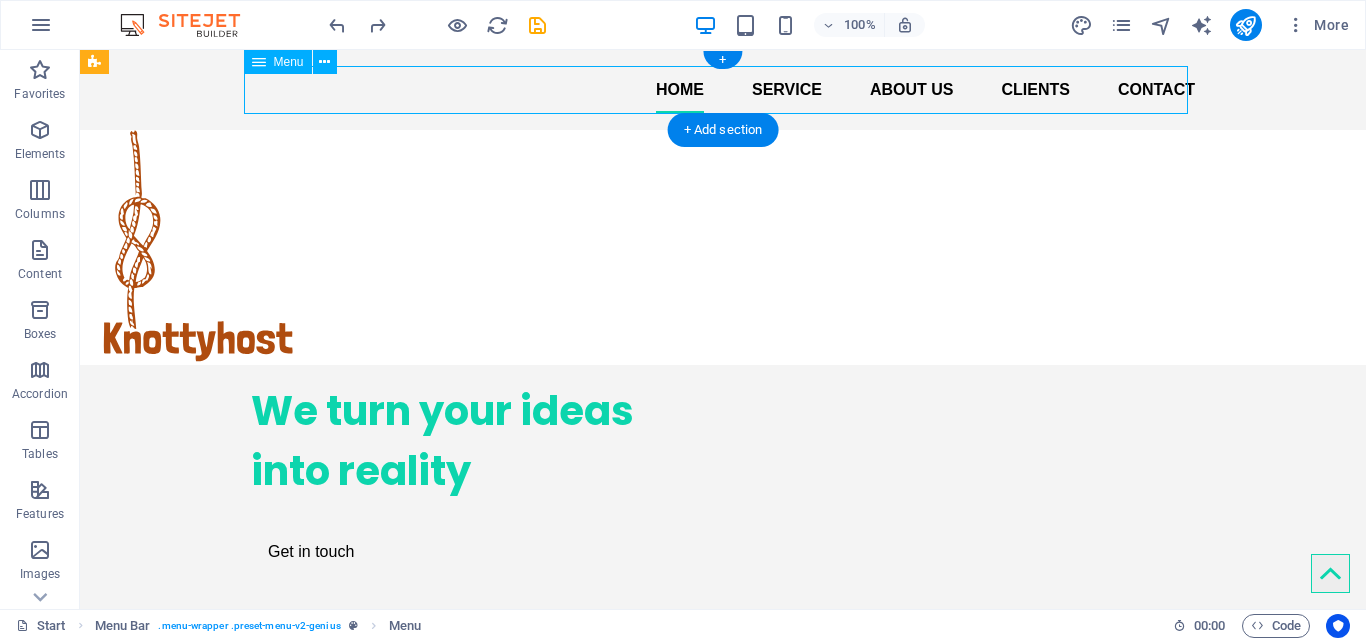 click on "Home Service About us Clients Contact" at bounding box center [723, 90] 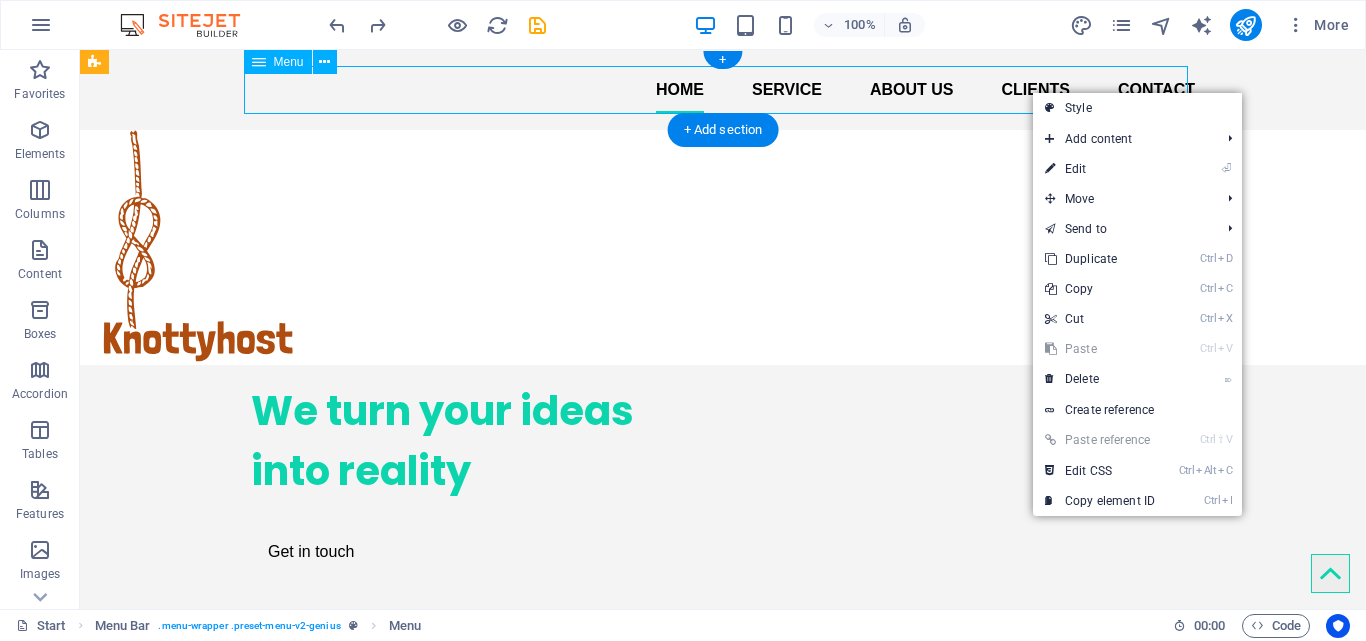 click on "Home Service About us Clients Contact" at bounding box center [723, 90] 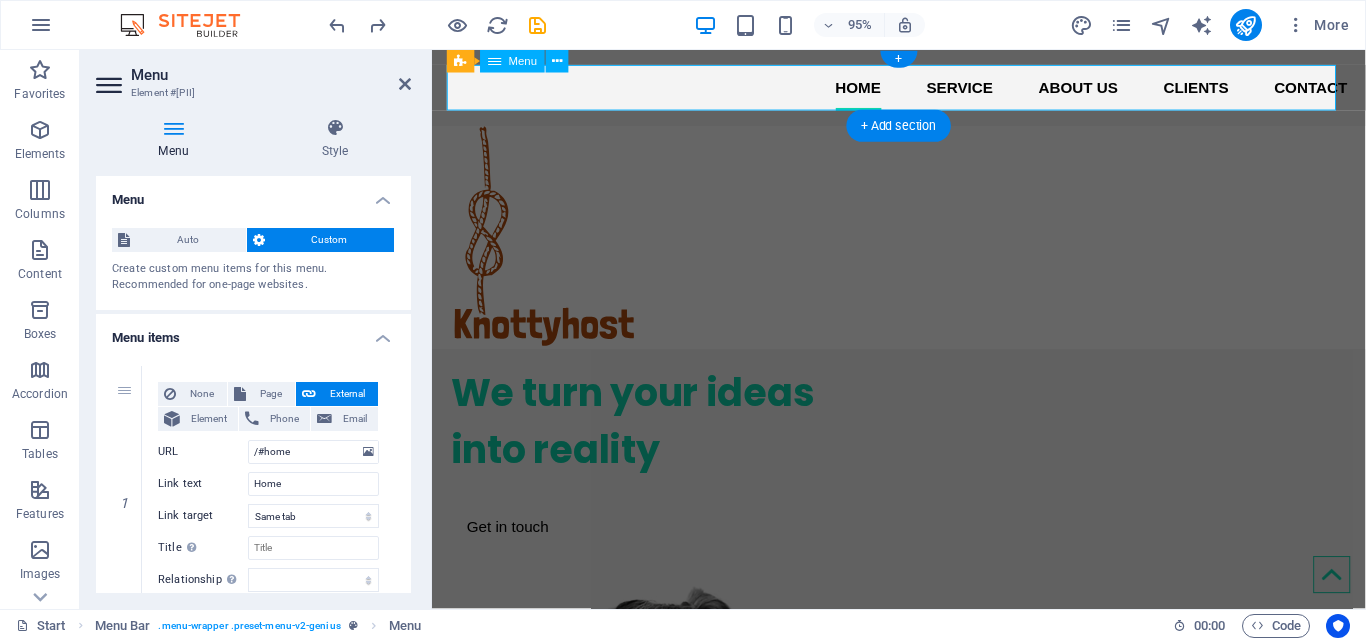 click on "Home Service About us Clients Contact" at bounding box center [924, 90] 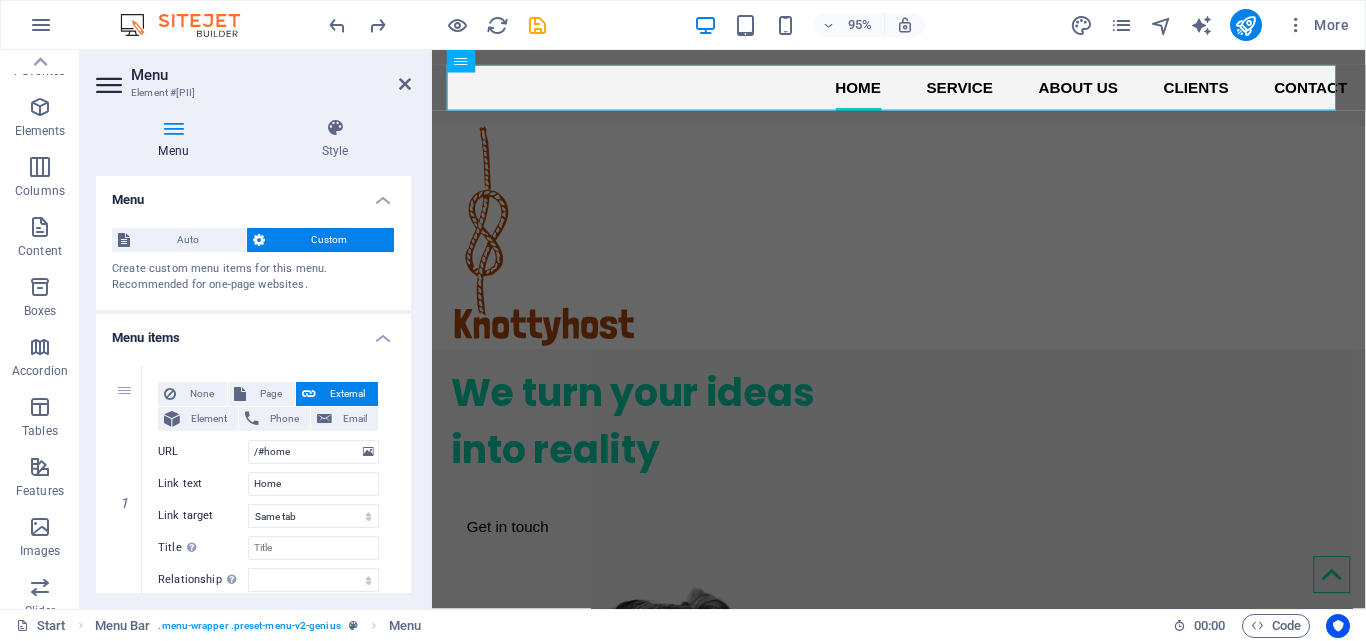 scroll, scrollTop: 0, scrollLeft: 0, axis: both 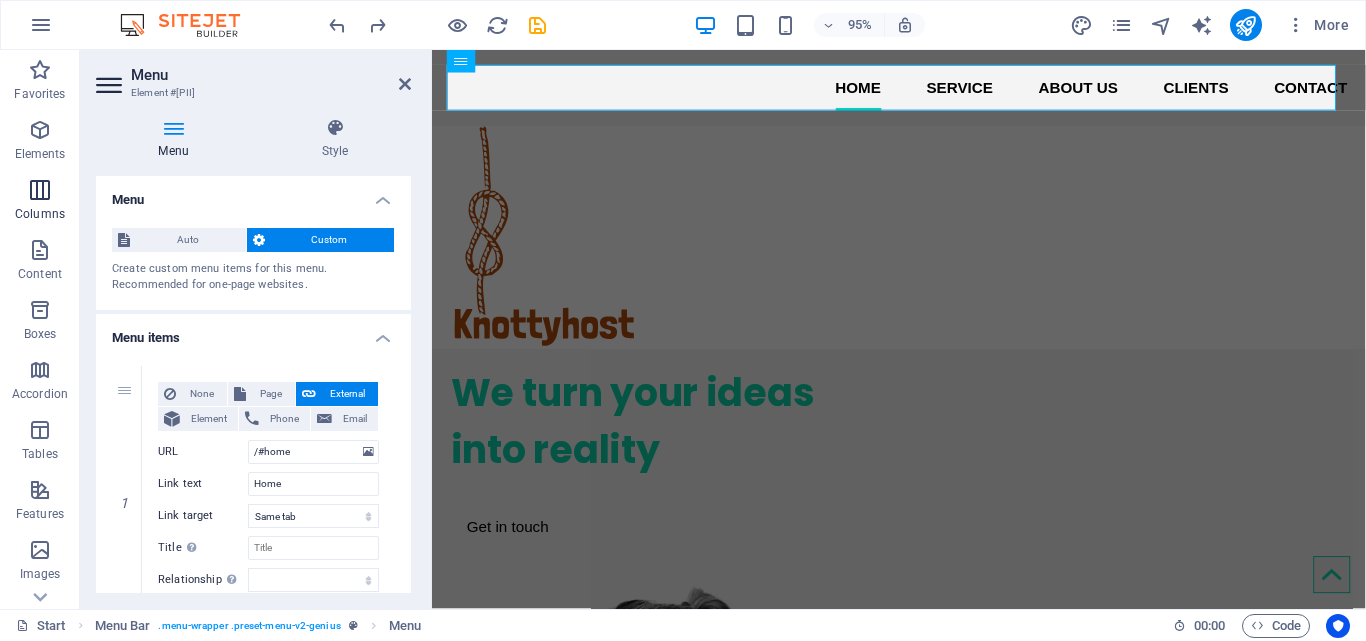 click at bounding box center [40, 190] 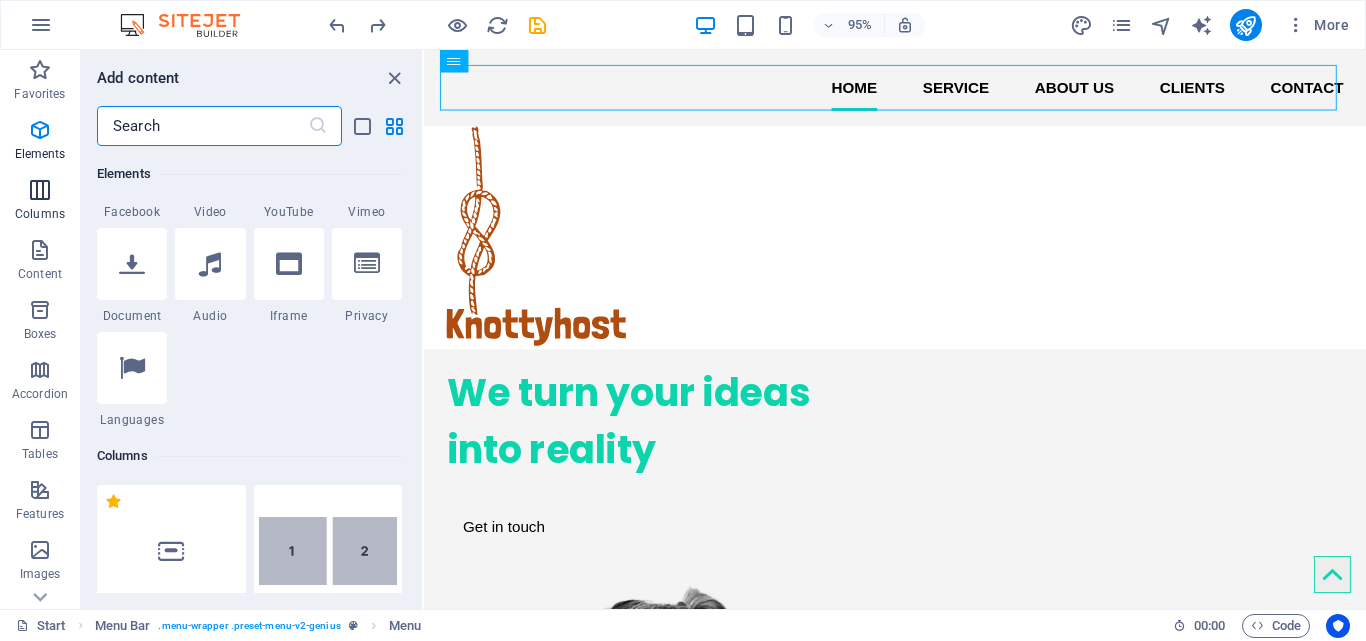 scroll, scrollTop: 990, scrollLeft: 0, axis: vertical 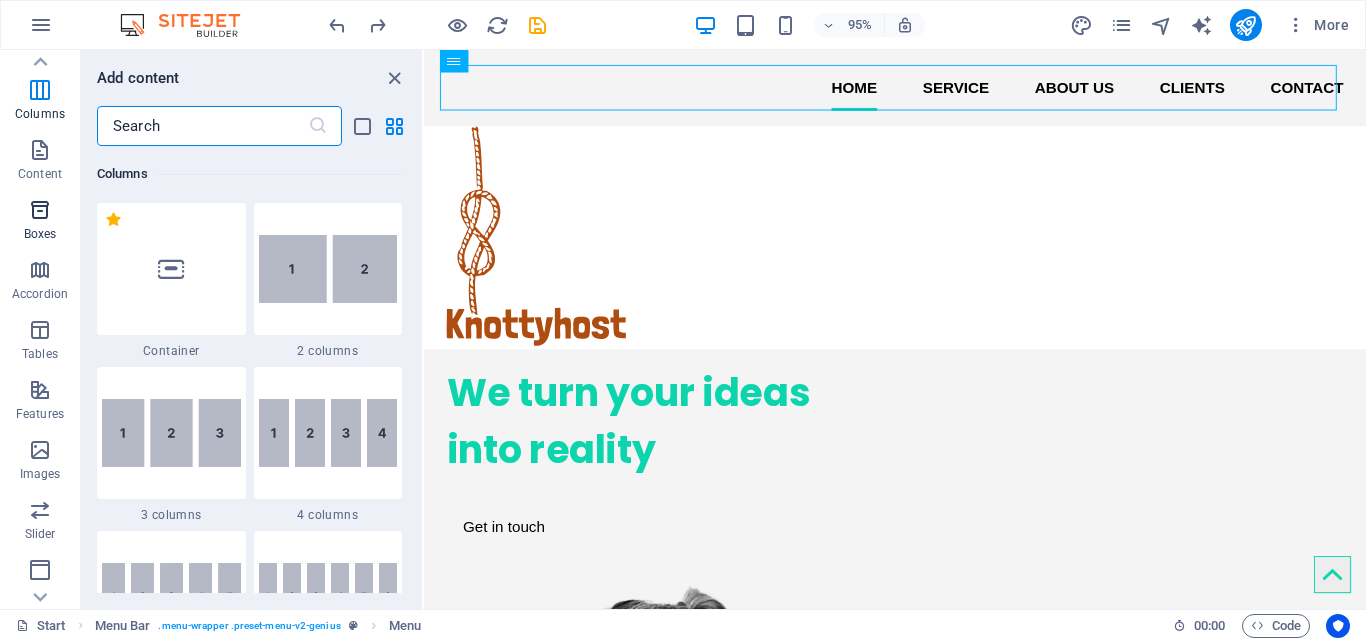 click on "Boxes" at bounding box center [40, 234] 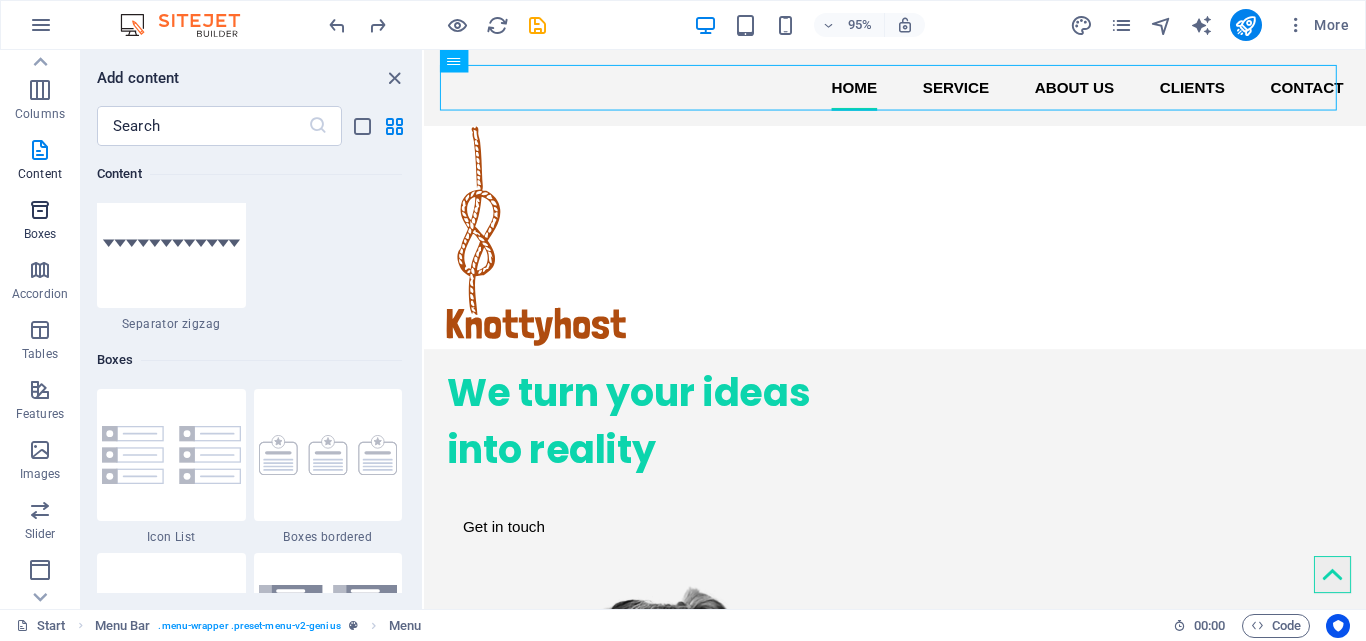 scroll, scrollTop: 5516, scrollLeft: 0, axis: vertical 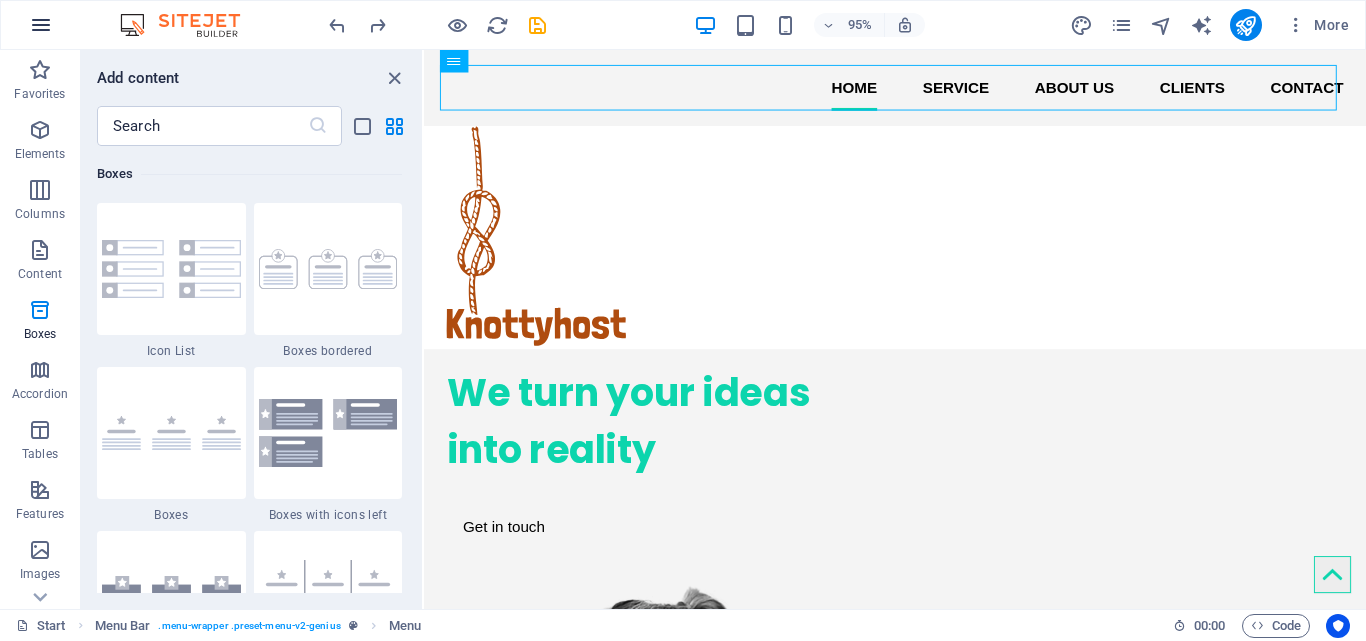 click at bounding box center (41, 25) 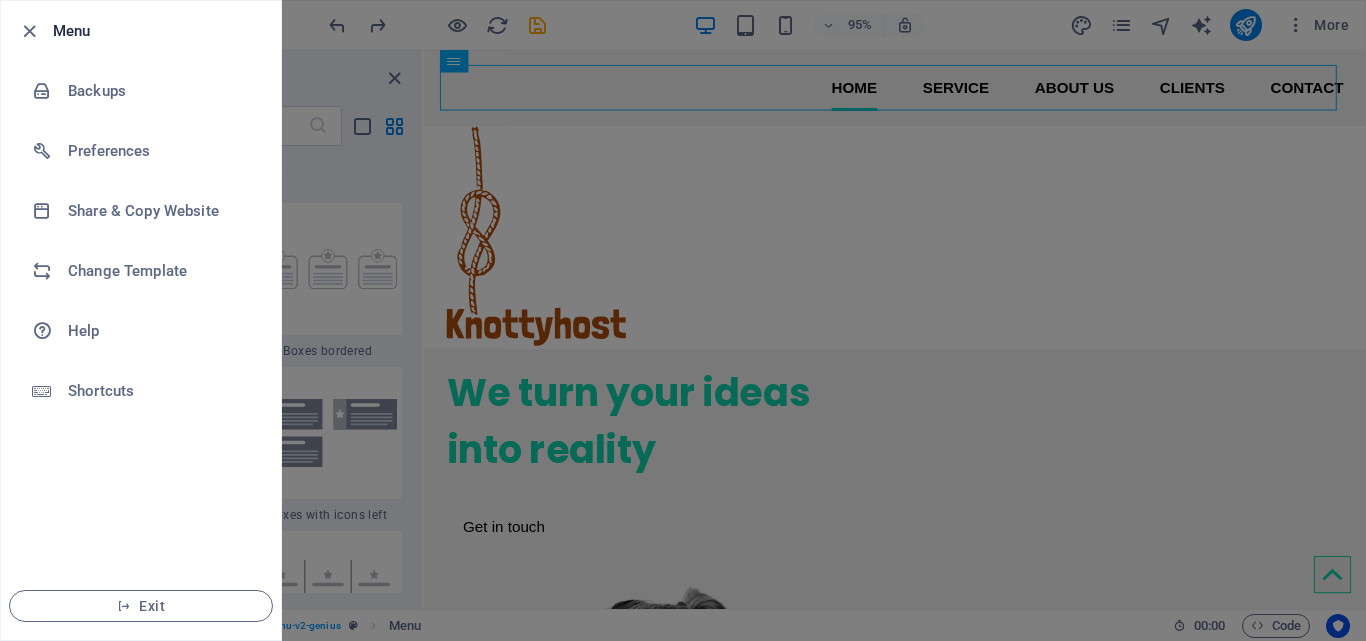 click at bounding box center (683, 320) 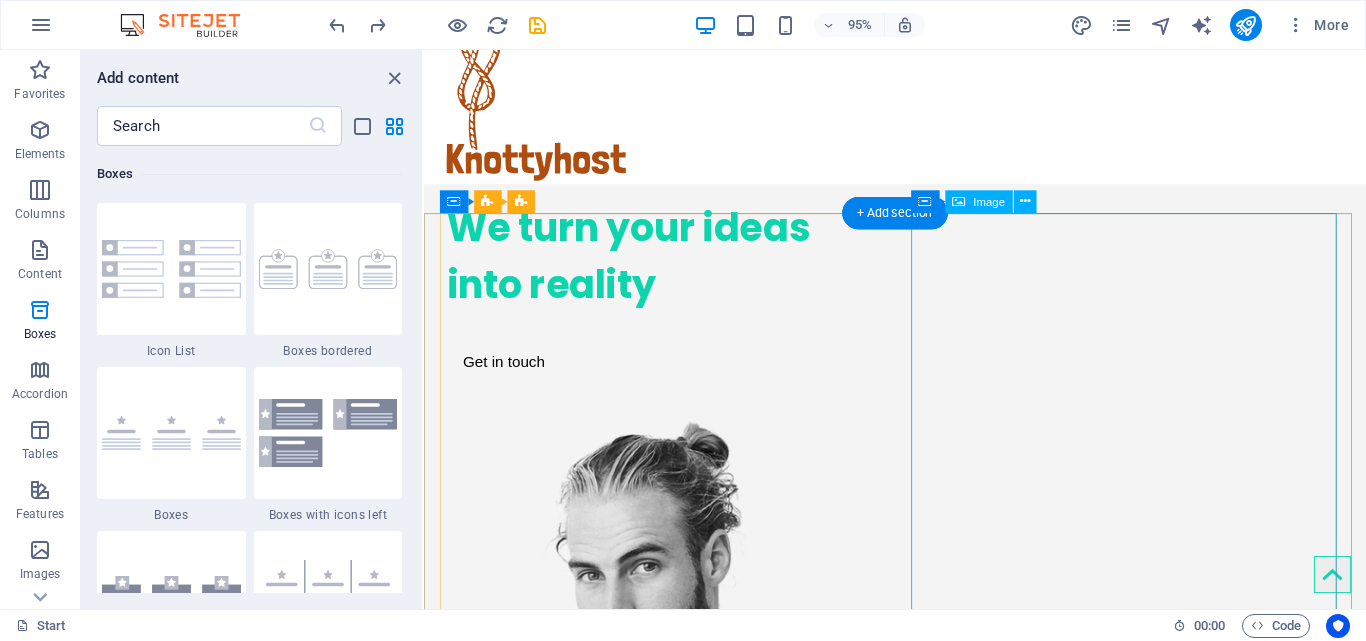 scroll, scrollTop: 200, scrollLeft: 0, axis: vertical 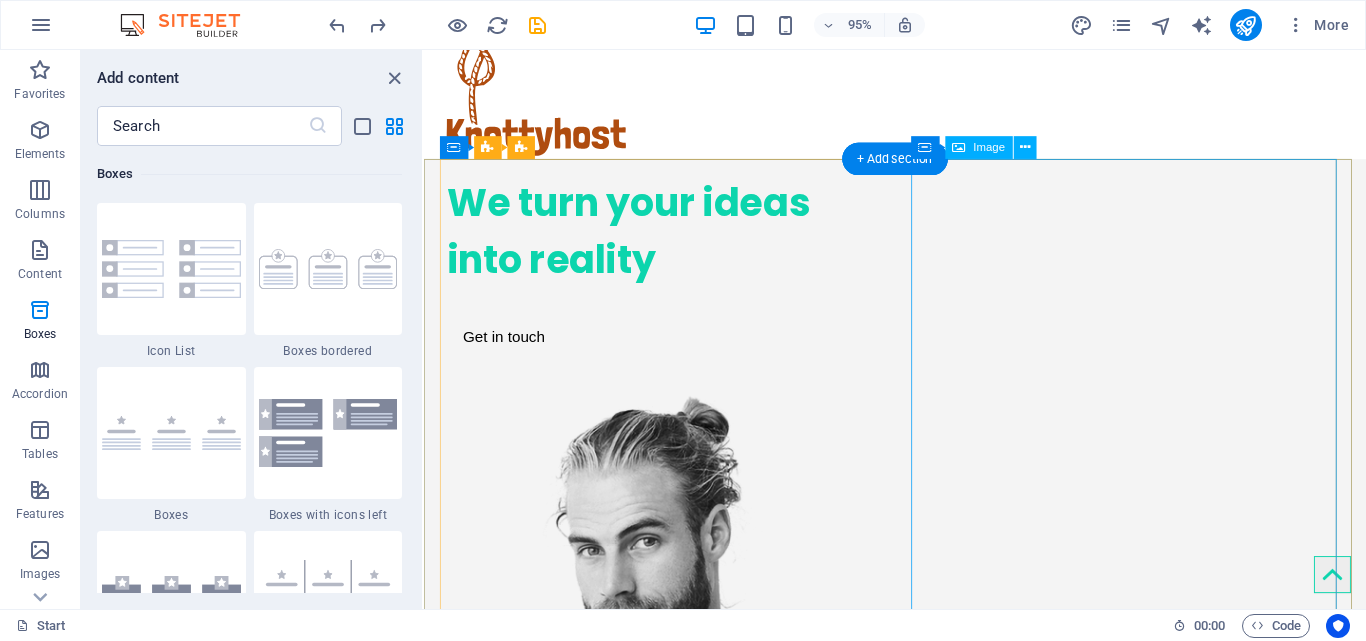 click at bounding box center [672, 793] 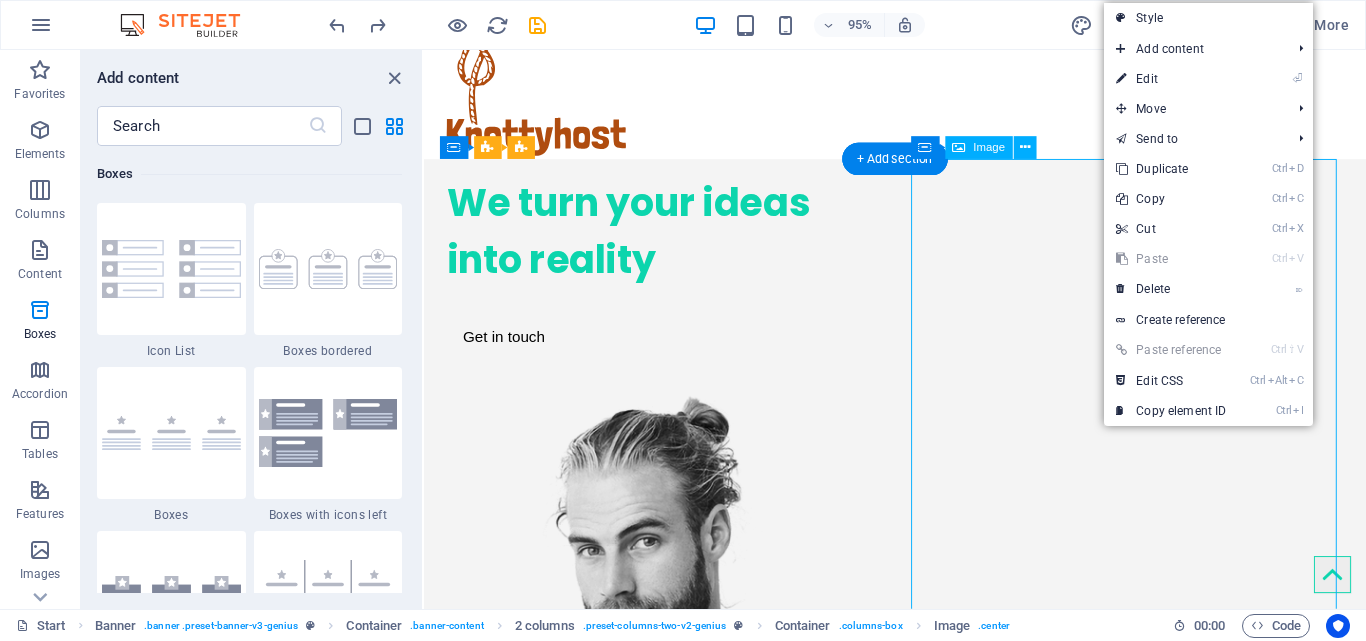 click at bounding box center [672, 793] 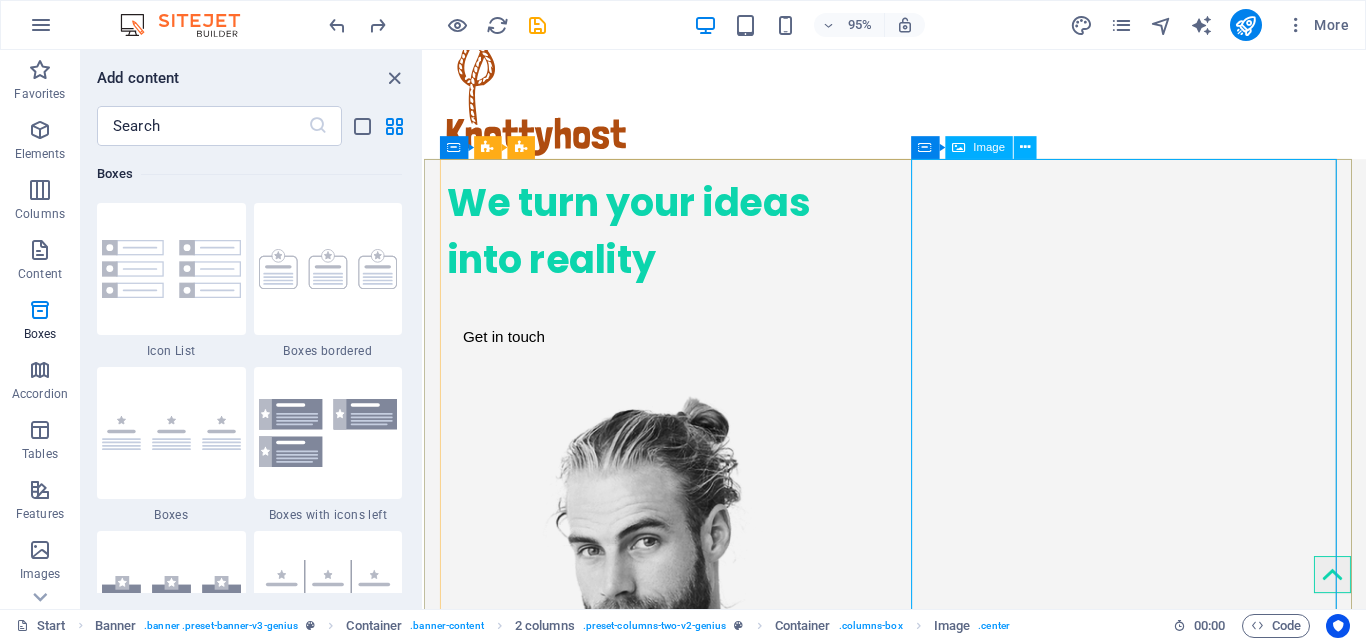 click on "Image" at bounding box center [990, 147] 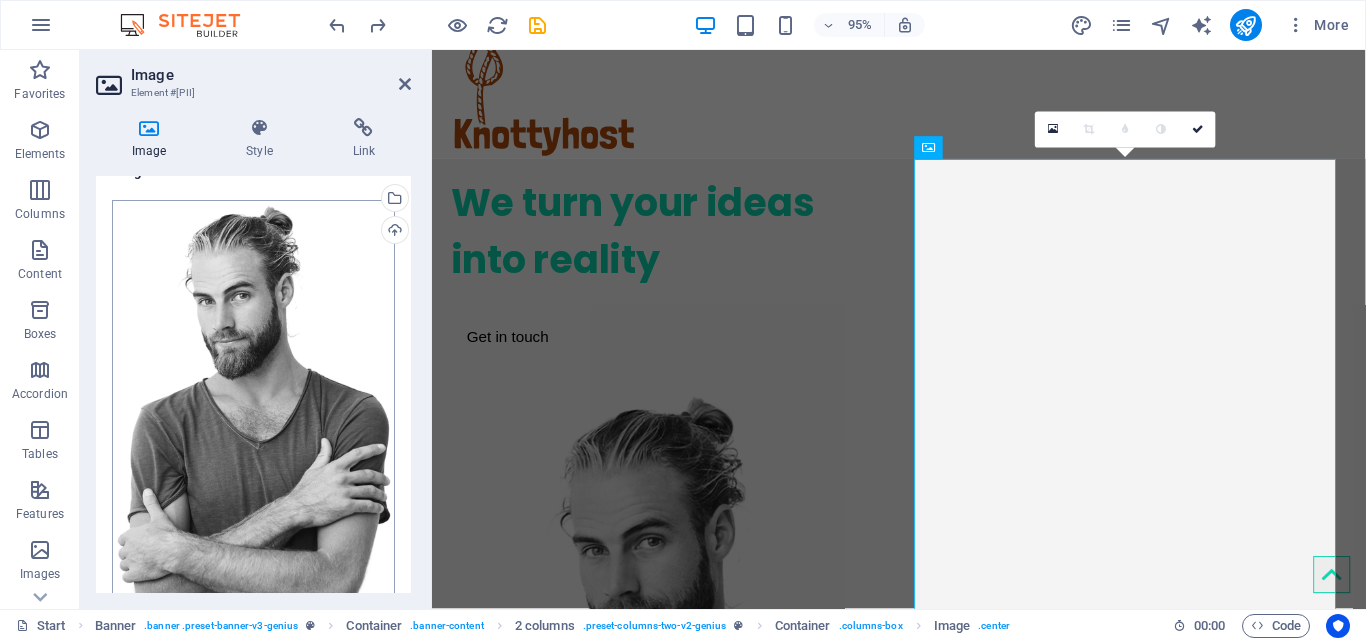 scroll, scrollTop: 0, scrollLeft: 0, axis: both 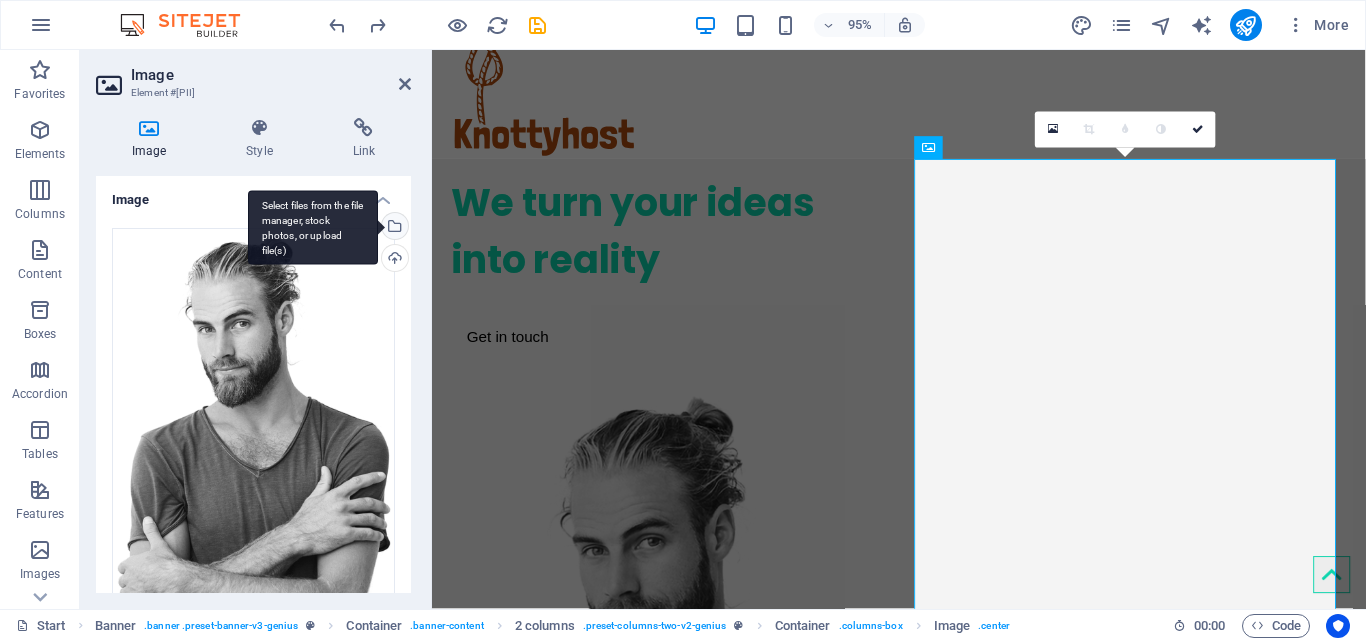 click on "Select files from the file manager, stock photos, or upload file(s)" at bounding box center (393, 228) 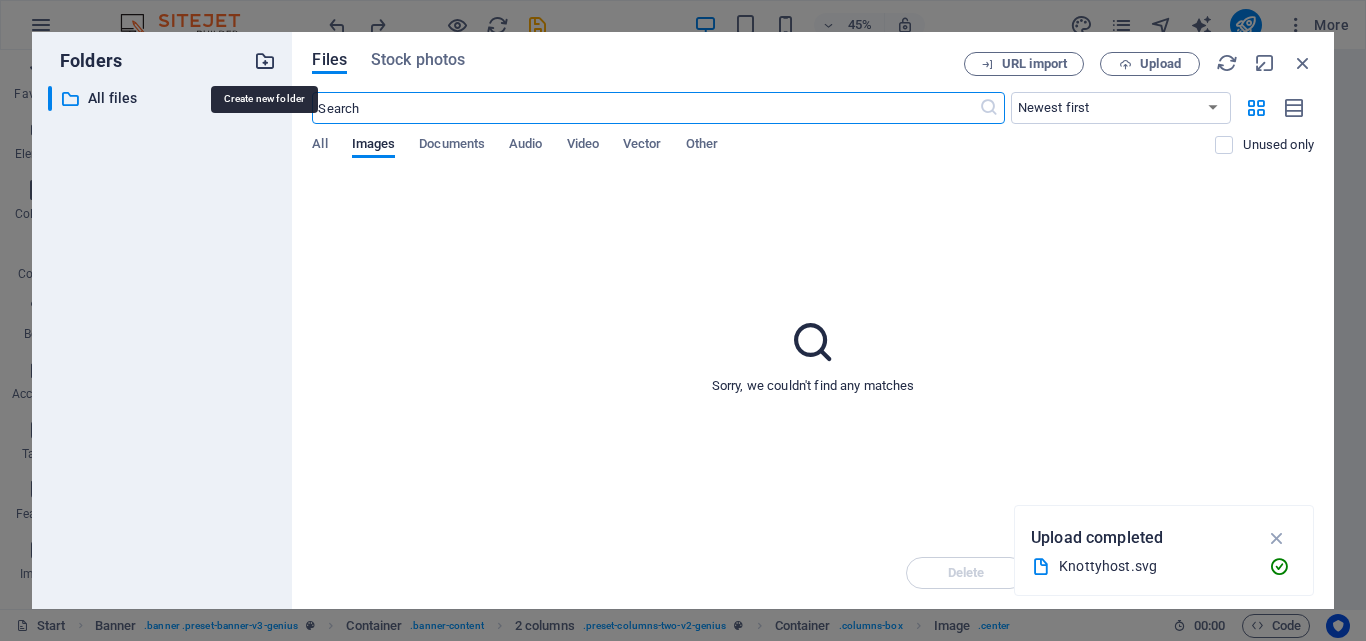 click at bounding box center (265, 61) 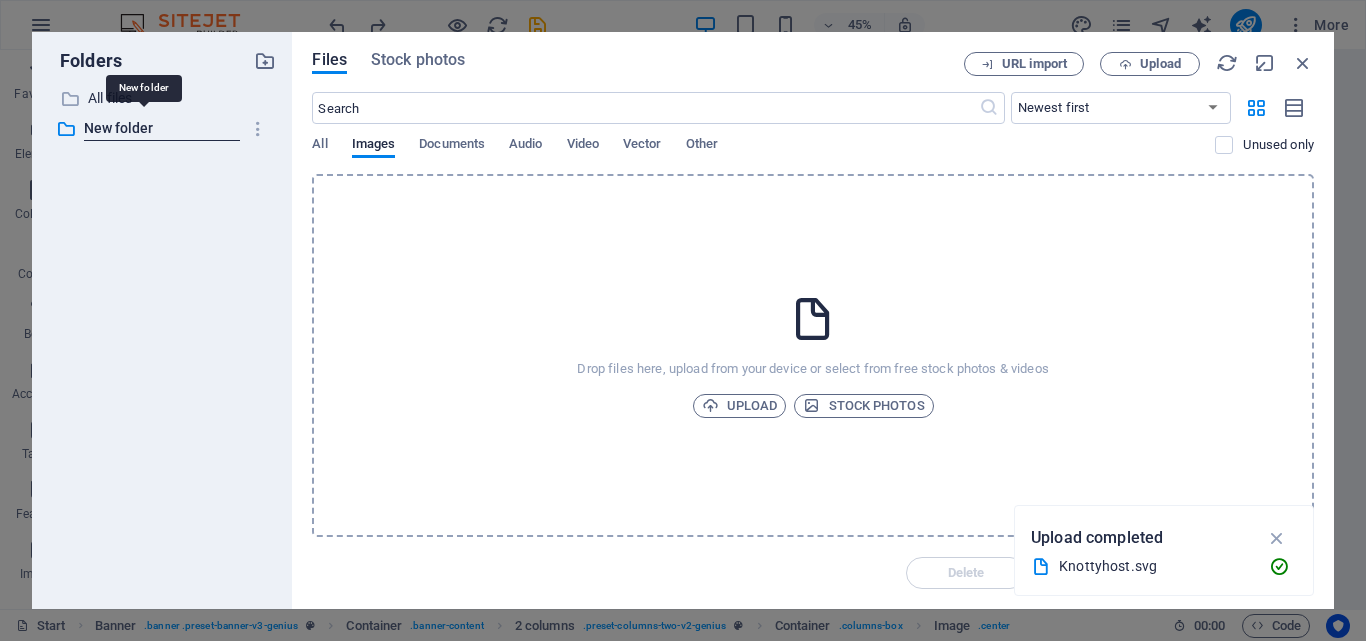 drag, startPoint x: 224, startPoint y: 287, endPoint x: 224, endPoint y: 274, distance: 13 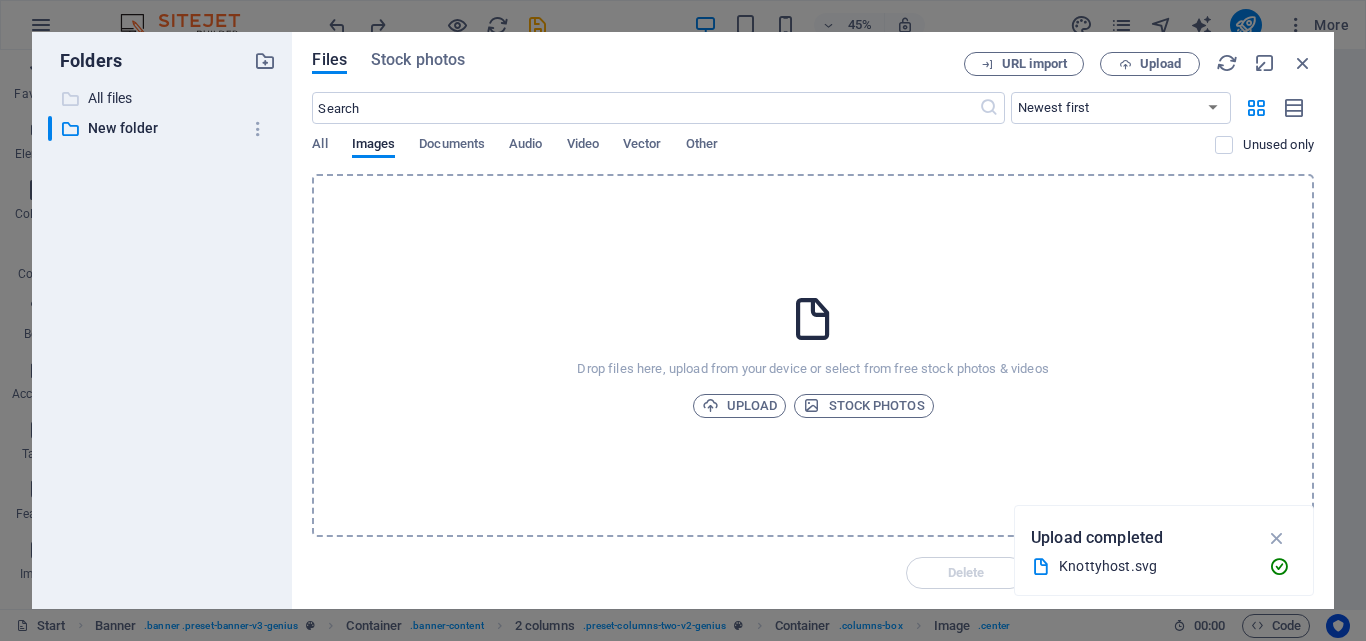 click on "All files" at bounding box center (164, 98) 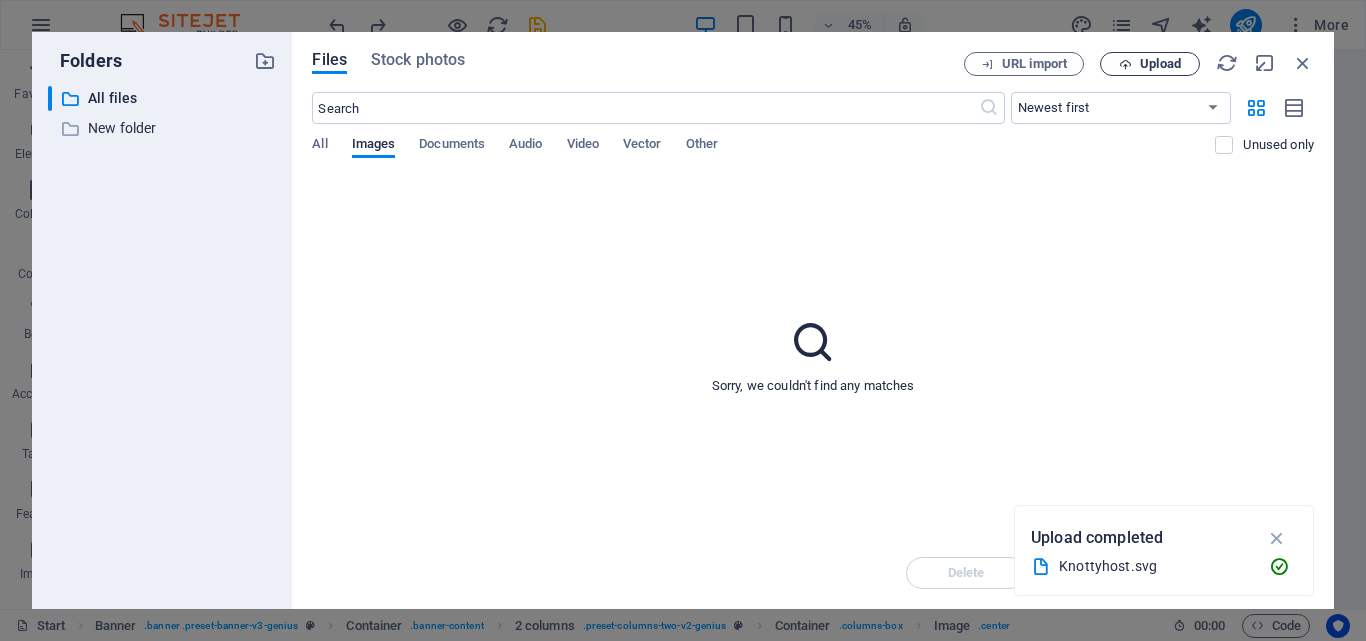 click on "Upload" at bounding box center (1160, 64) 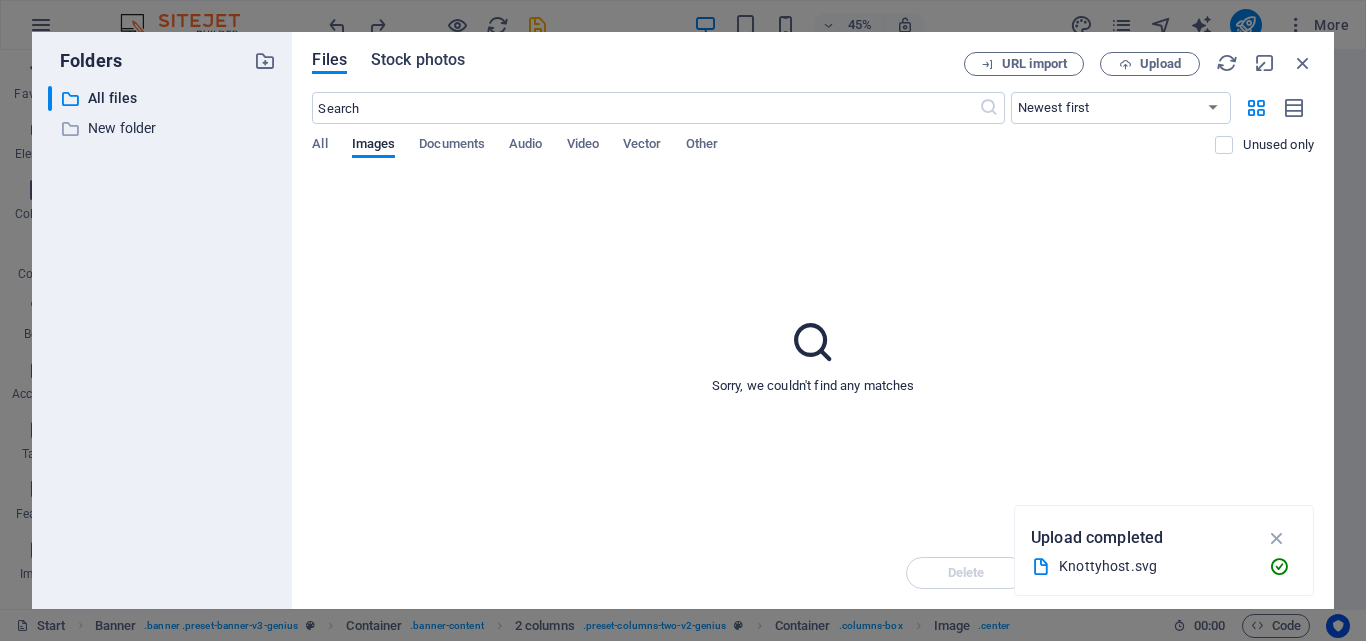 click on "Stock photos" at bounding box center (418, 60) 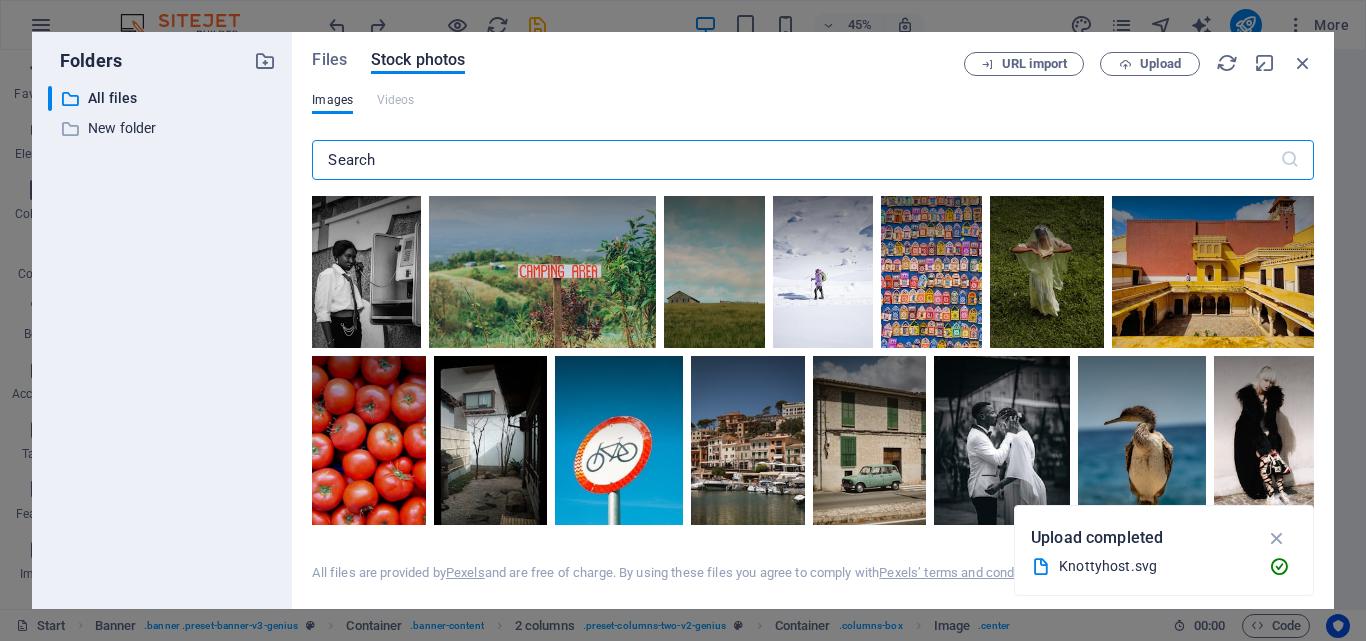 click at bounding box center [795, 160] 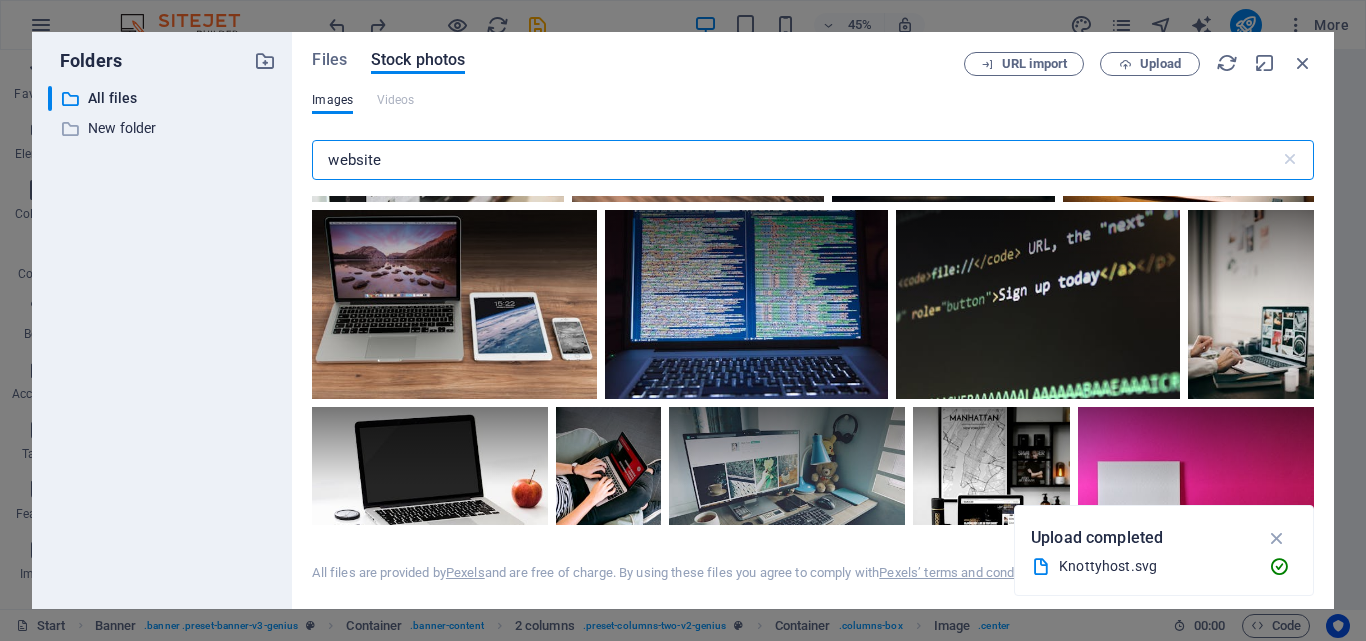 scroll, scrollTop: 600, scrollLeft: 0, axis: vertical 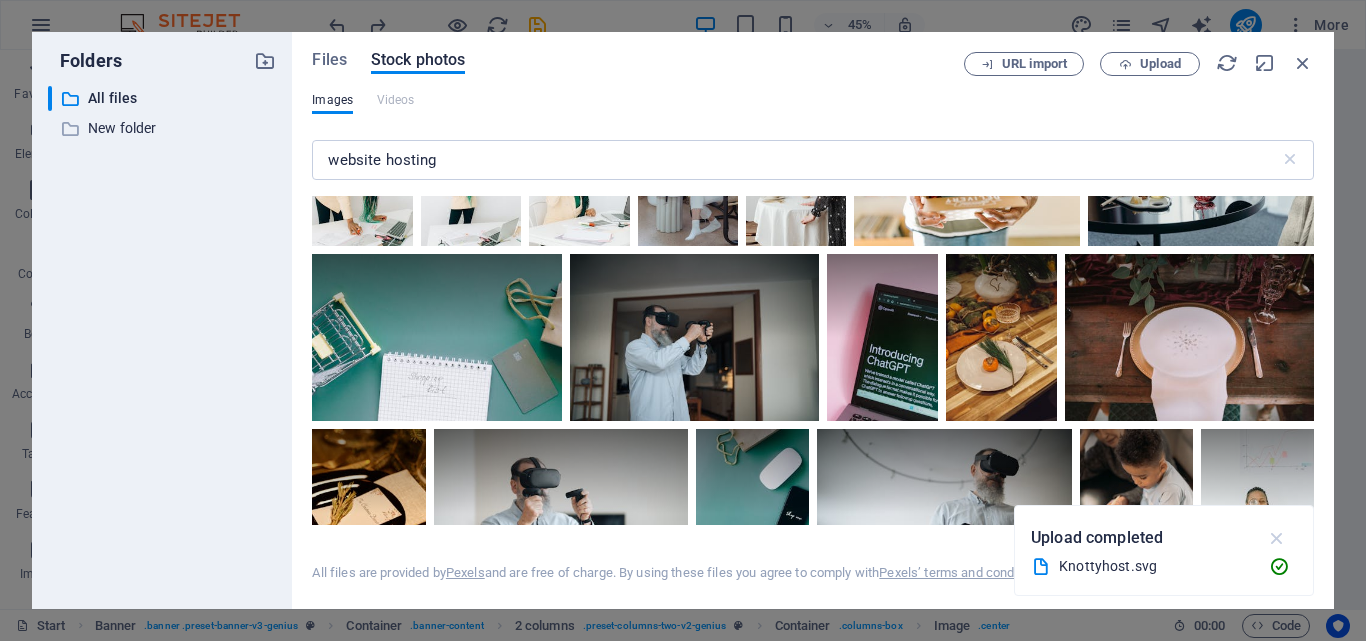click at bounding box center (1277, 538) 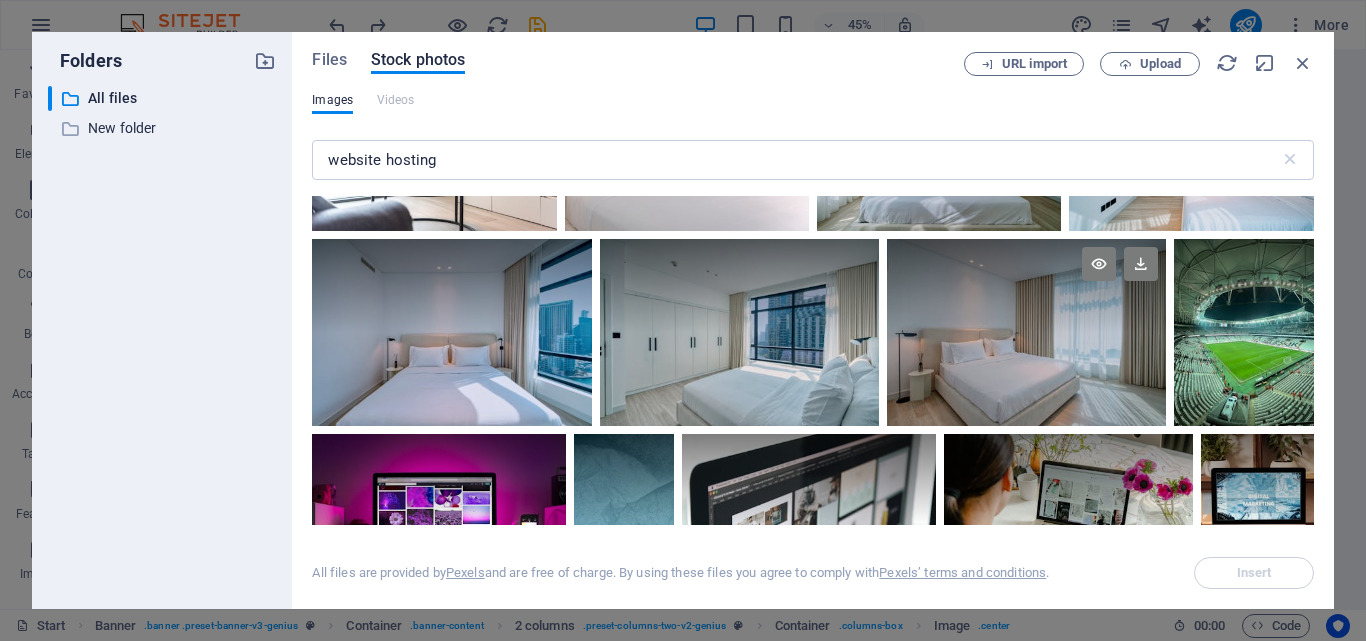 scroll, scrollTop: 0, scrollLeft: 0, axis: both 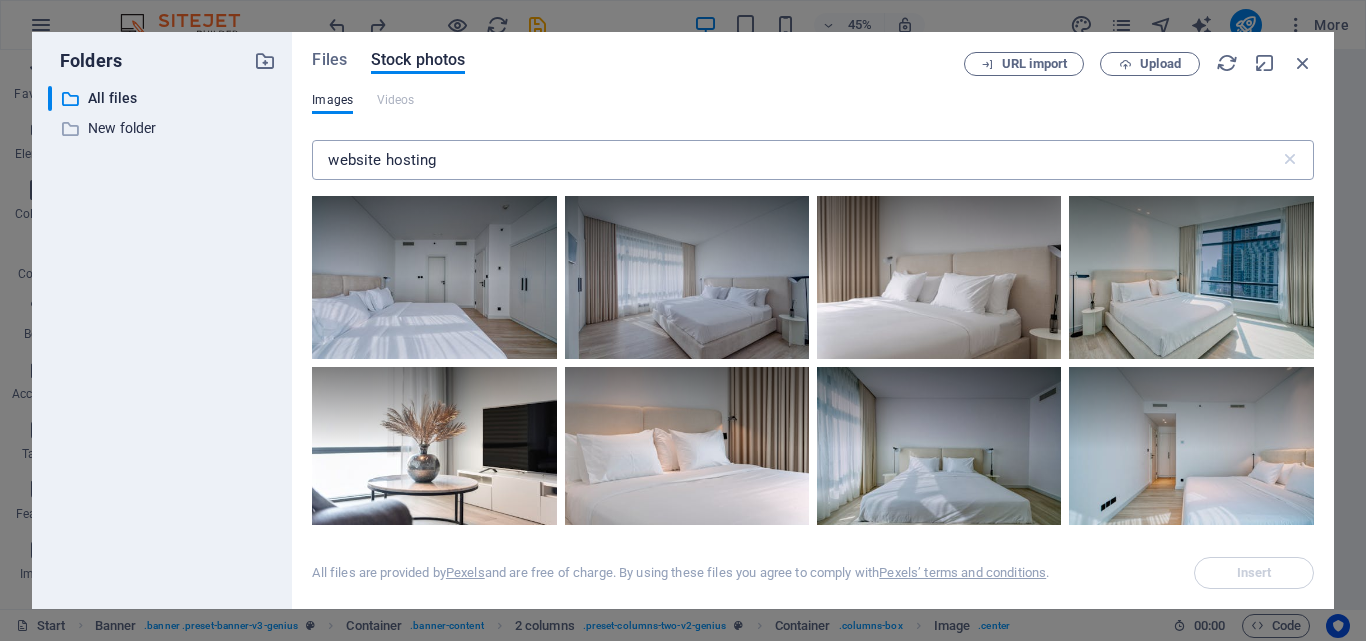 click on "website hosting" at bounding box center (795, 160) 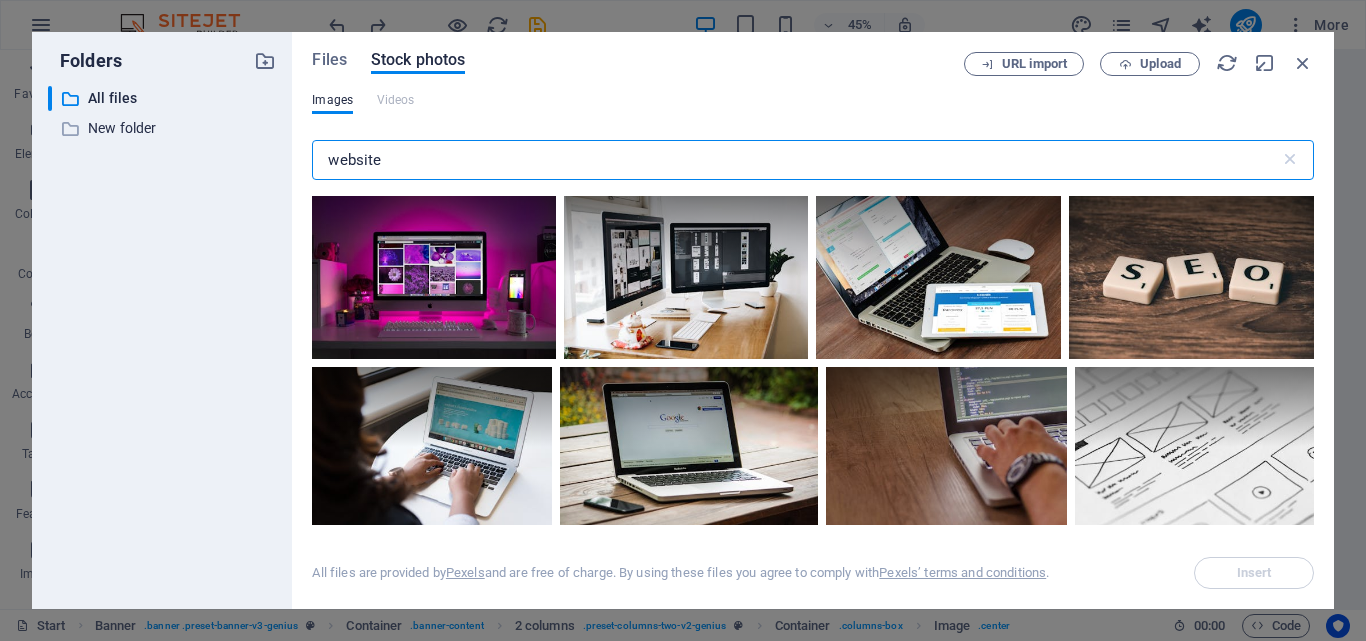 type on "website" 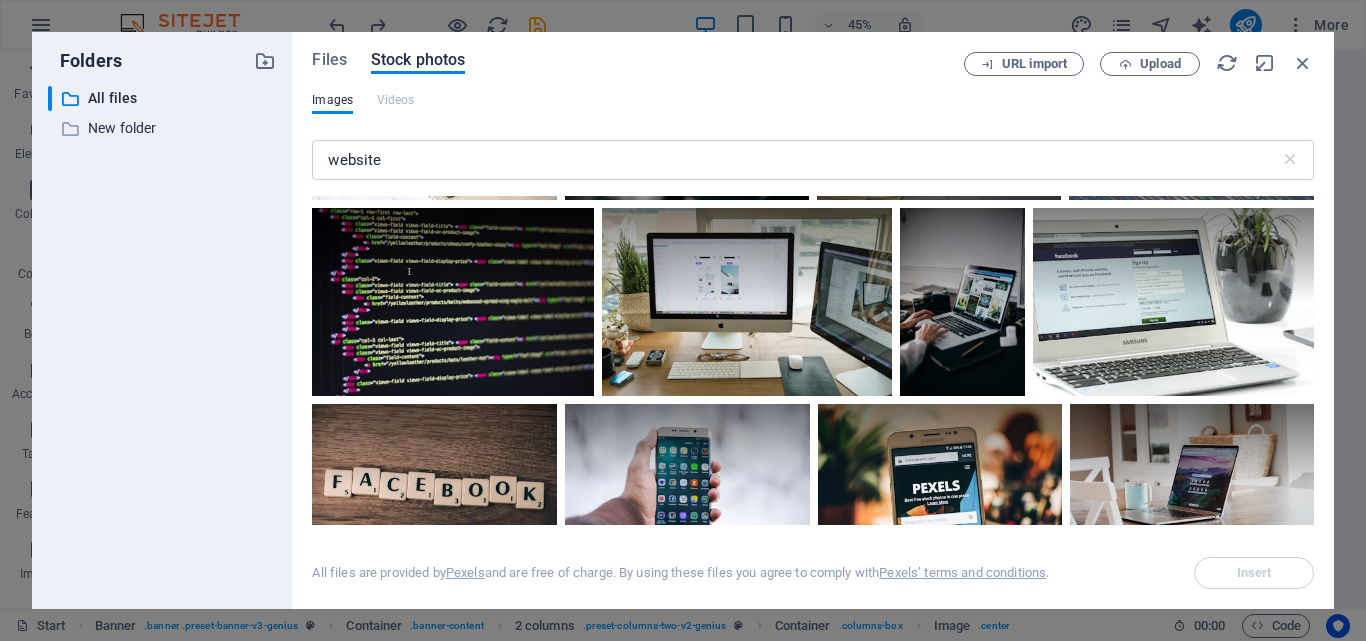 scroll, scrollTop: 1200, scrollLeft: 0, axis: vertical 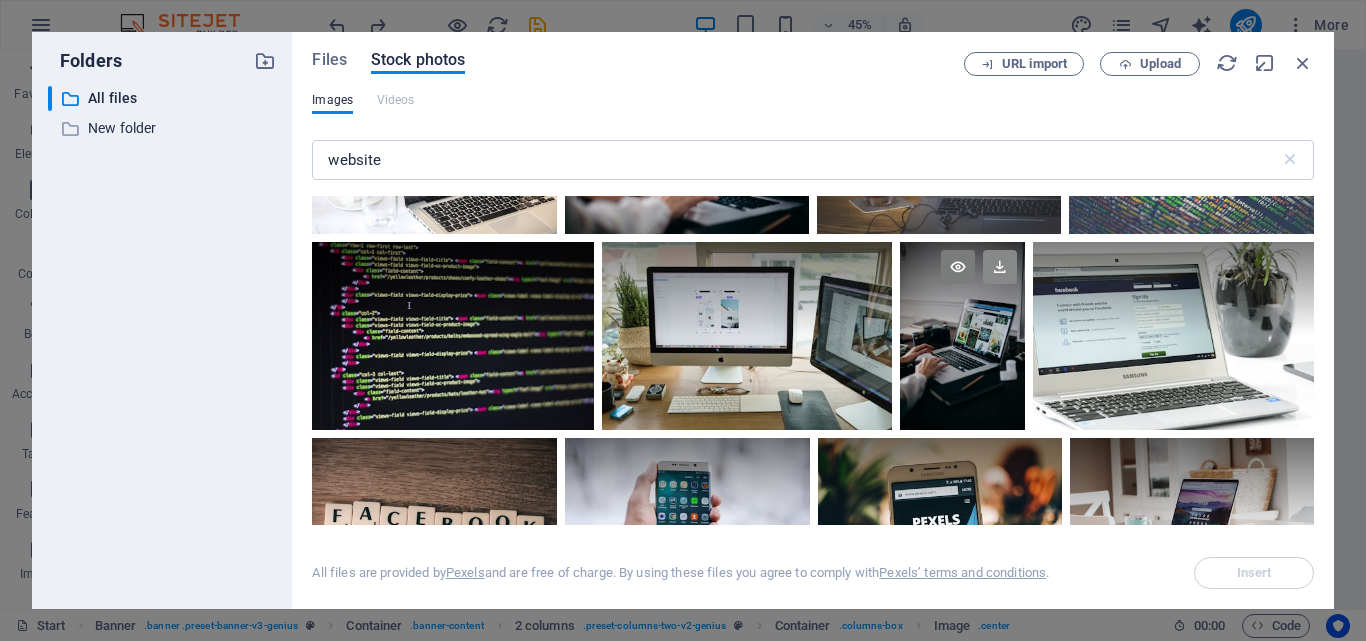 click at bounding box center (1000, 267) 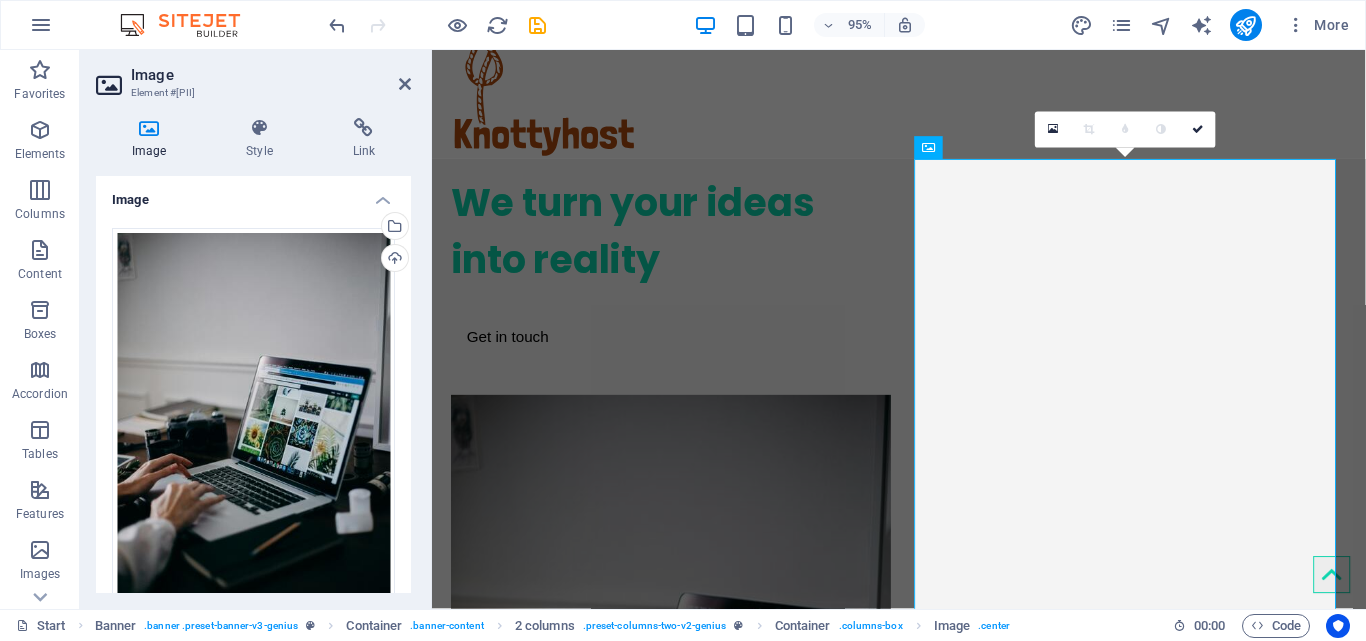 scroll, scrollTop: 715, scrollLeft: 0, axis: vertical 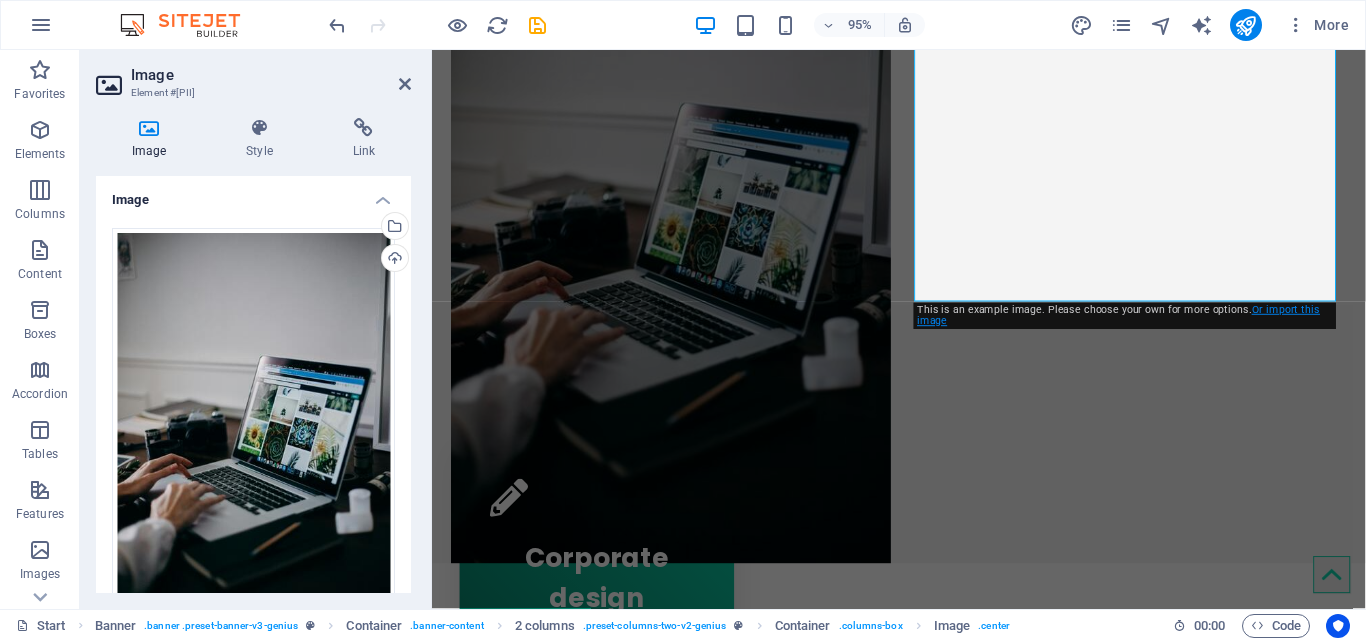 click on "Or import this image" at bounding box center (1118, 316) 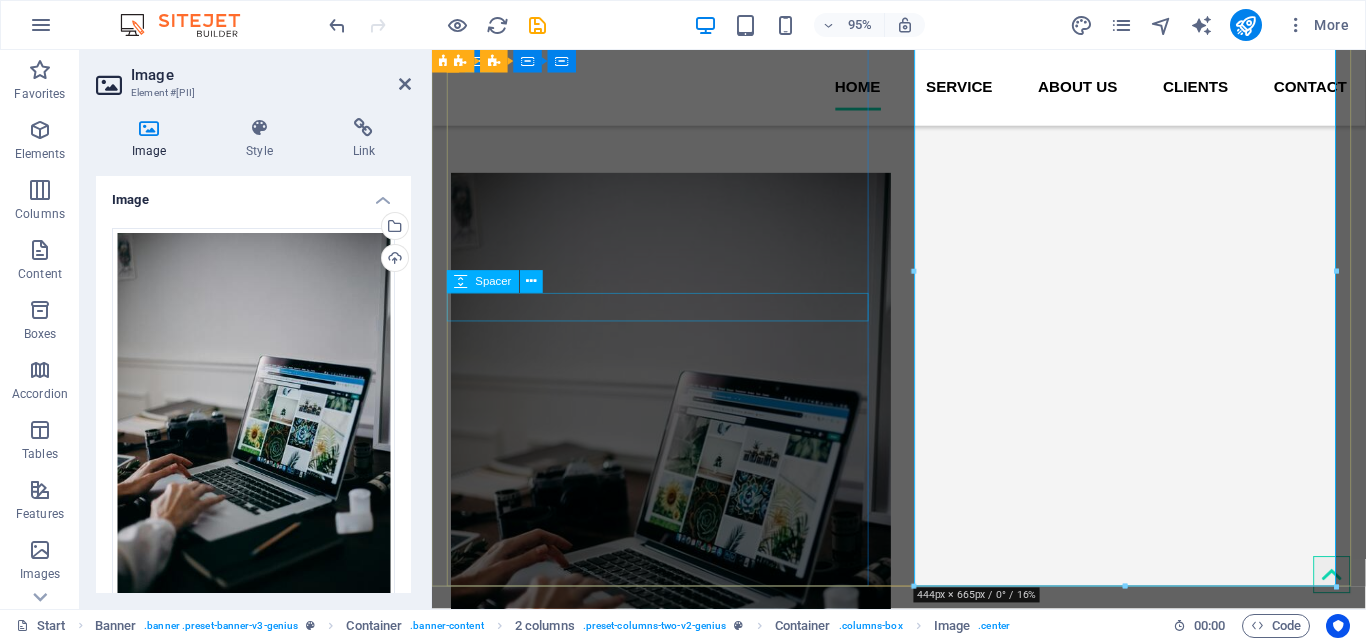 scroll, scrollTop: 415, scrollLeft: 0, axis: vertical 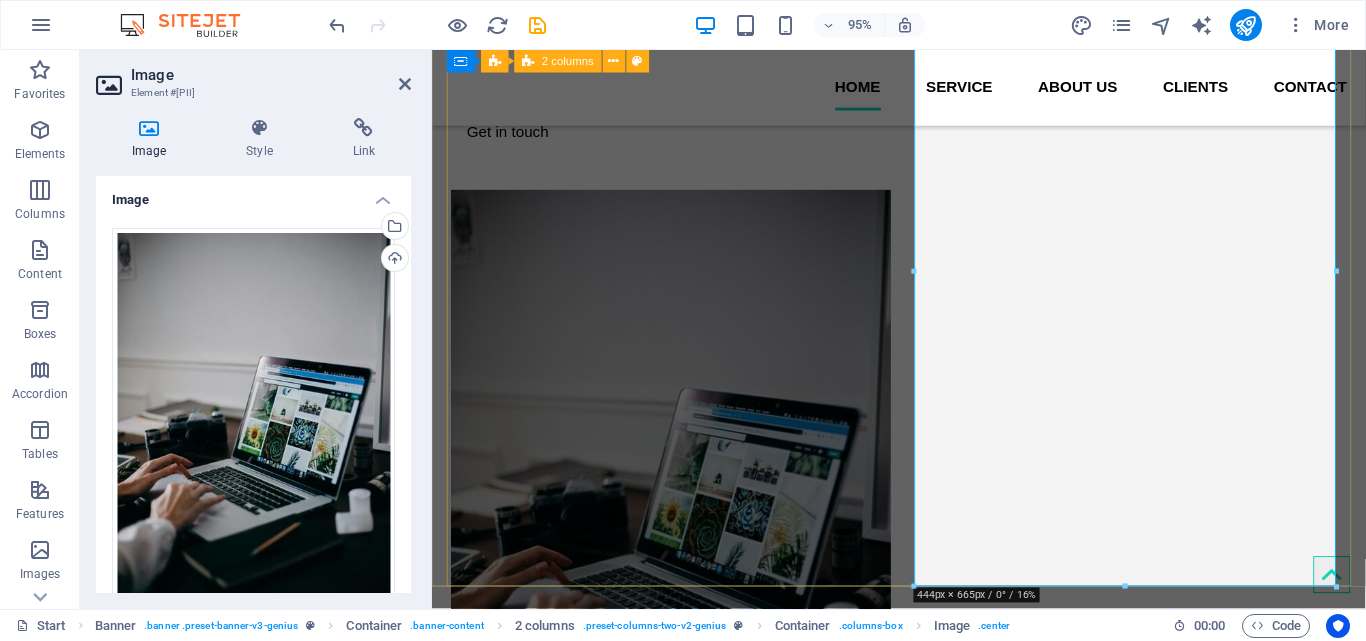 click on "We turn your ideas into reality  Get in touch" at bounding box center [924, 420] 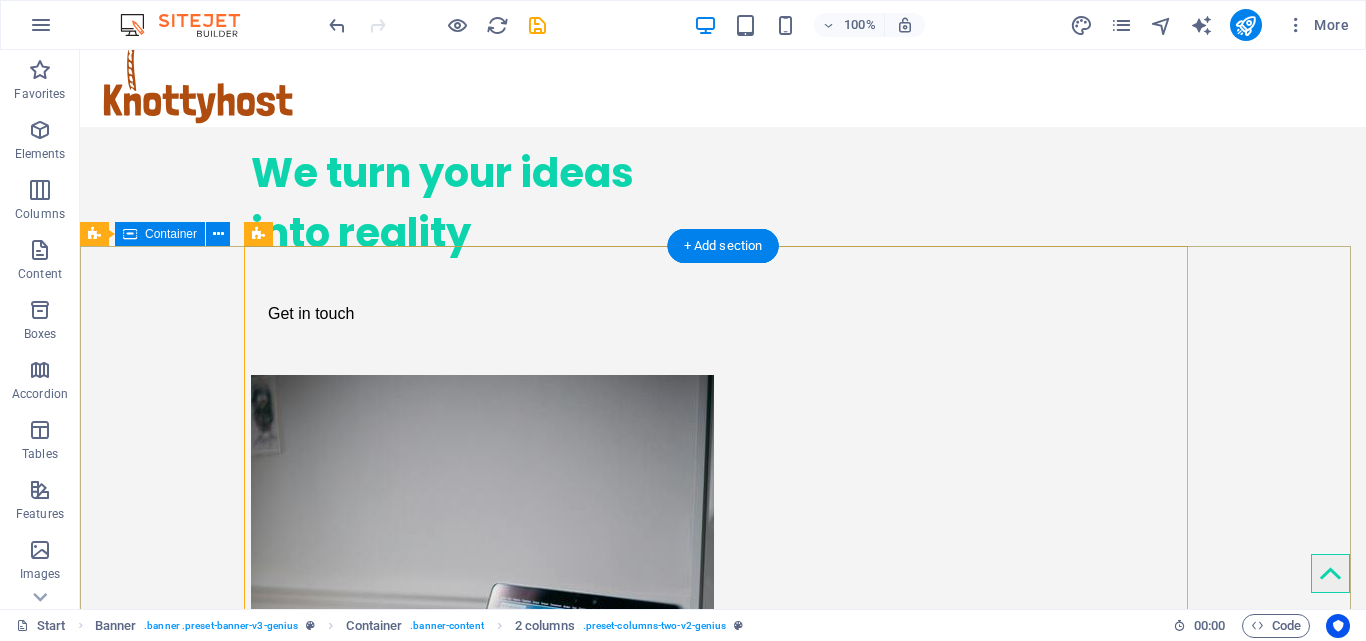 scroll, scrollTop: 300, scrollLeft: 0, axis: vertical 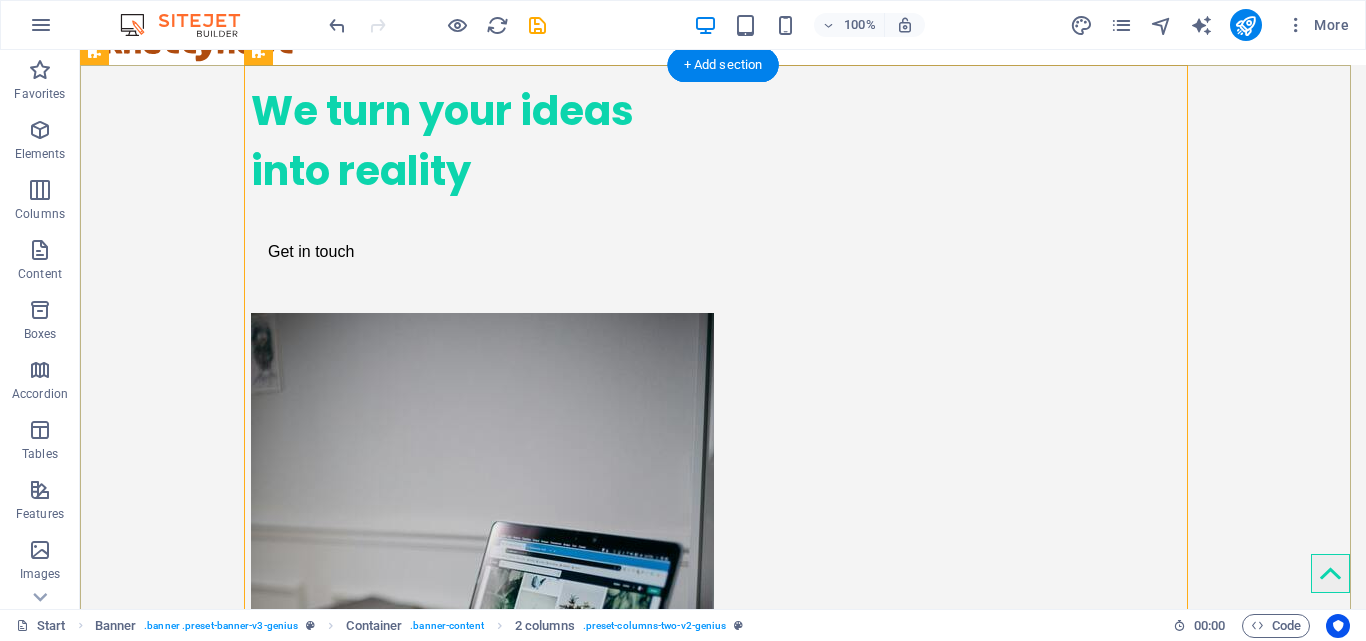 click on "We turn your ideas into reality  Get in touch" at bounding box center (723, 535) 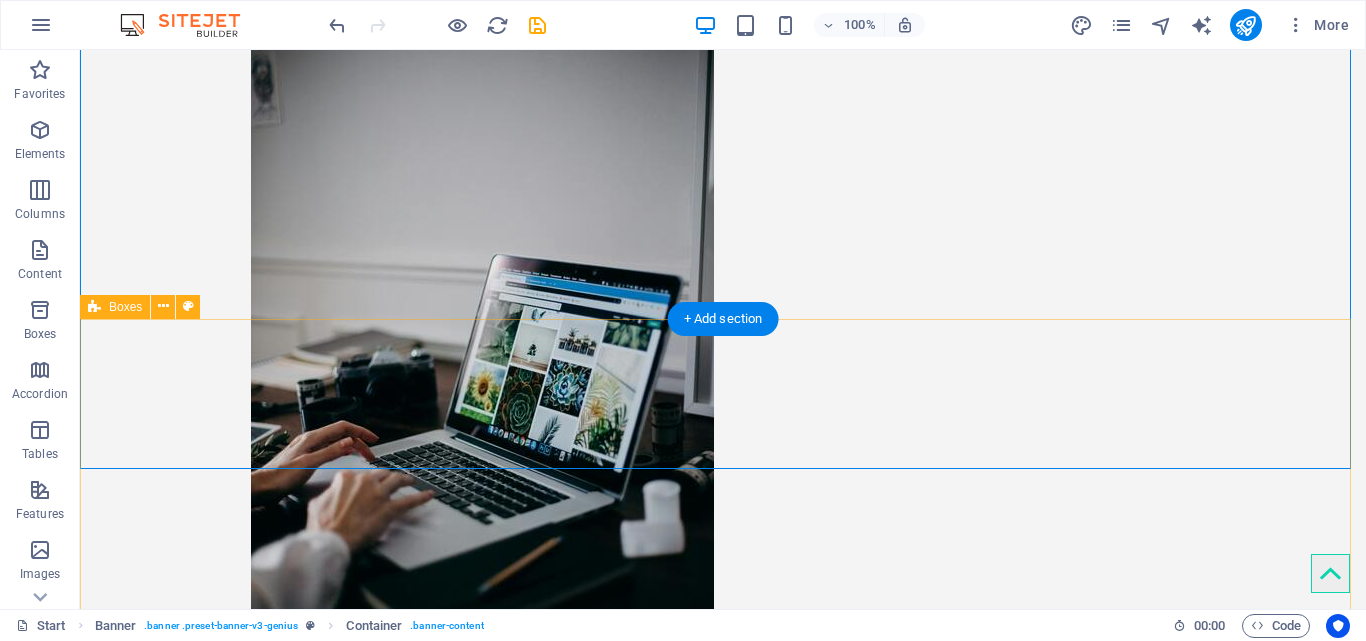 scroll, scrollTop: 600, scrollLeft: 0, axis: vertical 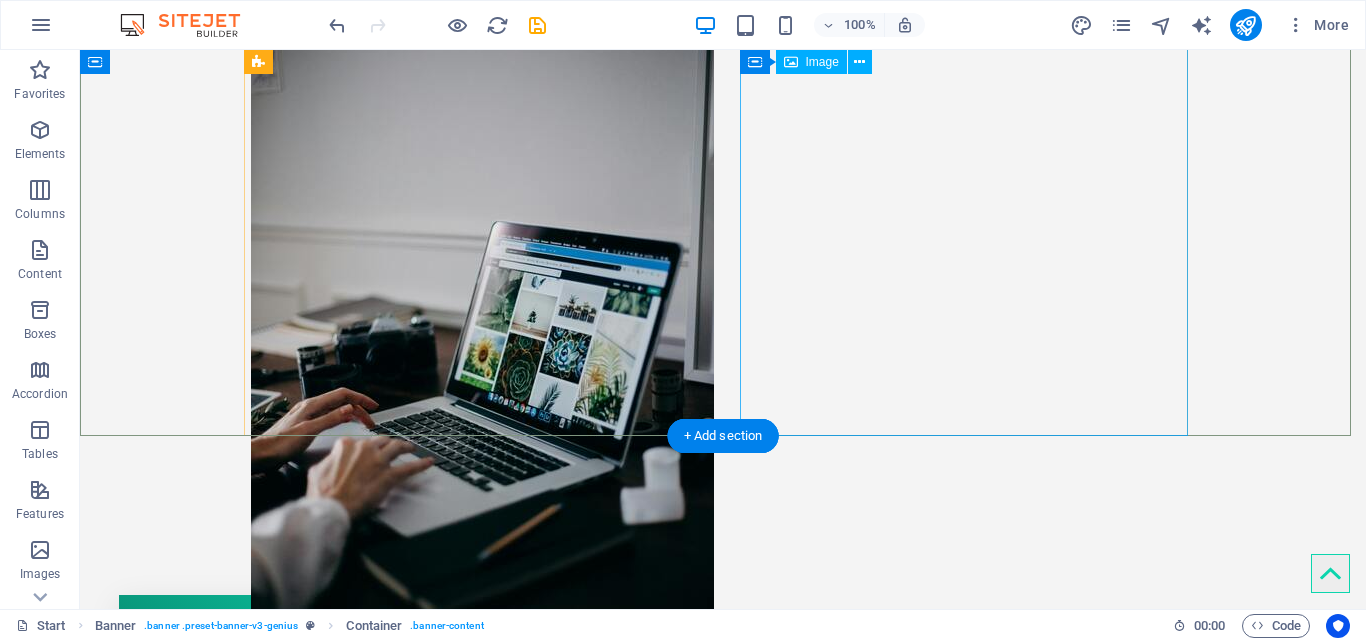 click at bounding box center [475, 359] 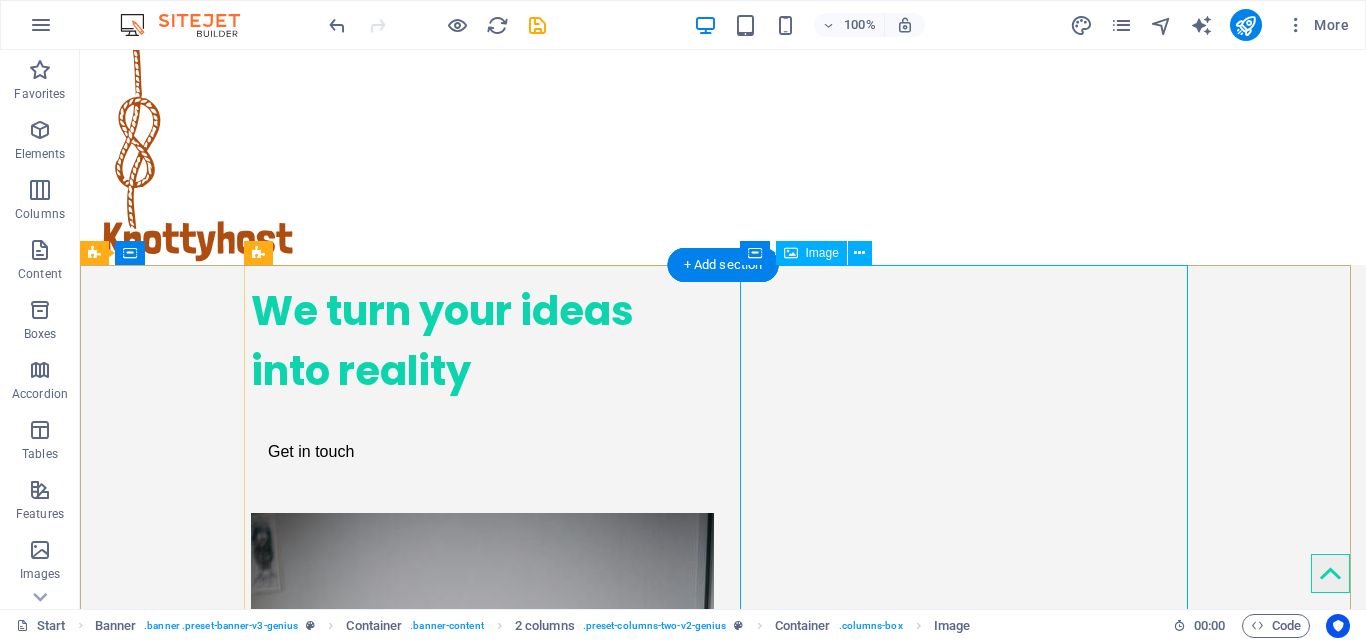 scroll, scrollTop: 200, scrollLeft: 0, axis: vertical 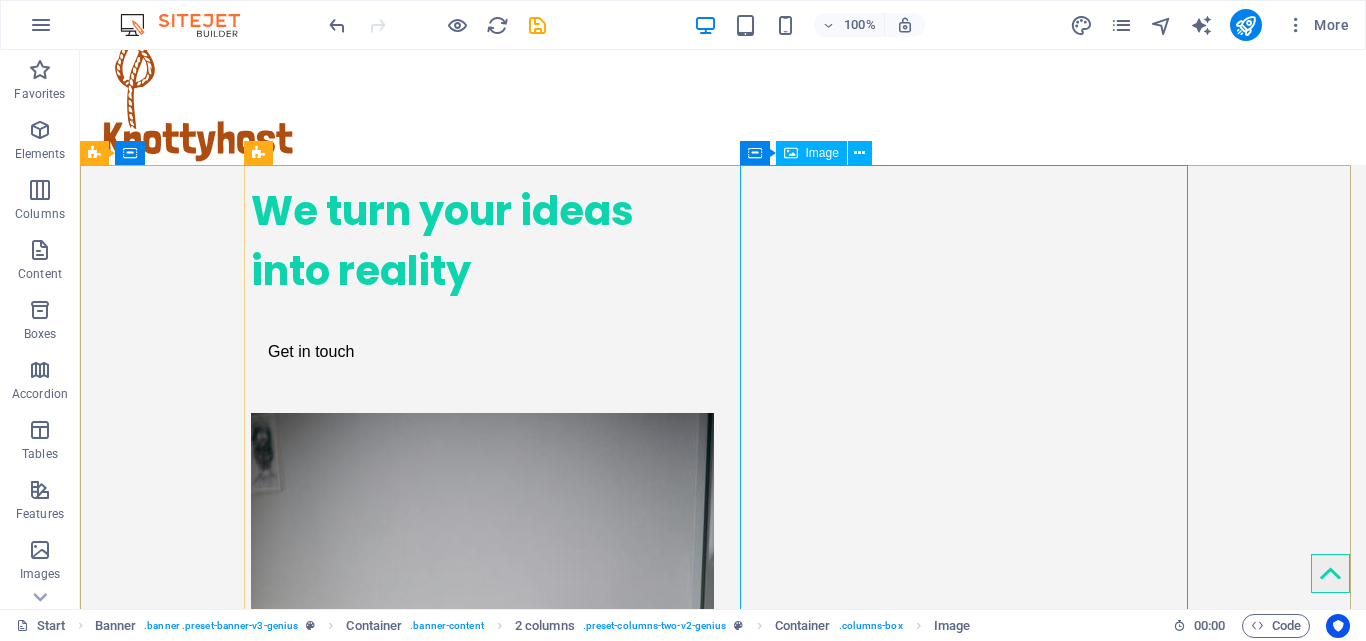 click at bounding box center [791, 153] 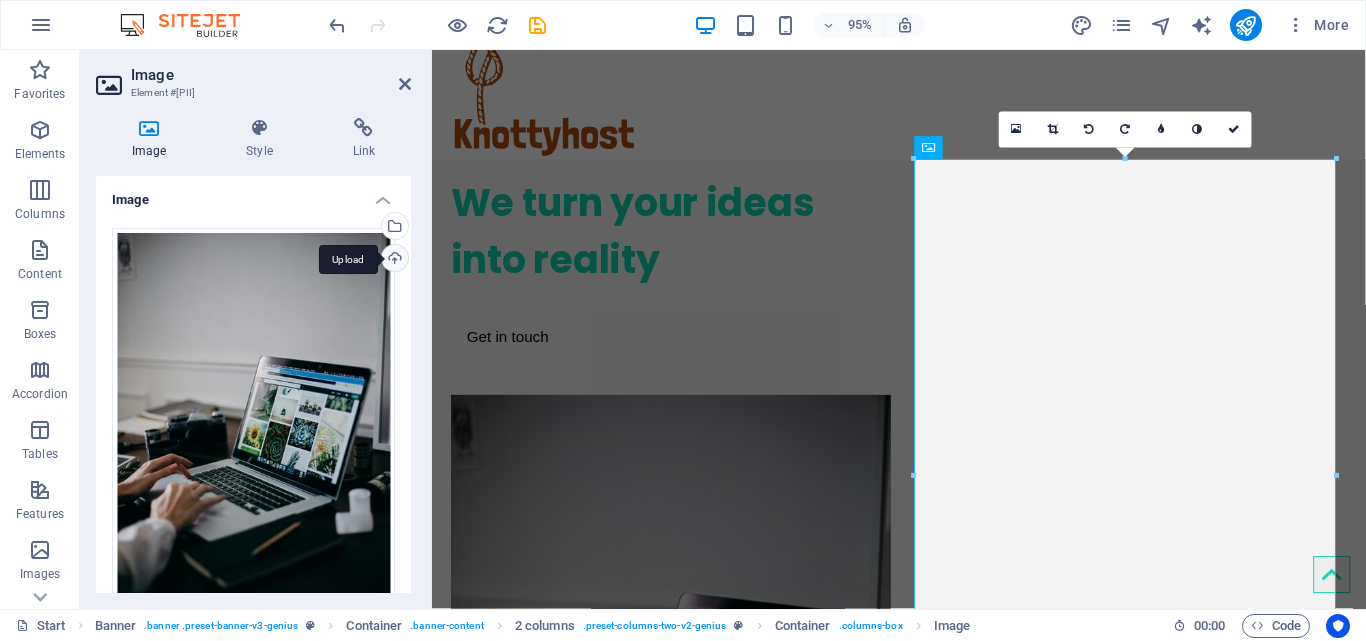 click on "Upload" at bounding box center [393, 260] 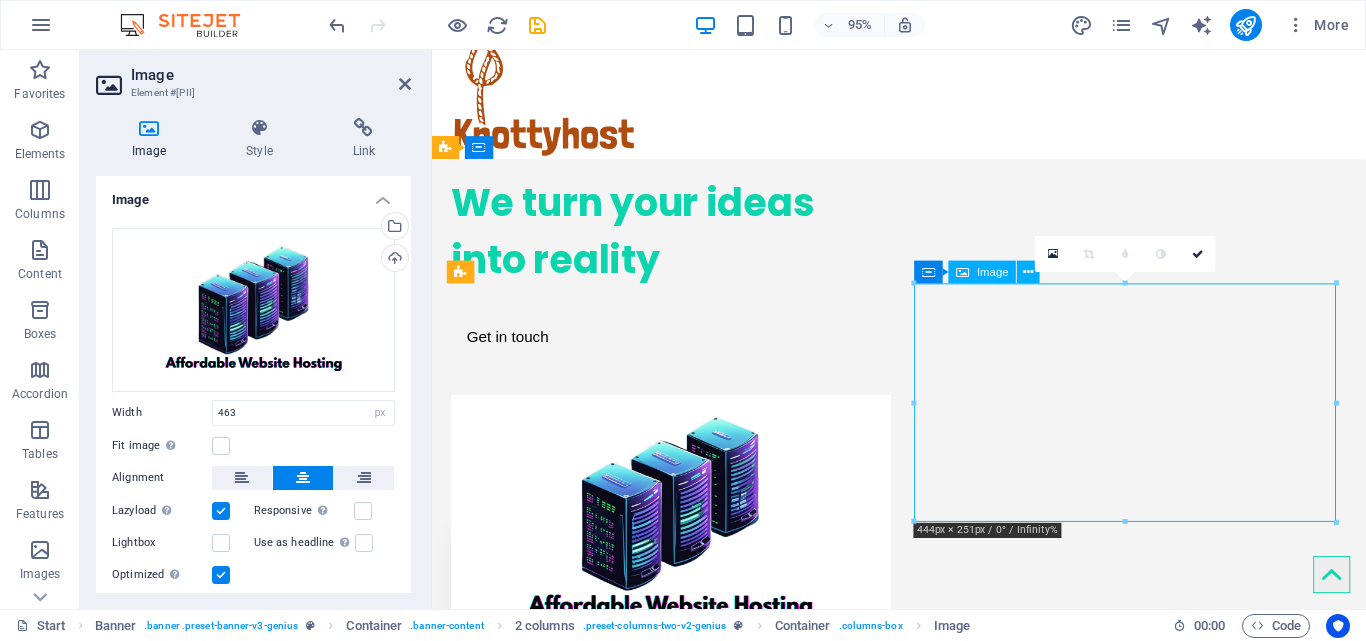 drag, startPoint x: 1187, startPoint y: 328, endPoint x: 1184, endPoint y: 298, distance: 30.149628 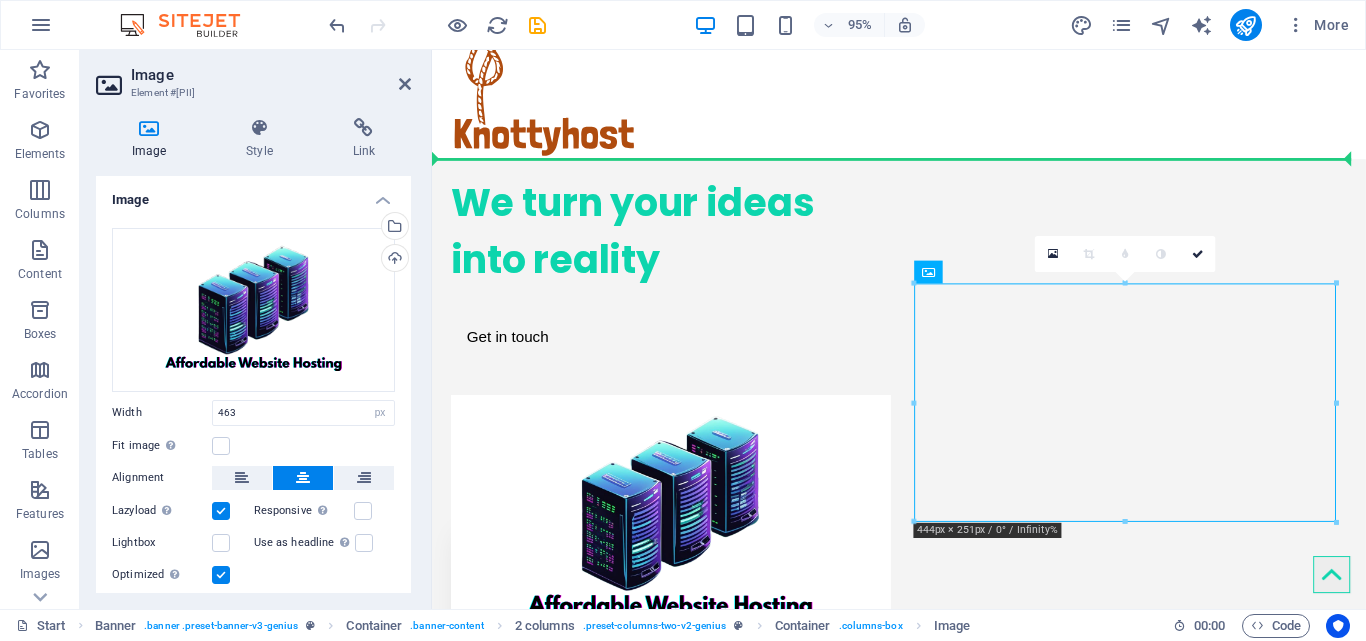 drag, startPoint x: 1175, startPoint y: 335, endPoint x: 1156, endPoint y: 163, distance: 173.04623 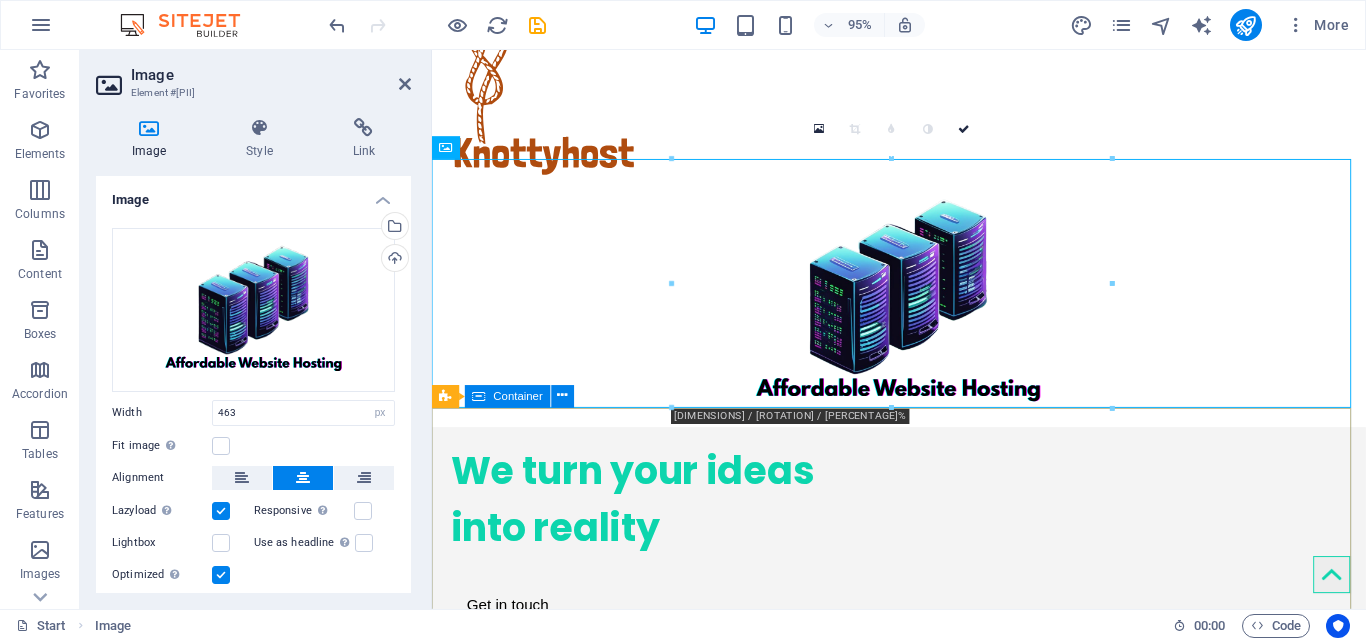 scroll, scrollTop: 200, scrollLeft: 0, axis: vertical 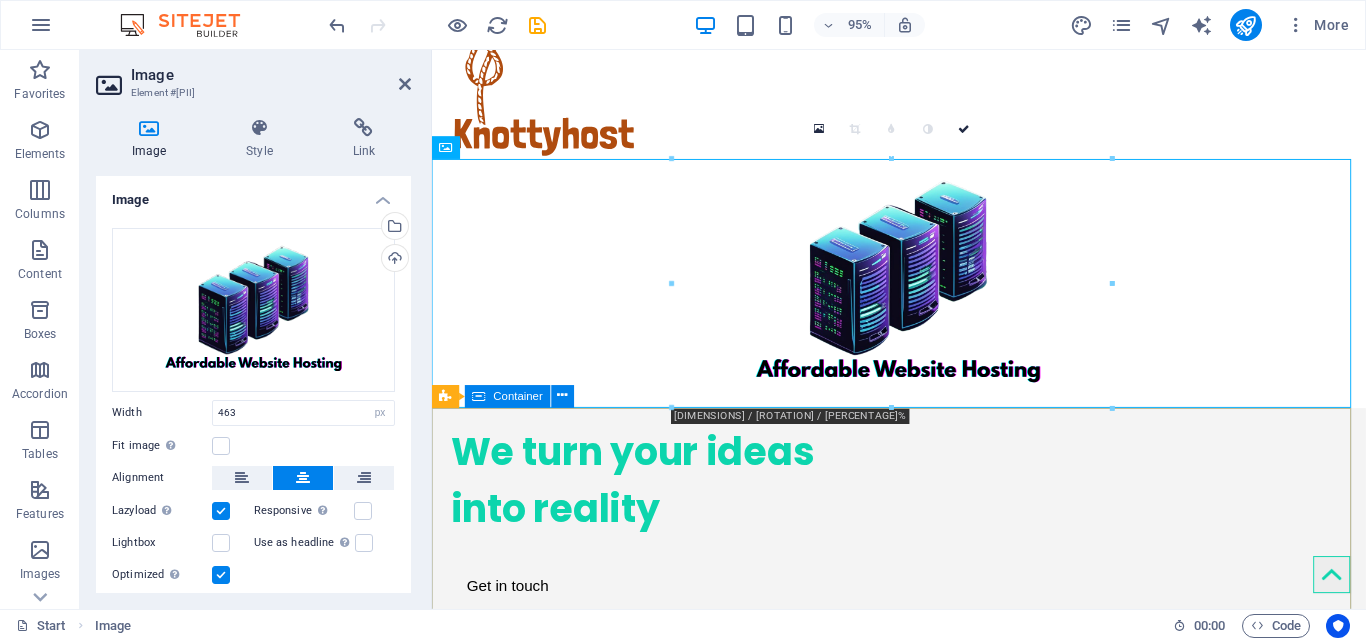 click on "We turn your ideas into reality  Get in touch Drop content here or  Add elements  Paste clipboard" at bounding box center (923, 622) 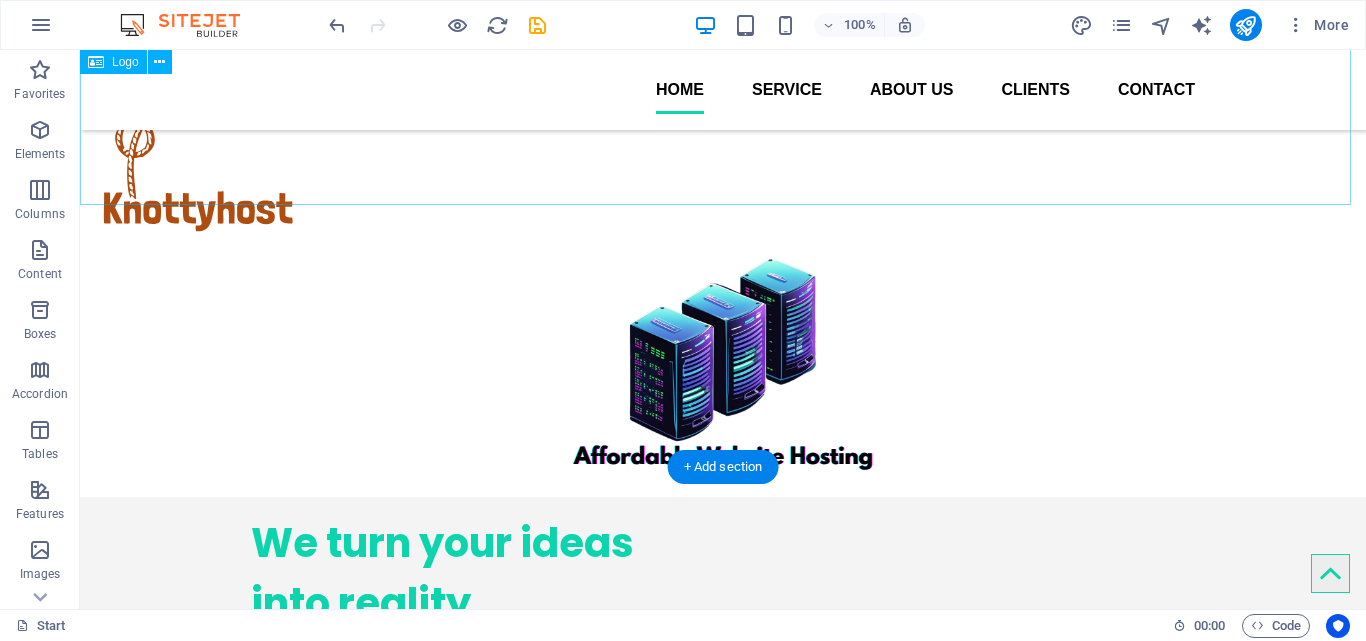 scroll, scrollTop: 100, scrollLeft: 0, axis: vertical 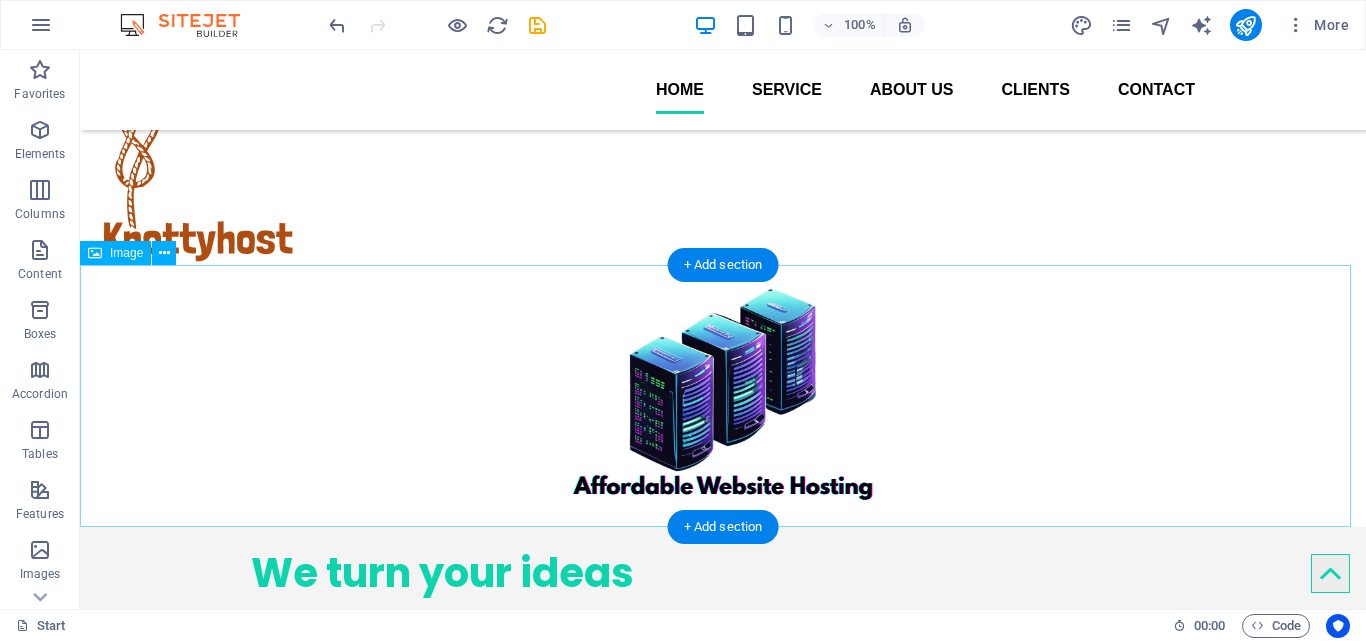 click at bounding box center [723, 396] 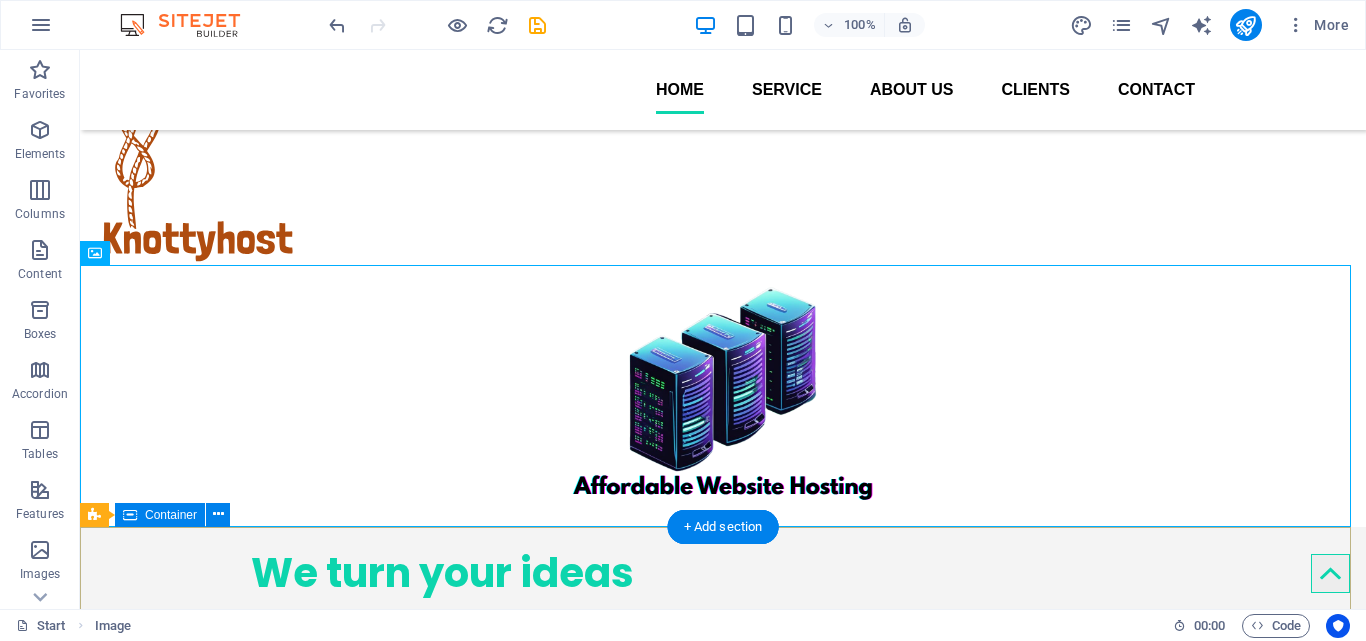 click on "We turn your ideas into reality  Get in touch Drop content here or  Add elements  Paste clipboard" at bounding box center (723, 722) 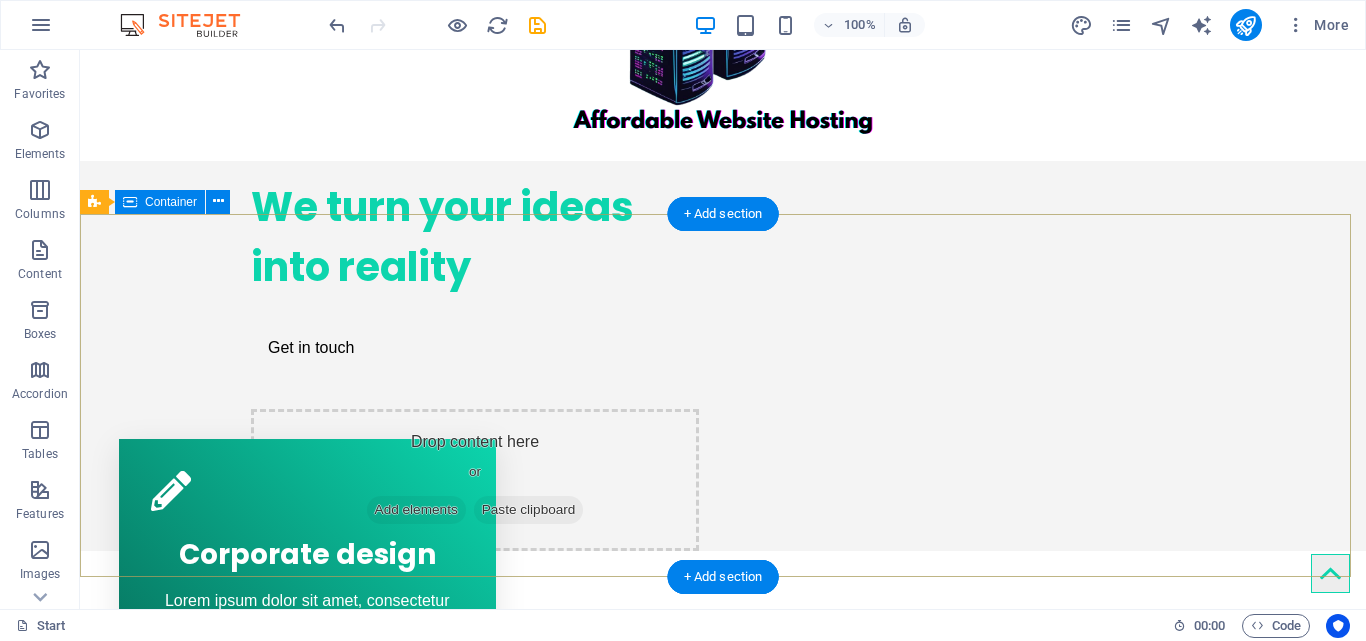 scroll, scrollTop: 500, scrollLeft: 0, axis: vertical 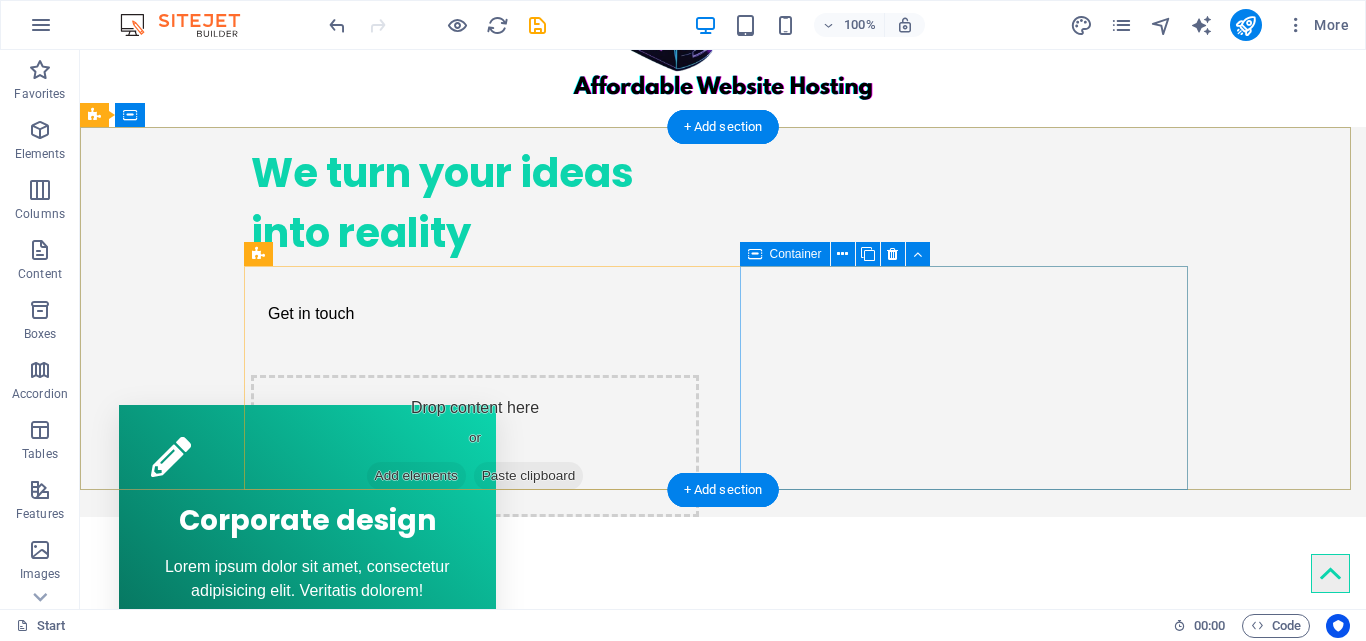 click on "Drop content here or  Add elements  Paste clipboard" at bounding box center (475, 446) 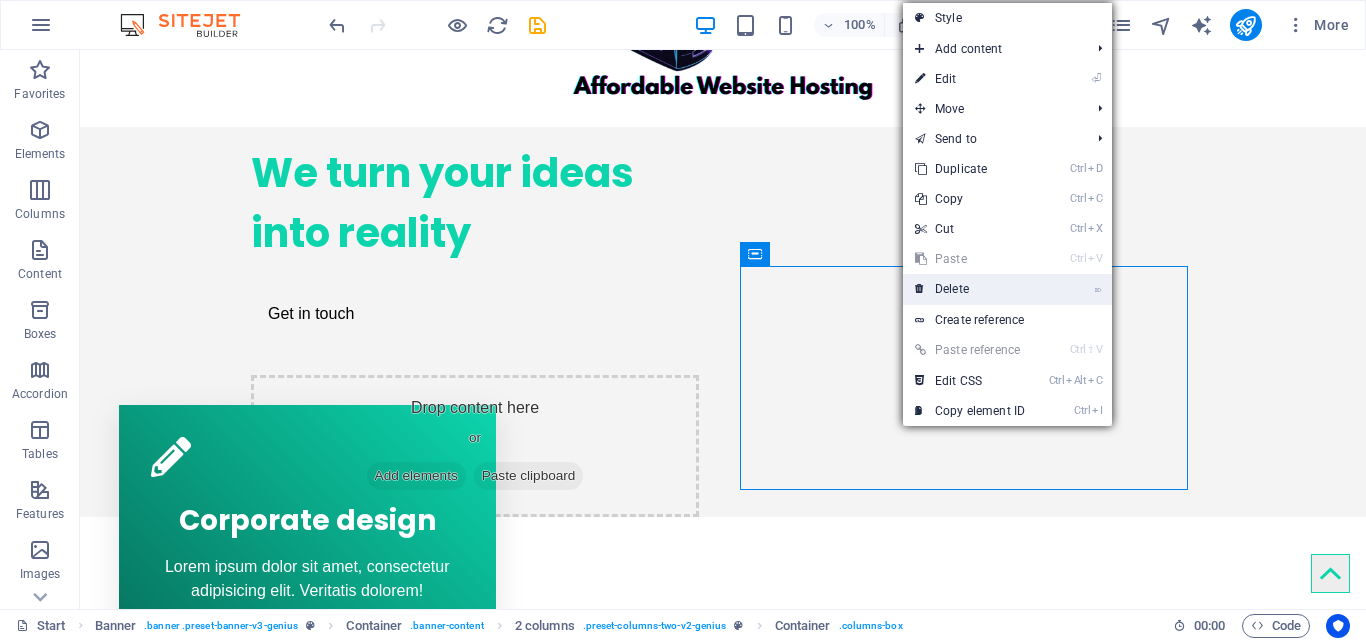 click on "⌦  Delete" at bounding box center (970, 289) 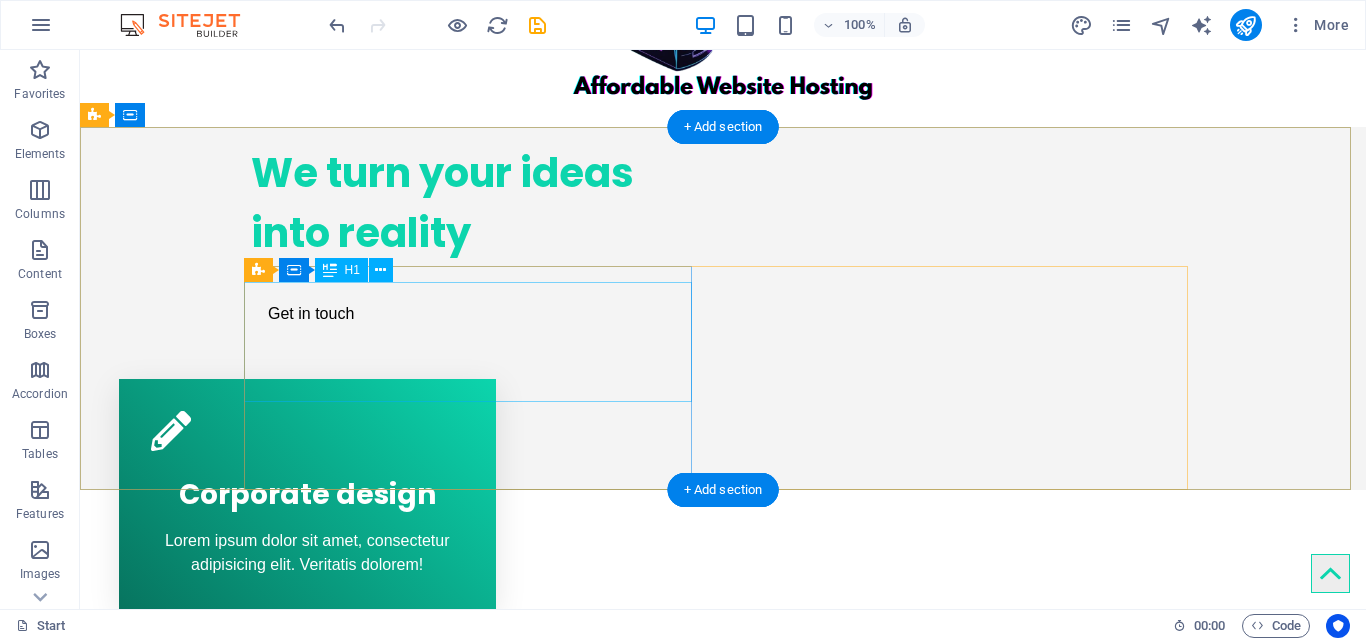 click on "We turn your ideas into reality" at bounding box center (475, 203) 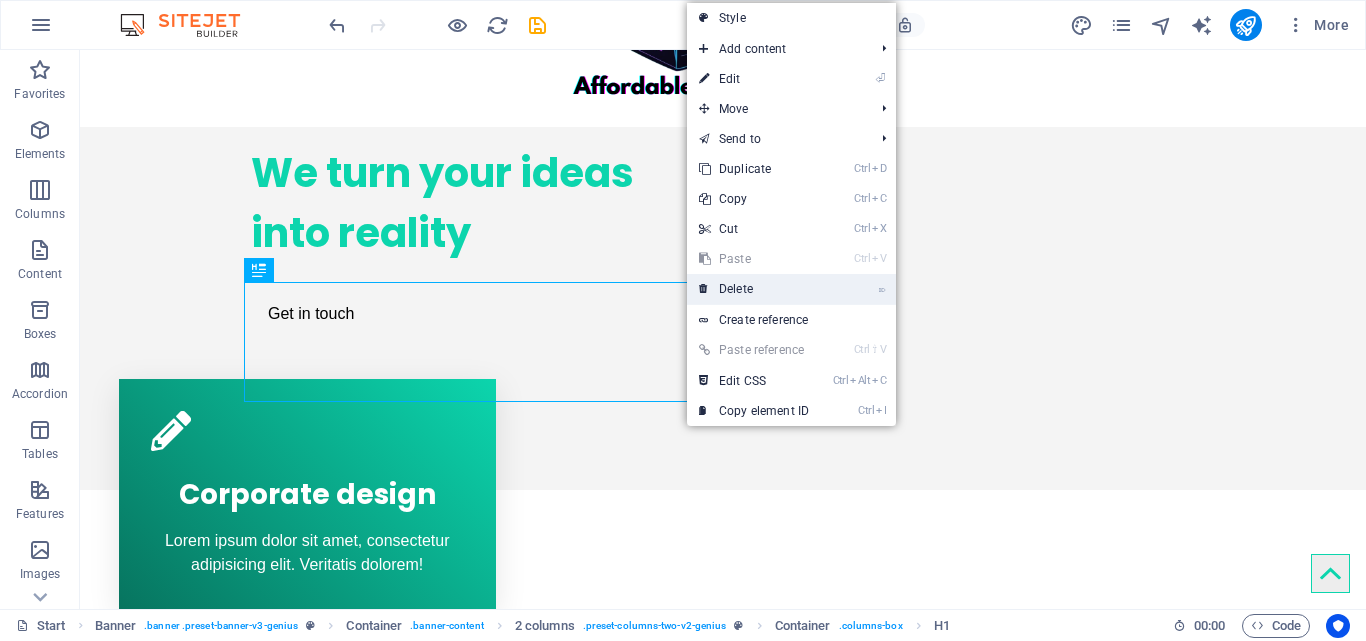 click on "⌦  Delete" at bounding box center [754, 289] 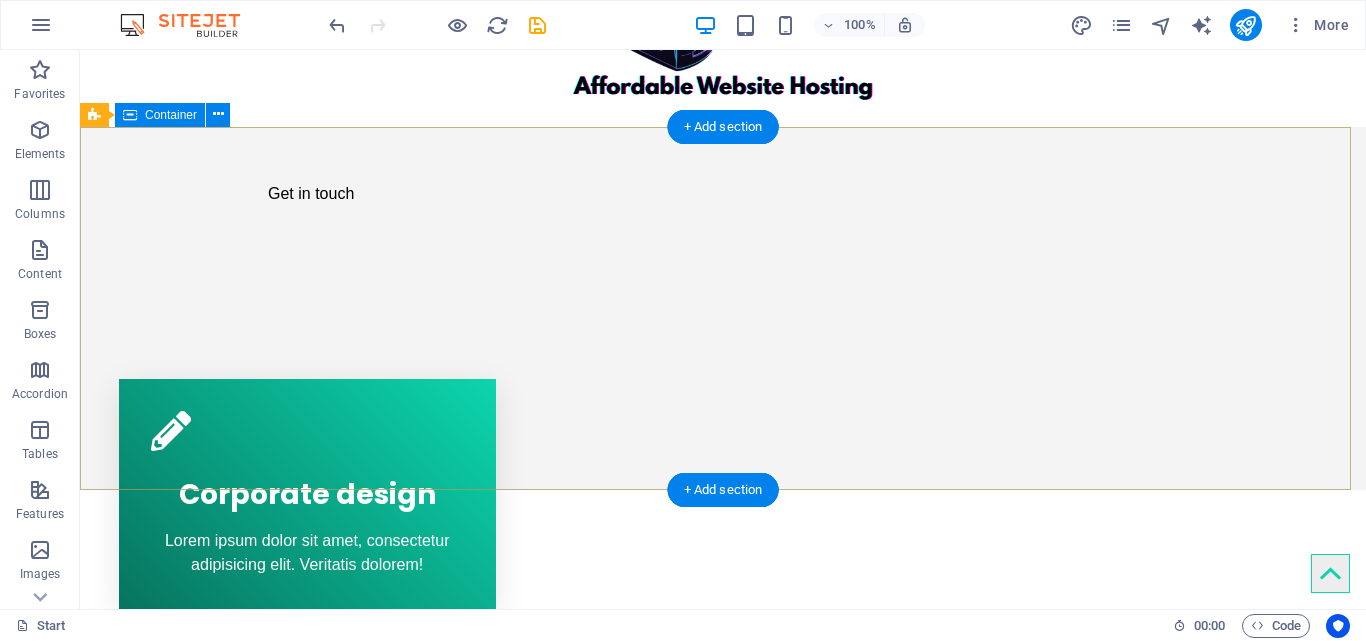 click on "Get in touch" at bounding box center (723, 179) 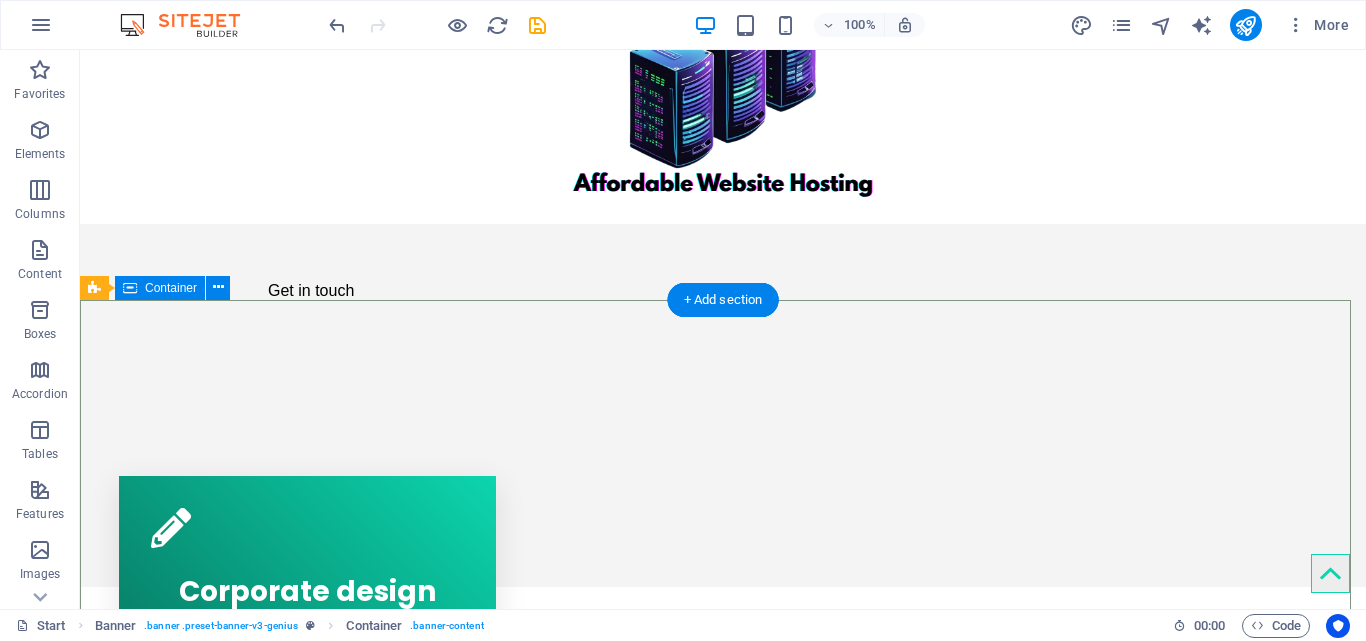 scroll, scrollTop: 700, scrollLeft: 0, axis: vertical 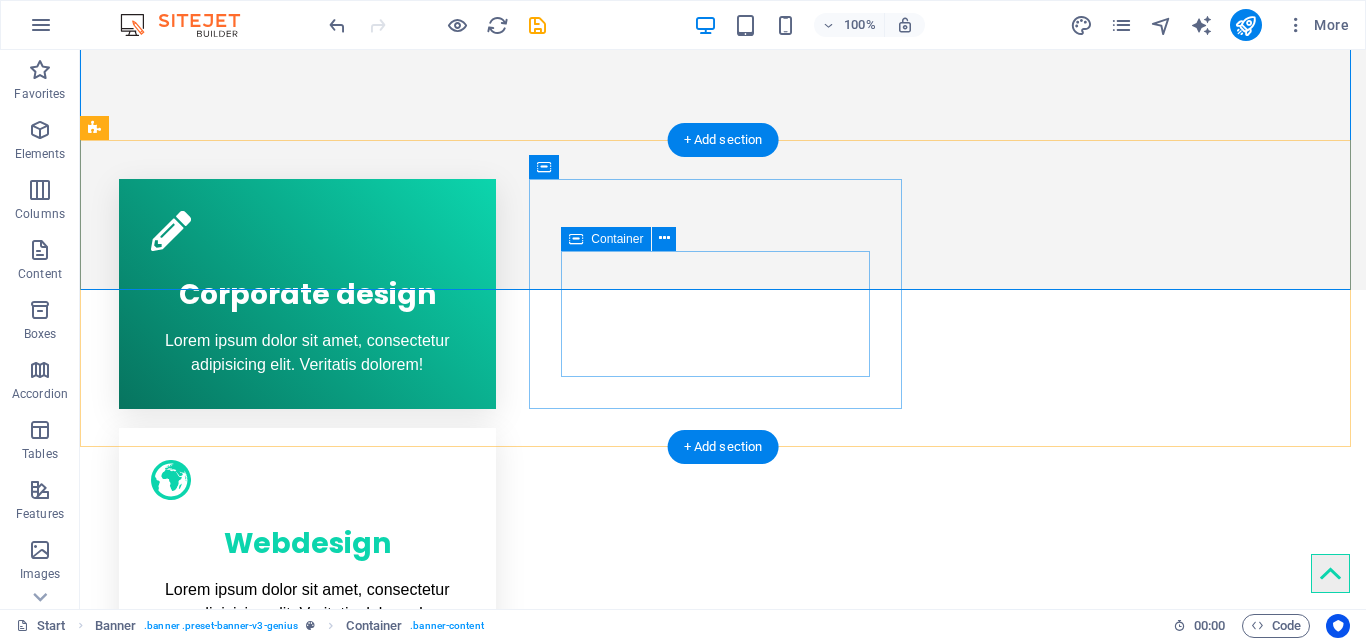 click on "Webdesign Lorem ipsum dolor sit amet, consectetur adipisicing elit. Veritatis dolorem!" at bounding box center [307, 567] 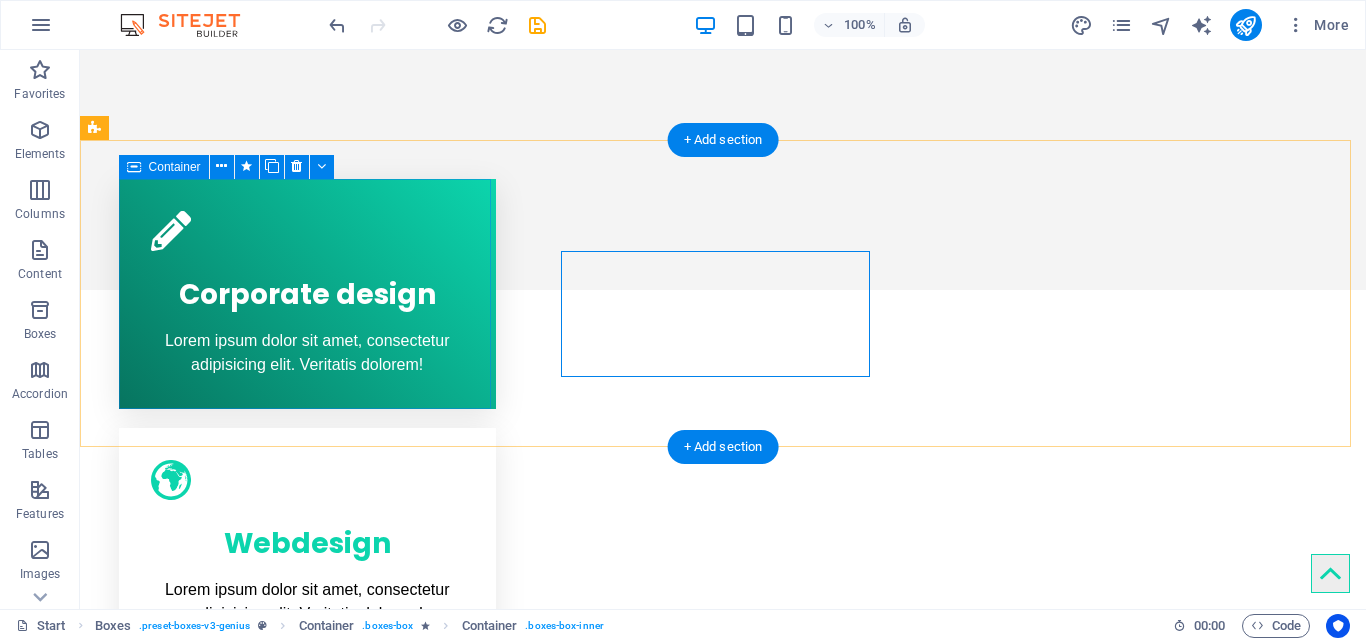 click on "Corporate design Lorem ipsum dolor sit amet, consectetur adipisicing elit. Veritatis dolorem!" at bounding box center (307, 294) 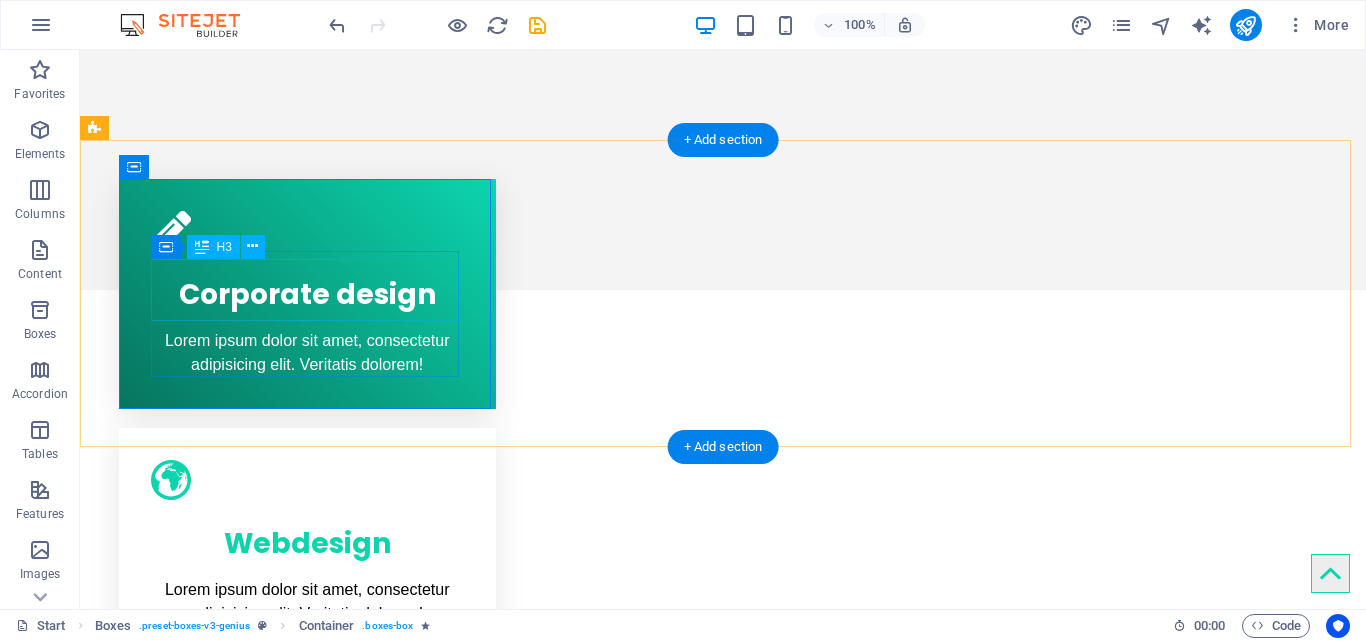 click on "Corporate design" at bounding box center [307, 290] 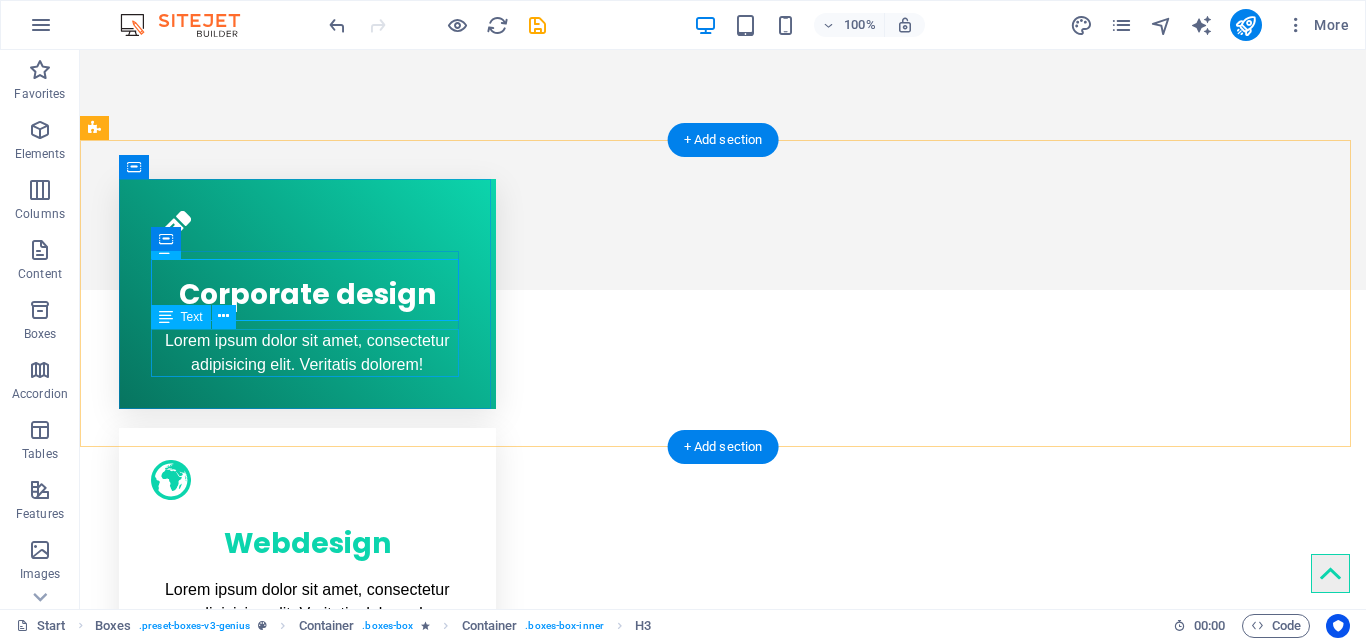 click on "Lorem ipsum dolor sit amet, consectetur adipisicing elit. Veritatis dolorem!" at bounding box center [307, 353] 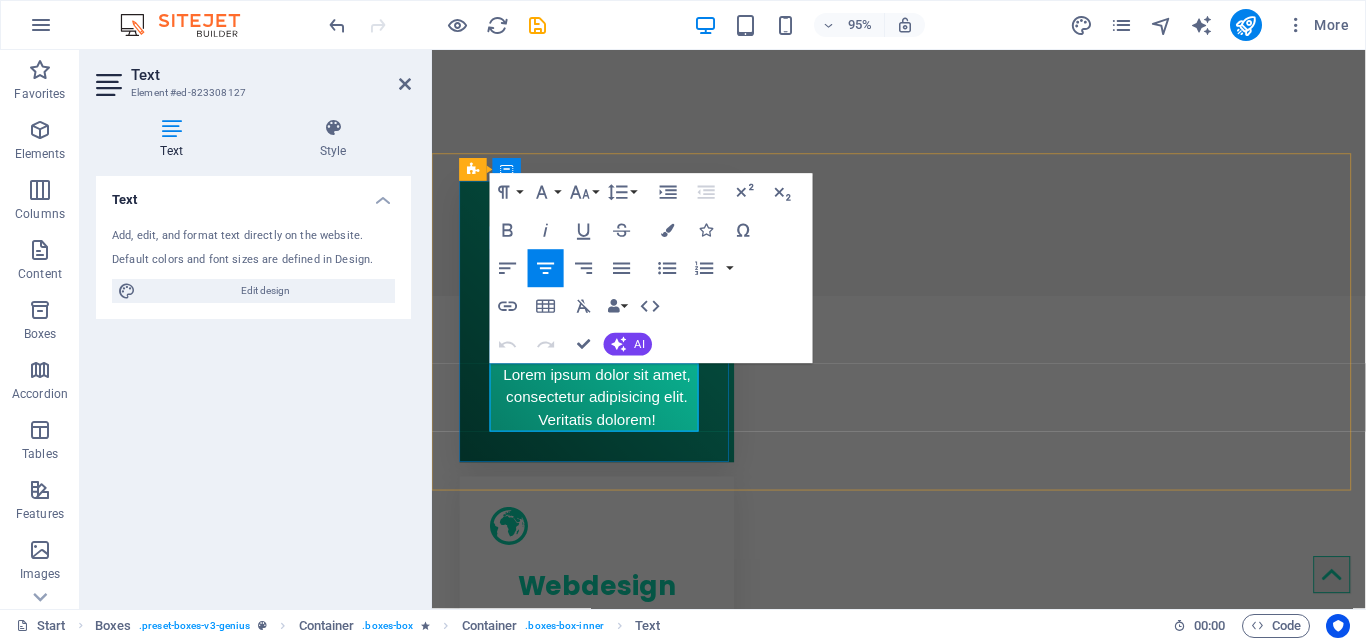 click on "Lorem ipsum dolor sit amet, consectetur adipisicing elit. Veritatis dolorem!" at bounding box center [605, 416] 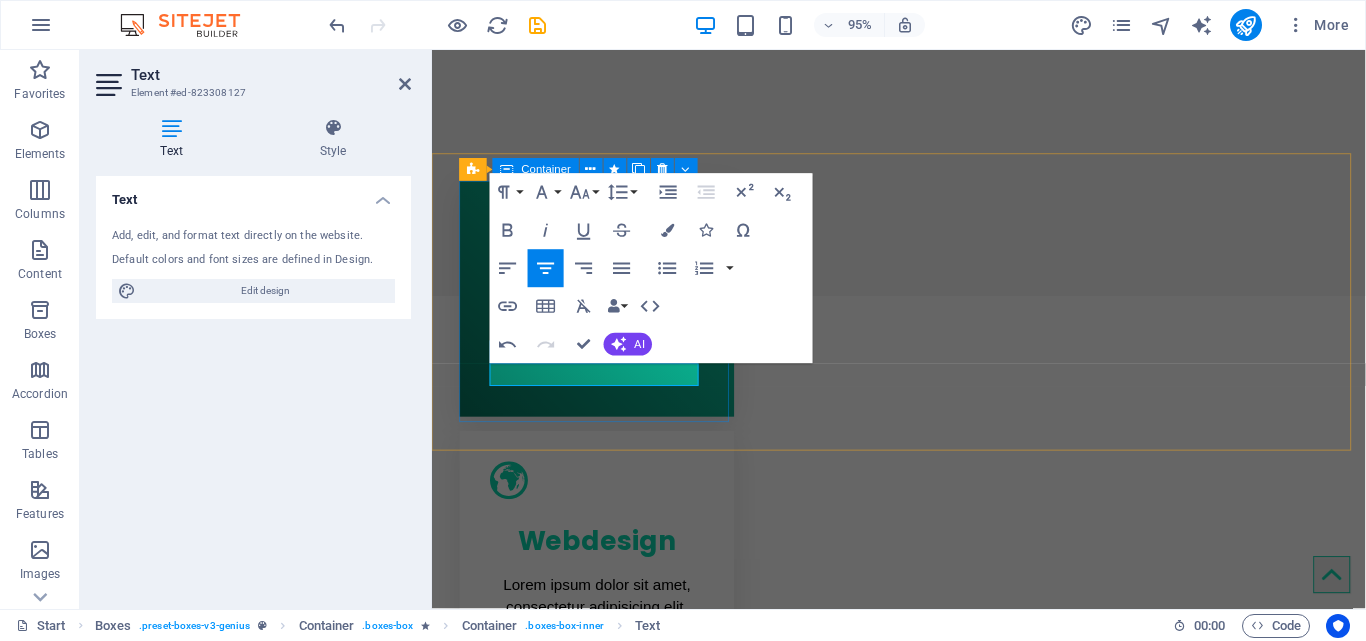 click on "Corporate design" at bounding box center [605, 312] 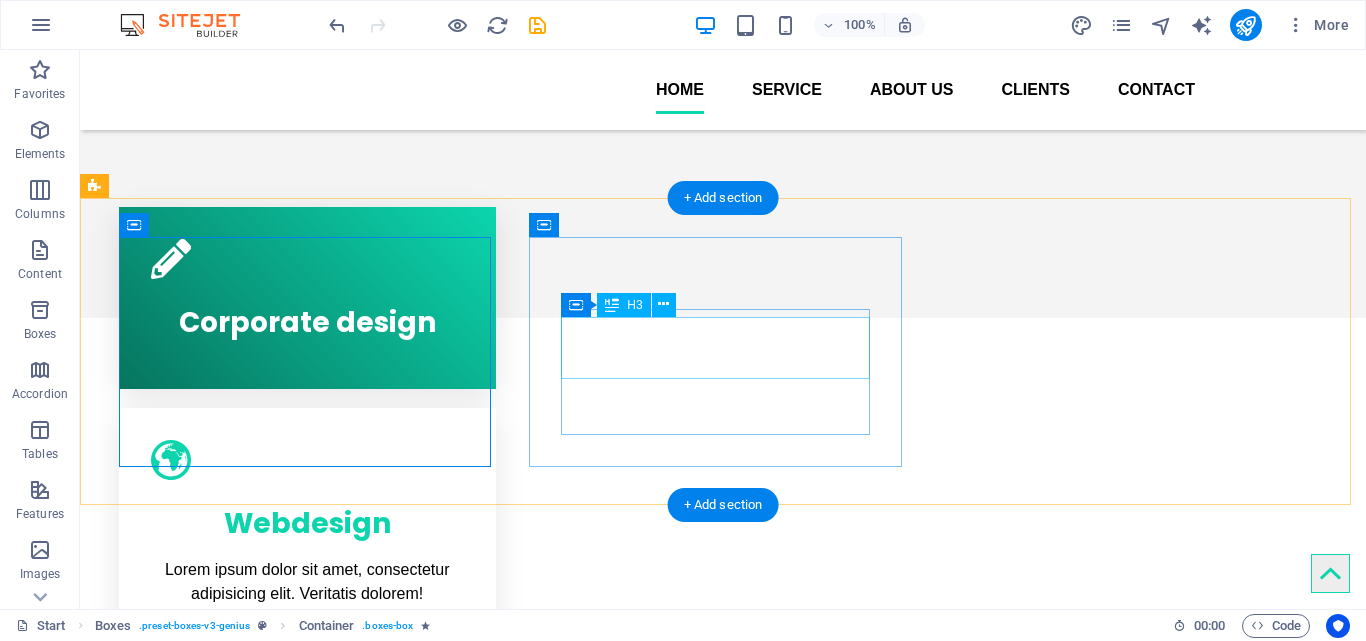 scroll, scrollTop: 700, scrollLeft: 0, axis: vertical 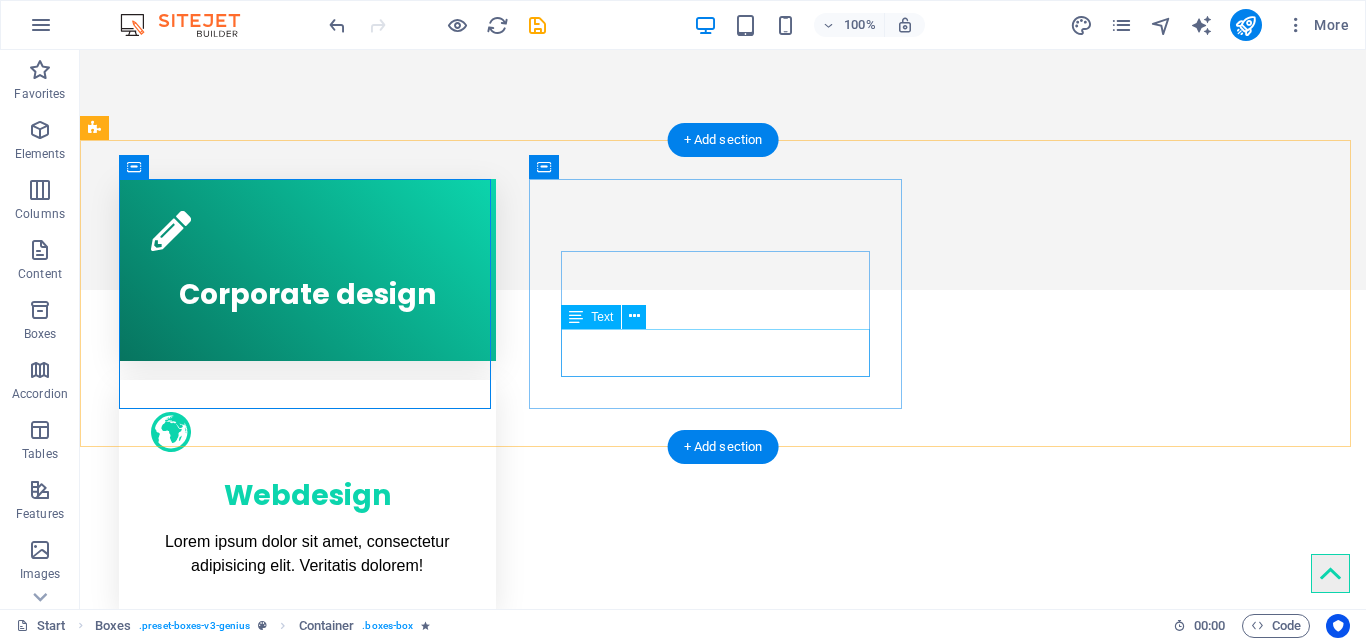 click on "Lorem ipsum dolor sit amet, consectetur adipisicing elit. Veritatis dolorem!" at bounding box center (307, 554) 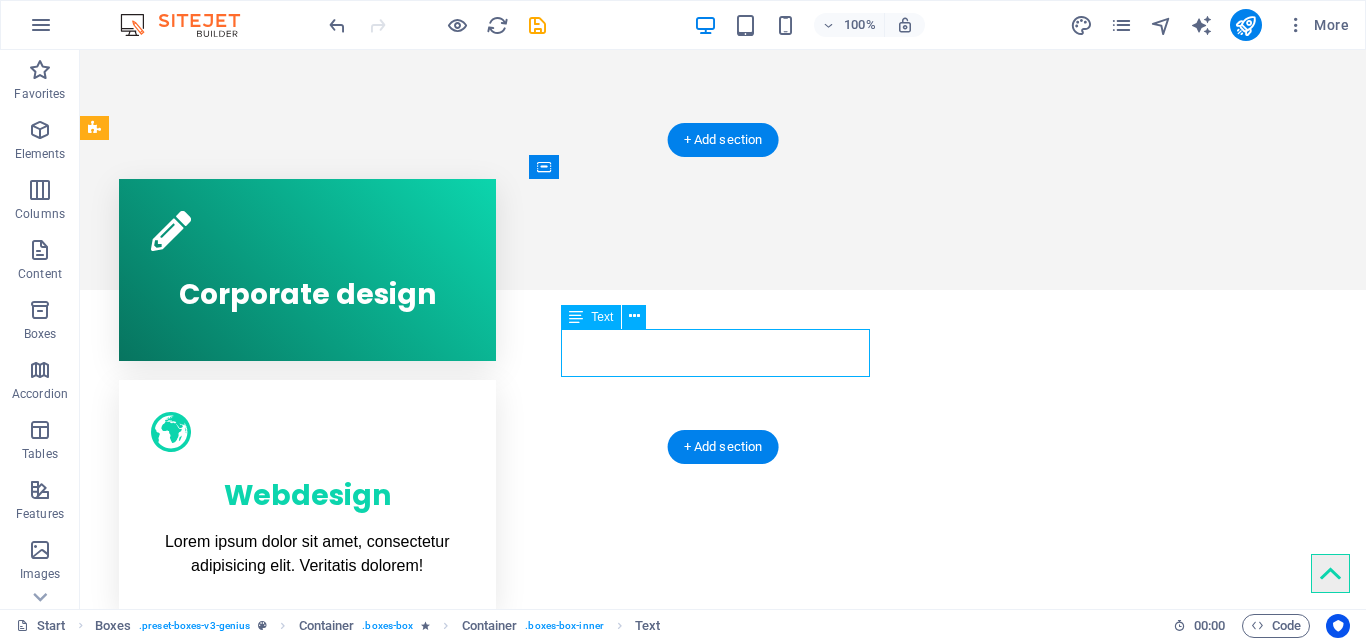 click on "Lorem ipsum dolor sit amet, consectetur adipisicing elit. Veritatis dolorem!" at bounding box center (307, 554) 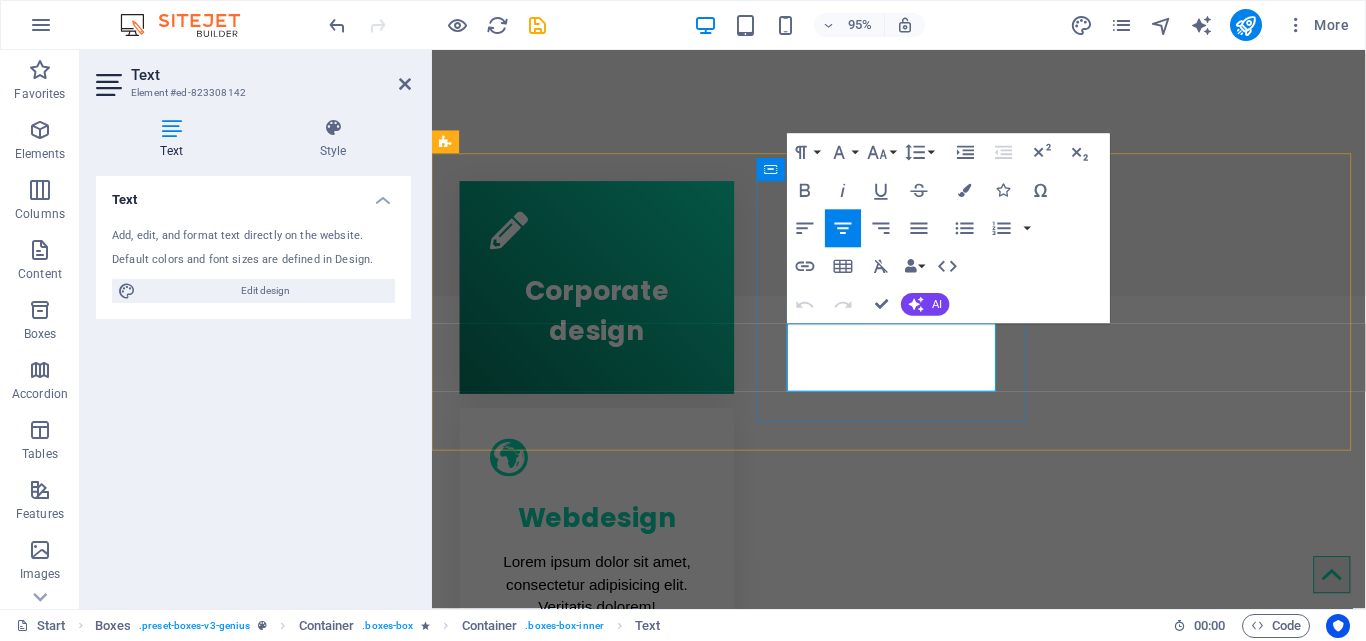 click on "Lorem ipsum dolor sit amet, consectetur adipisicing elit. Veritatis dolorem!" at bounding box center [605, 613] 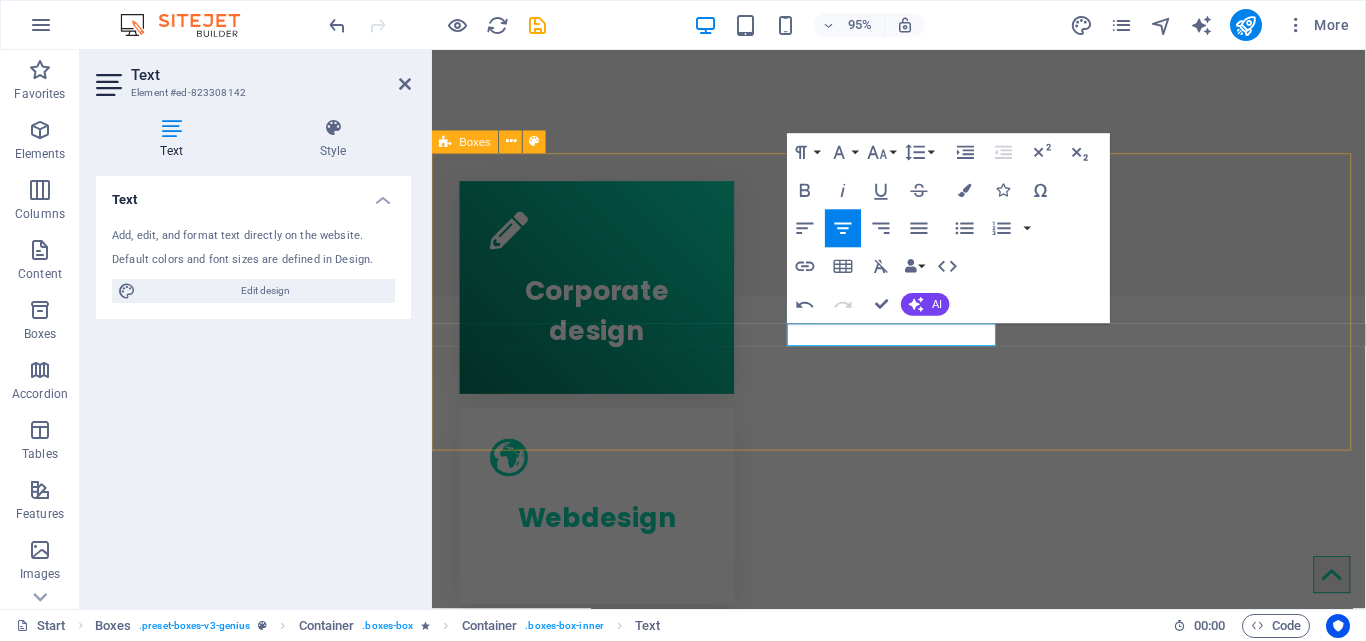 click on "Corporate design Webdesign Mobile apps Lorem ipsum dolor sit amet, consectetur adipisicing elit. Veritatis dolorem!" at bounding box center [923, 545] 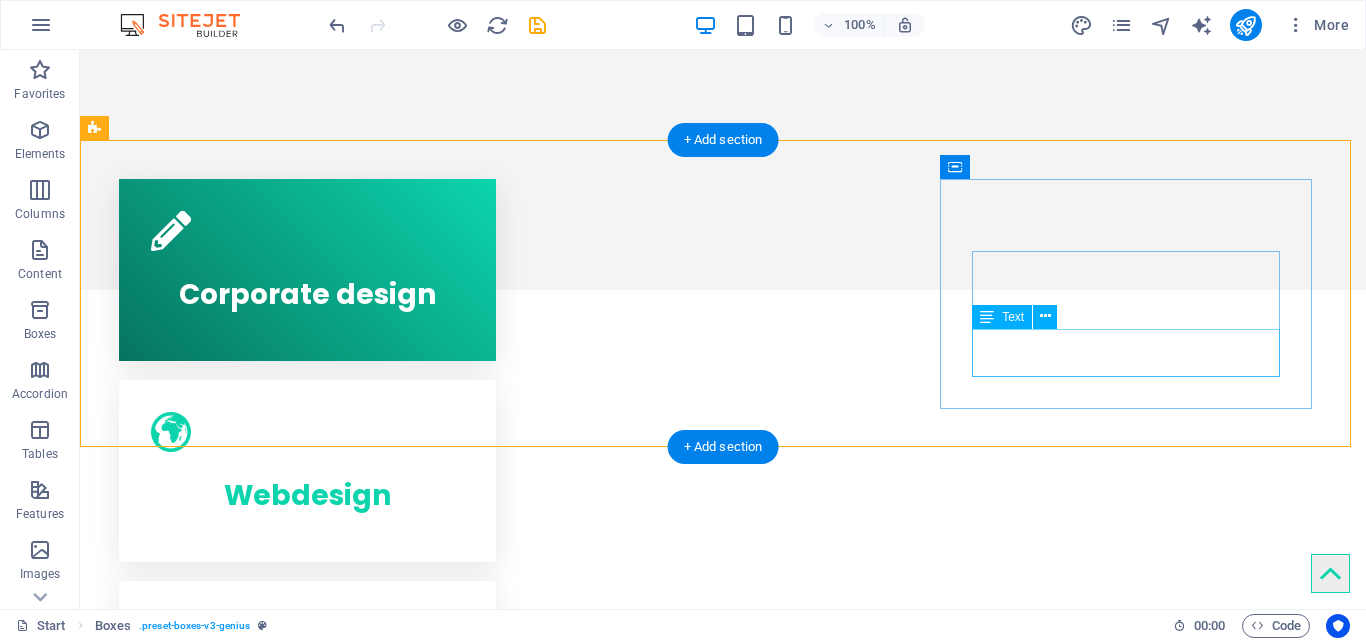 click on "Lorem ipsum dolor sit amet, consectetur adipisicing elit. Veritatis dolorem!" at bounding box center (307, 755) 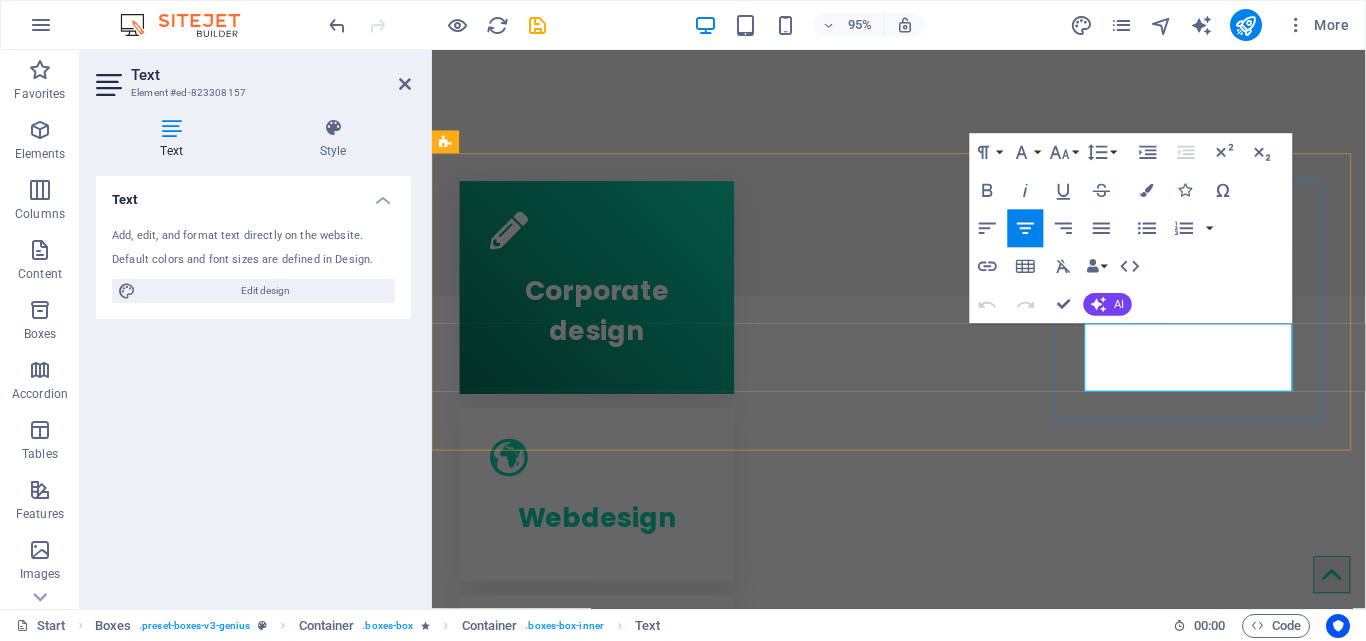 click on "Lorem ipsum dolor sit amet, consectetur adipisicing elit. Veritatis dolorem!" at bounding box center (605, 810) 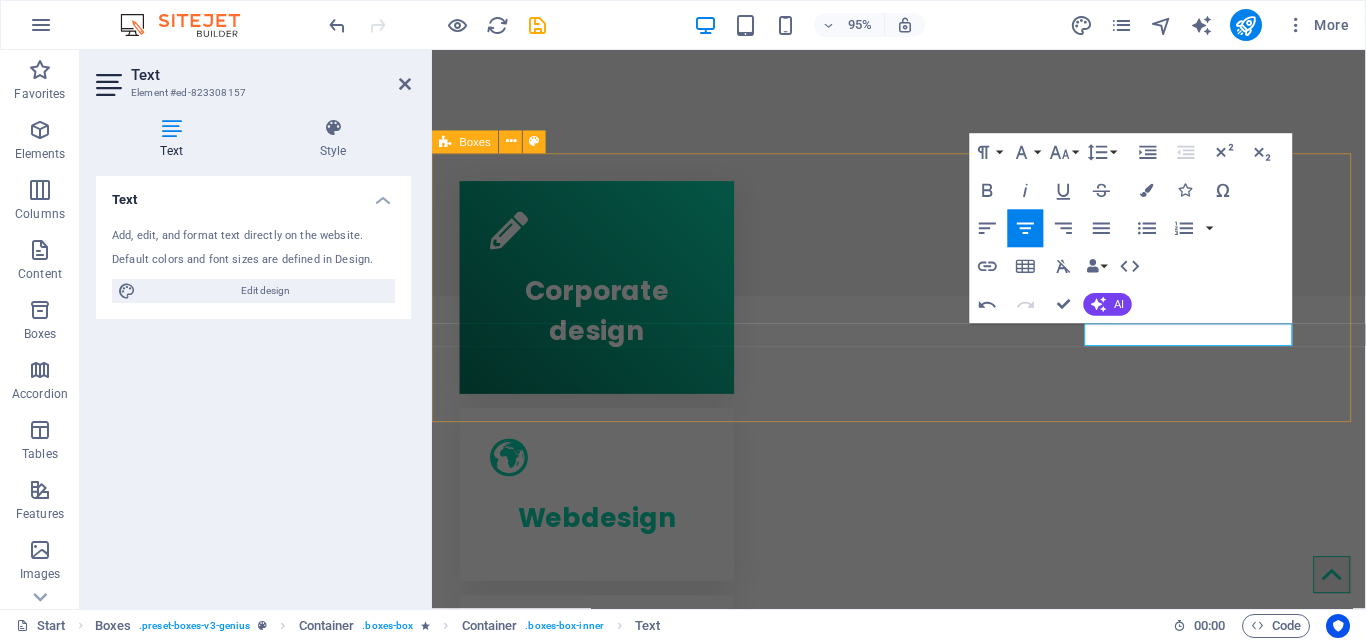 click on "Corporate design Webdesign Mobile apps" at bounding box center [923, 509] 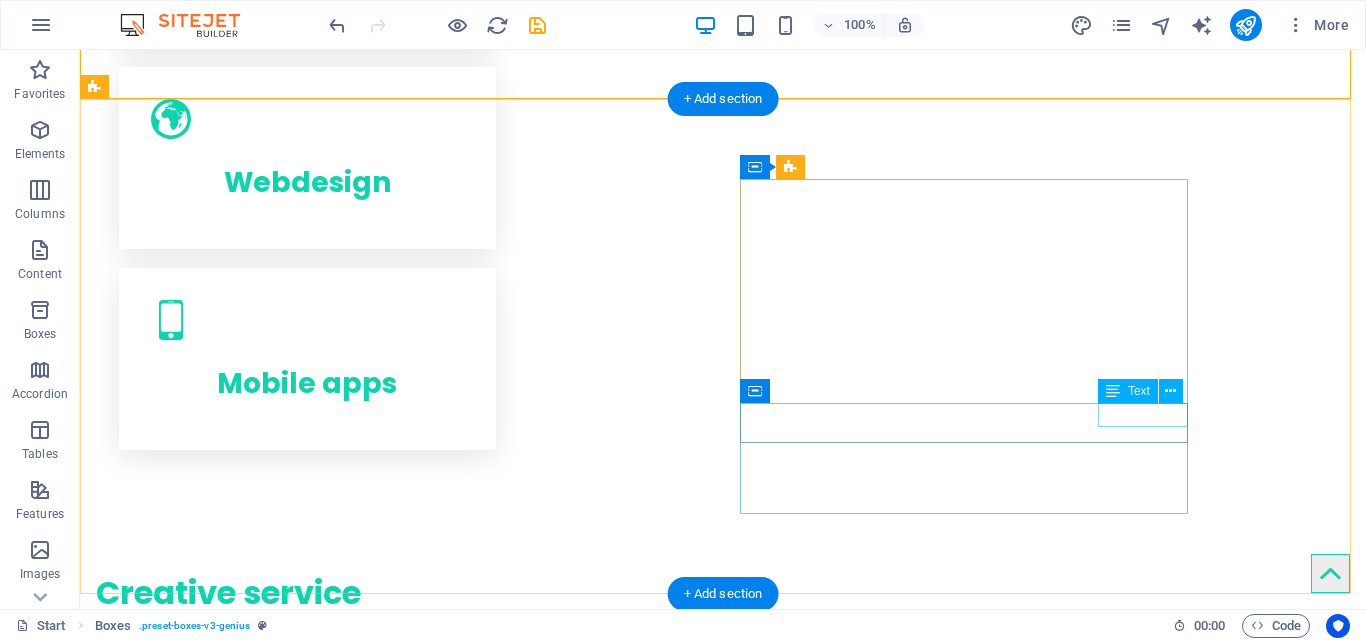 scroll, scrollTop: 1100, scrollLeft: 0, axis: vertical 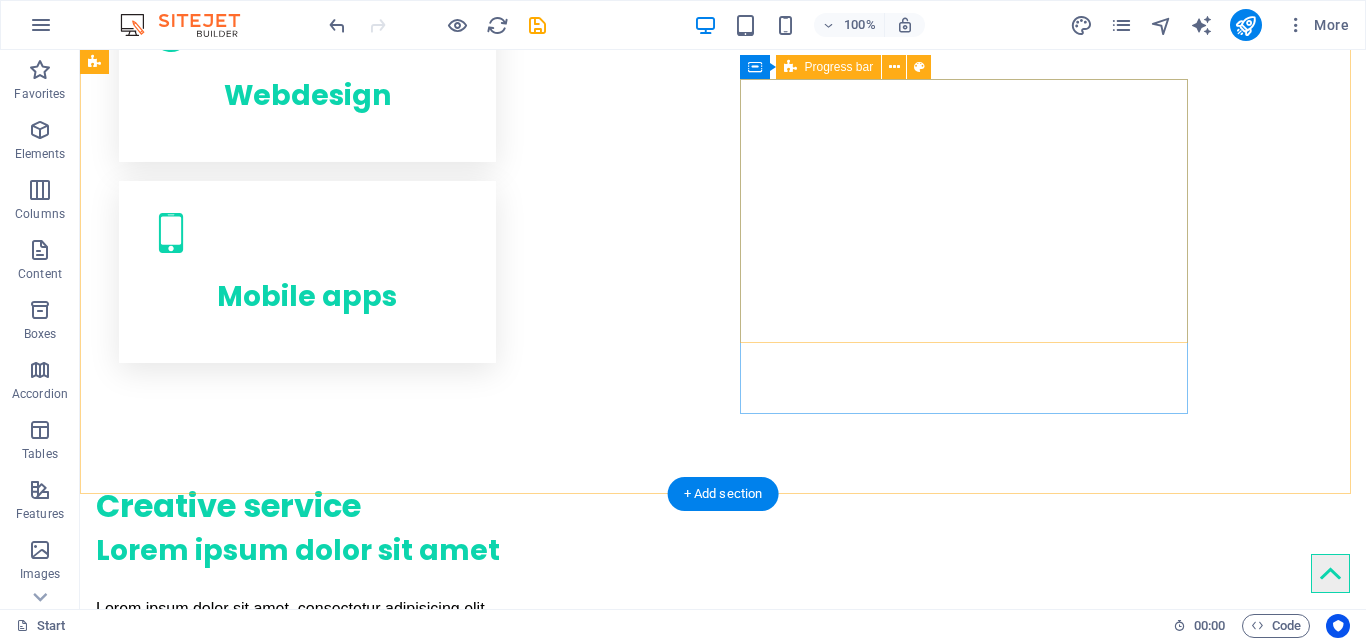 click on "Sitejet 90%
Photoshop 70%
Illustrator 90%
HTML5 & CSS3 85%
JavaScript 45%" at bounding box center (320, 1029) 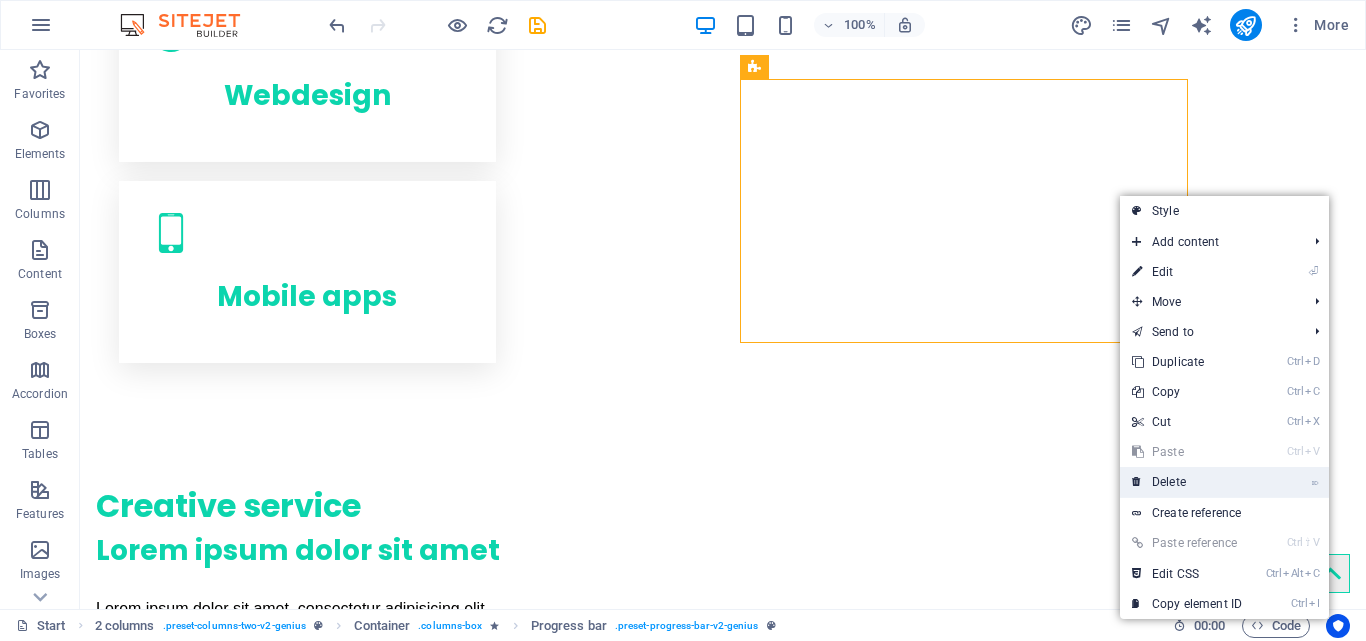 click on "⌦  Delete" at bounding box center [1187, 482] 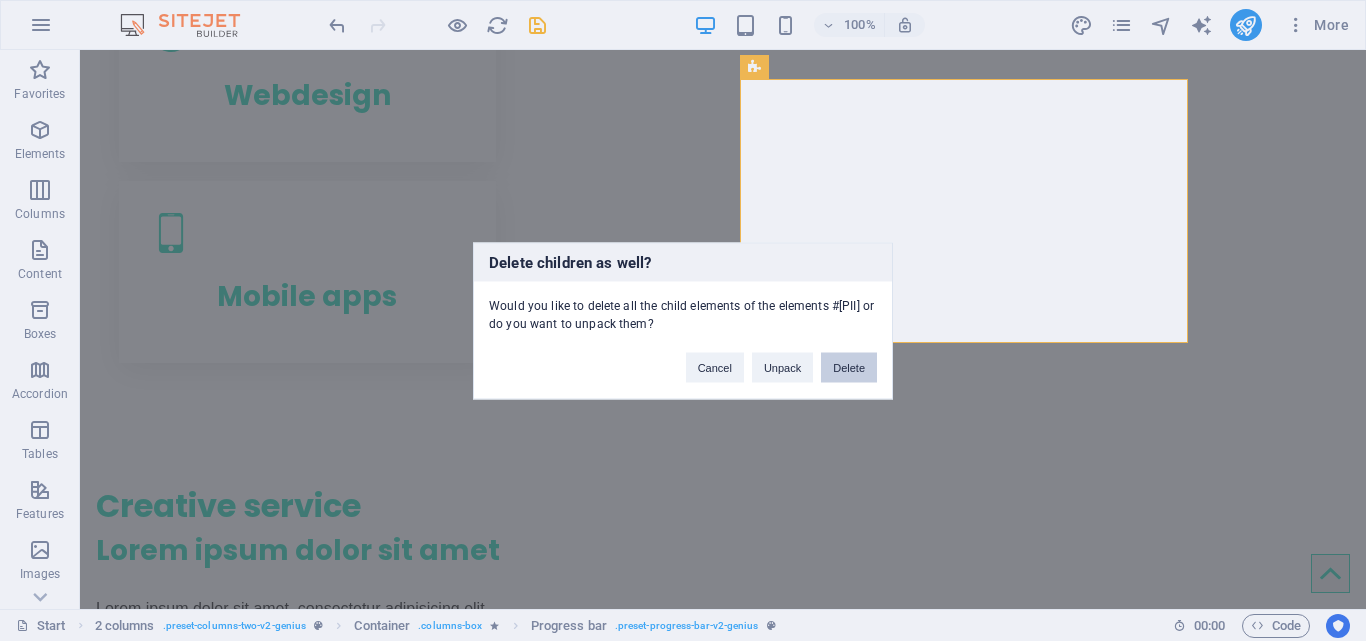 click on "Delete" at bounding box center [849, 367] 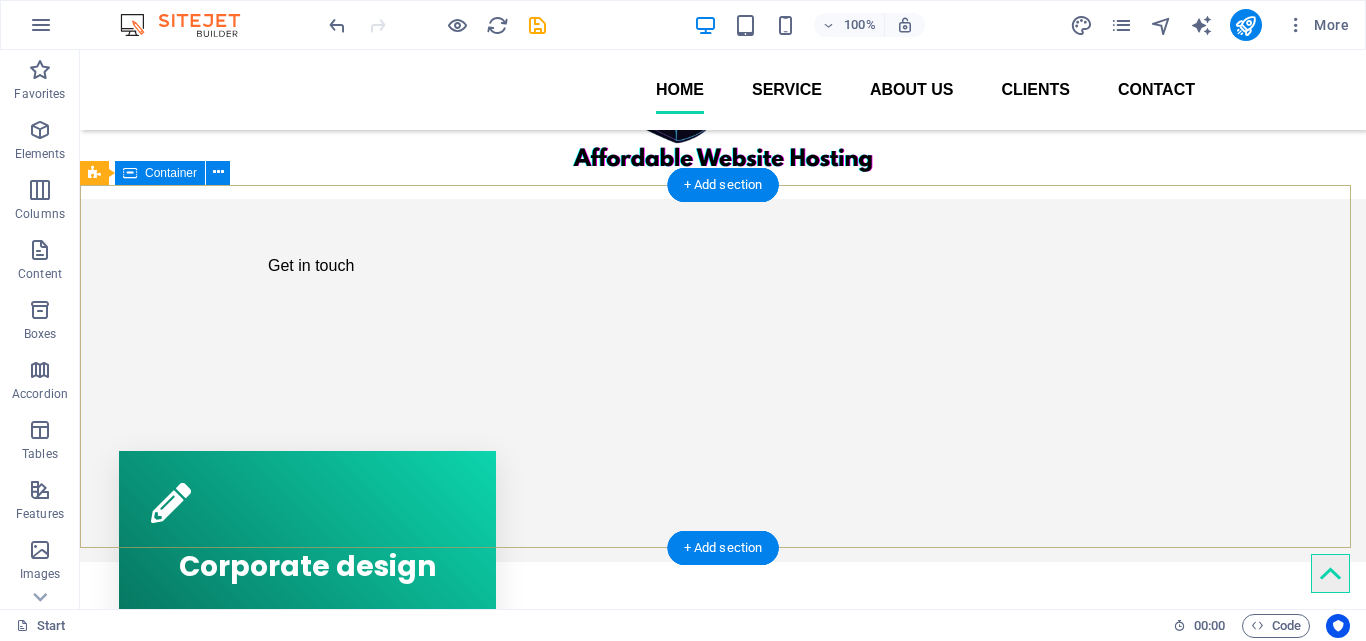 scroll, scrollTop: 400, scrollLeft: 0, axis: vertical 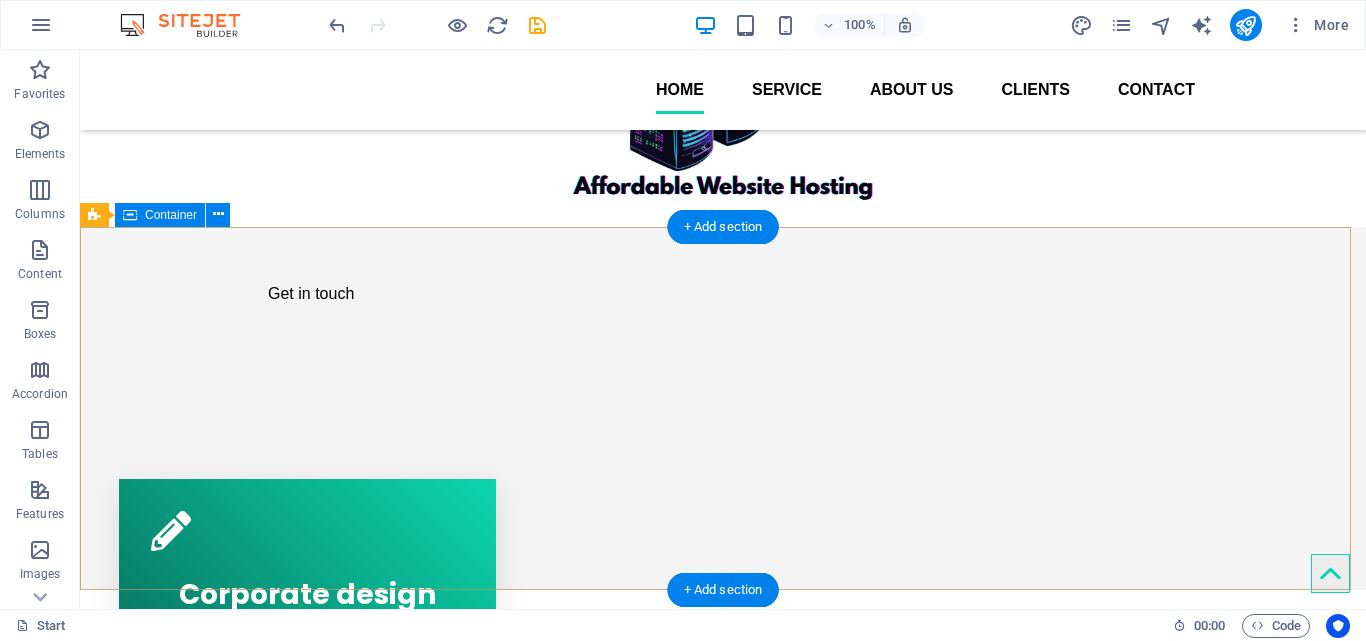click on "Get in touch" at bounding box center [723, 279] 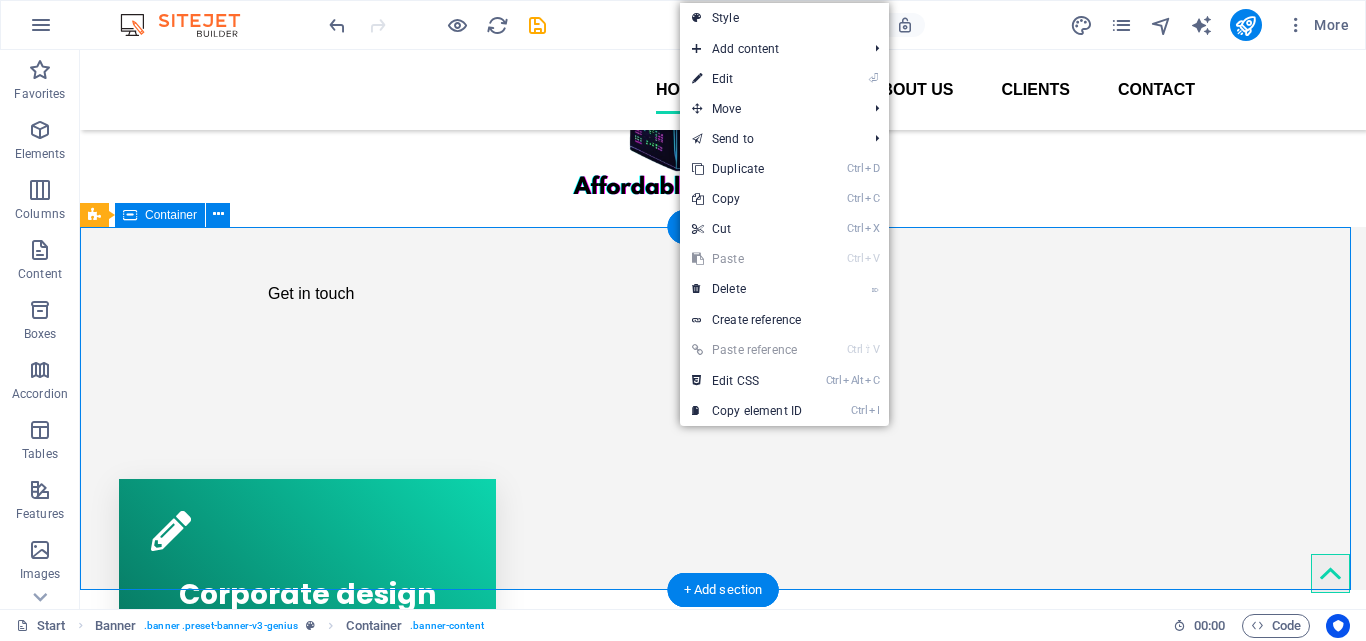 click on "Get in touch" at bounding box center [723, 279] 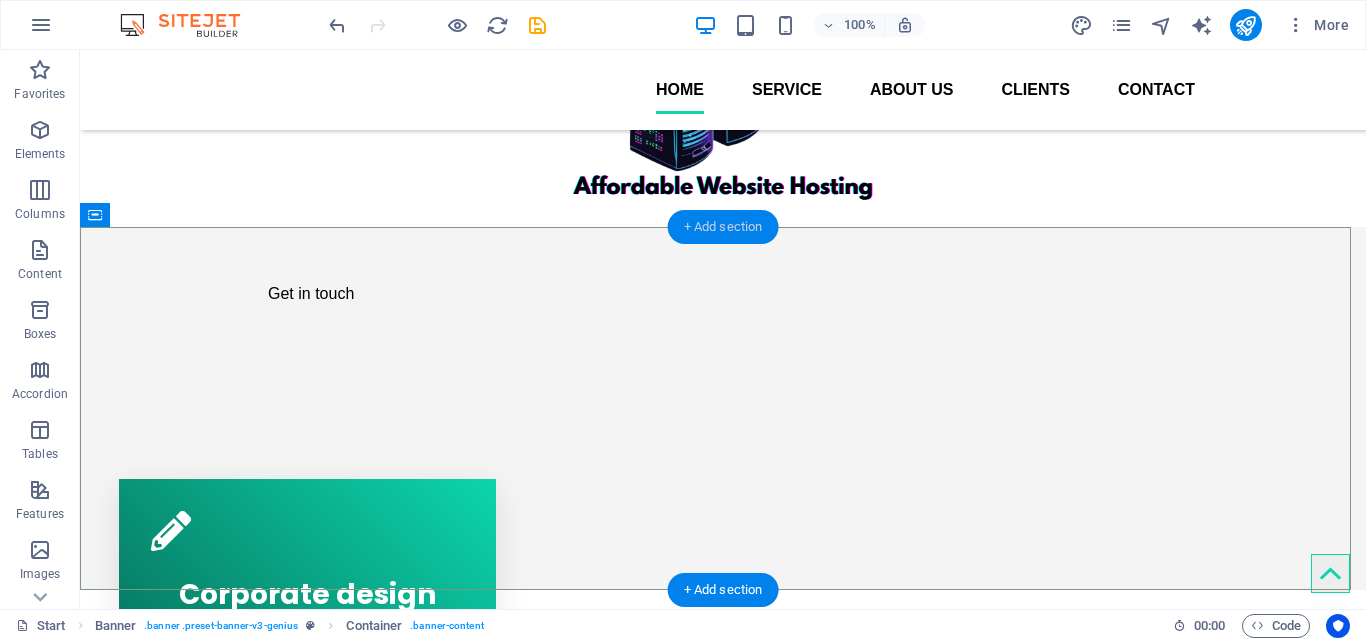 click on "+ Add section" at bounding box center (723, 227) 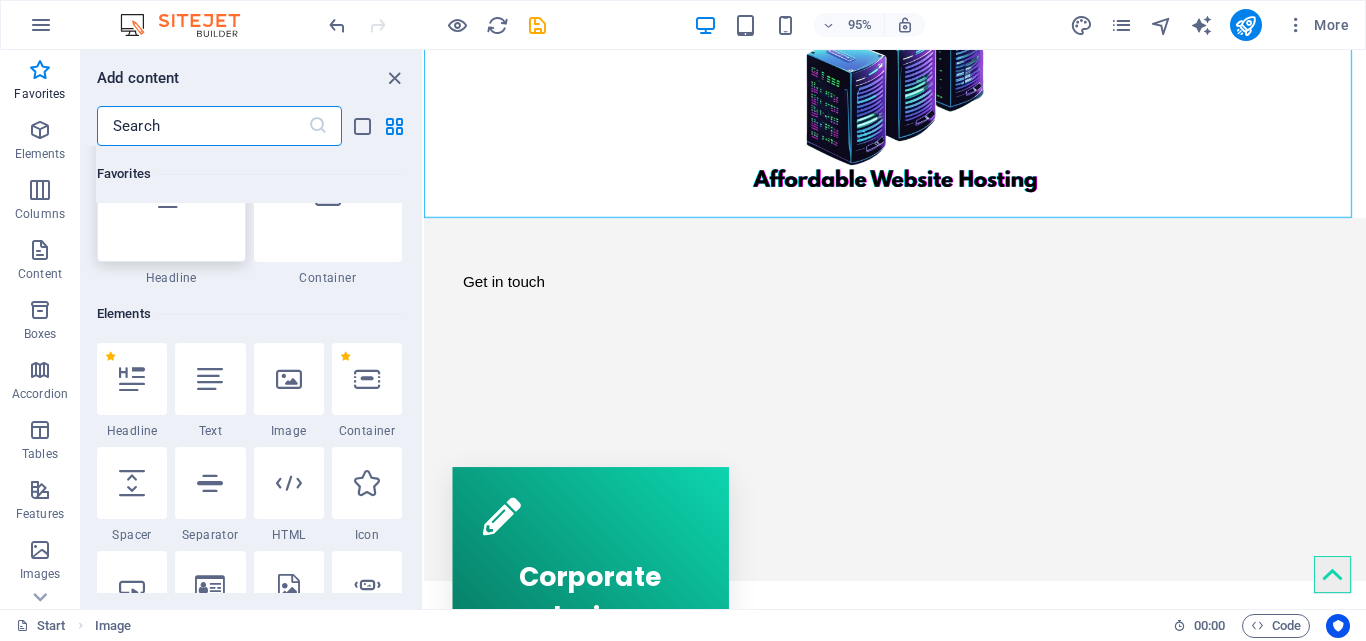 scroll, scrollTop: 100, scrollLeft: 0, axis: vertical 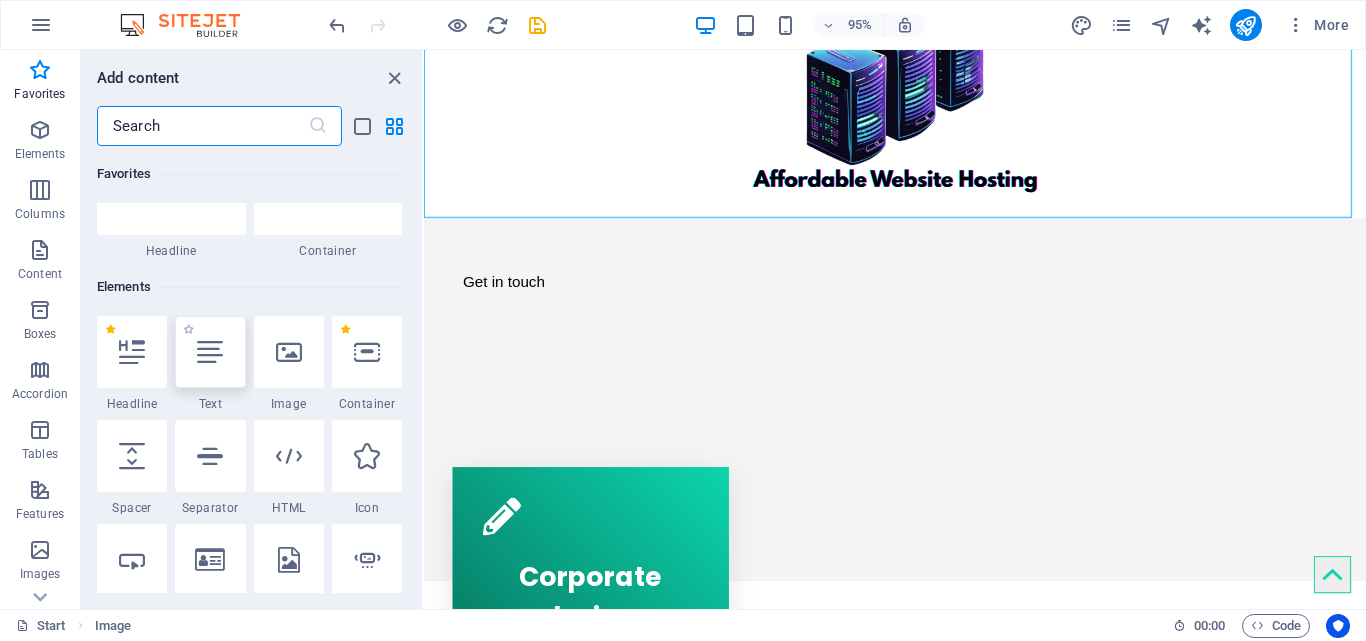 click at bounding box center (210, 352) 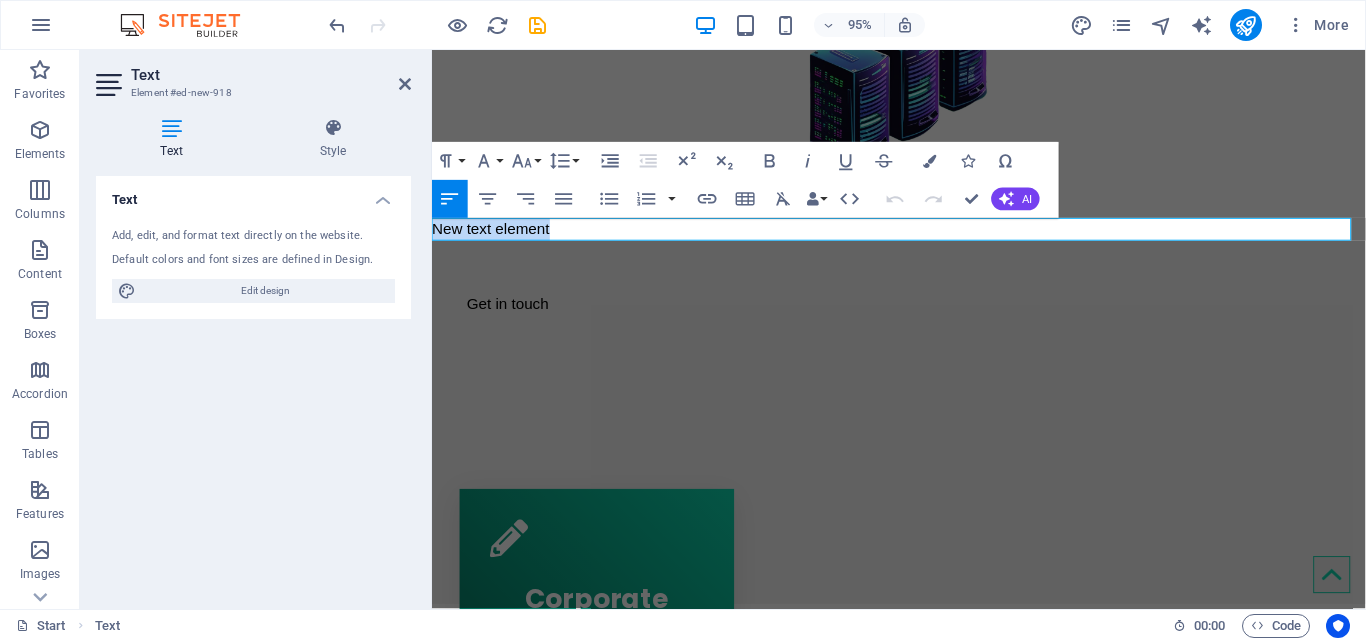 click on "New text element" at bounding box center (923, 239) 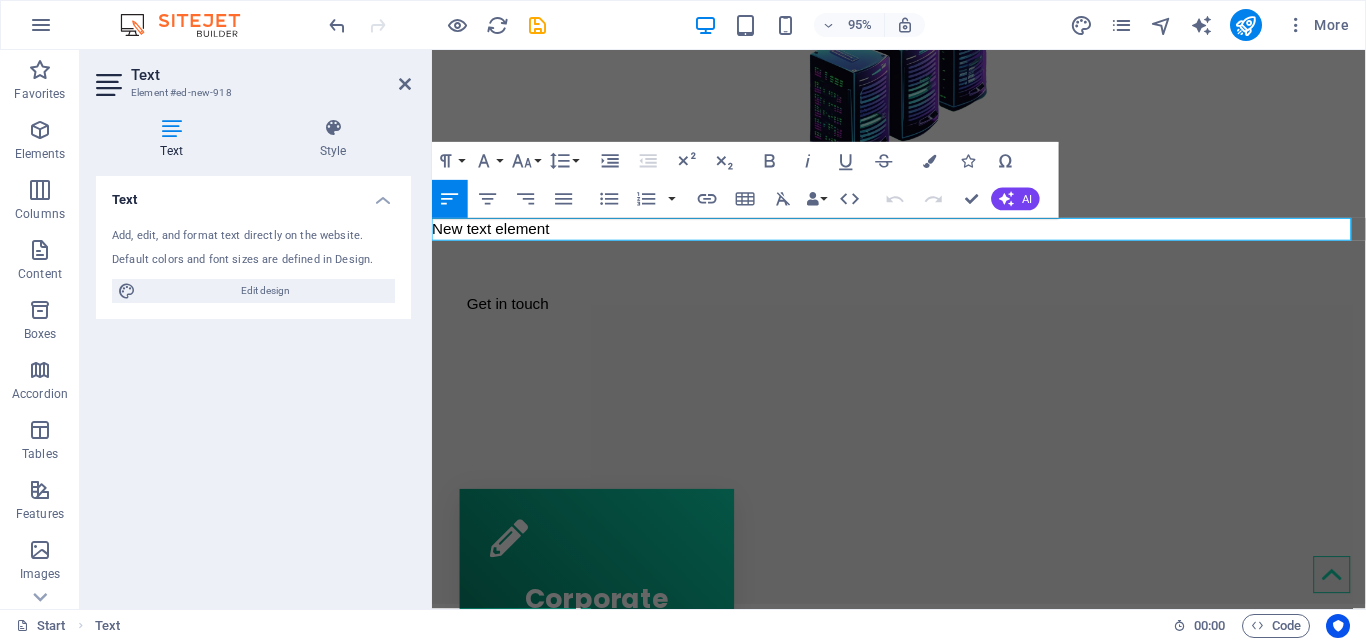 click on "New text element" at bounding box center [923, 239] 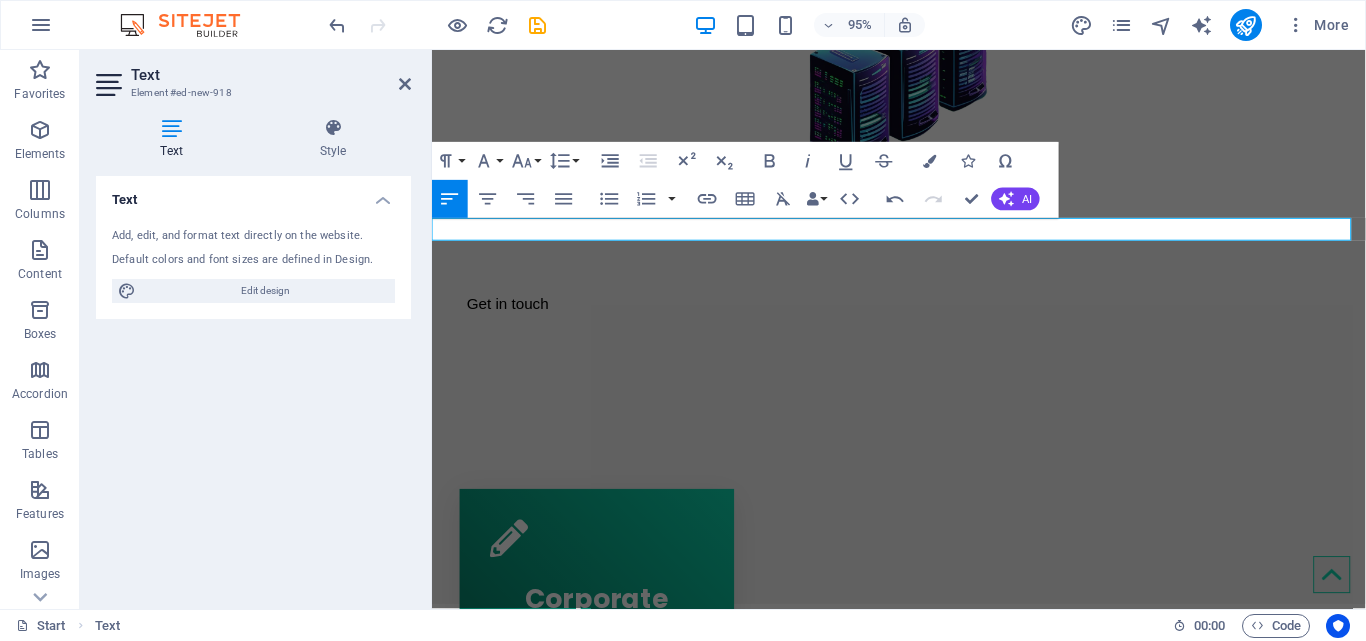 type 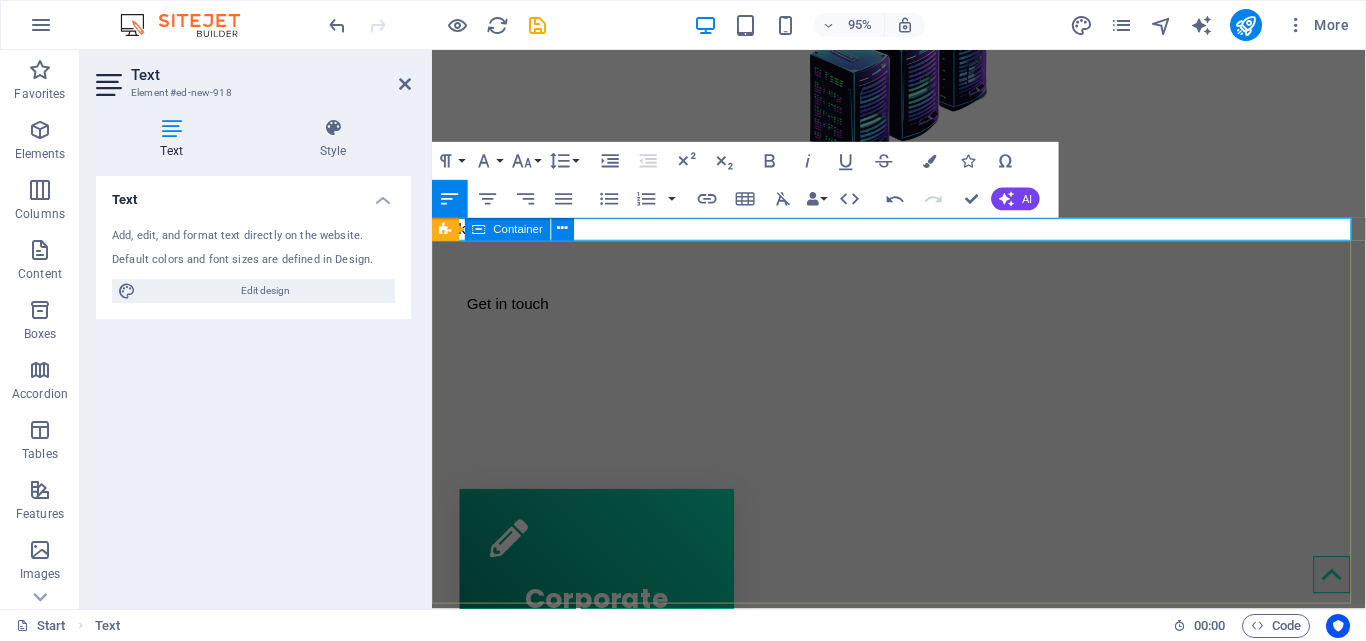 click on "Get in touch" at bounding box center (923, 303) 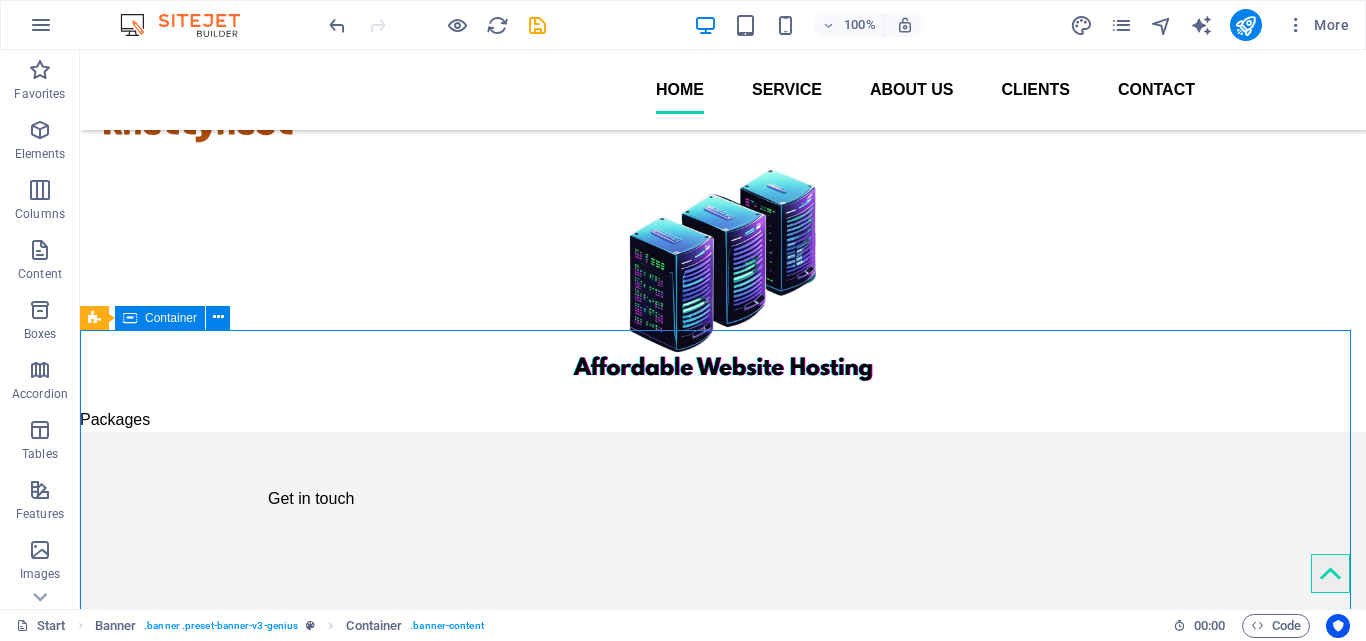 scroll, scrollTop: 200, scrollLeft: 0, axis: vertical 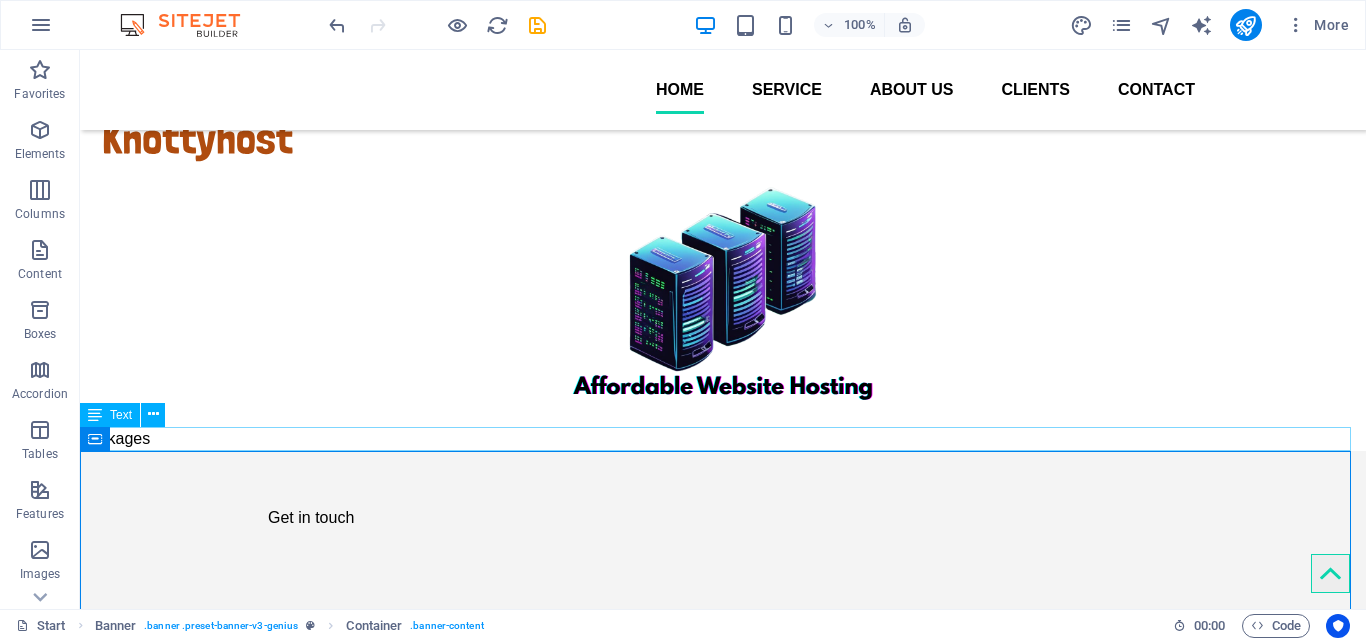 click on "Packages" at bounding box center (723, 439) 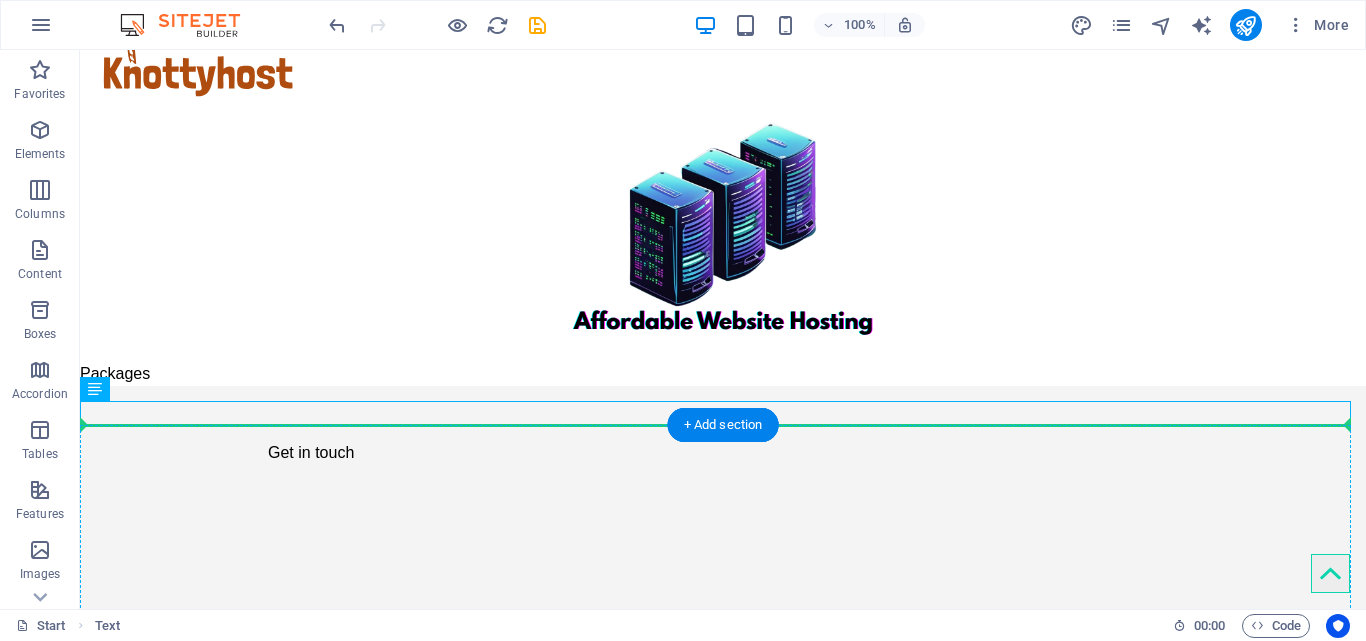 drag, startPoint x: 142, startPoint y: 440, endPoint x: 701, endPoint y: 558, distance: 571.31866 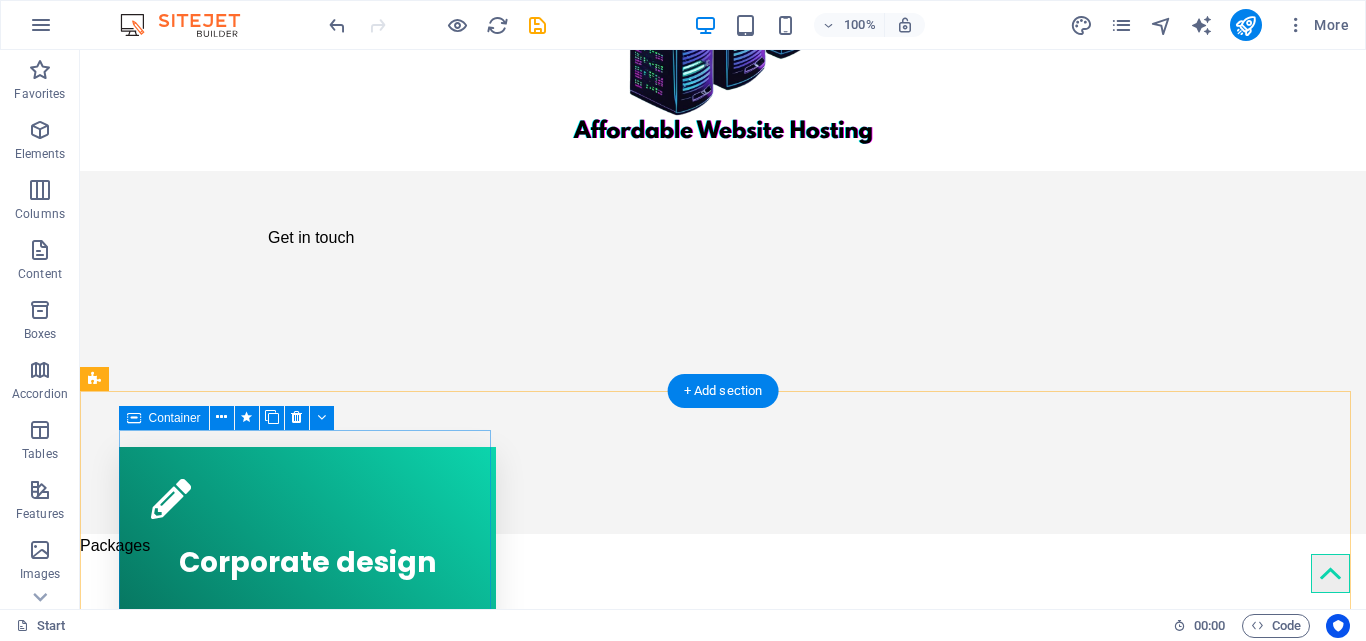 scroll, scrollTop: 473, scrollLeft: 0, axis: vertical 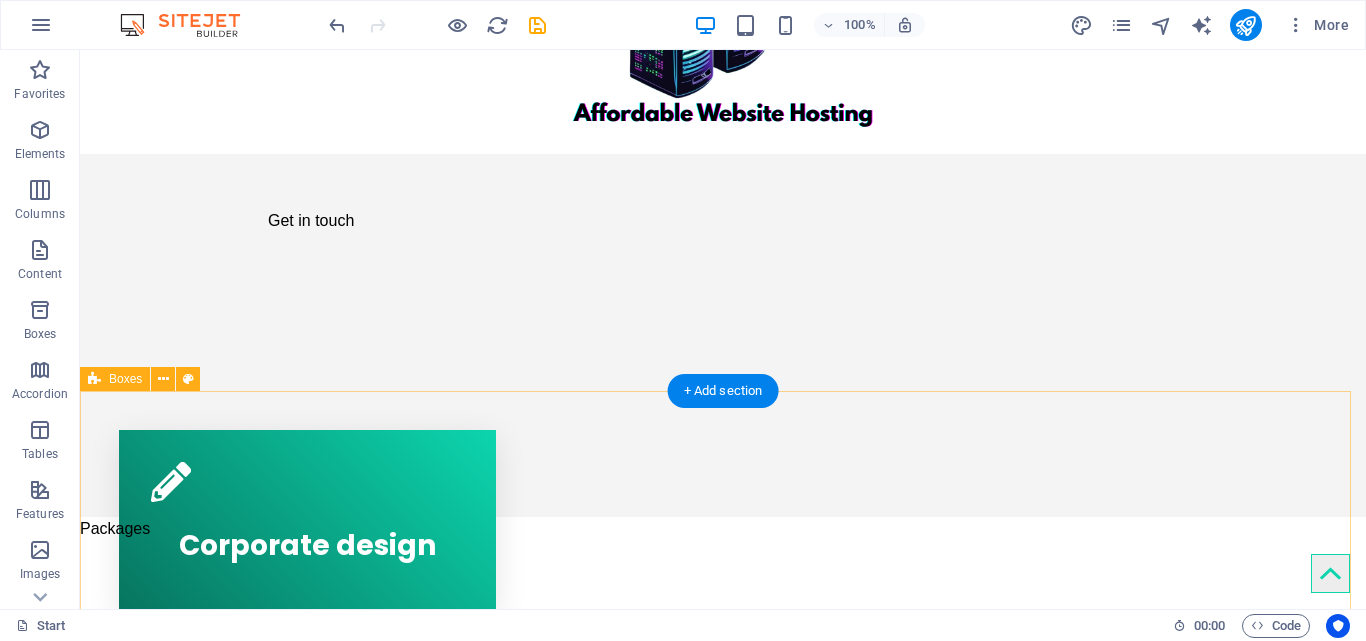 click on "Corporate design Webdesign Mobile apps" at bounding box center [723, 722] 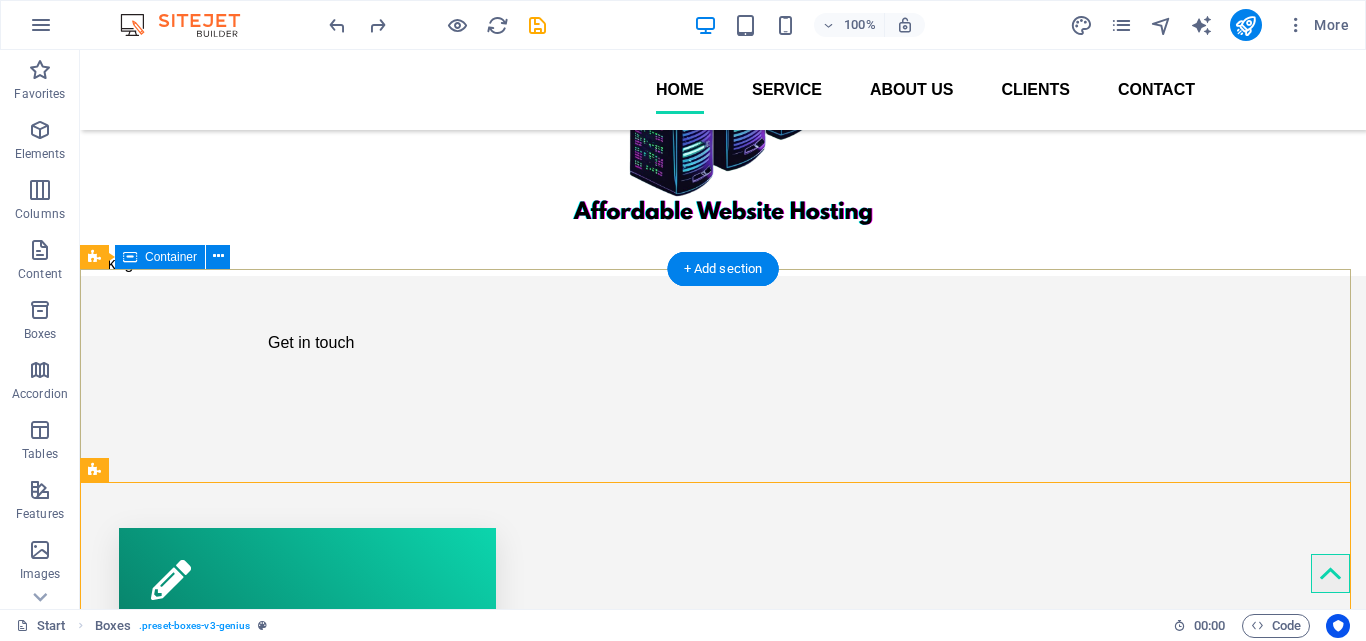 scroll, scrollTop: 373, scrollLeft: 0, axis: vertical 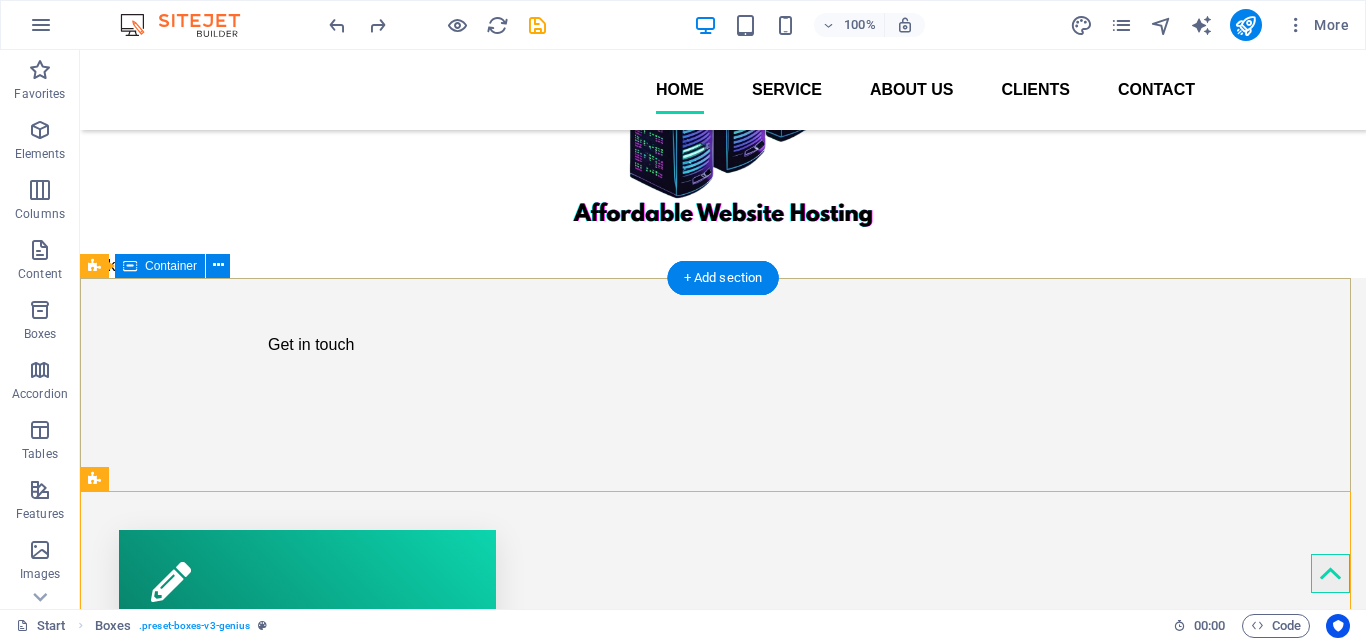 click on "Get in touch" at bounding box center (723, 330) 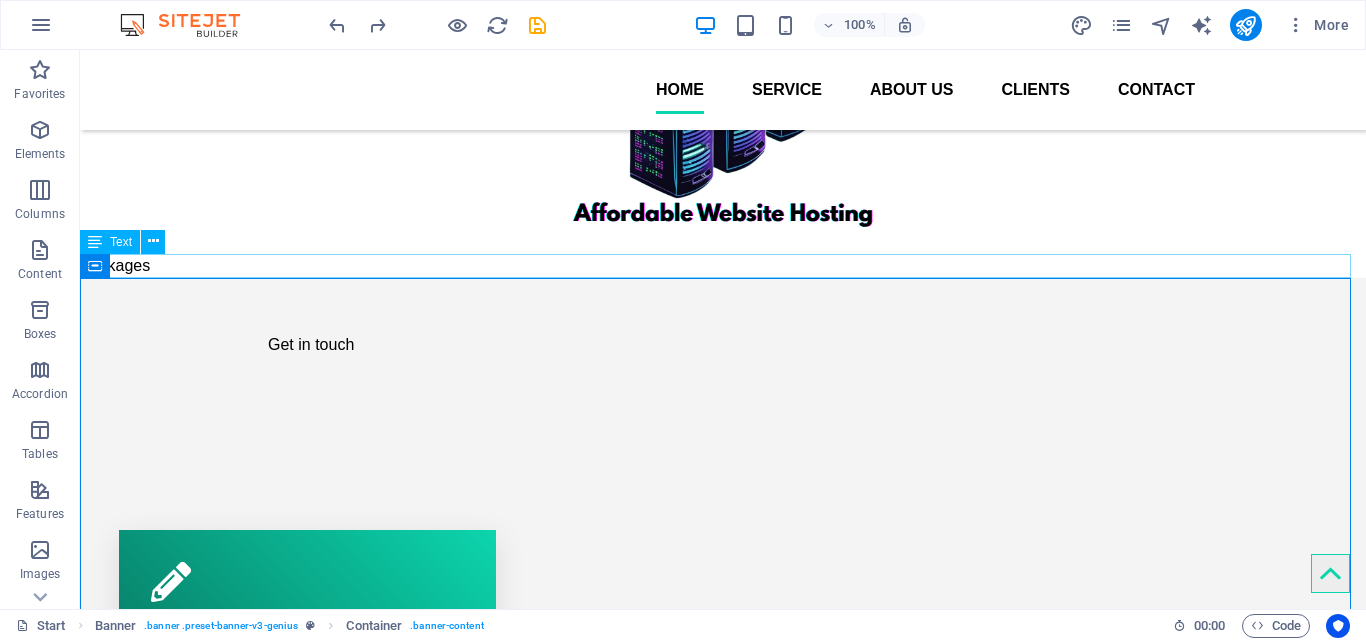 click on "Packages" at bounding box center [723, 266] 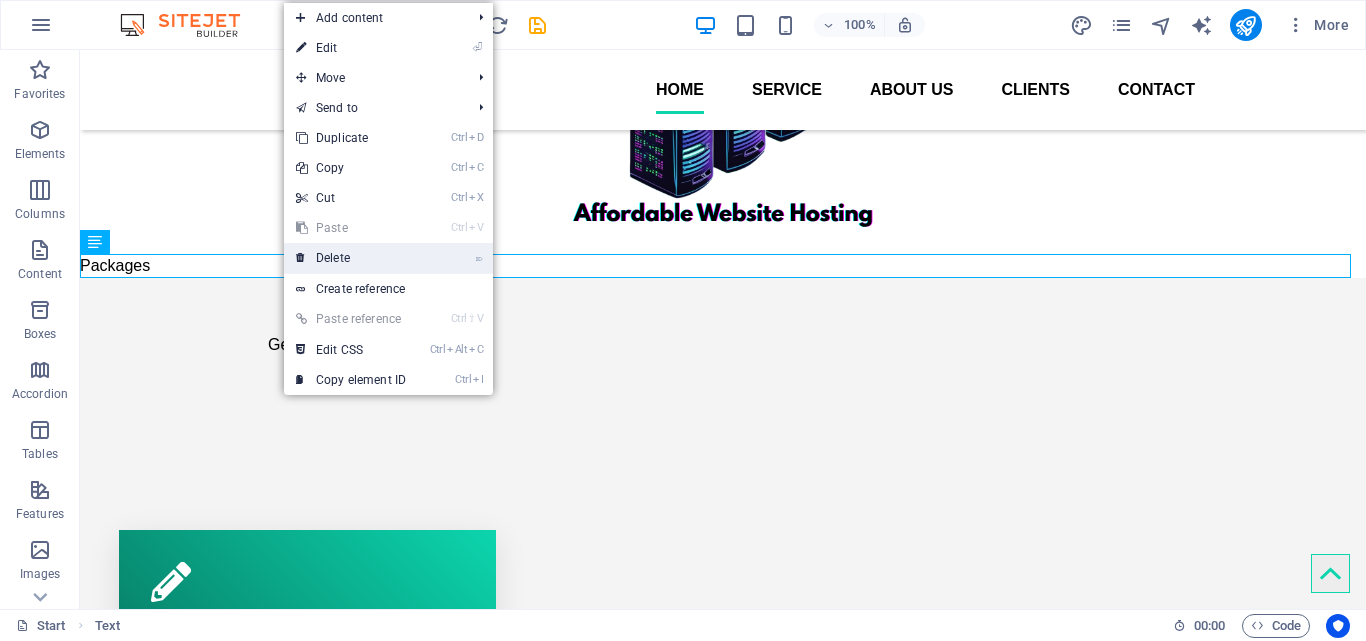 click at bounding box center (301, 258) 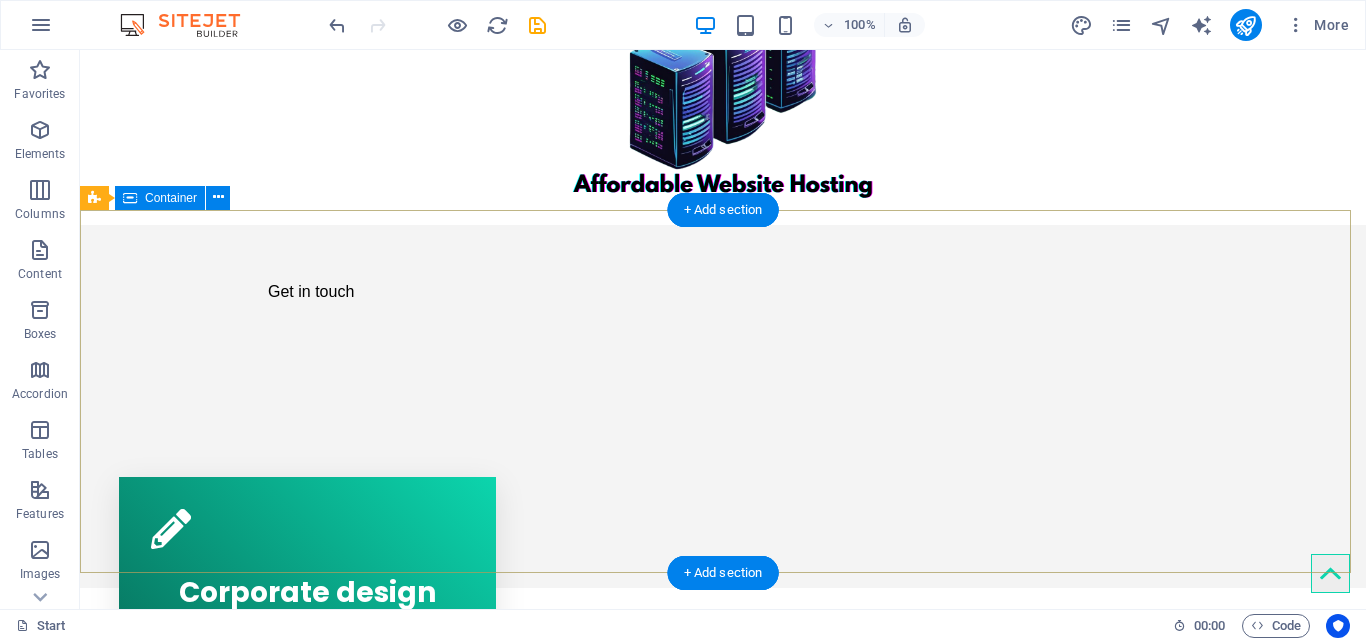scroll, scrollTop: 373, scrollLeft: 0, axis: vertical 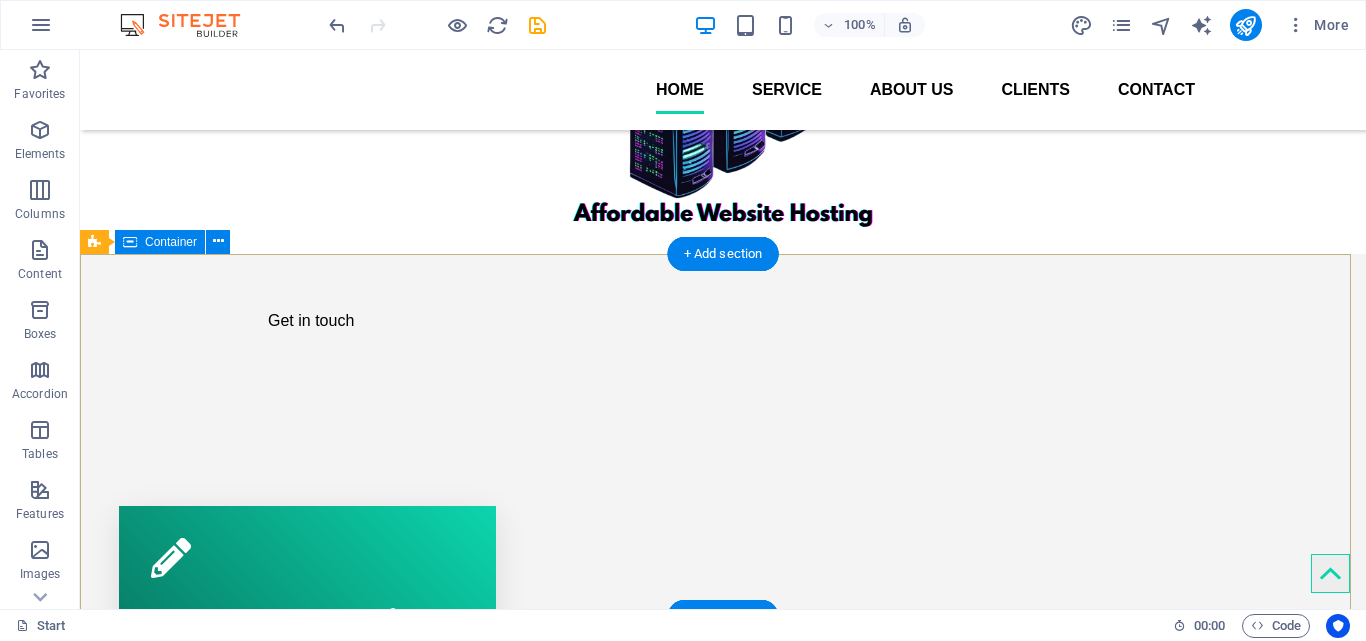 click on "Get in touch" at bounding box center (723, 306) 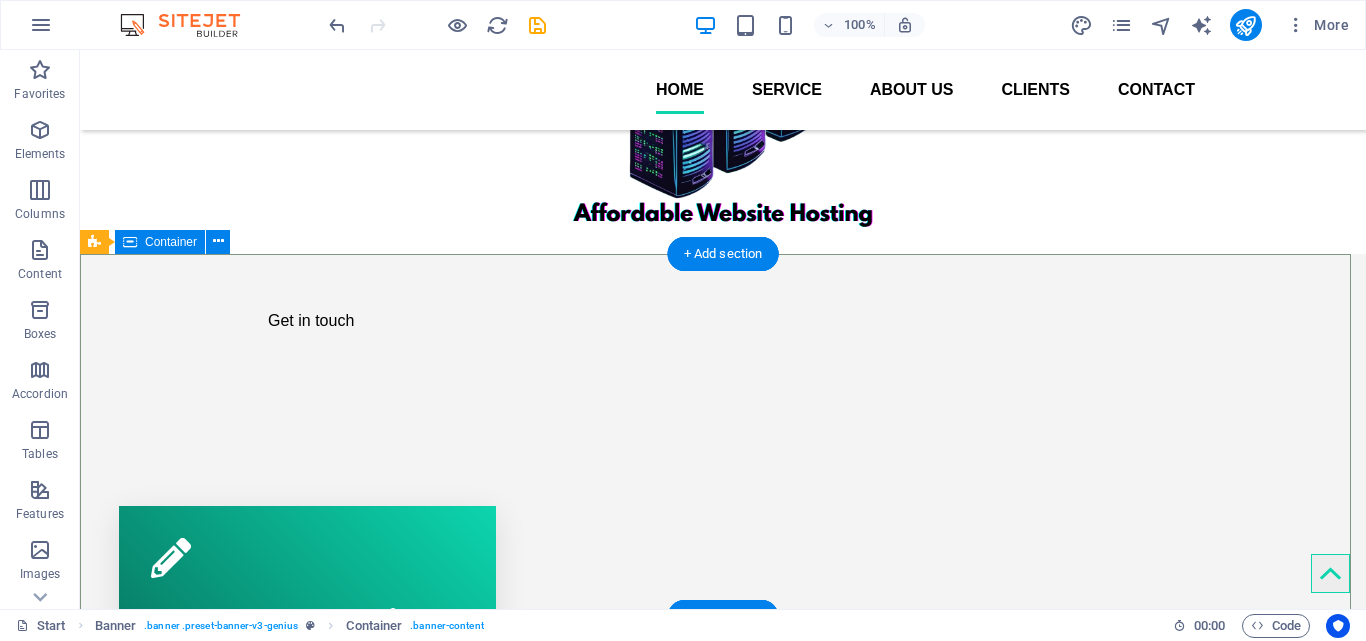 click on "Get in touch" at bounding box center (723, 306) 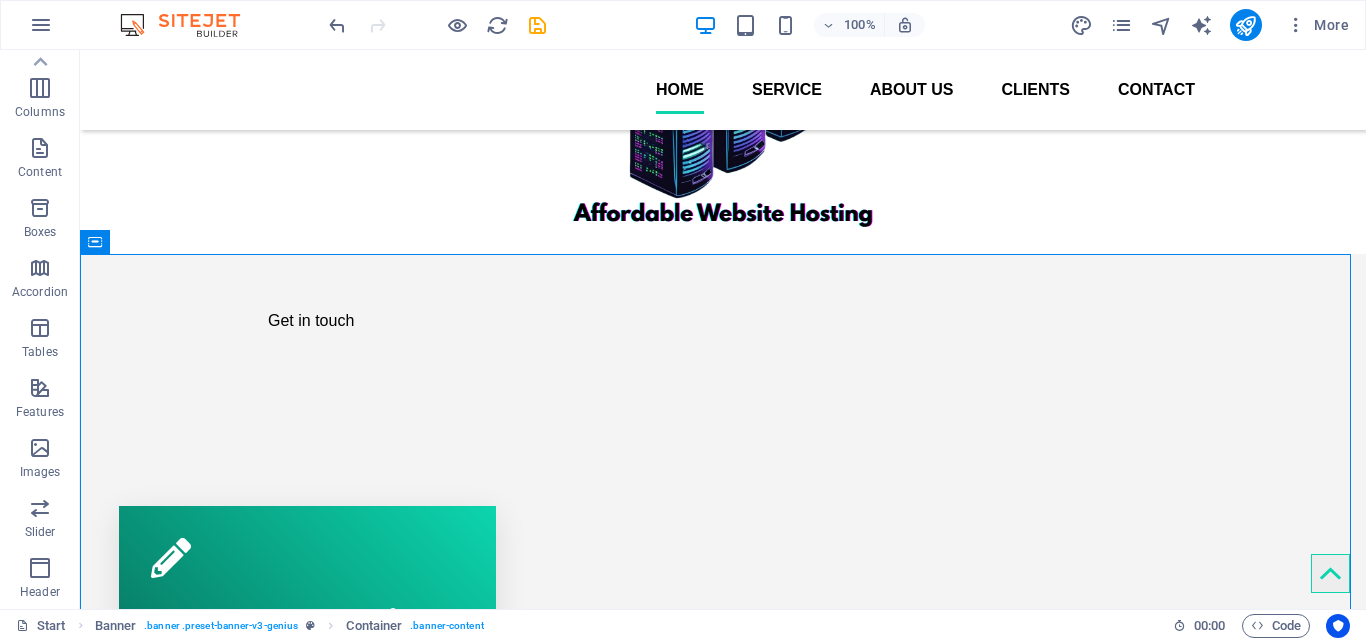 scroll, scrollTop: 0, scrollLeft: 0, axis: both 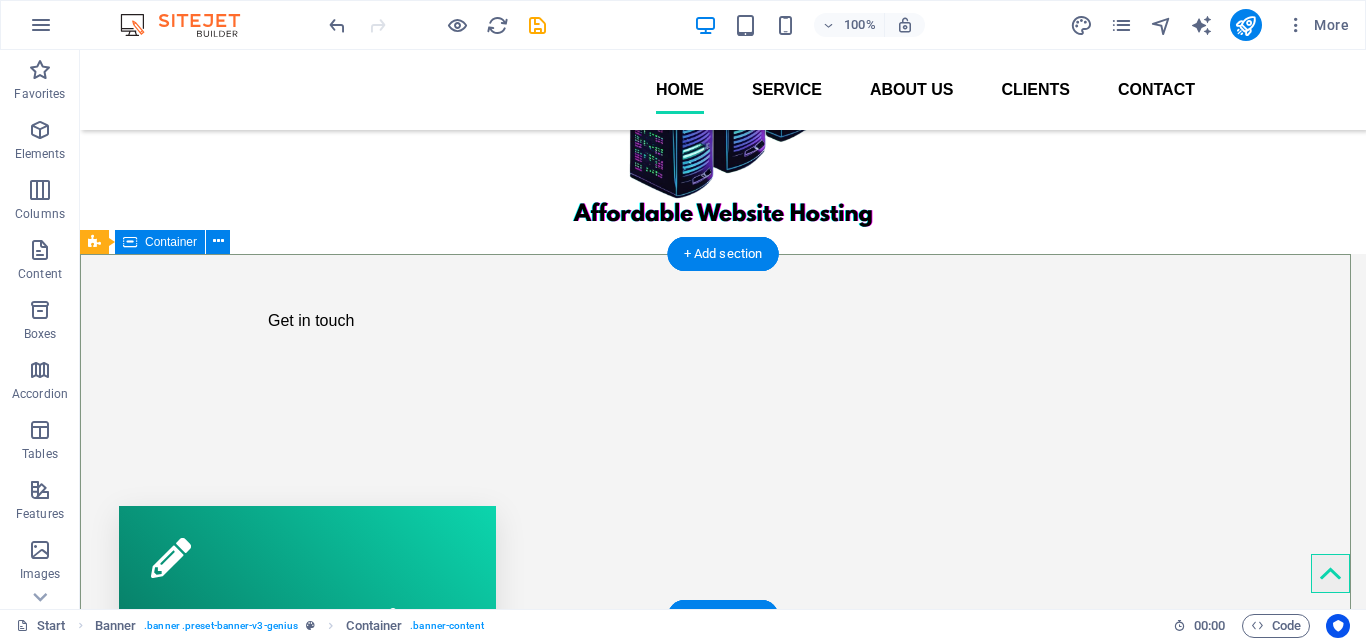 click on "Get in touch" at bounding box center [723, 306] 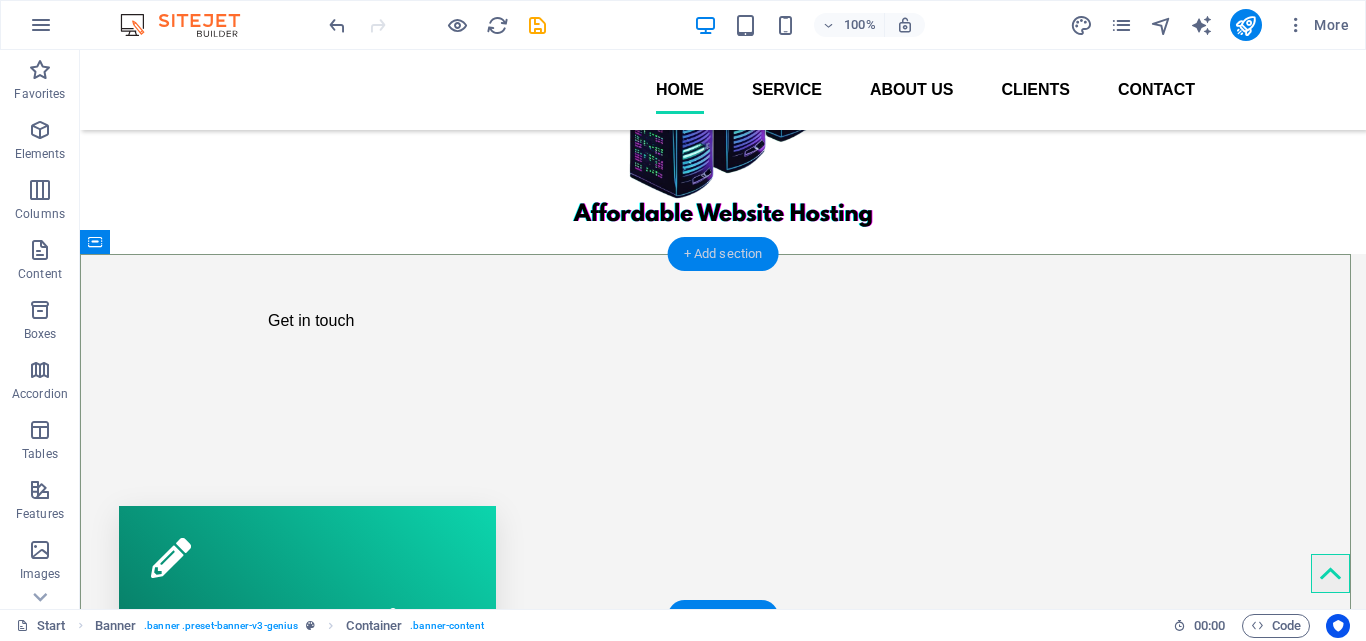 click on "+ Add section" at bounding box center (723, 254) 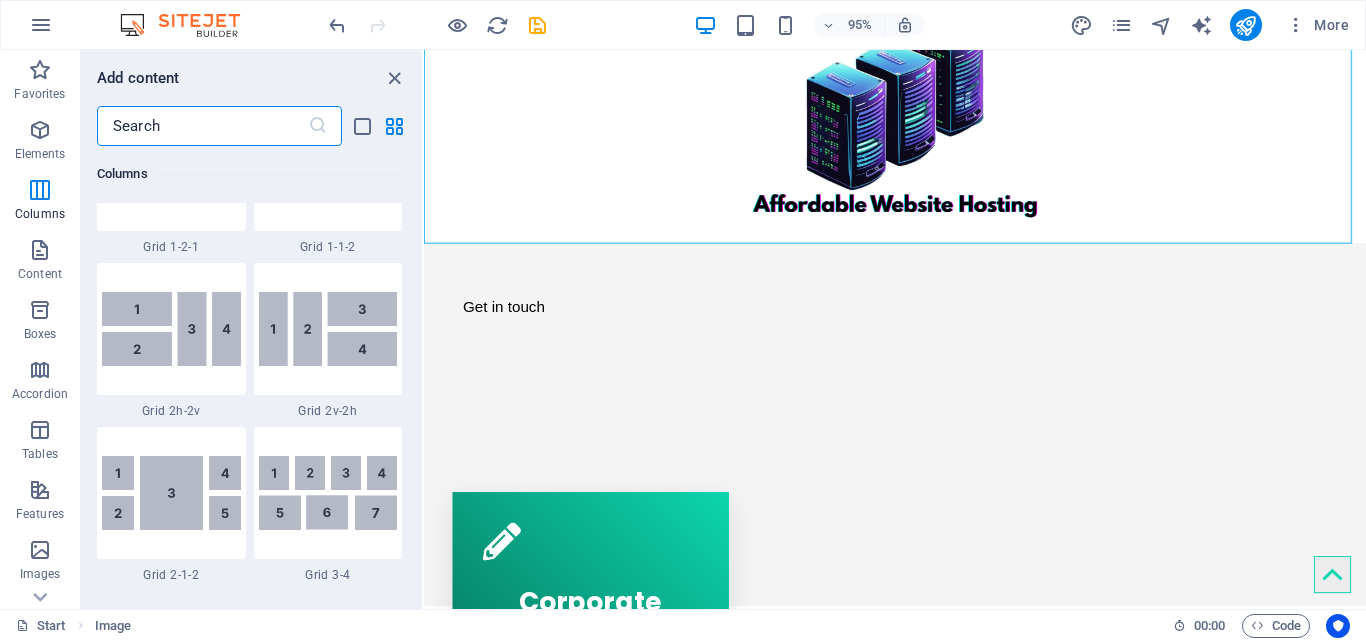 scroll, scrollTop: 2999, scrollLeft: 0, axis: vertical 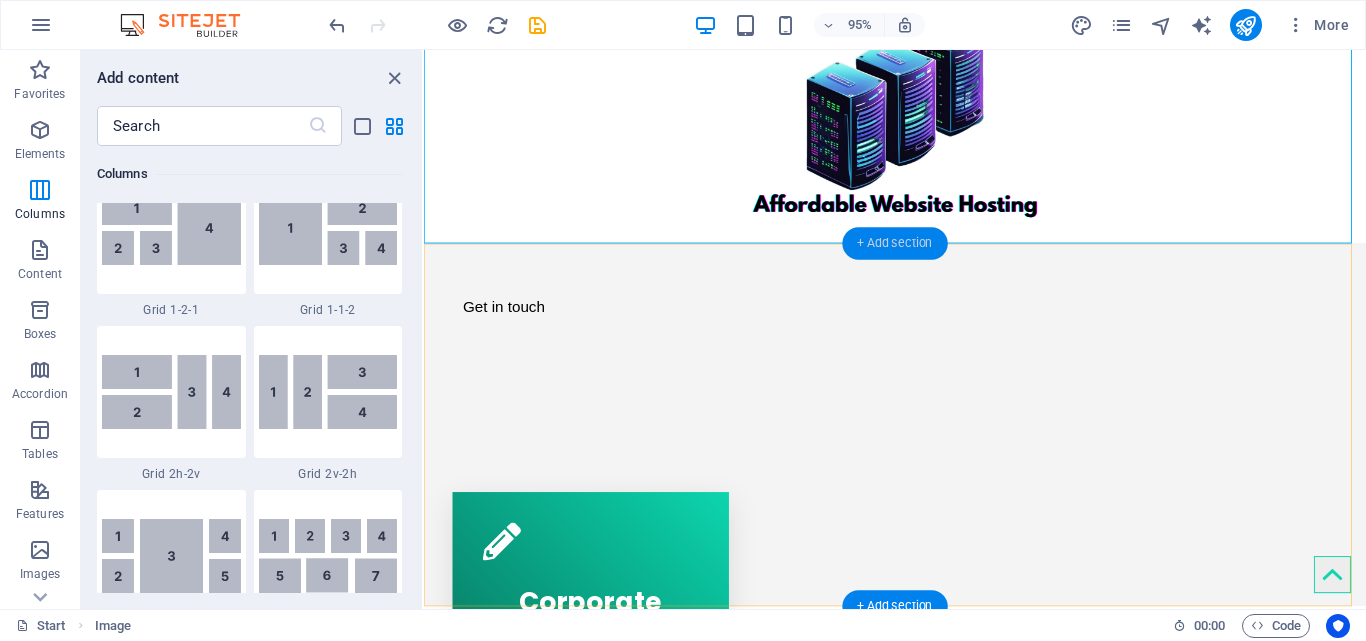 click on "+ Add section" at bounding box center [894, 243] 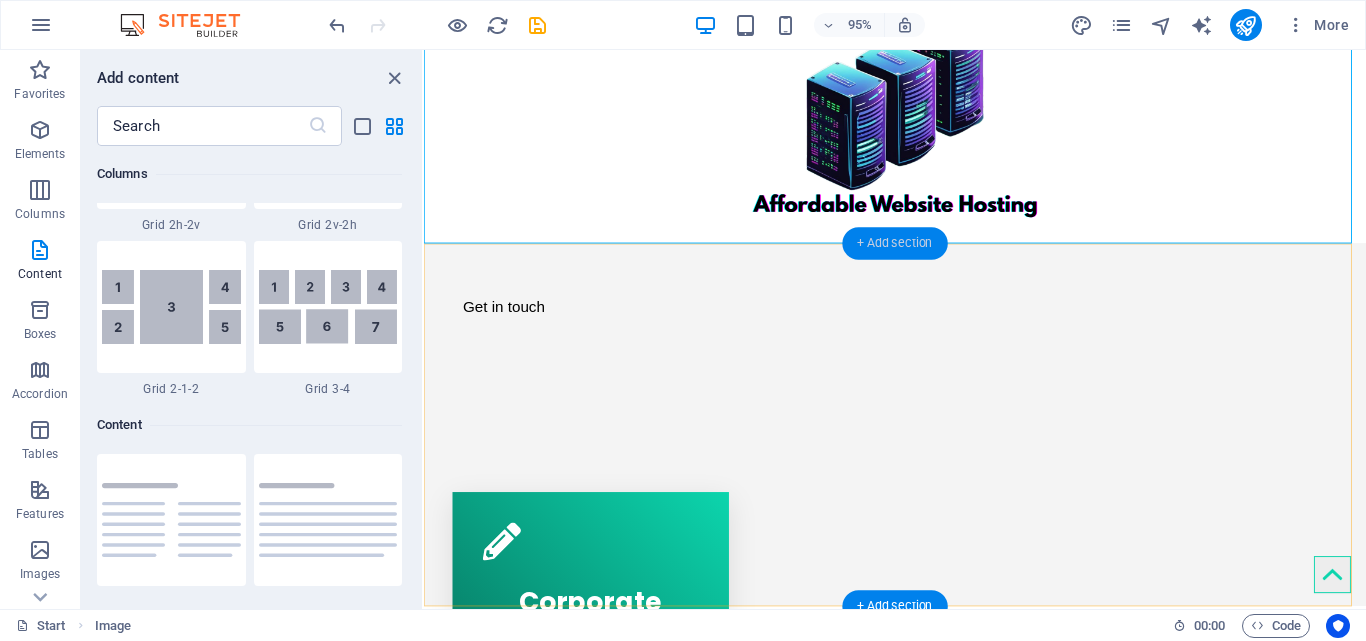 scroll, scrollTop: 3499, scrollLeft: 0, axis: vertical 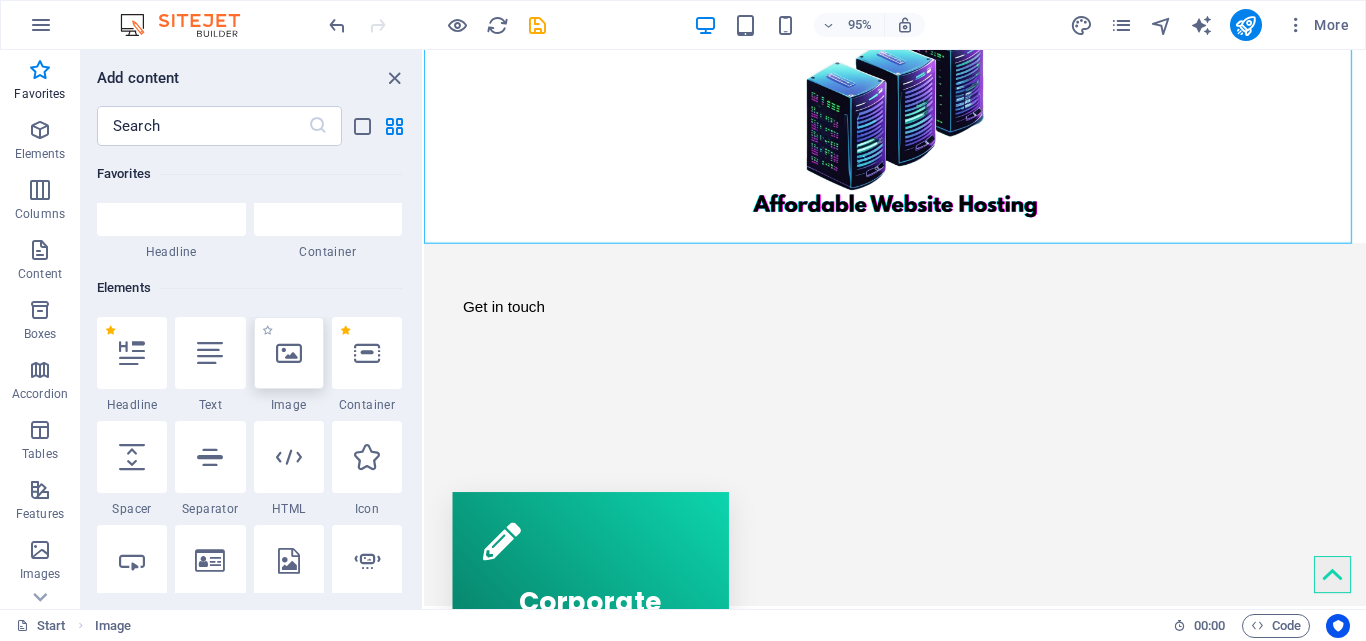 click at bounding box center (289, 353) 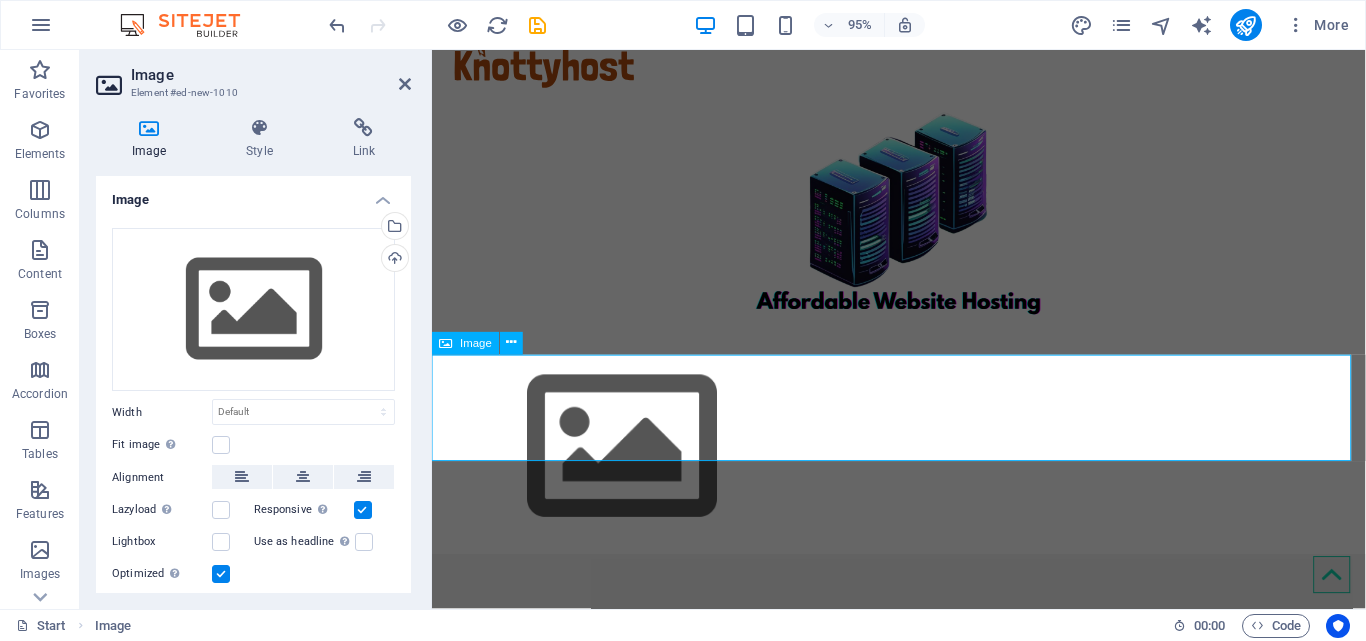 scroll, scrollTop: 300, scrollLeft: 0, axis: vertical 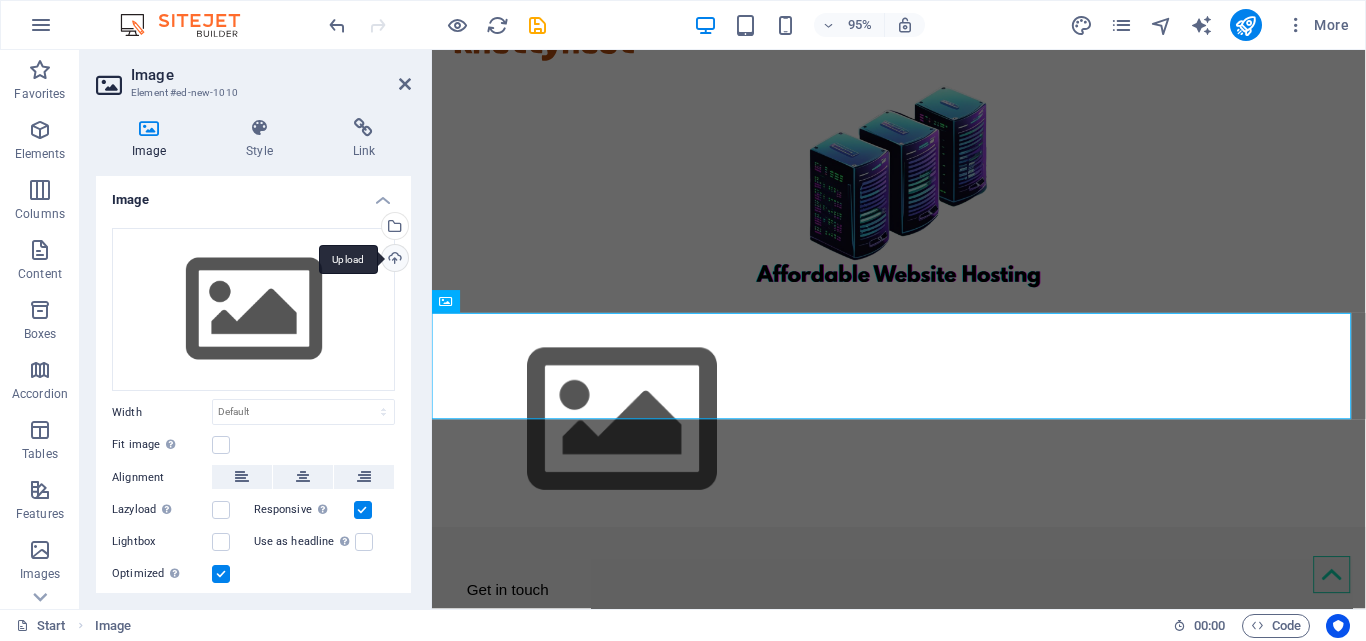 click on "Upload" at bounding box center [393, 260] 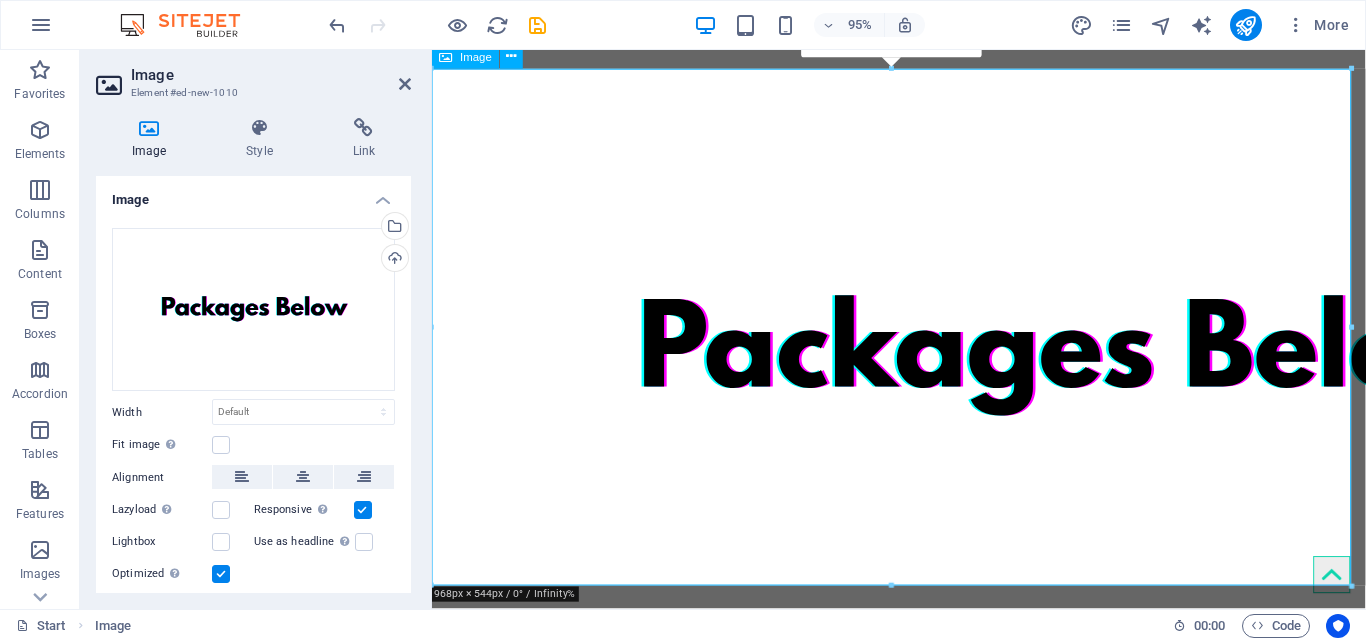 scroll, scrollTop: 700, scrollLeft: 0, axis: vertical 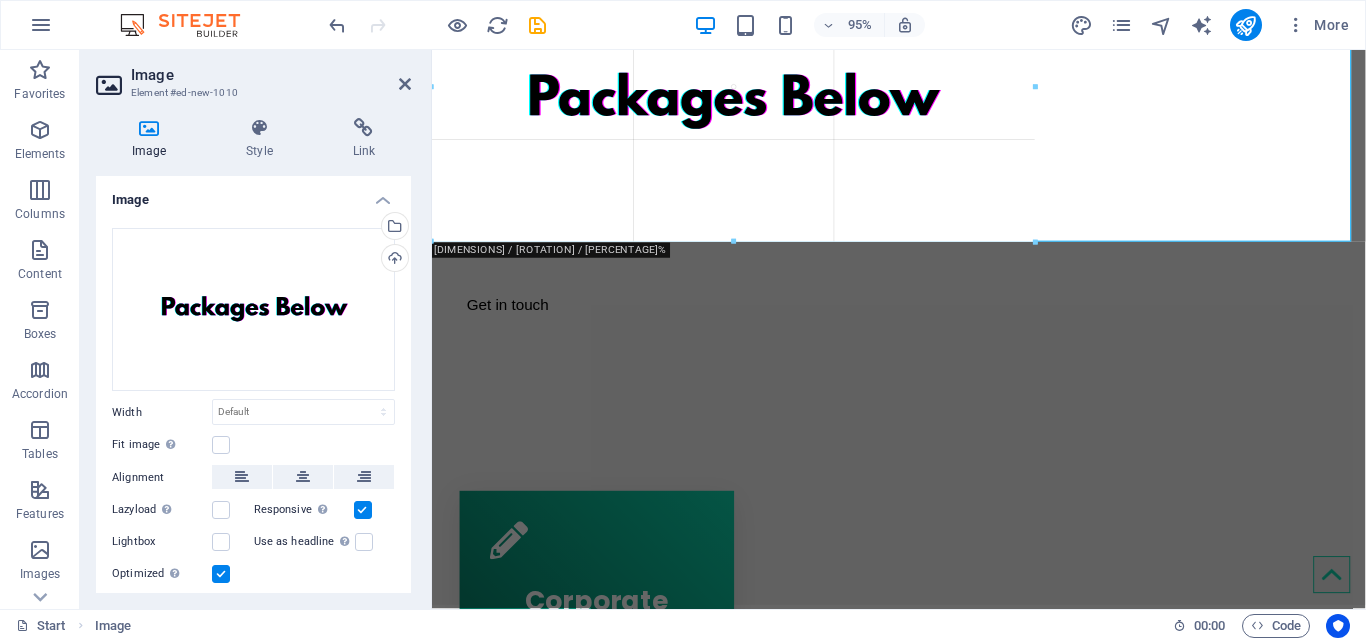 drag, startPoint x: 1352, startPoint y: 450, endPoint x: 1019, endPoint y: -3, distance: 562.22595 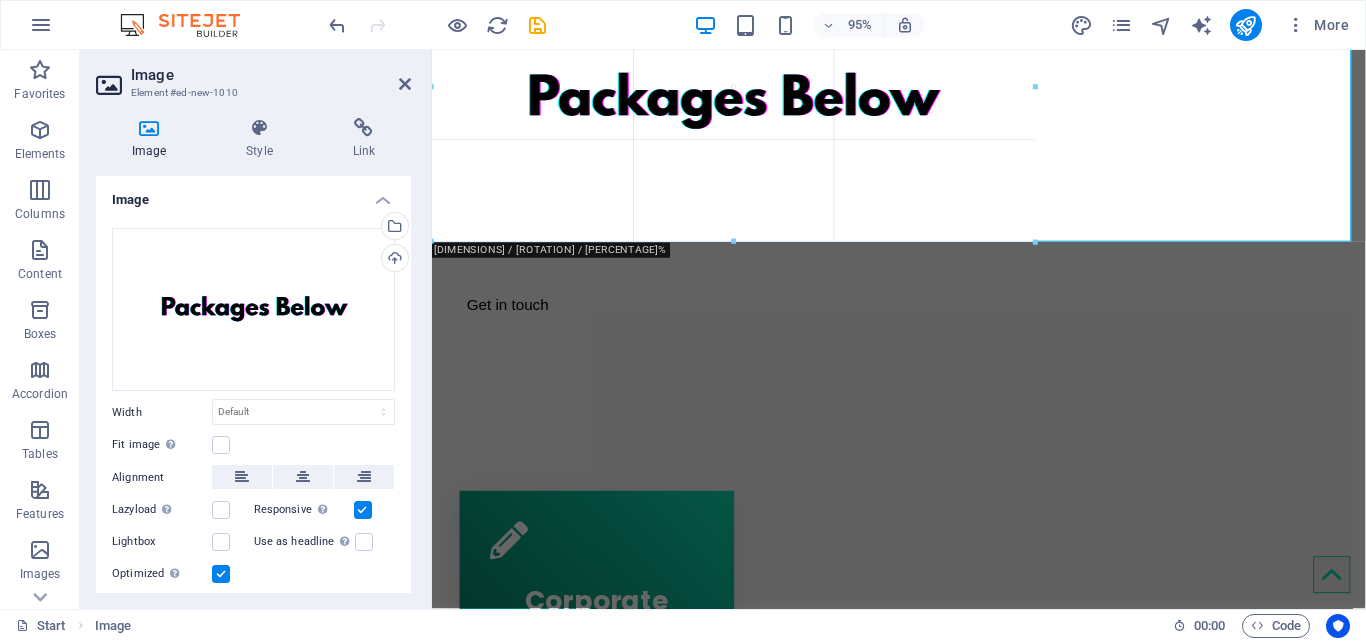type on "636" 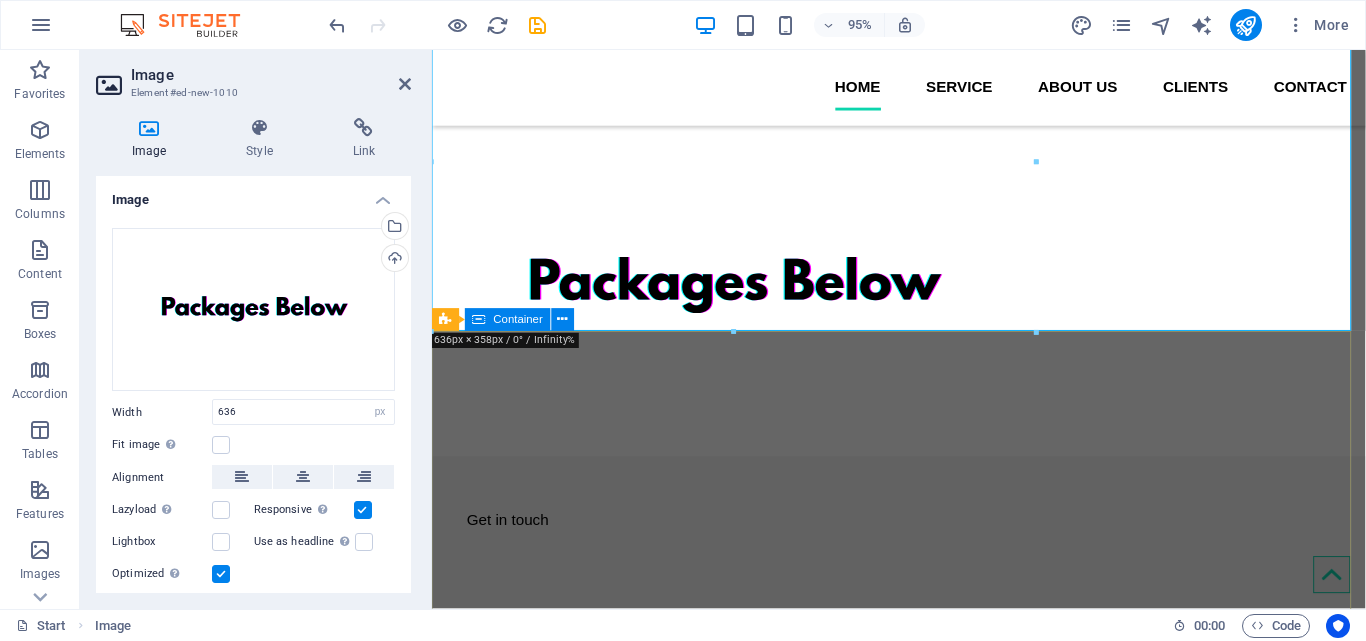 scroll, scrollTop: 500, scrollLeft: 0, axis: vertical 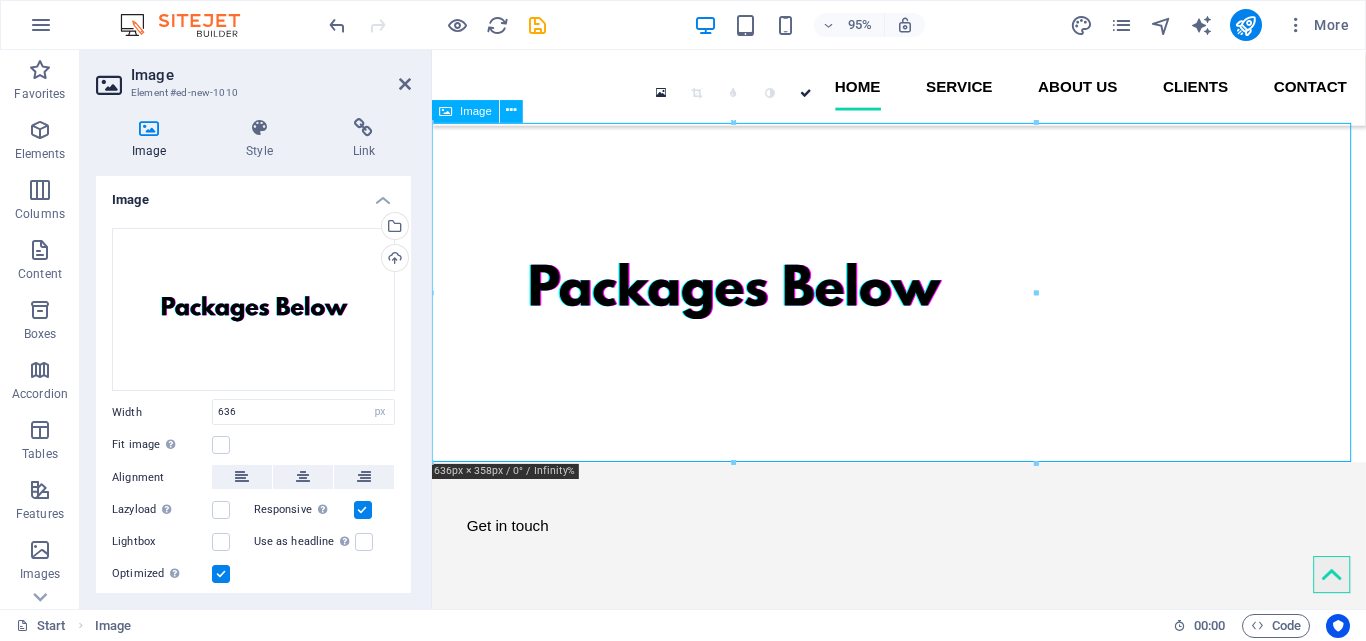 drag, startPoint x: 737, startPoint y: 337, endPoint x: 1146, endPoint y: 335, distance: 409.00488 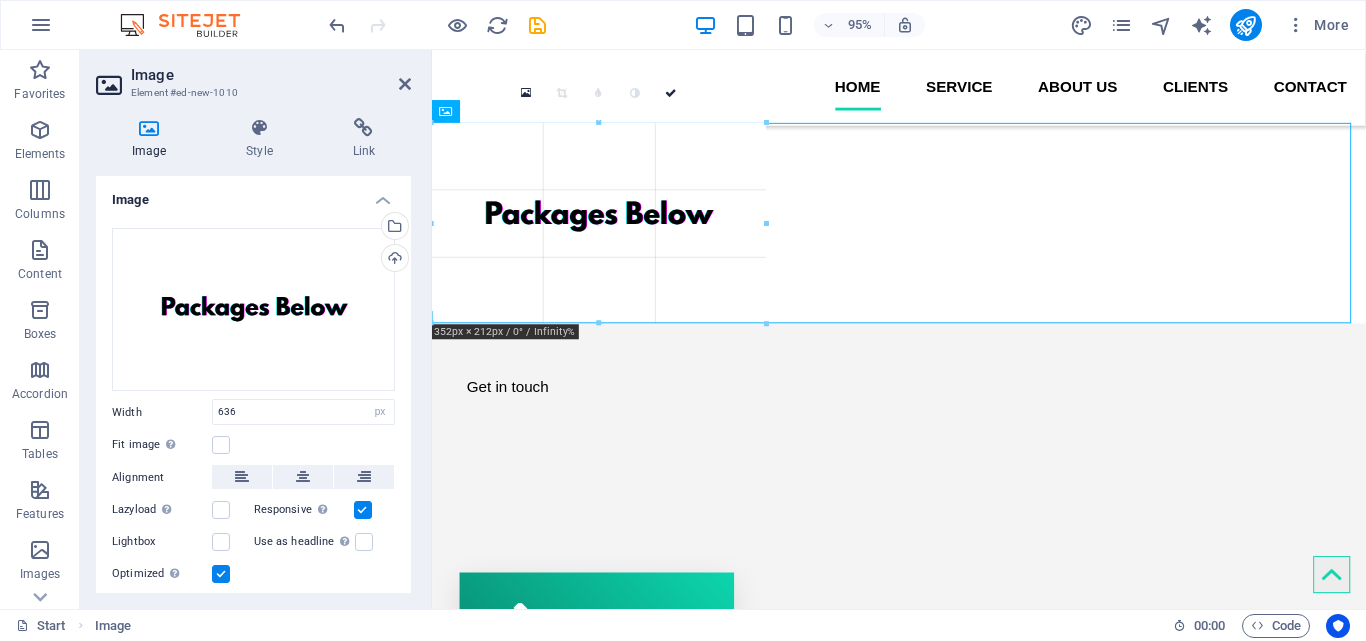 drag, startPoint x: 1038, startPoint y: 292, endPoint x: 339, endPoint y: 262, distance: 699.6435 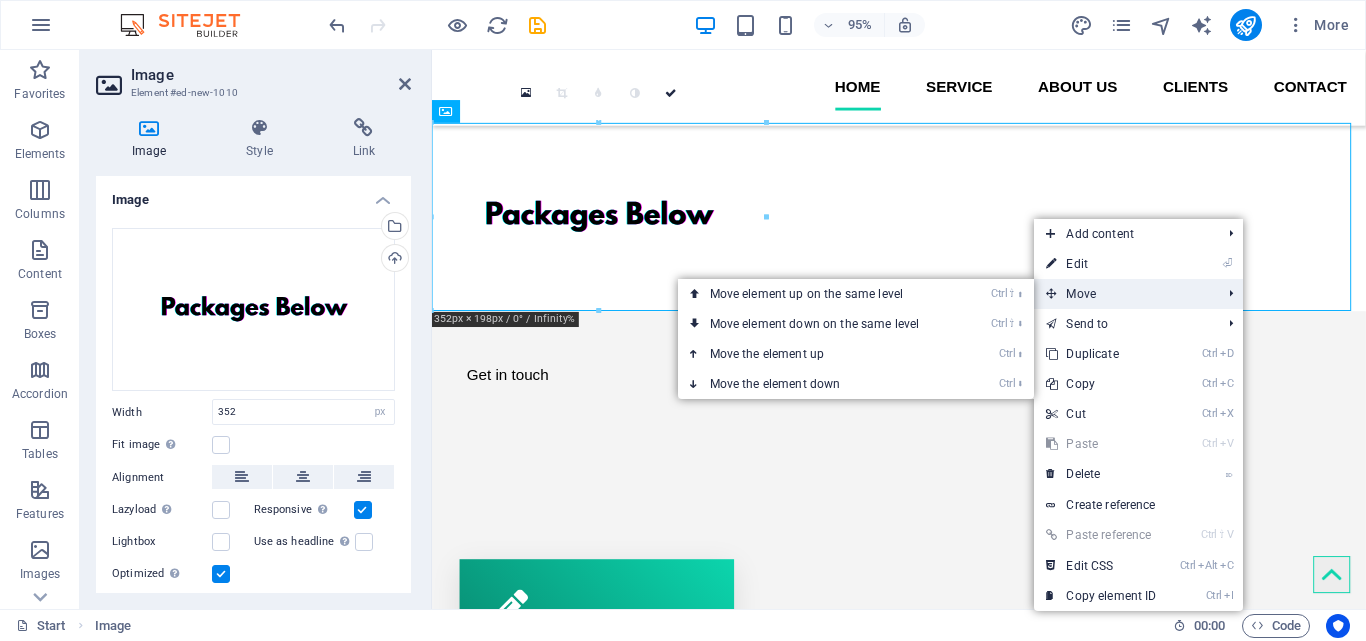 click on "Move" at bounding box center [1123, 294] 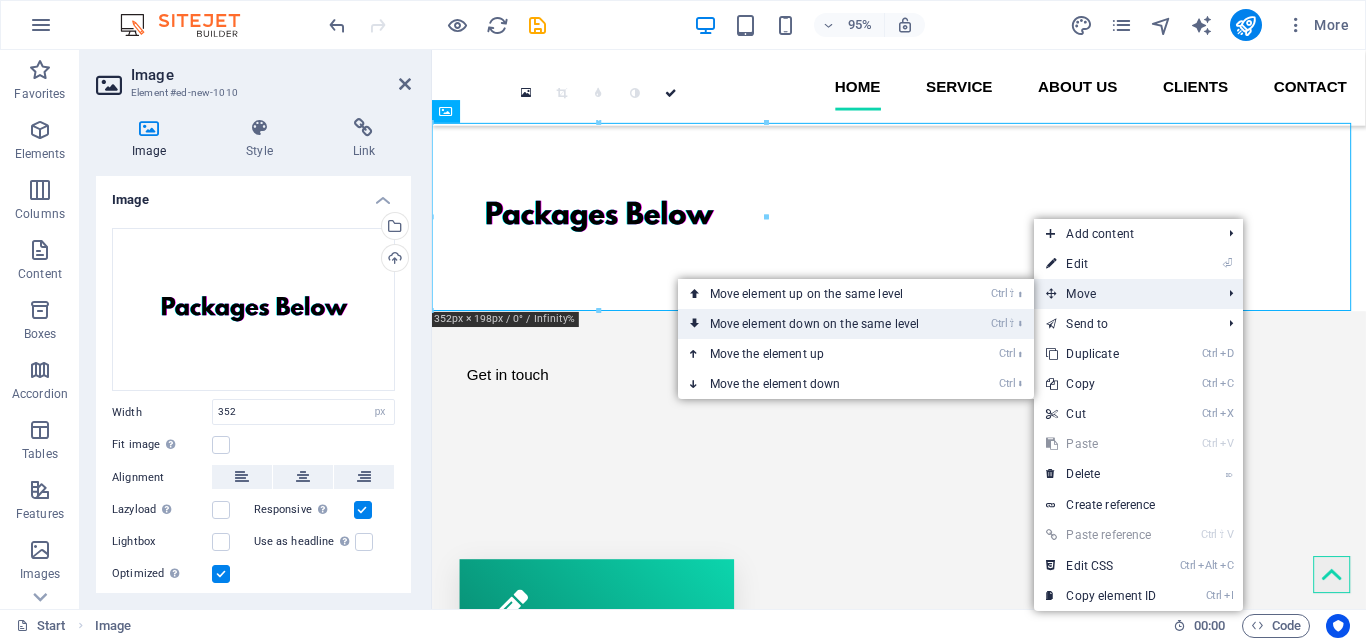 click on "Ctrl ⇧ ⬇  Move element down on the same level" at bounding box center (819, 324) 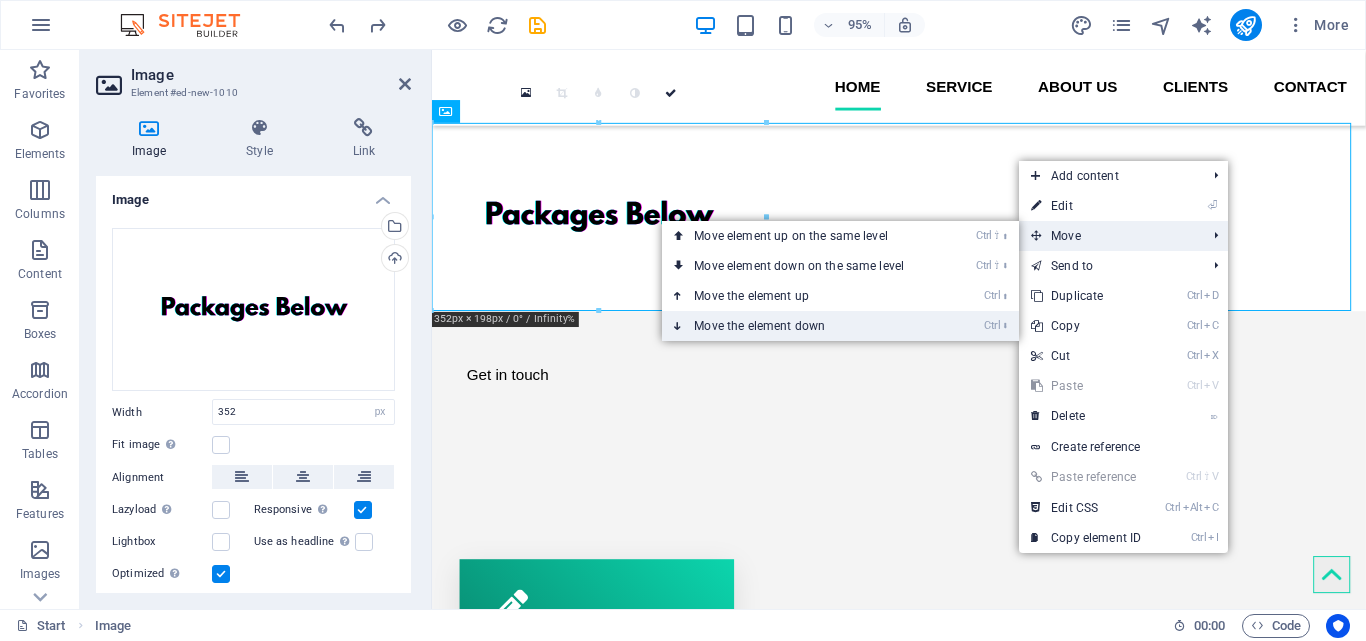 click on "Ctrl ⬇  Move the element down" at bounding box center (803, 326) 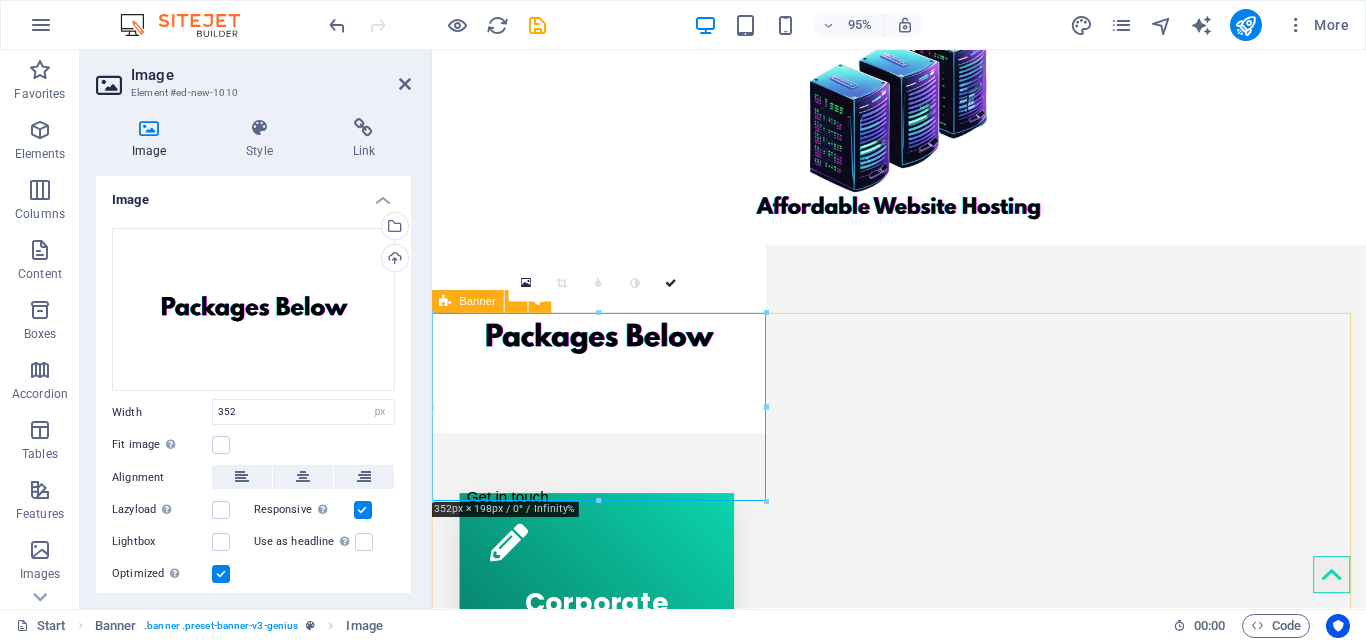 scroll, scrollTop: 400, scrollLeft: 0, axis: vertical 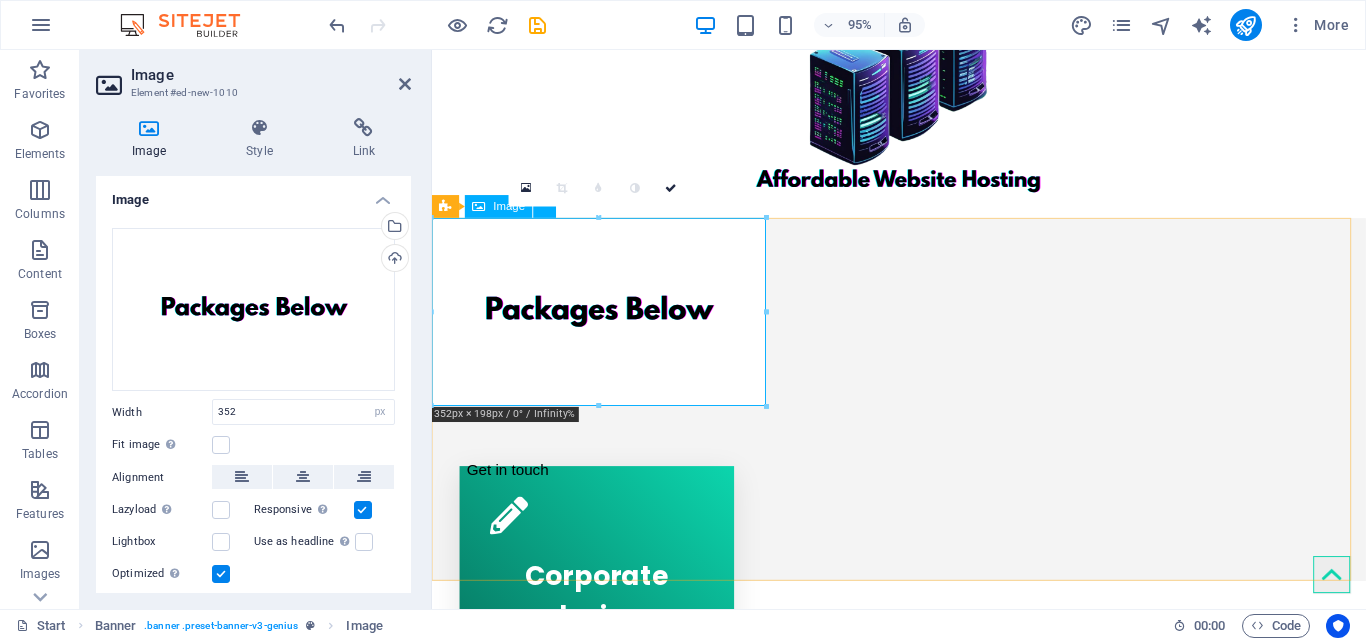 click at bounding box center [923, 326] 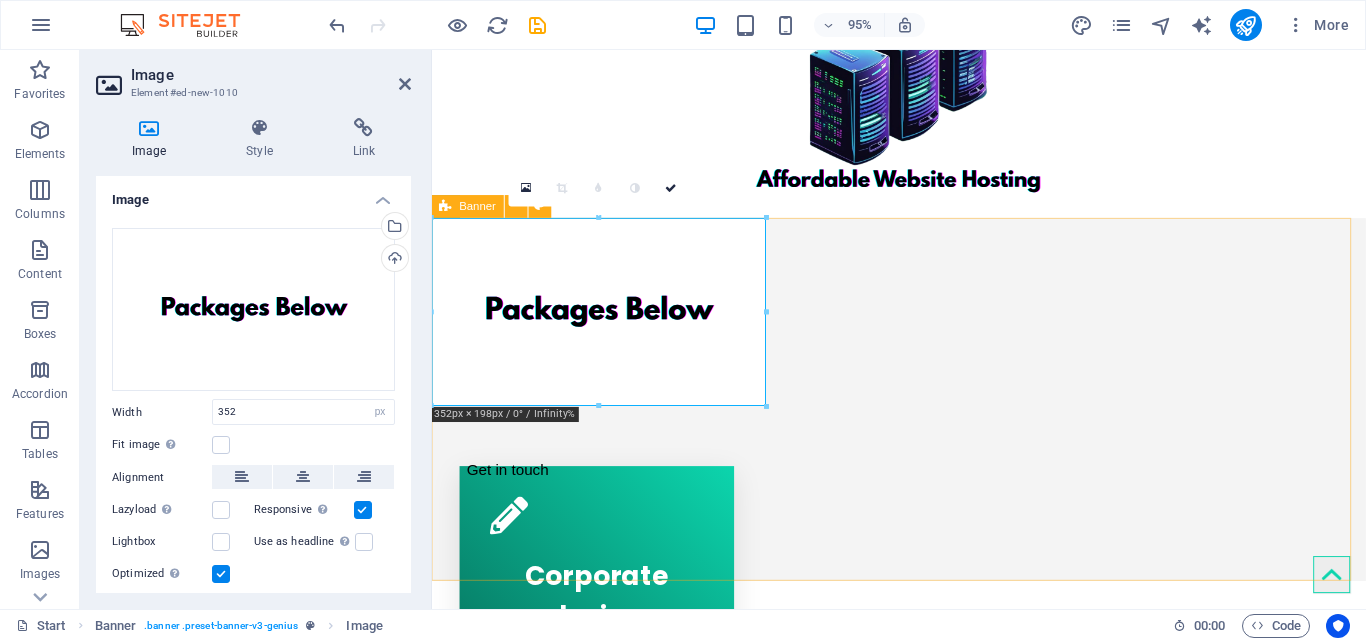 click on "Get in touch" at bounding box center (923, 418) 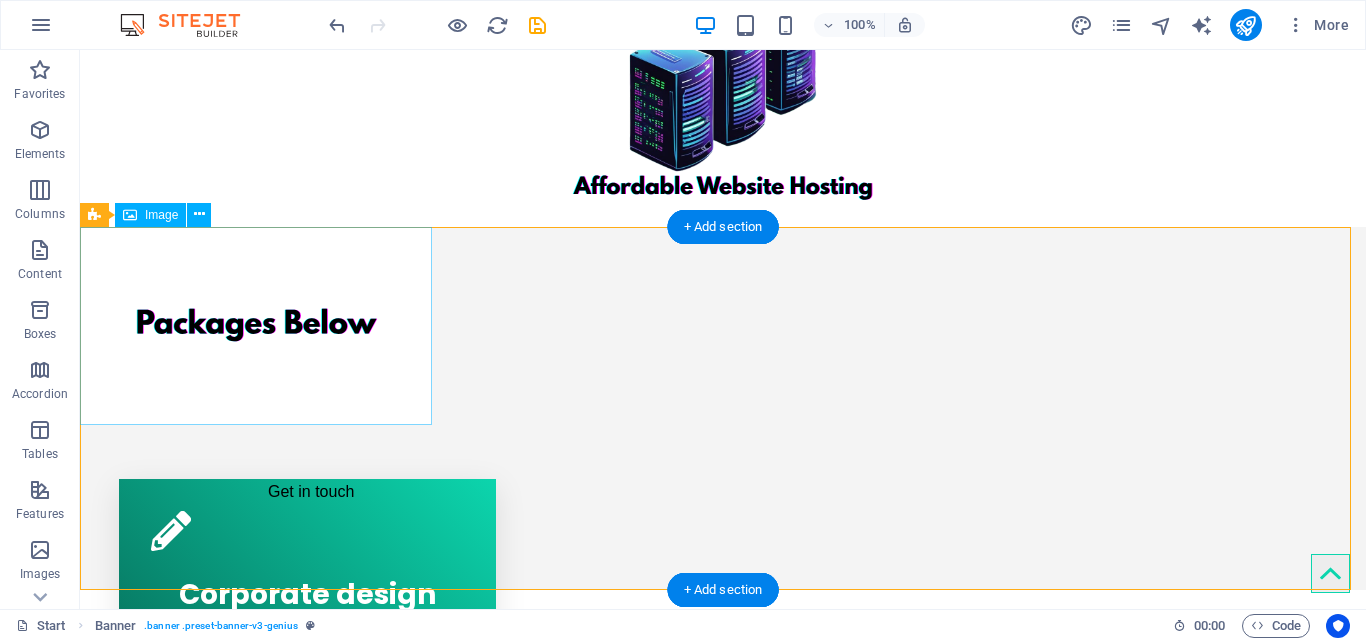 click at bounding box center (723, 326) 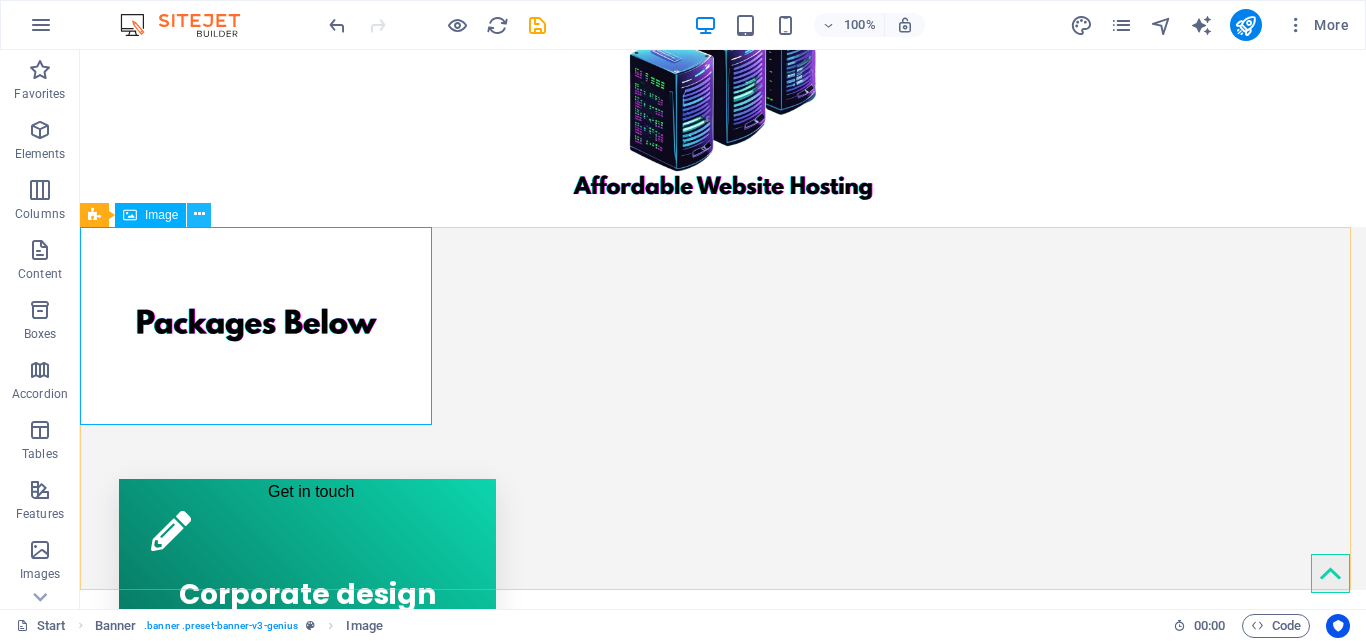 click at bounding box center [199, 214] 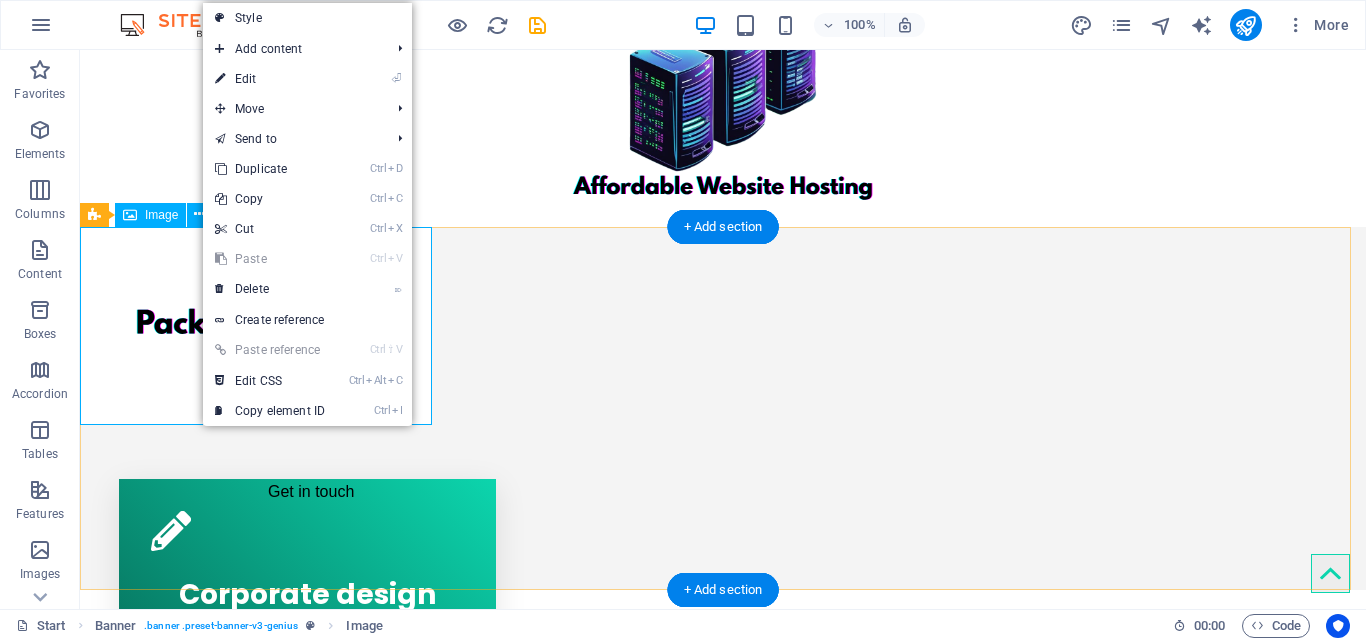click at bounding box center (723, 326) 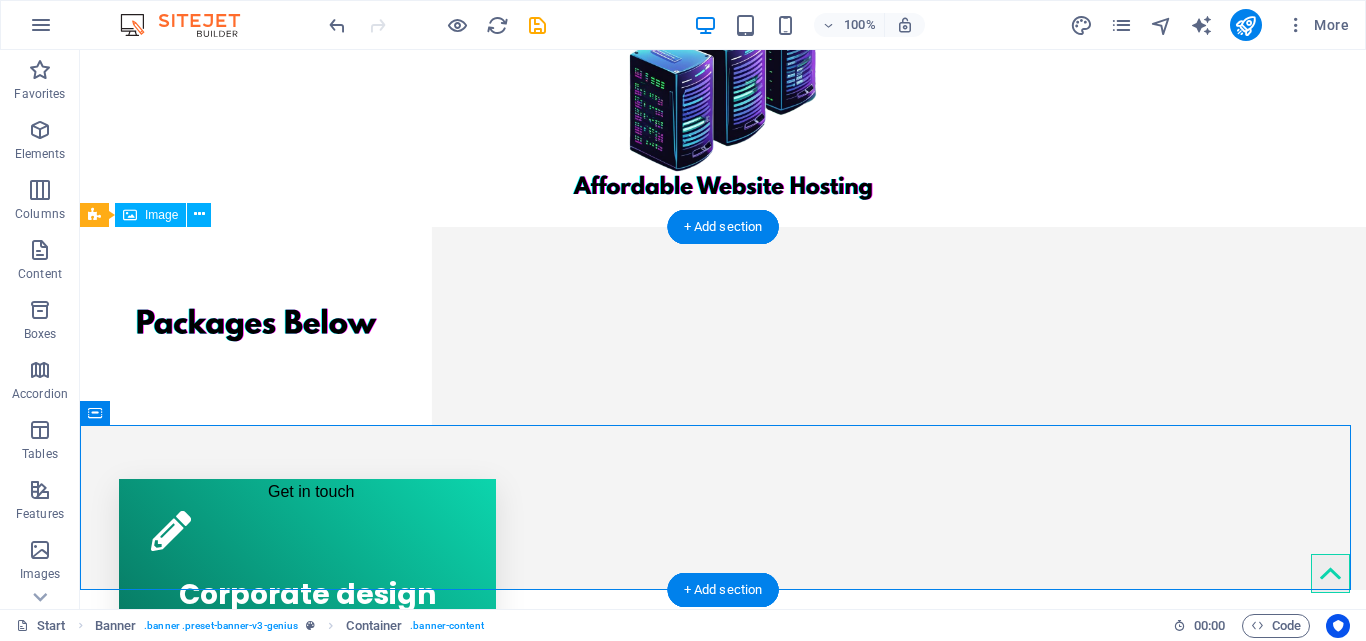 click at bounding box center (723, 326) 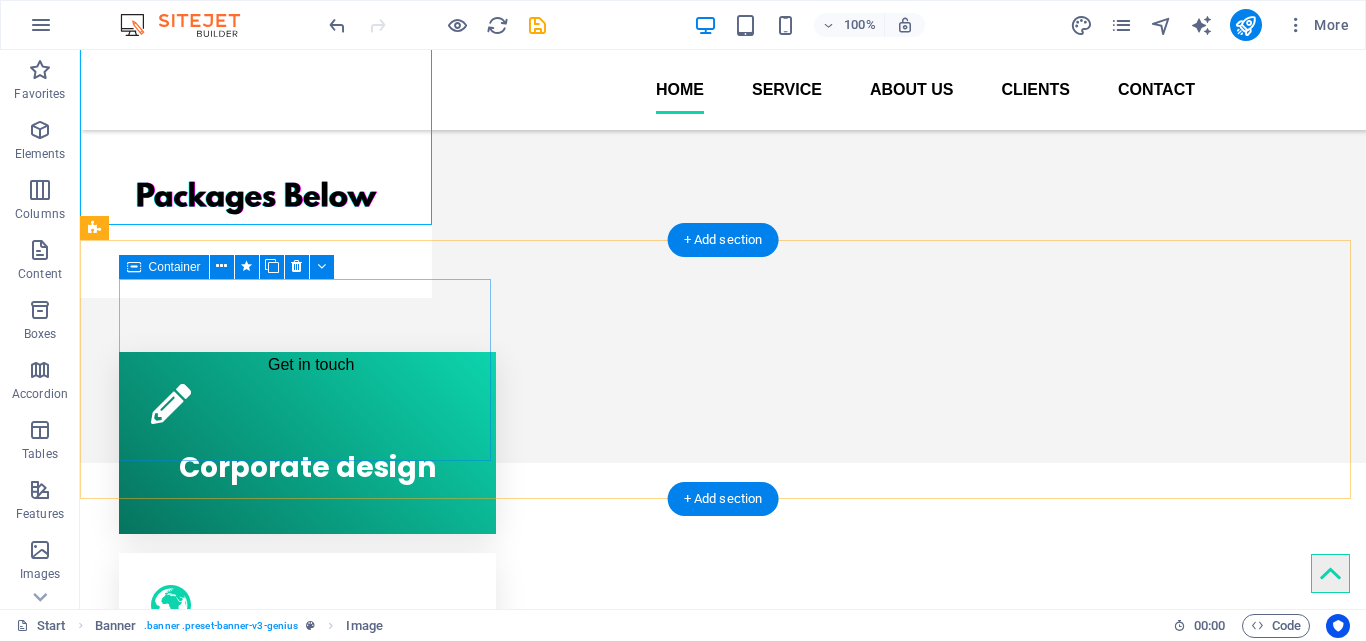scroll, scrollTop: 500, scrollLeft: 0, axis: vertical 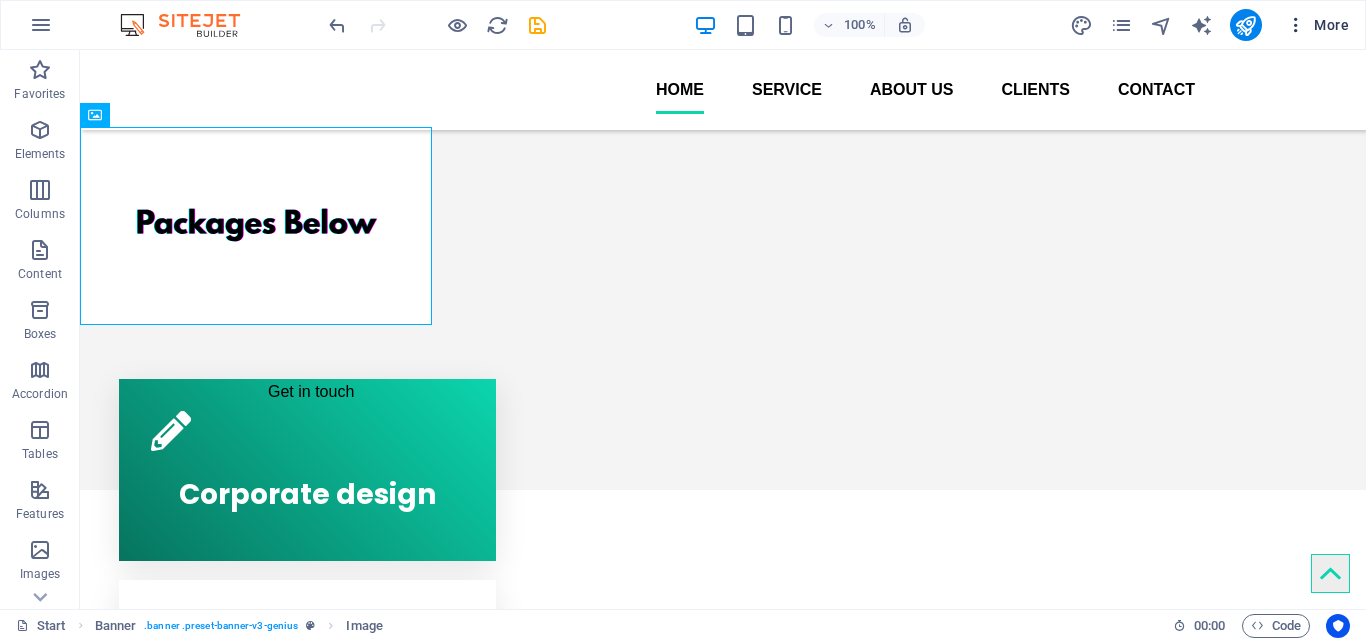 click at bounding box center [1296, 25] 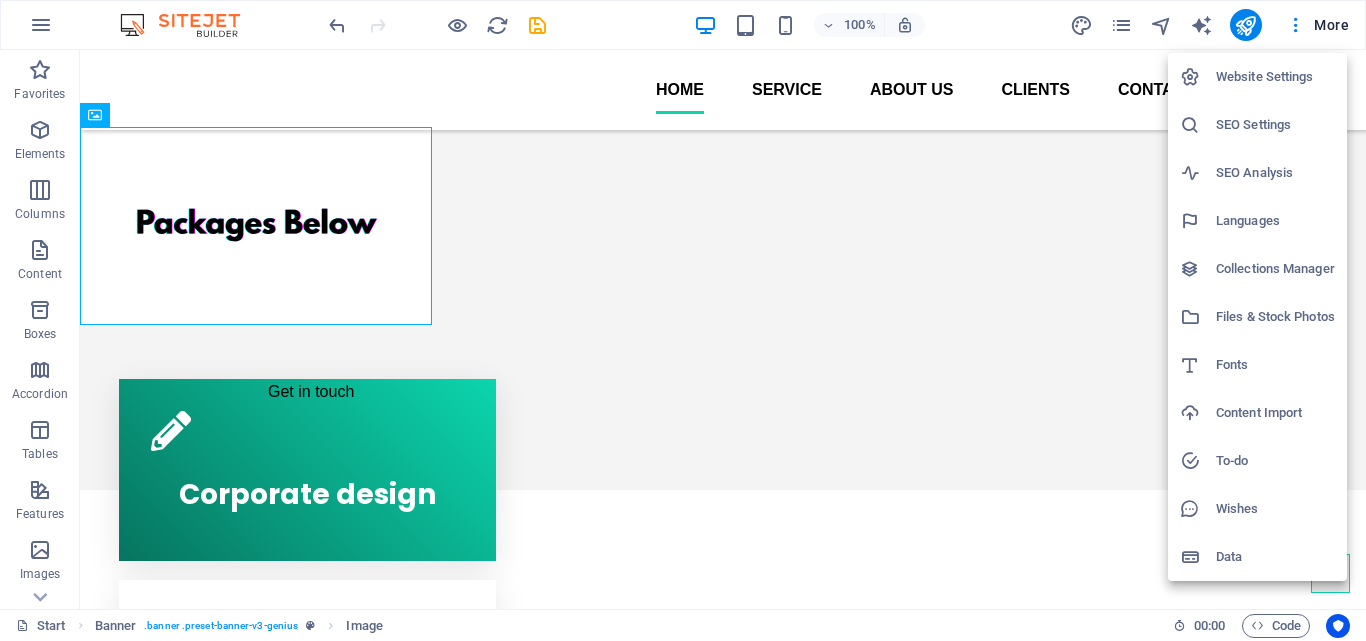 click on "Website Settings" at bounding box center [1275, 77] 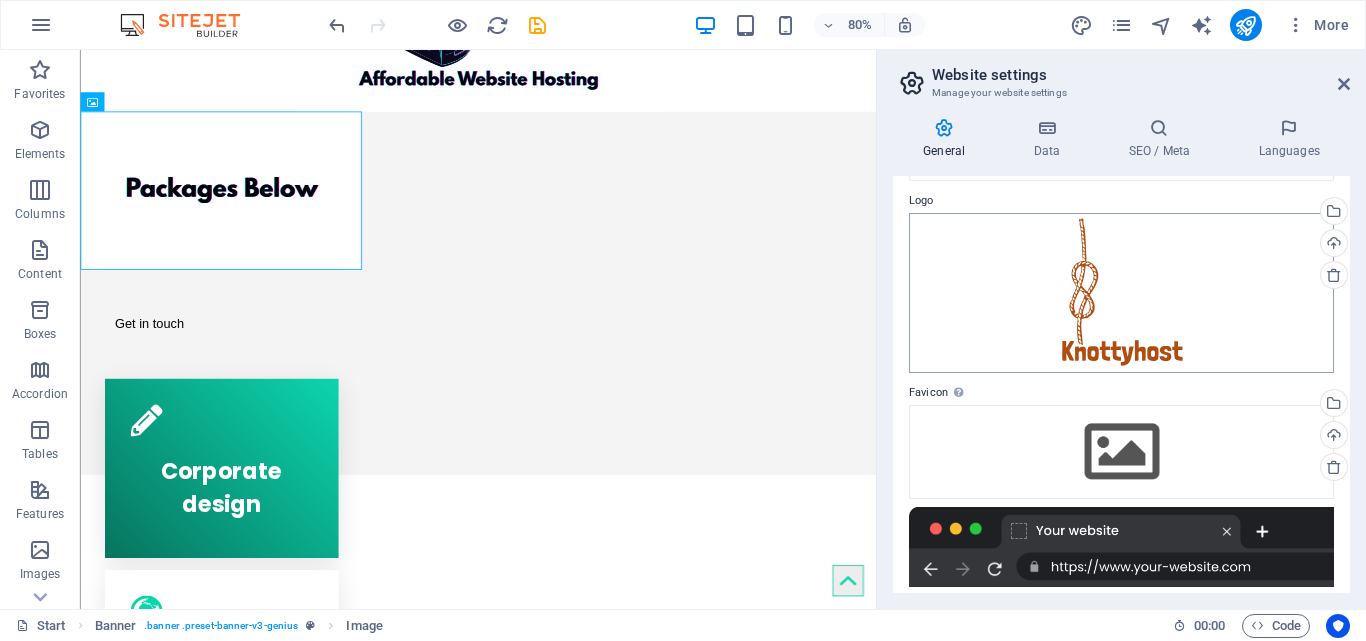 scroll, scrollTop: 0, scrollLeft: 0, axis: both 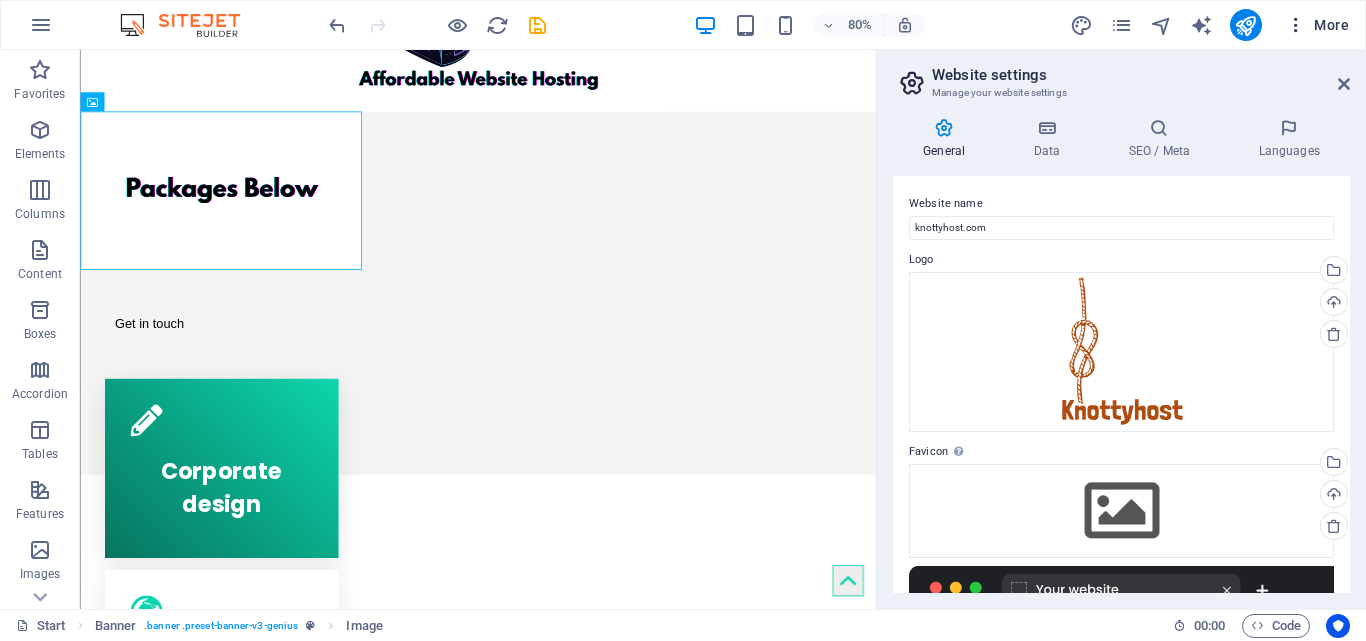 click at bounding box center (1296, 25) 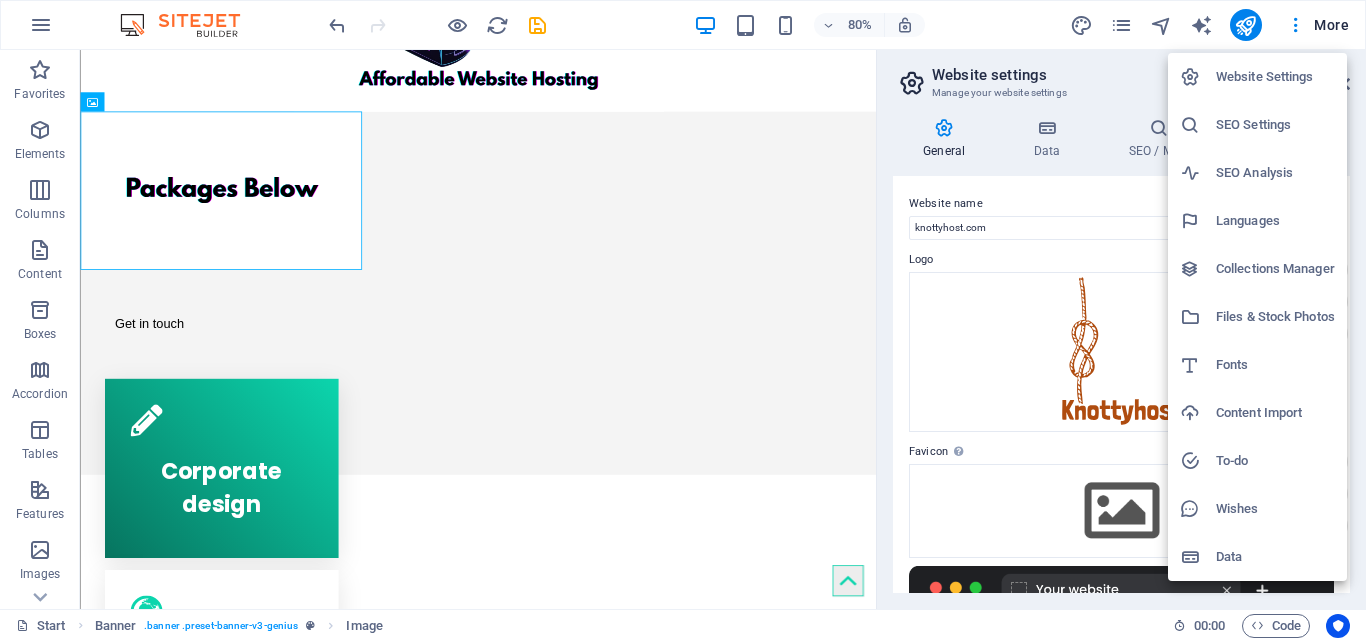 click at bounding box center (683, 320) 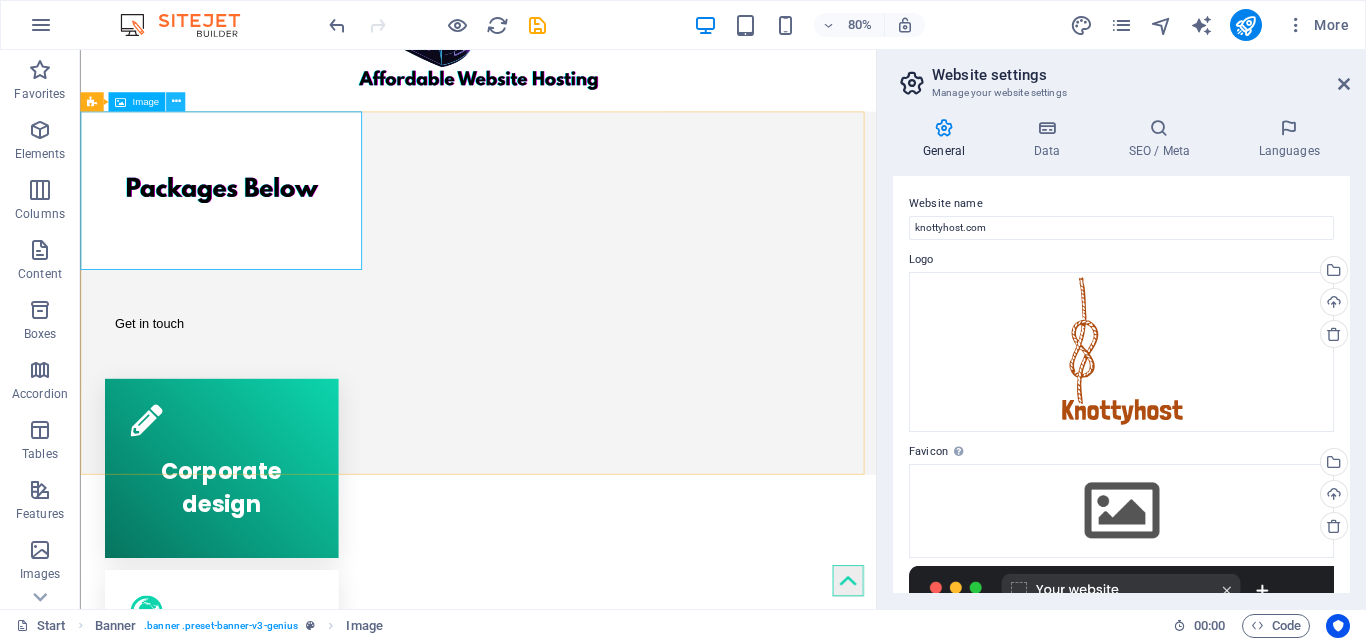click at bounding box center (175, 101) 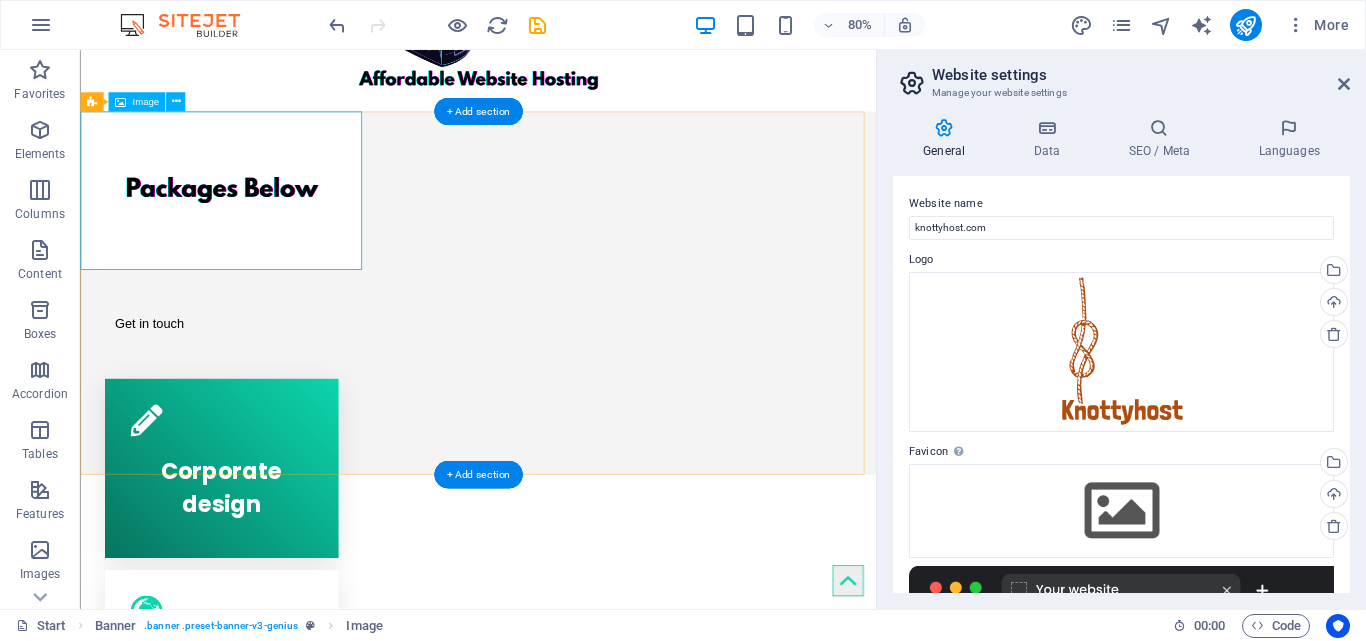 click at bounding box center [577, 226] 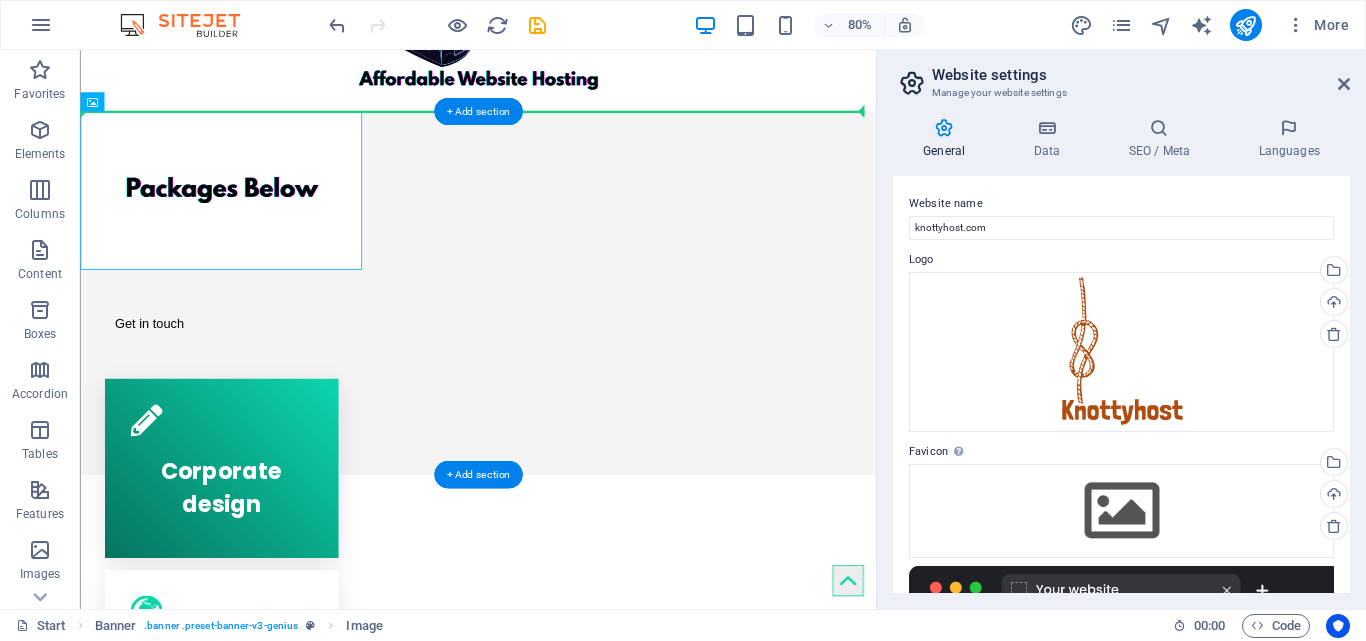 drag, startPoint x: 216, startPoint y: 235, endPoint x: 626, endPoint y: 230, distance: 410.0305 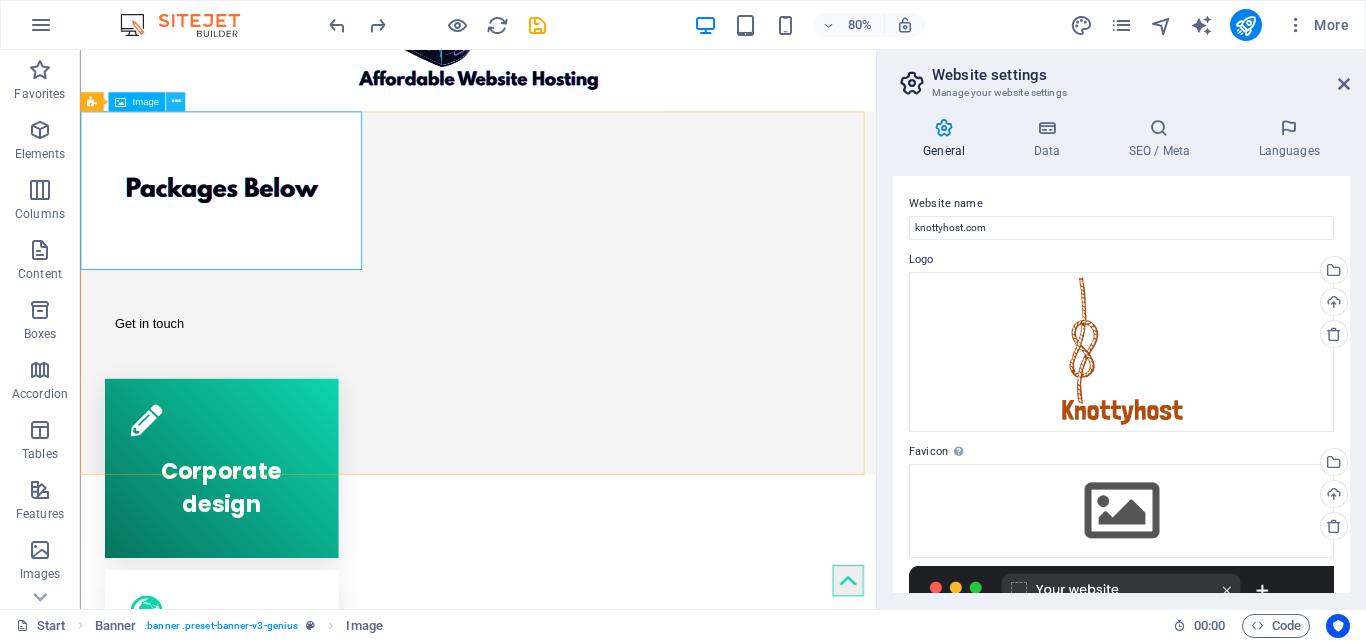 click at bounding box center [175, 101] 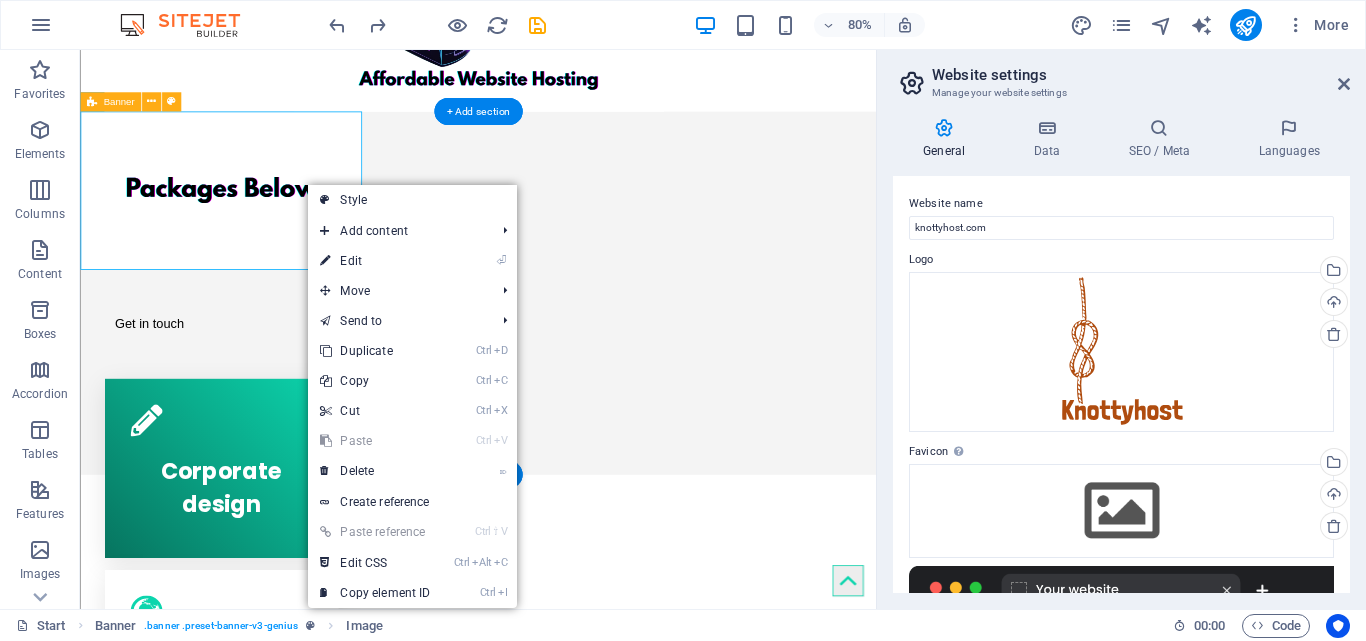 click on "Get in touch" at bounding box center (577, 354) 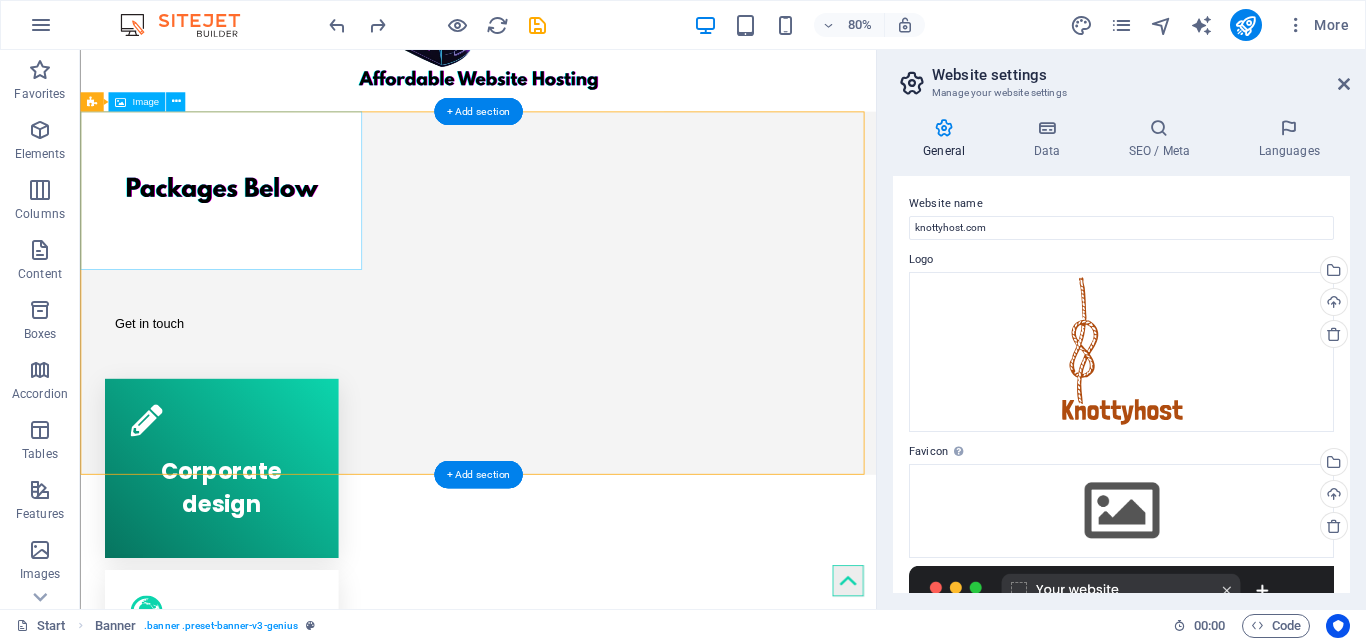 click at bounding box center [577, 226] 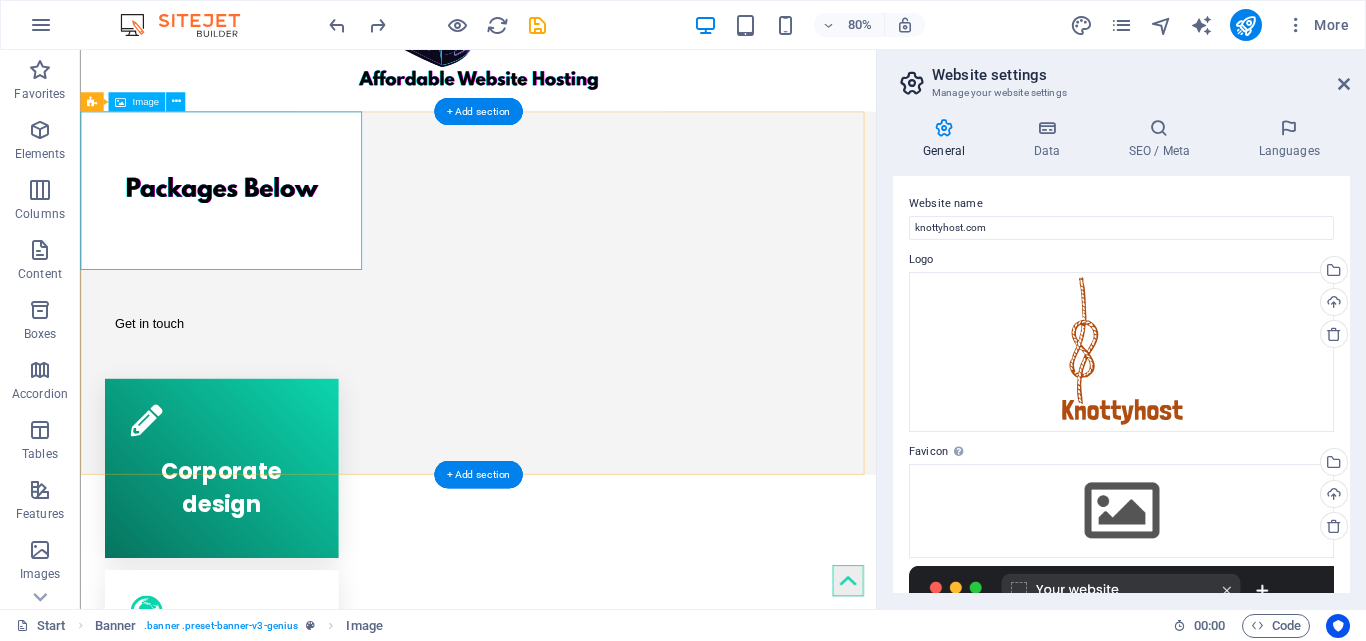 click at bounding box center [577, 226] 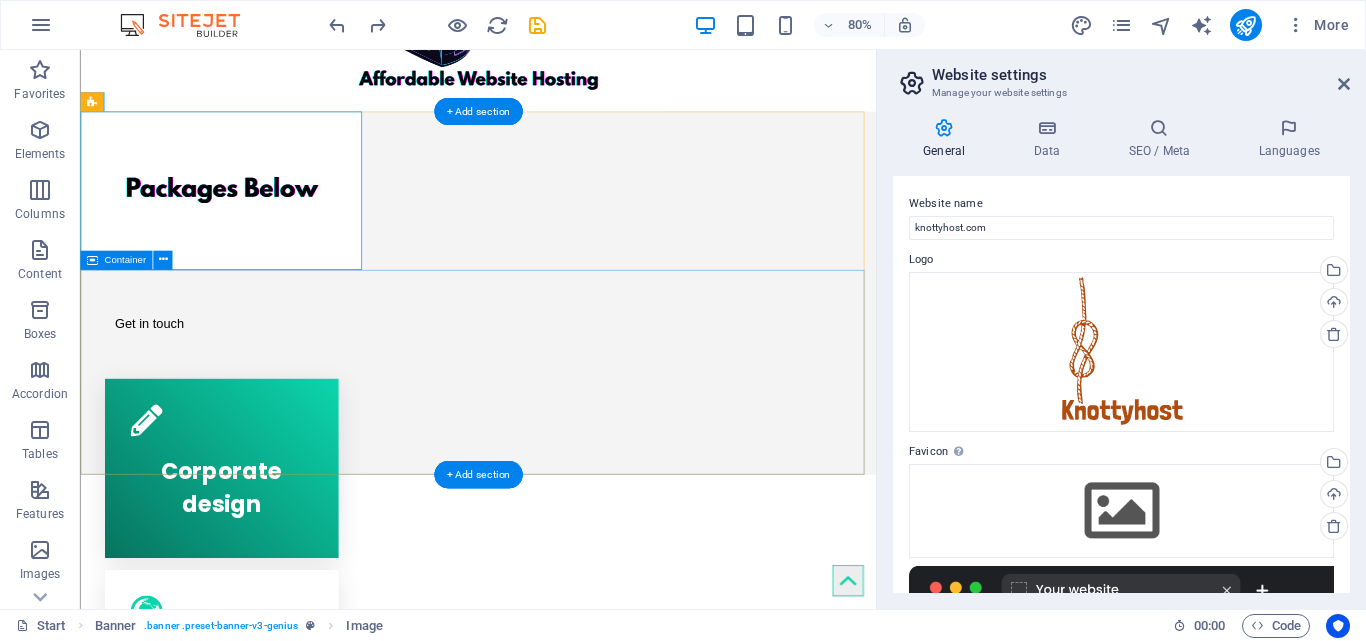 drag, startPoint x: 431, startPoint y: 322, endPoint x: 463, endPoint y: 338, distance: 35.77709 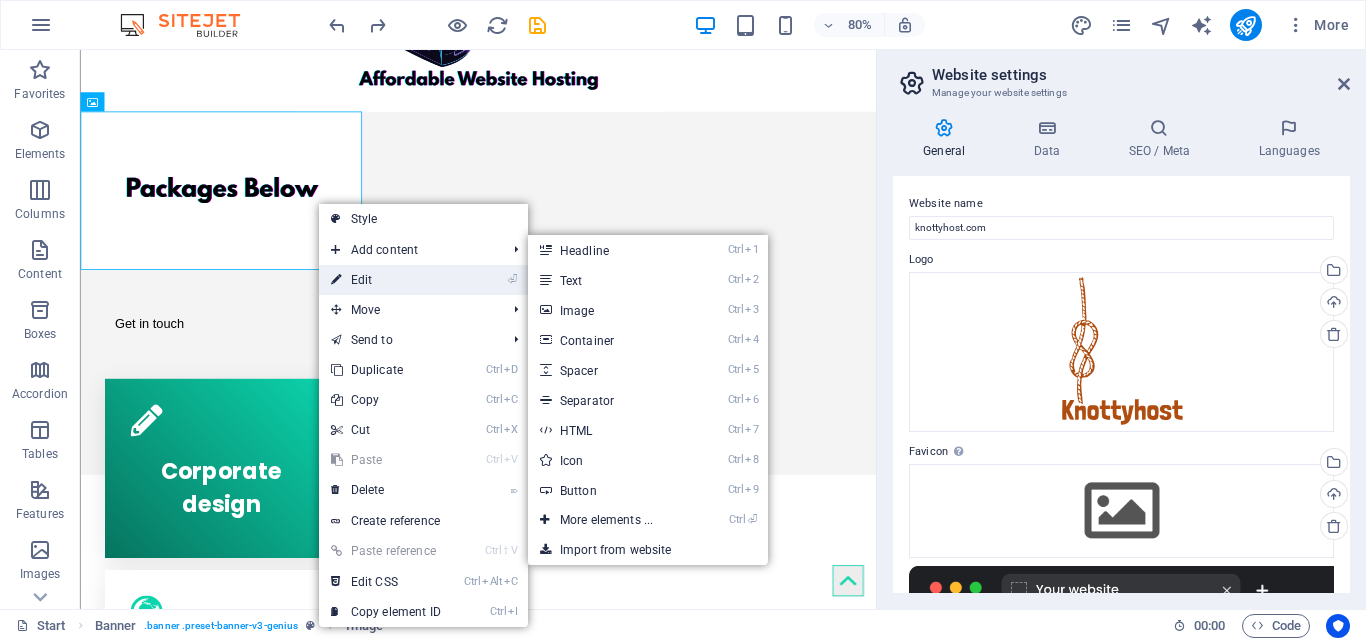 click on "⏎  Edit" at bounding box center (386, 280) 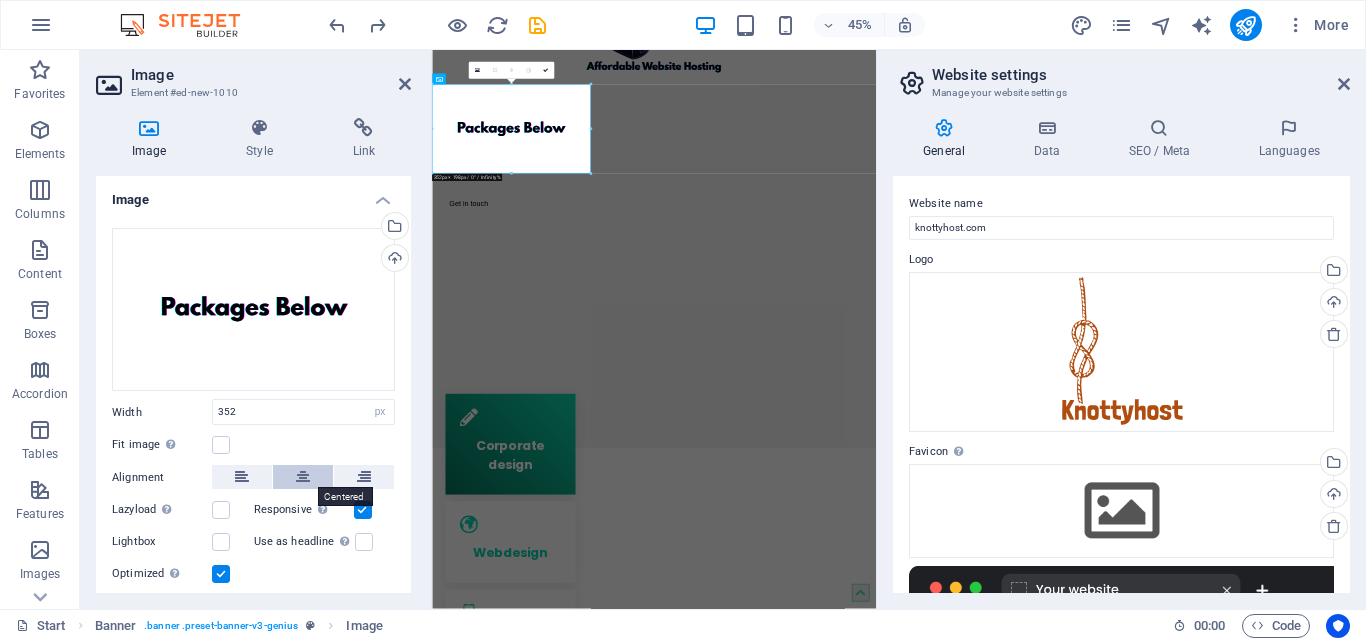 click at bounding box center (303, 477) 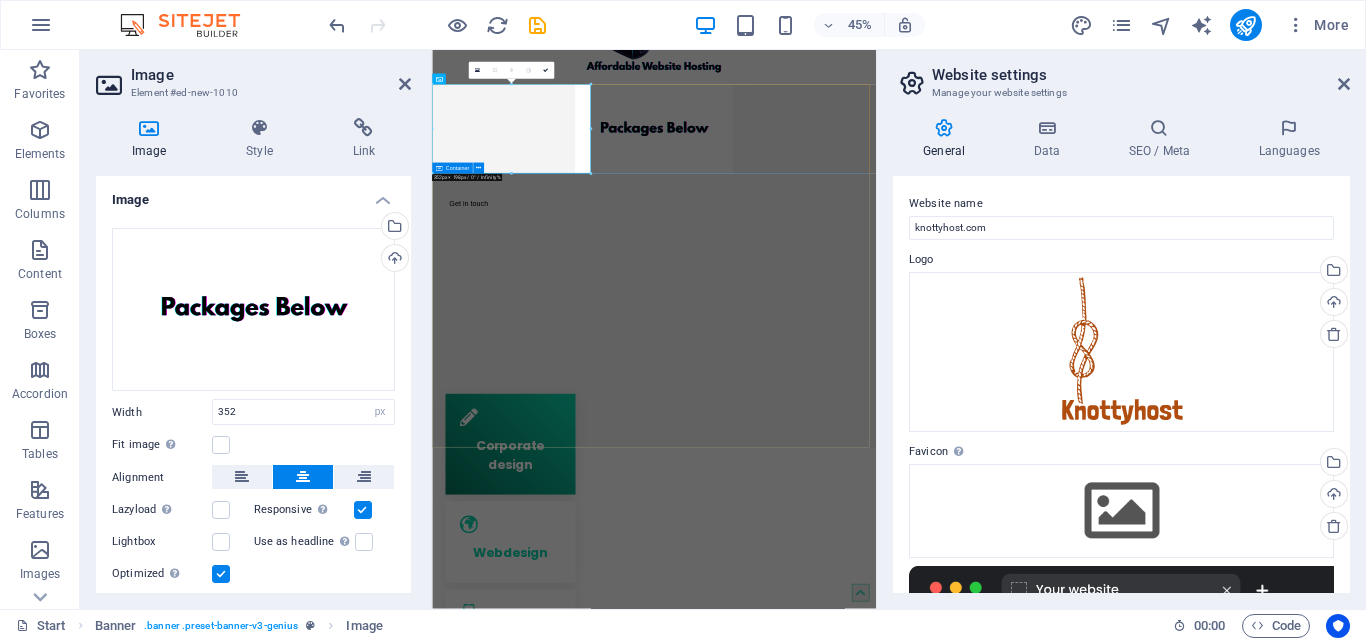 click on "Get in touch" at bounding box center (925, 377) 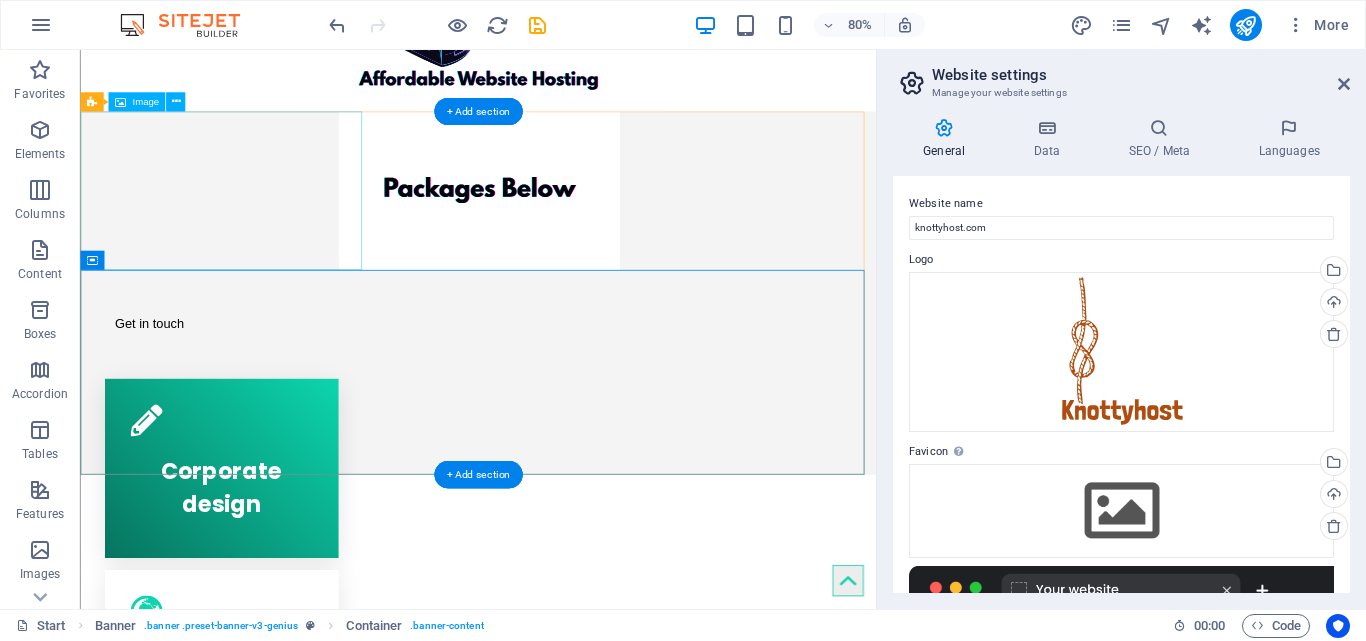 click at bounding box center (577, 226) 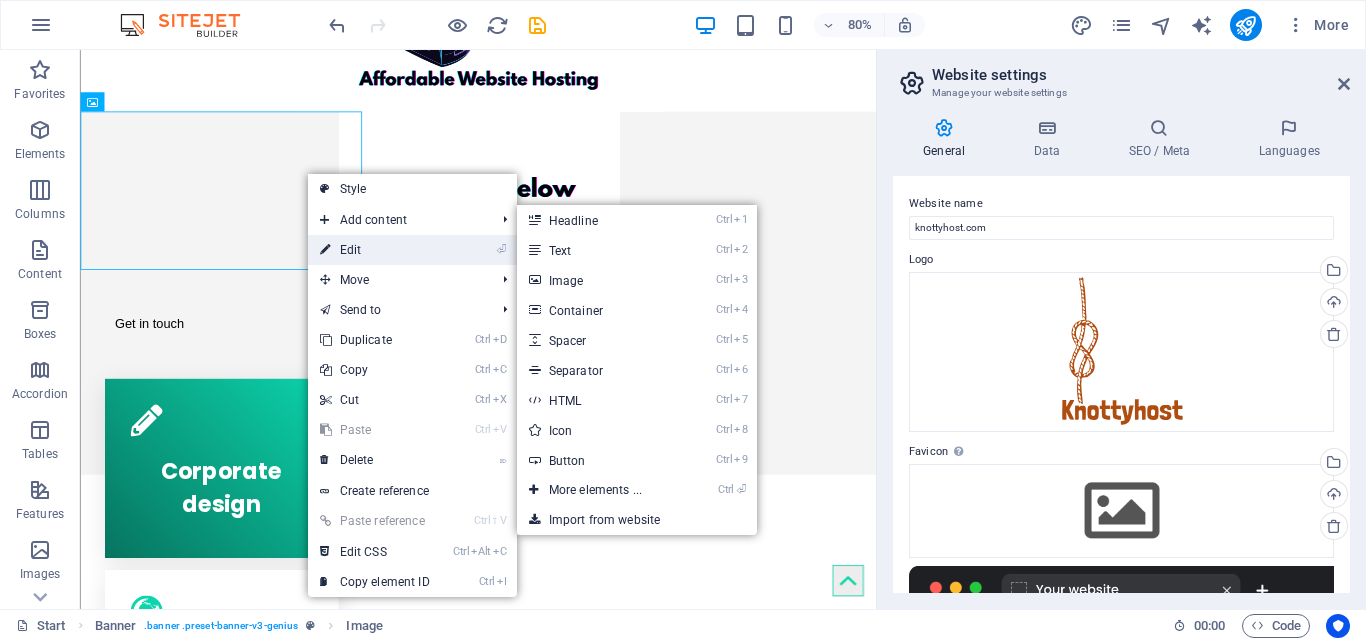 click on "⏎  Edit" at bounding box center [375, 250] 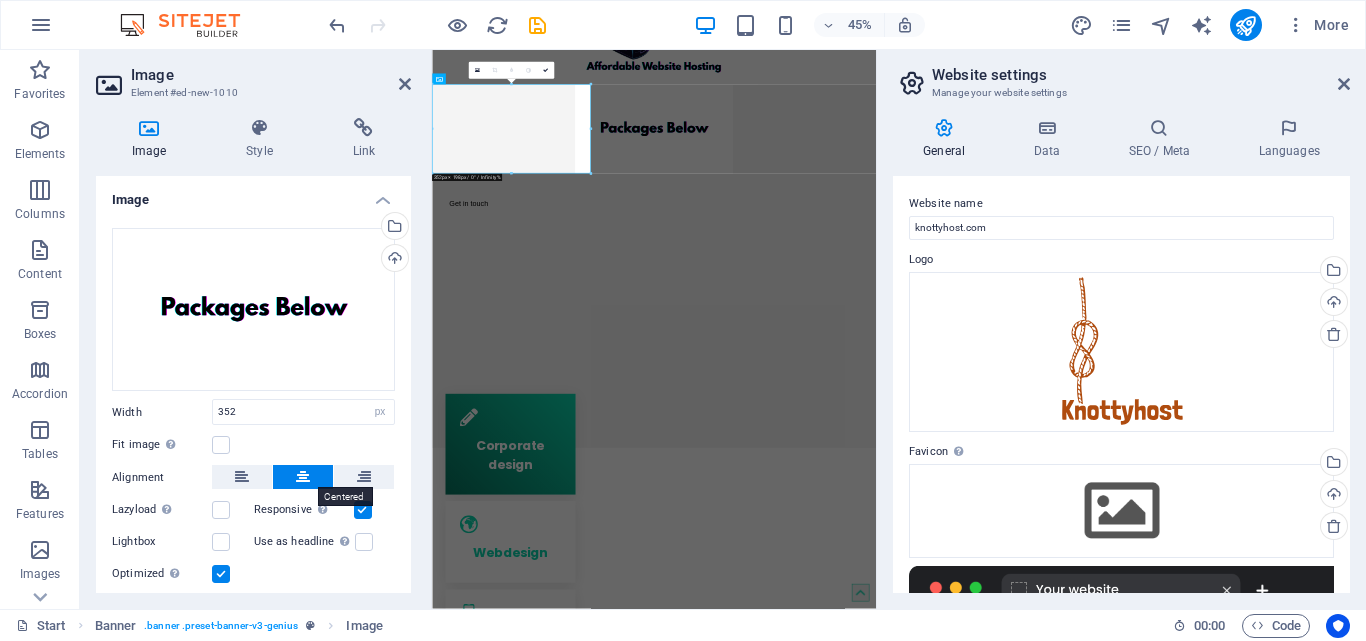 scroll, scrollTop: 55, scrollLeft: 0, axis: vertical 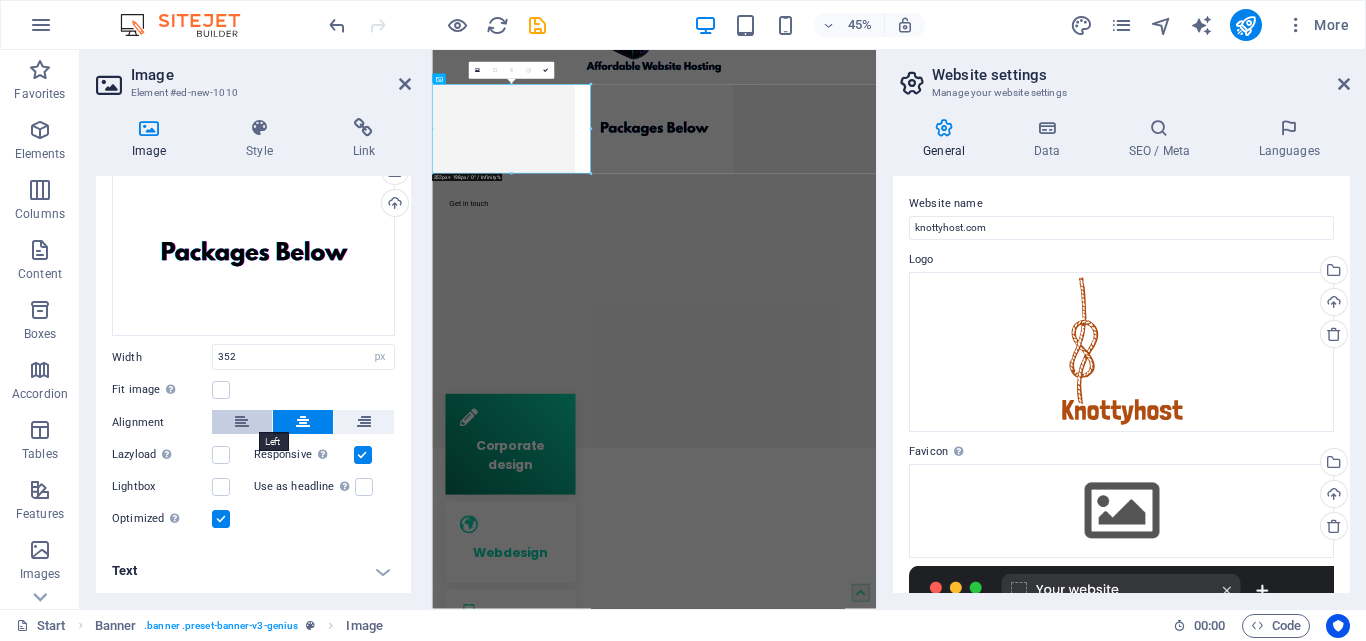 click at bounding box center (242, 422) 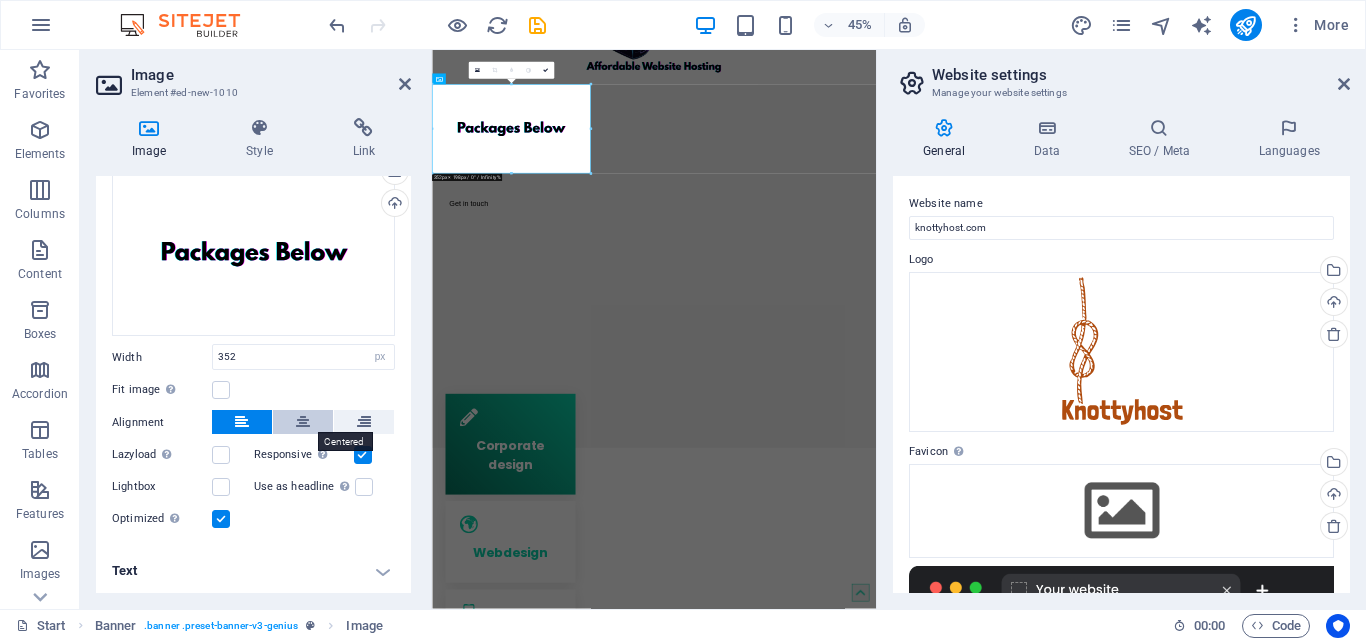 click at bounding box center (303, 422) 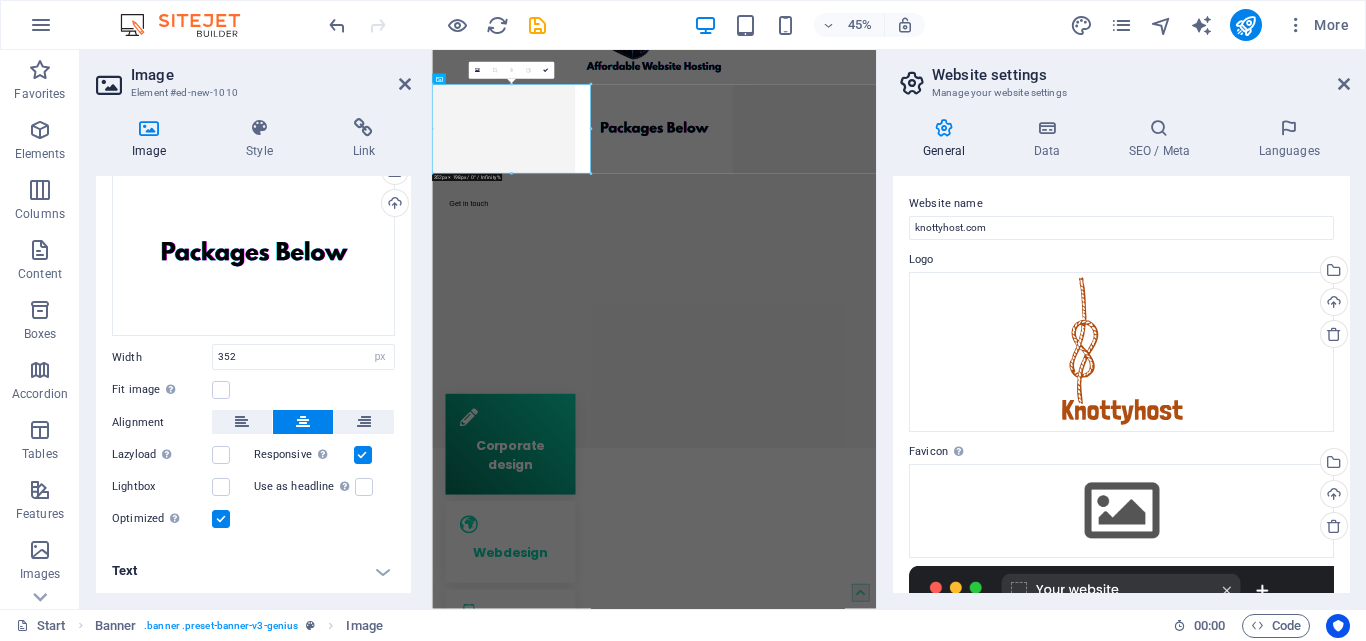 click on "Text" at bounding box center [253, 571] 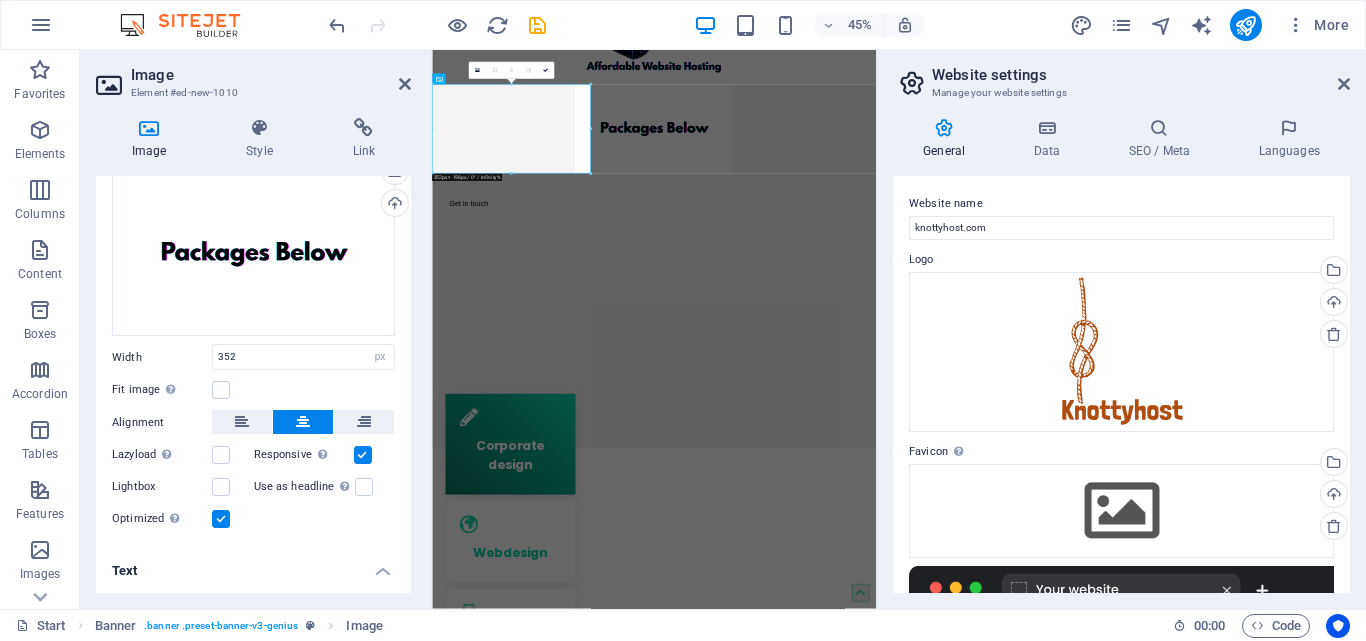 click on "Text" at bounding box center [253, 565] 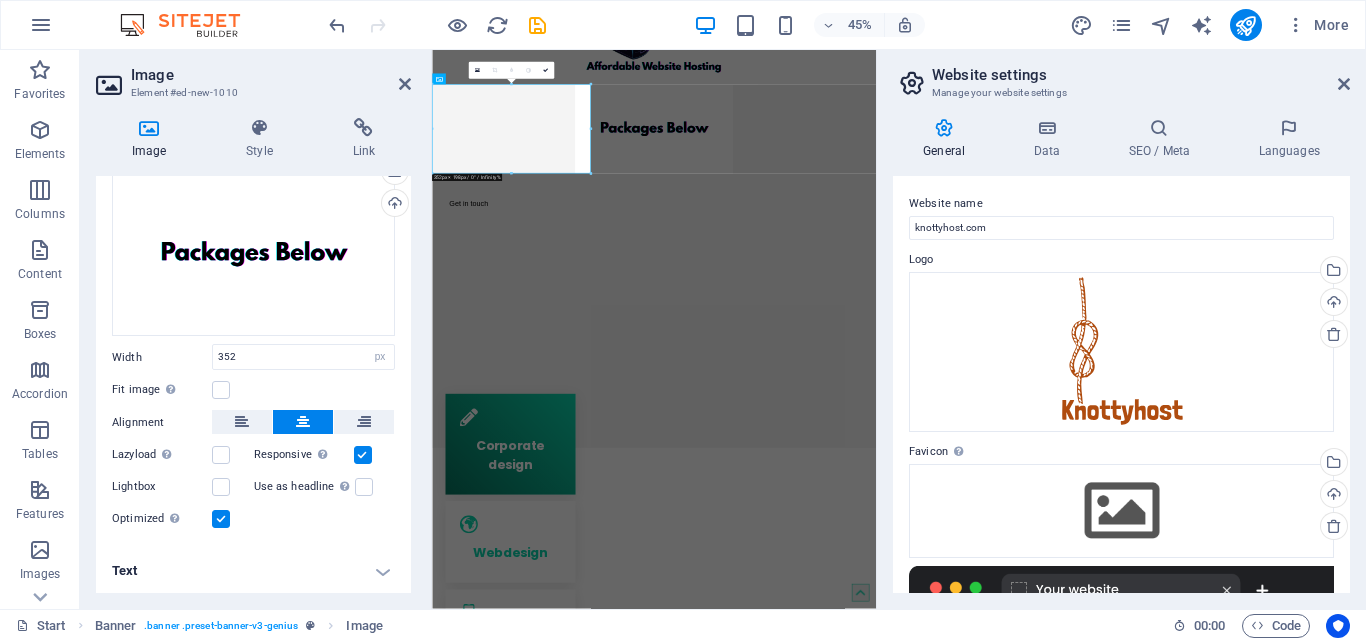 click on "Text" at bounding box center (253, 571) 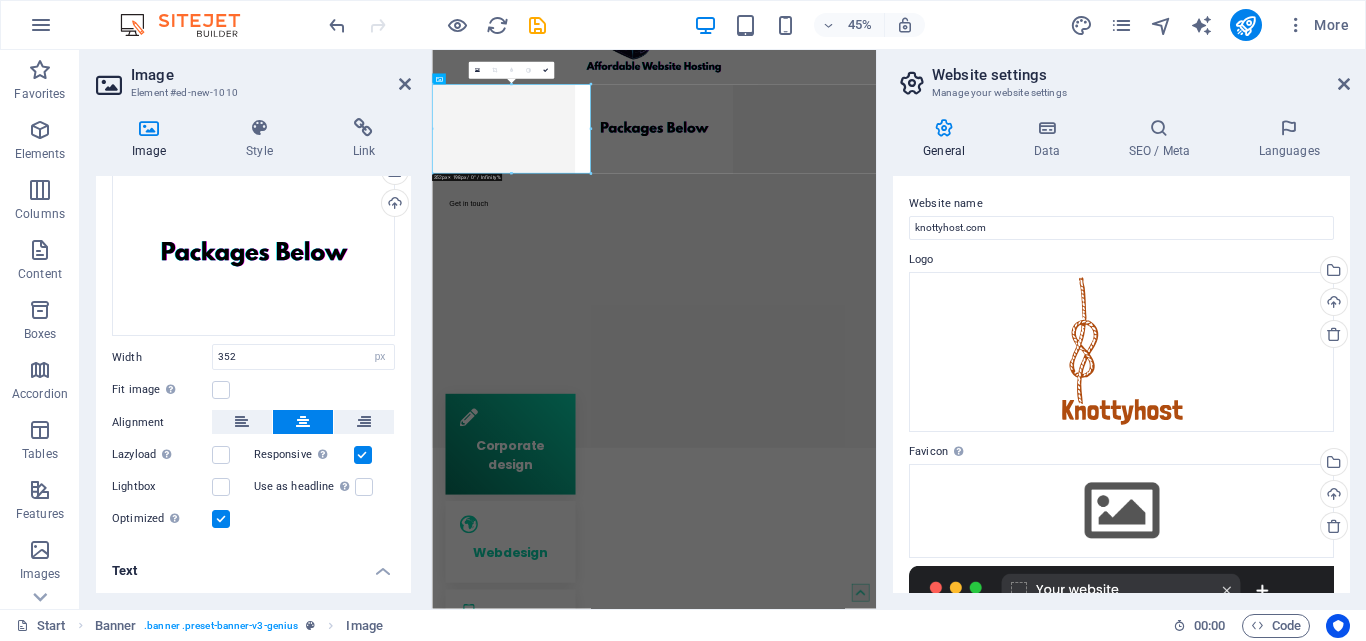 click on "Text" at bounding box center [253, 565] 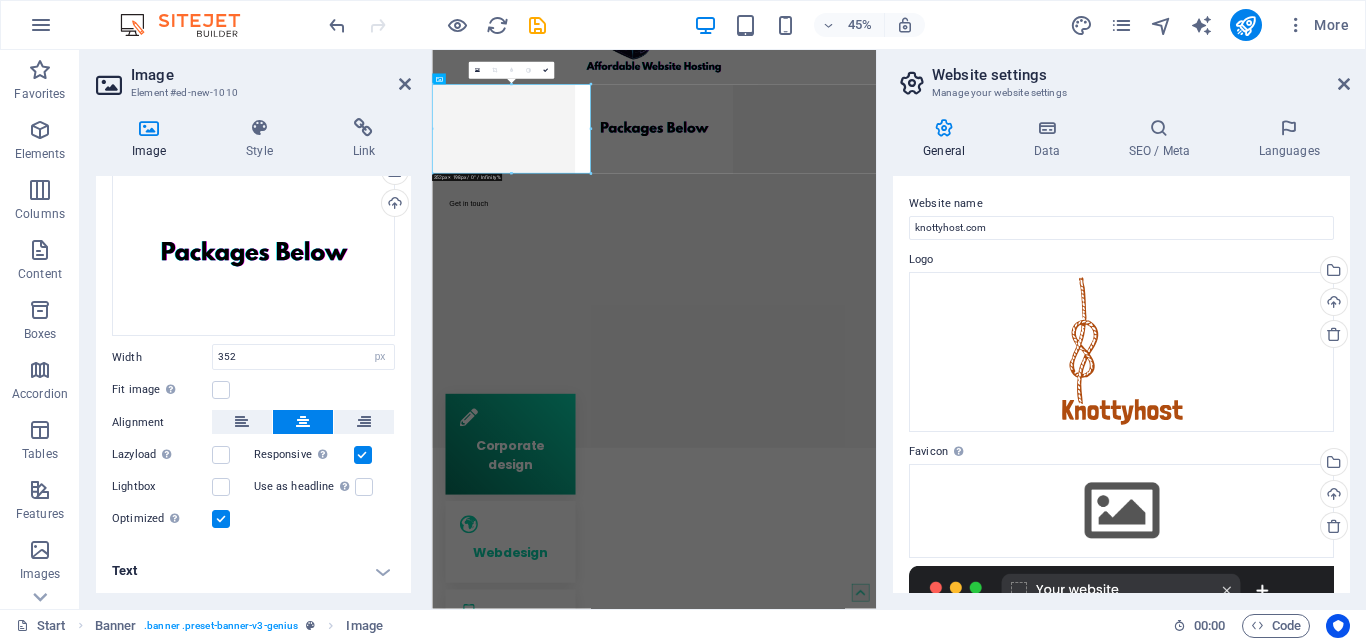 click on "Text" at bounding box center [253, 571] 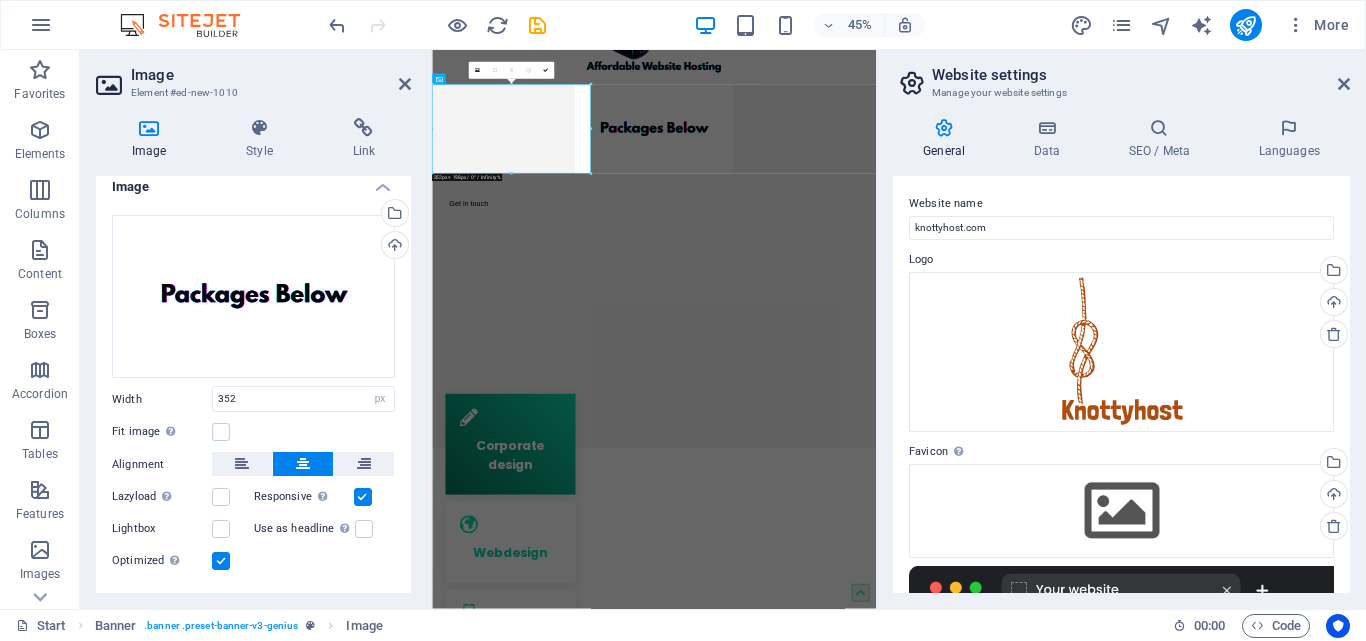 scroll, scrollTop: 0, scrollLeft: 0, axis: both 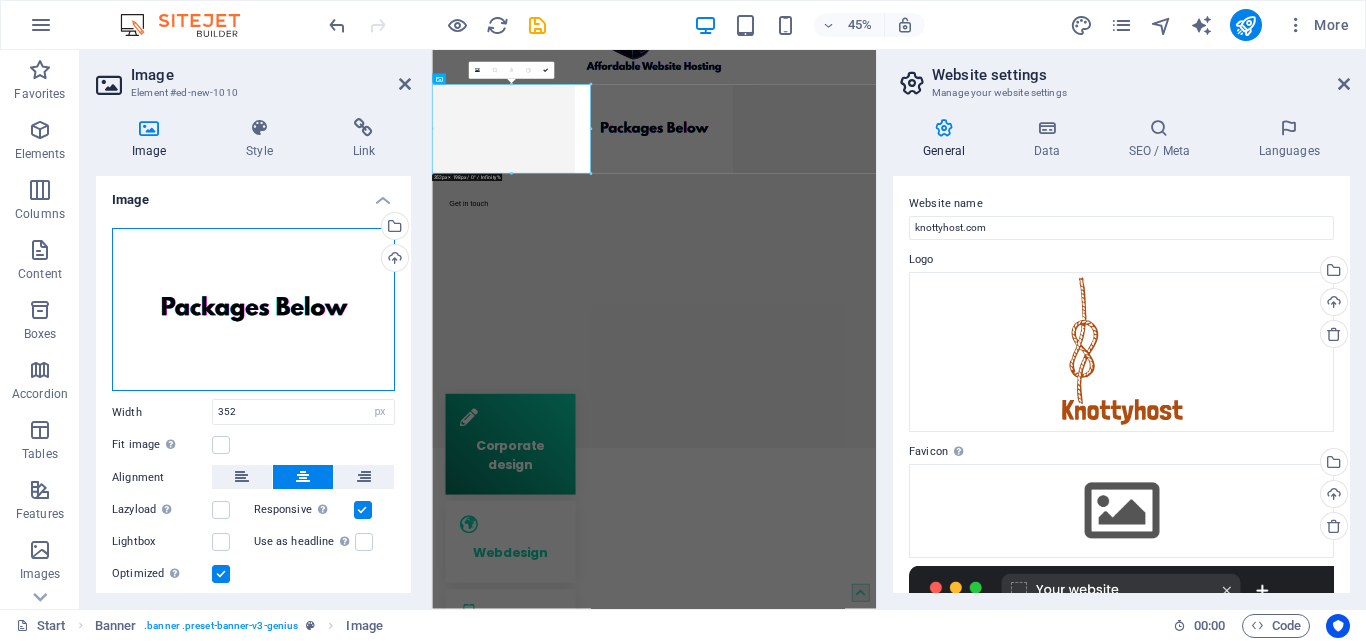 click on "Drag files here, click to choose files or select files from Files or our free stock photos & videos" at bounding box center (253, 309) 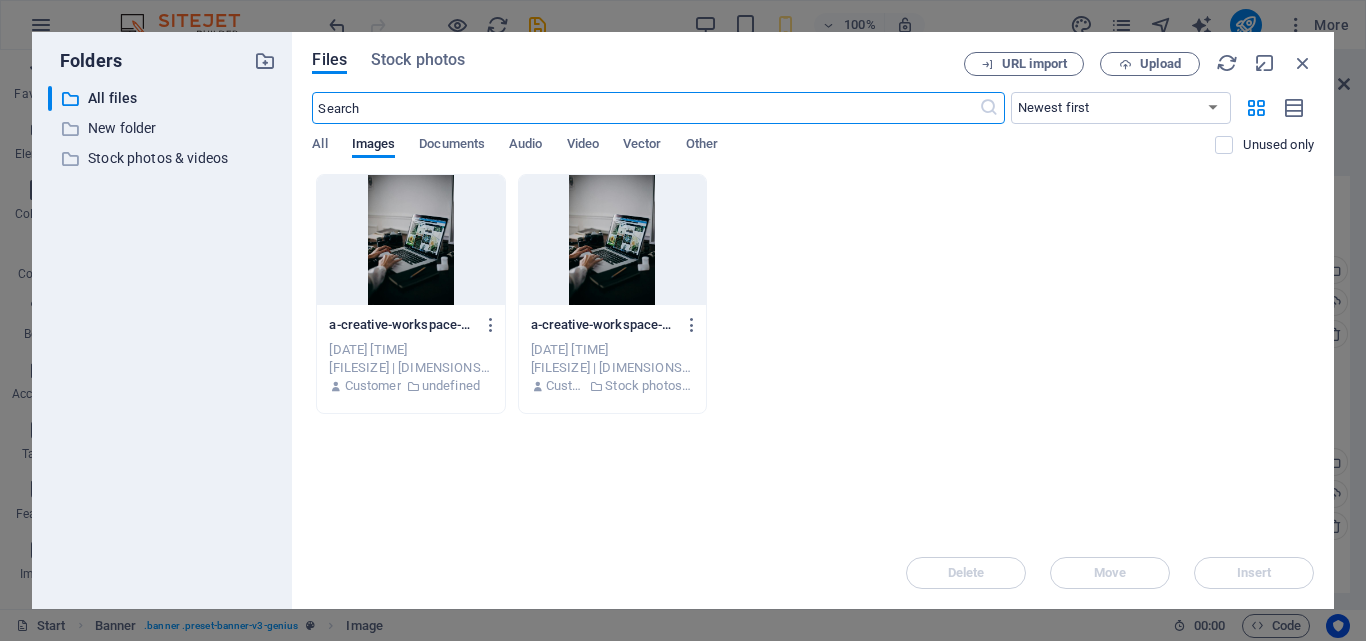 scroll, scrollTop: 0, scrollLeft: 0, axis: both 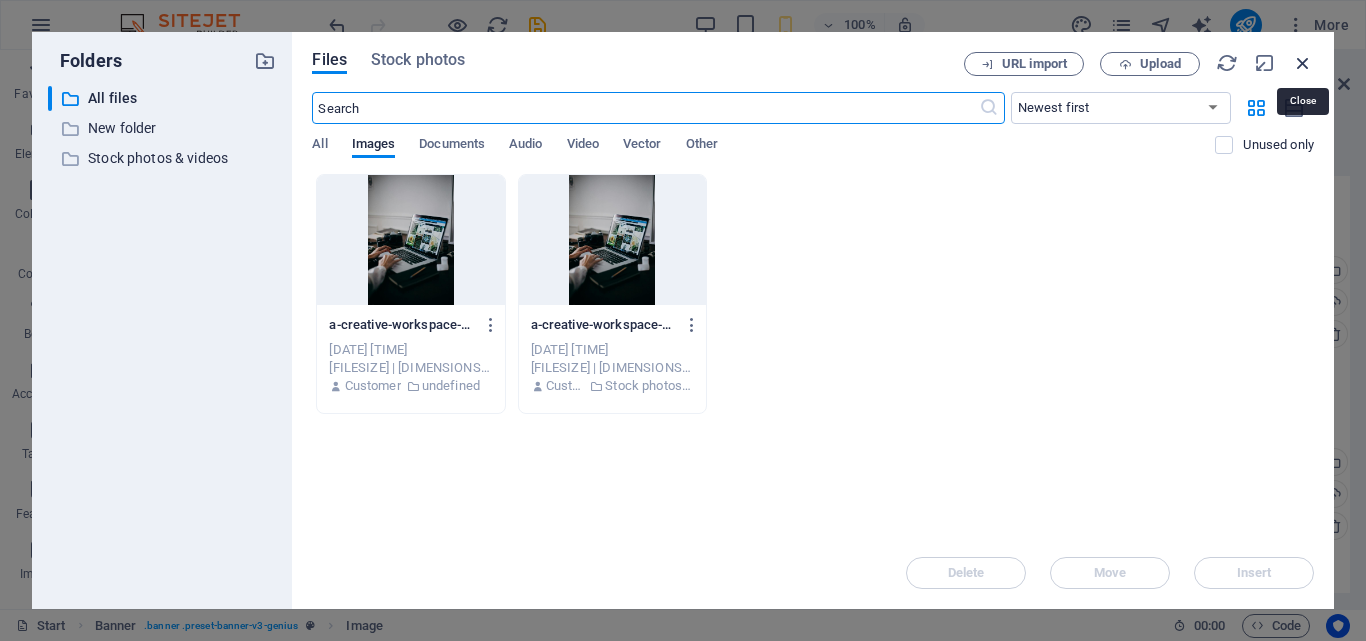 click at bounding box center [1303, 63] 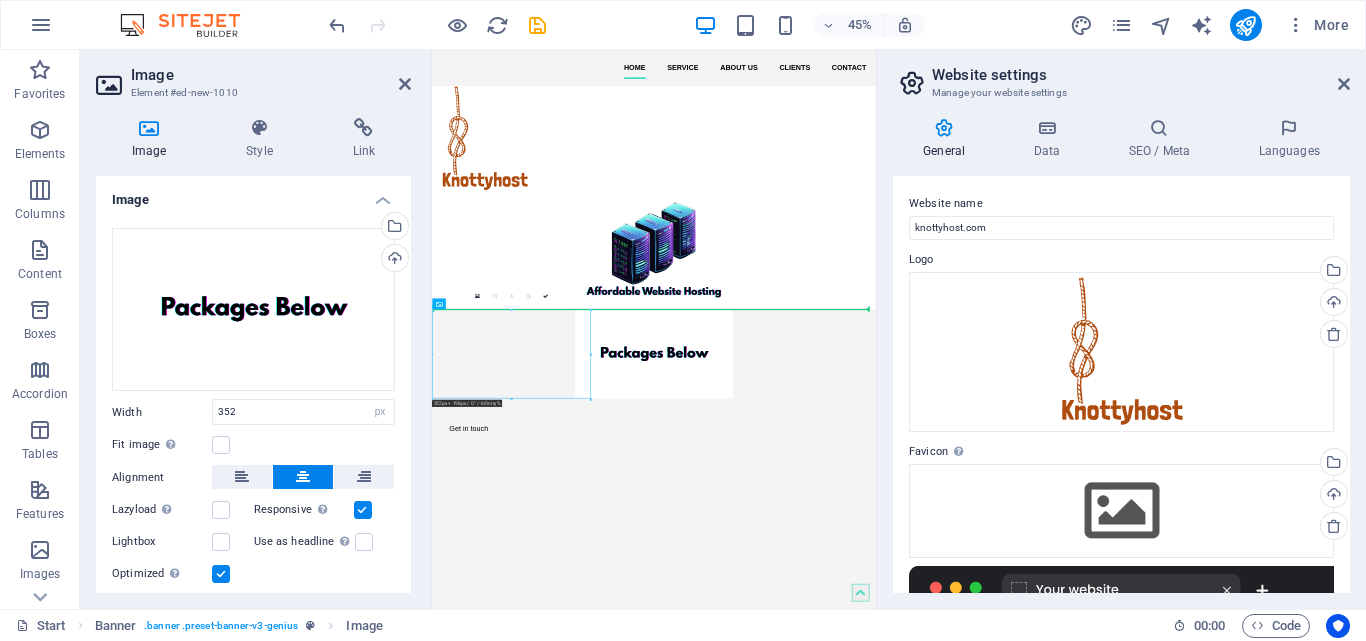 drag, startPoint x: 649, startPoint y: 716, endPoint x: 923, endPoint y: 718, distance: 274.0073 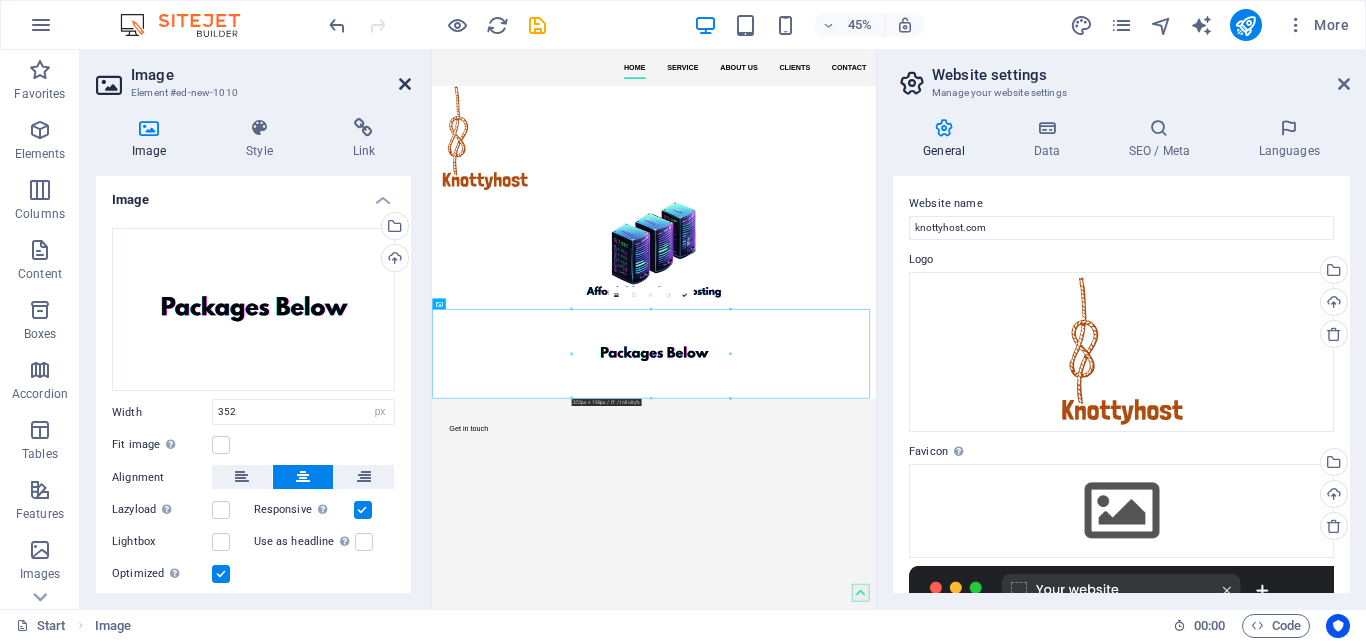 click at bounding box center [405, 84] 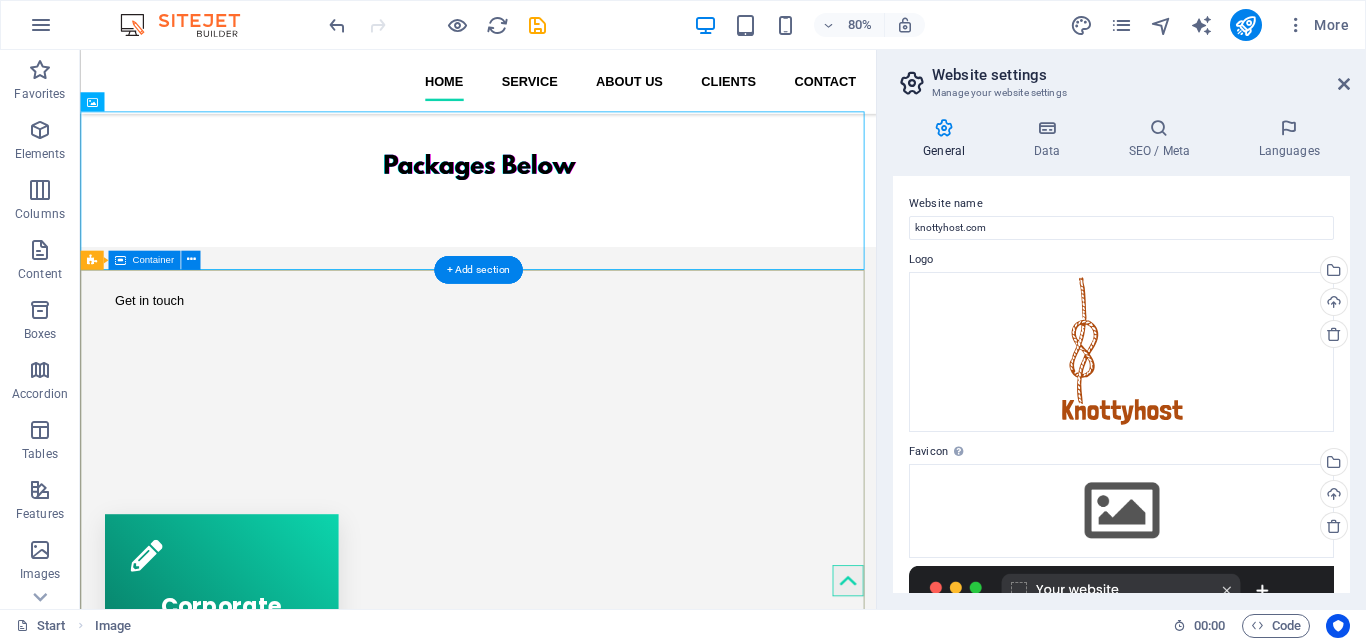 scroll, scrollTop: 500, scrollLeft: 0, axis: vertical 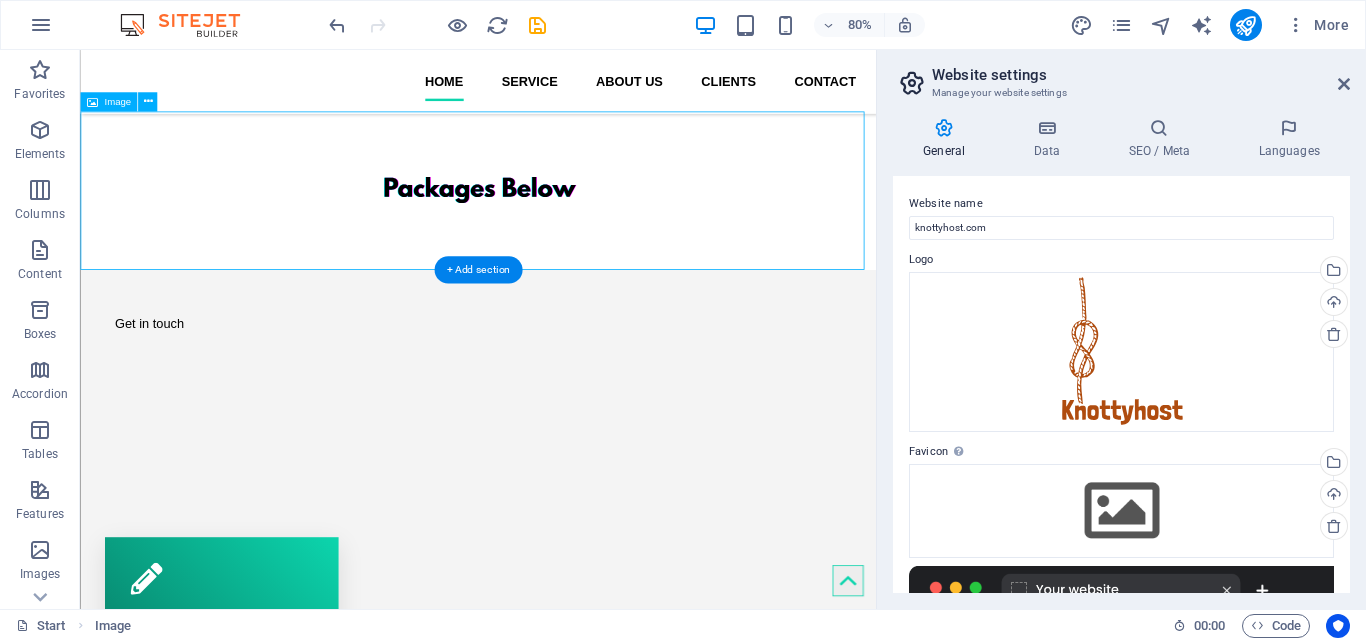 click at bounding box center (577, 226) 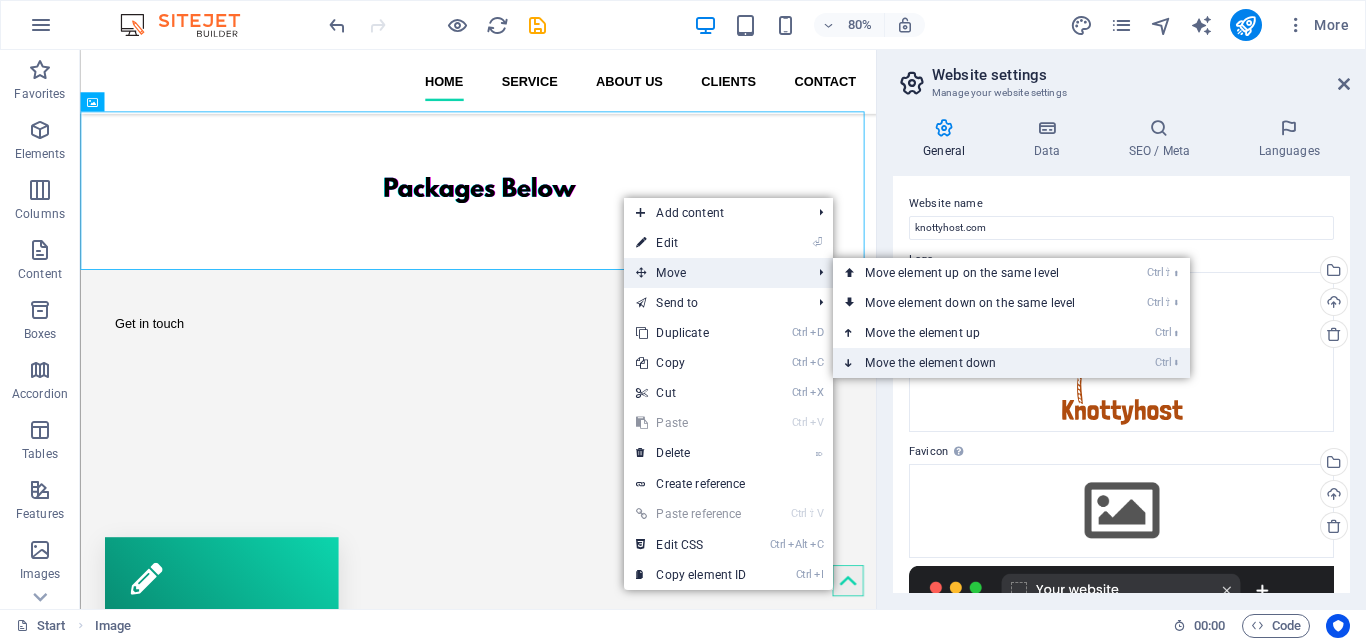 click on "Ctrl ⬇  Move the element down" at bounding box center (974, 363) 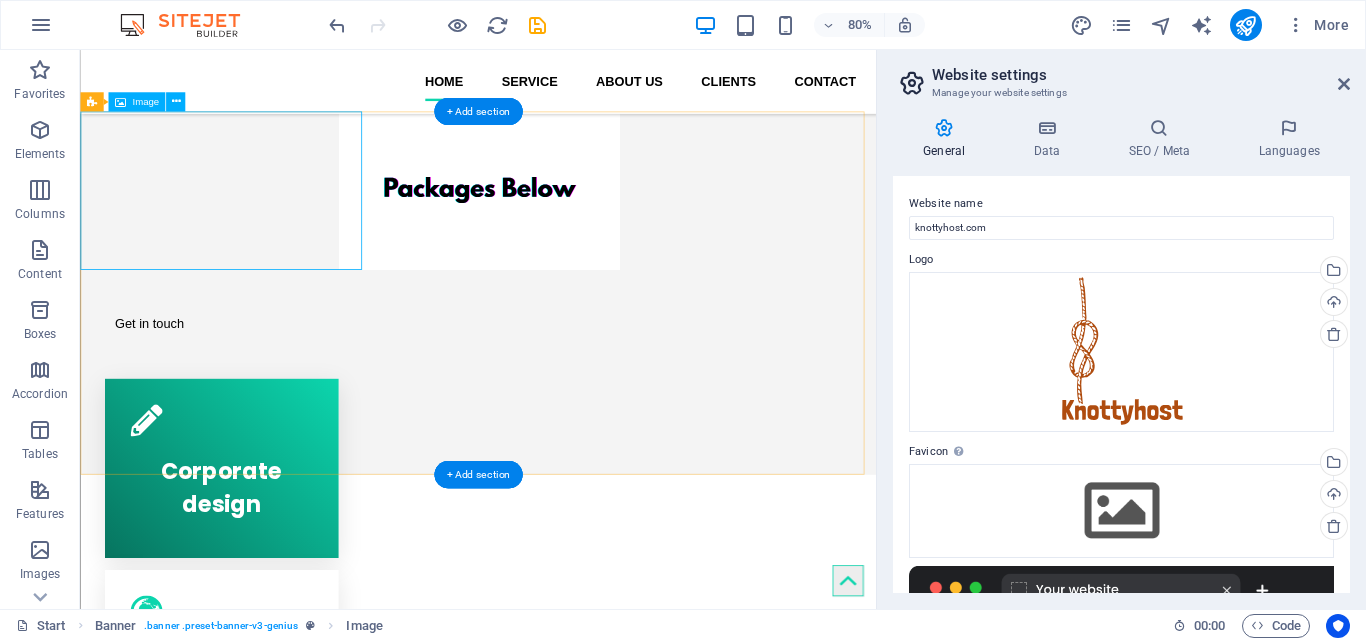 click at bounding box center [577, 226] 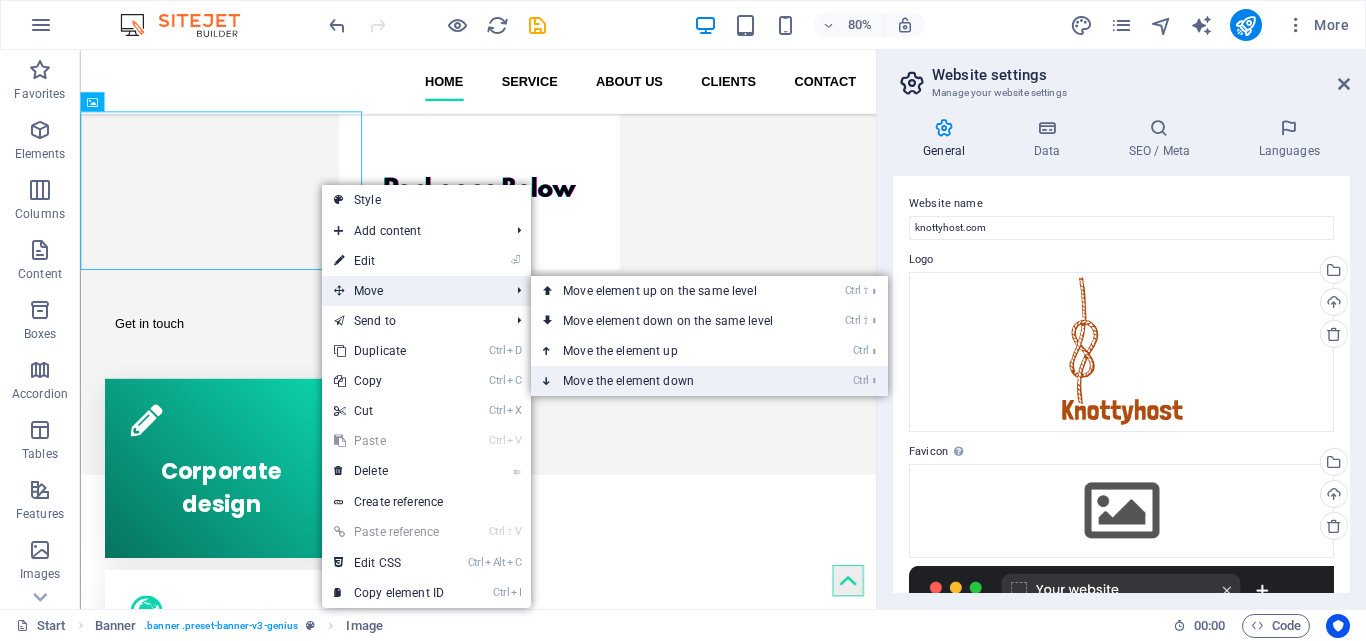 click on "Ctrl ⬇  Move the element down" at bounding box center [672, 381] 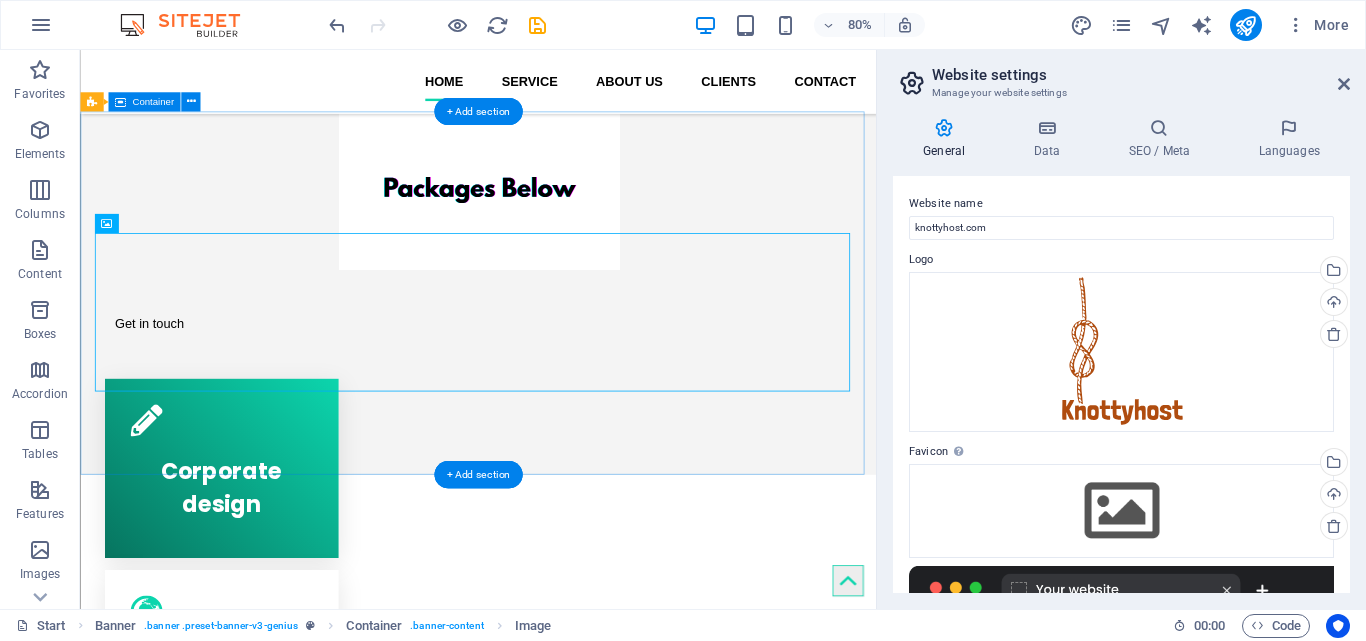 click on "Get in touch" at bounding box center [577, 278] 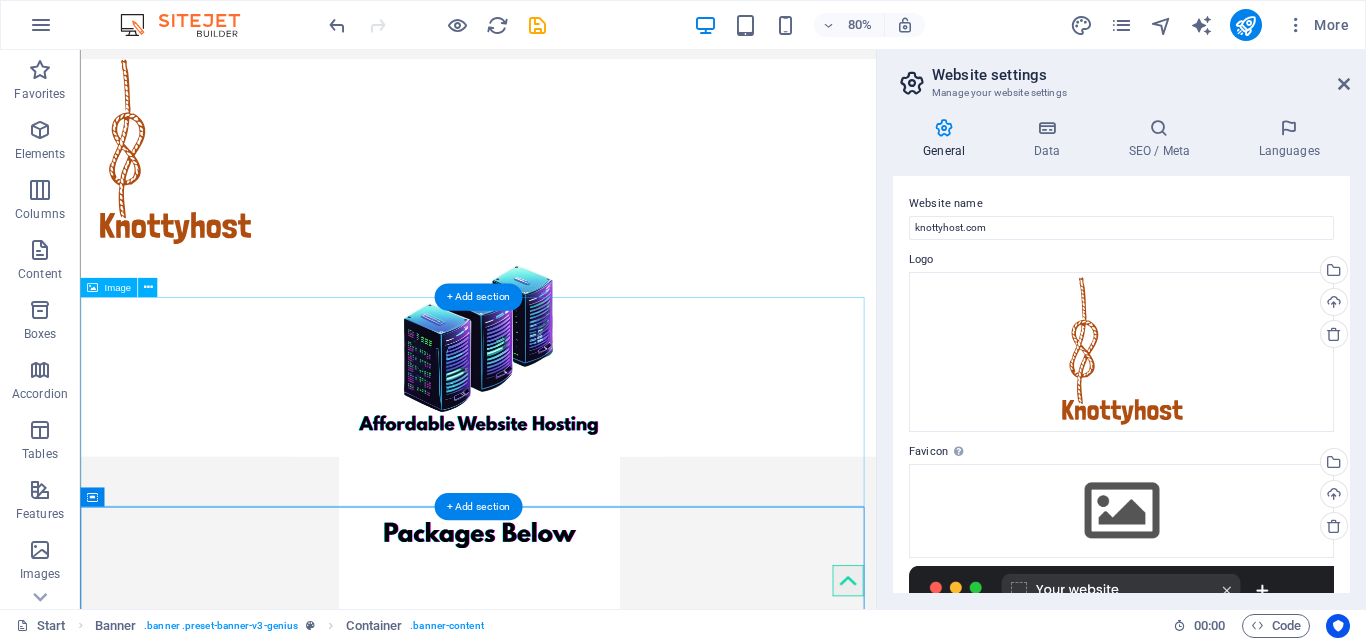 scroll, scrollTop: 100, scrollLeft: 0, axis: vertical 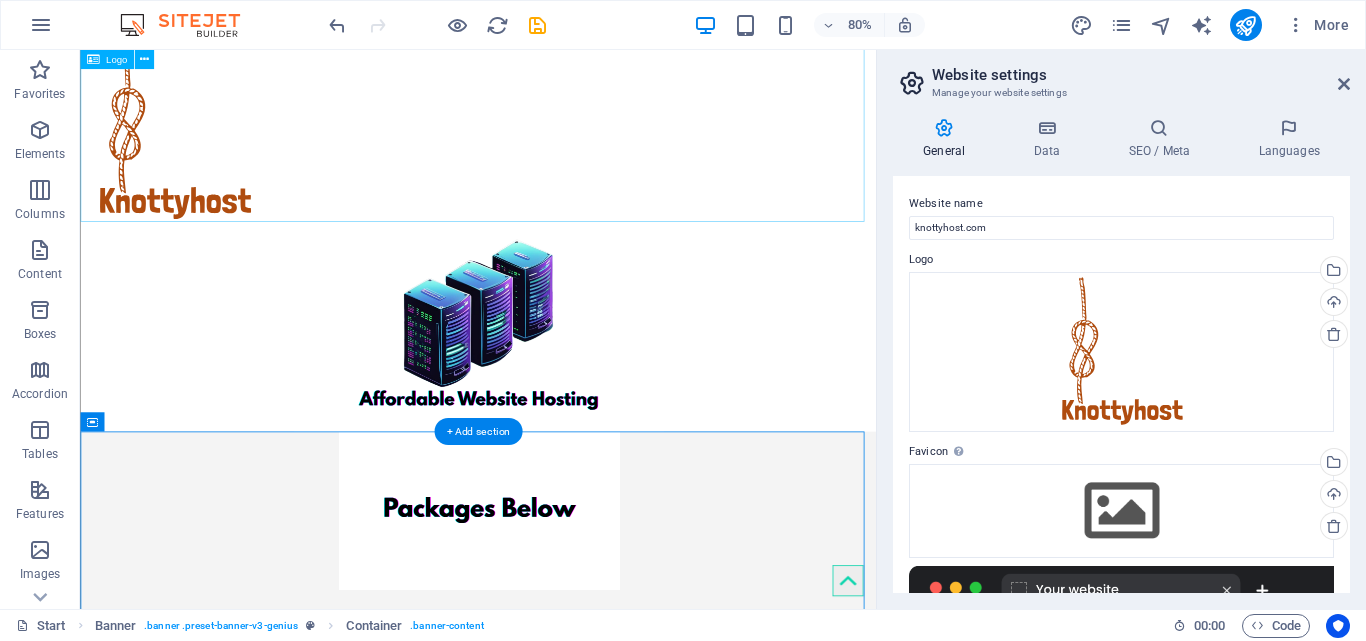 click at bounding box center (577, 147) 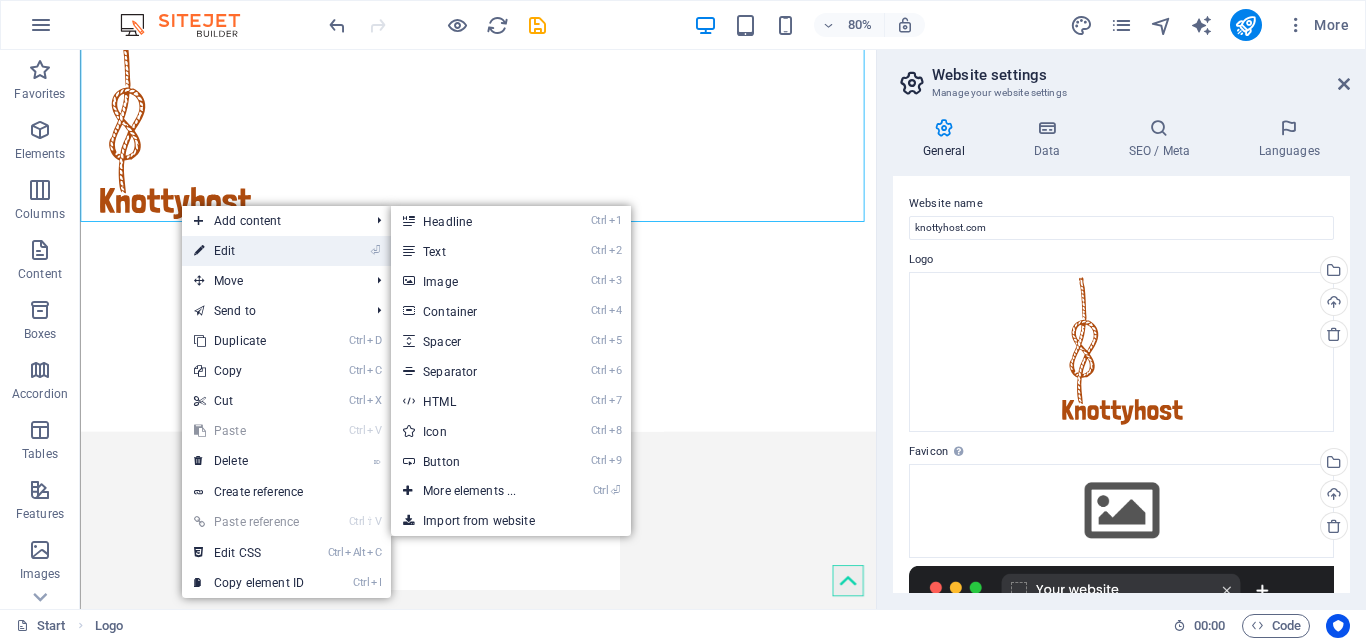 click on "⏎  Edit" at bounding box center [249, 251] 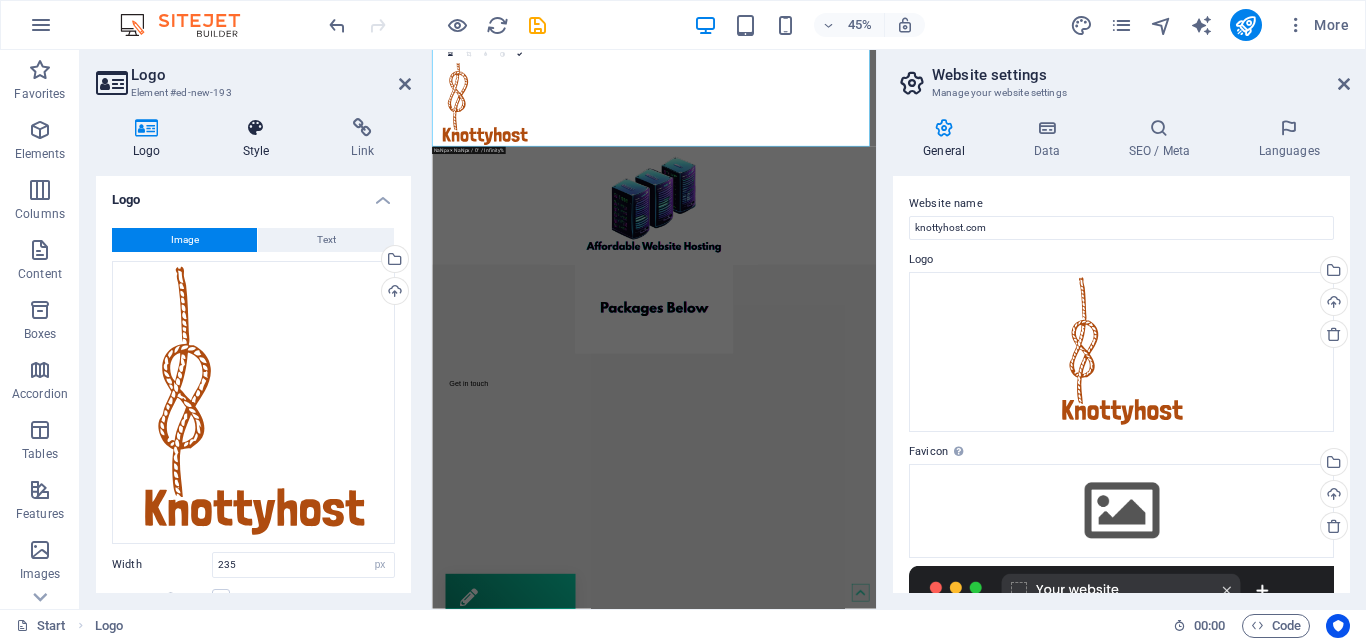 click on "Style" at bounding box center (260, 139) 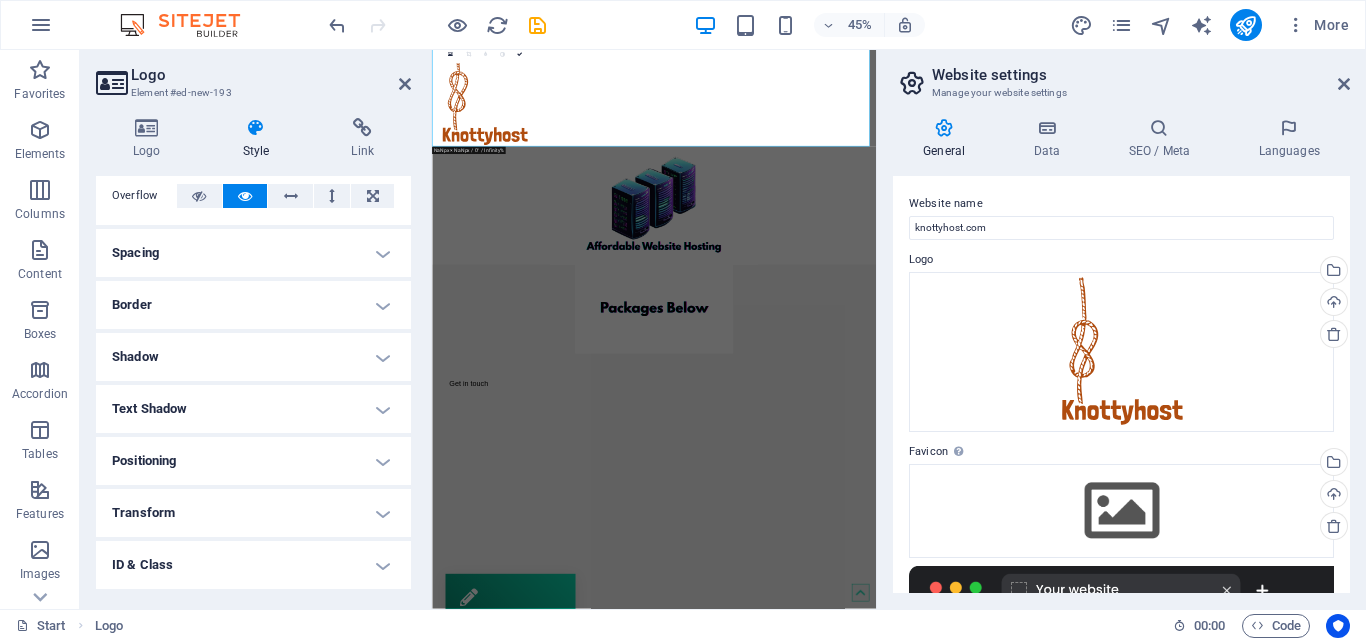 scroll, scrollTop: 214, scrollLeft: 0, axis: vertical 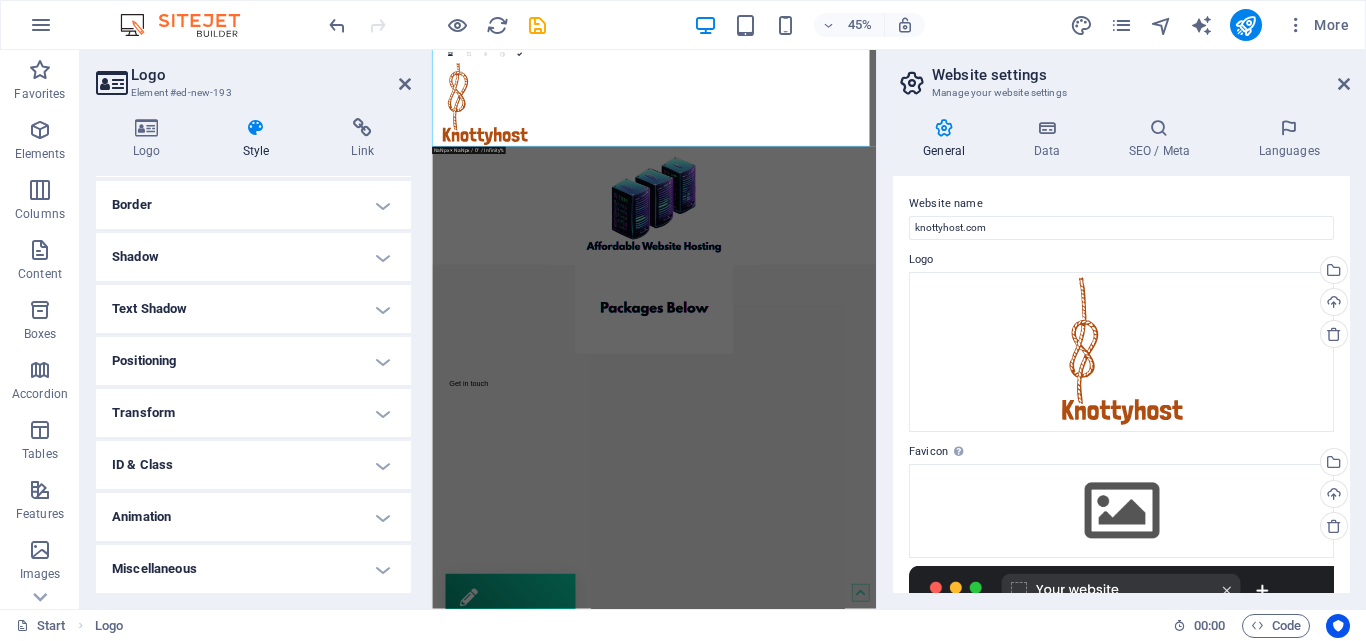 click on "Transform" at bounding box center (253, 413) 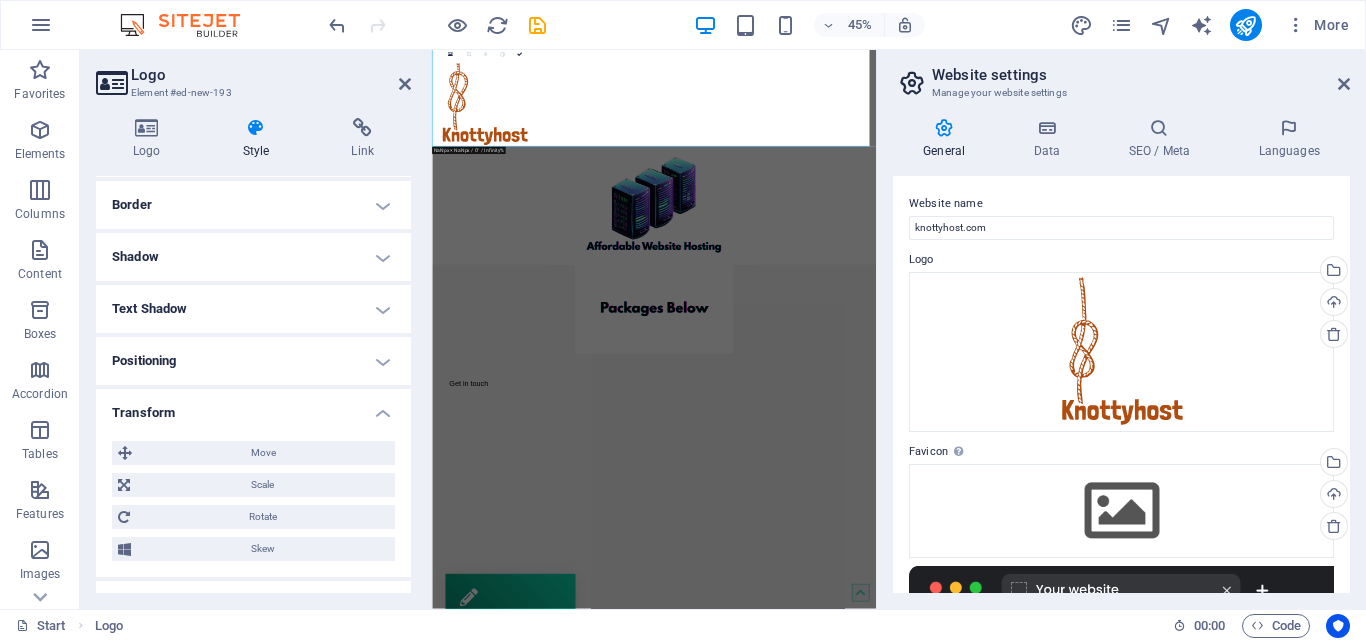 click on "Transform" at bounding box center (253, 407) 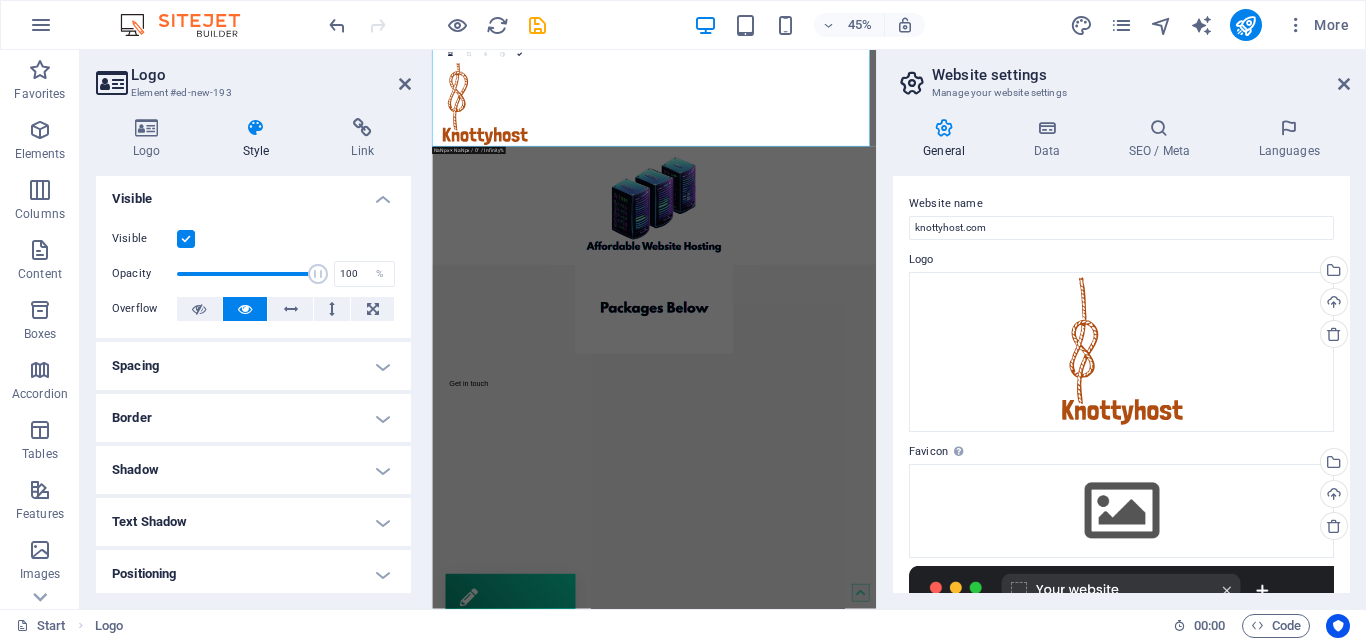 scroll, scrollTop: 0, scrollLeft: 0, axis: both 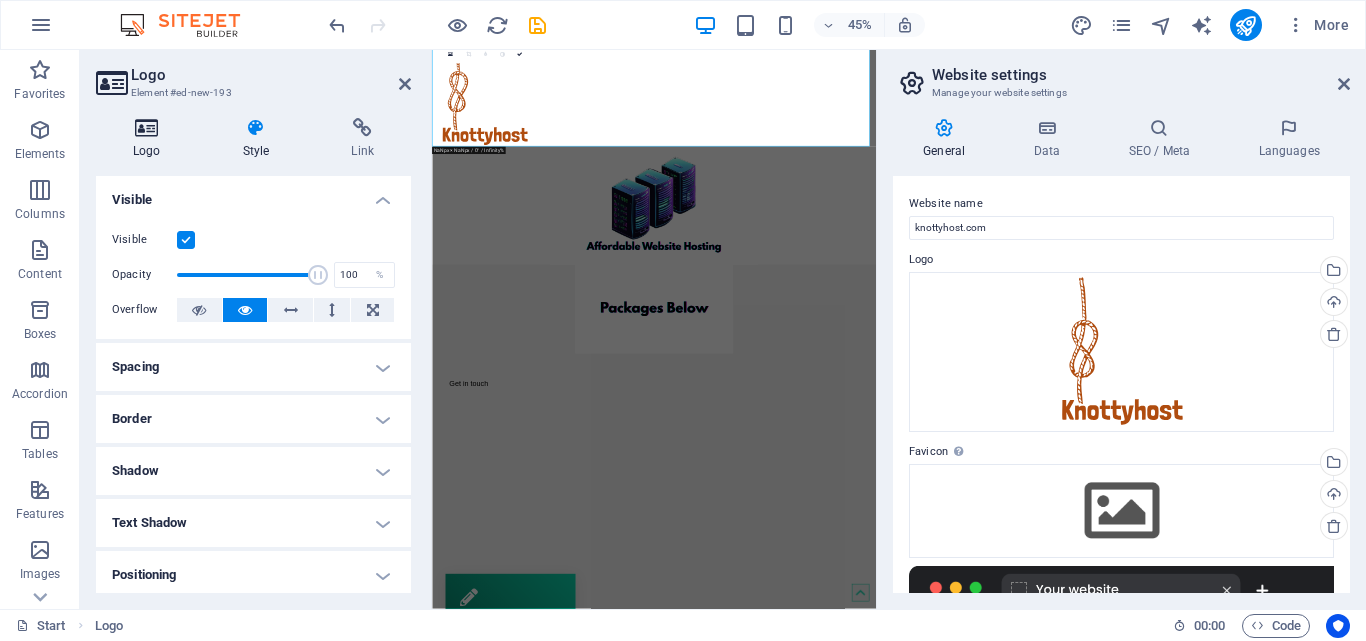 click at bounding box center [147, 128] 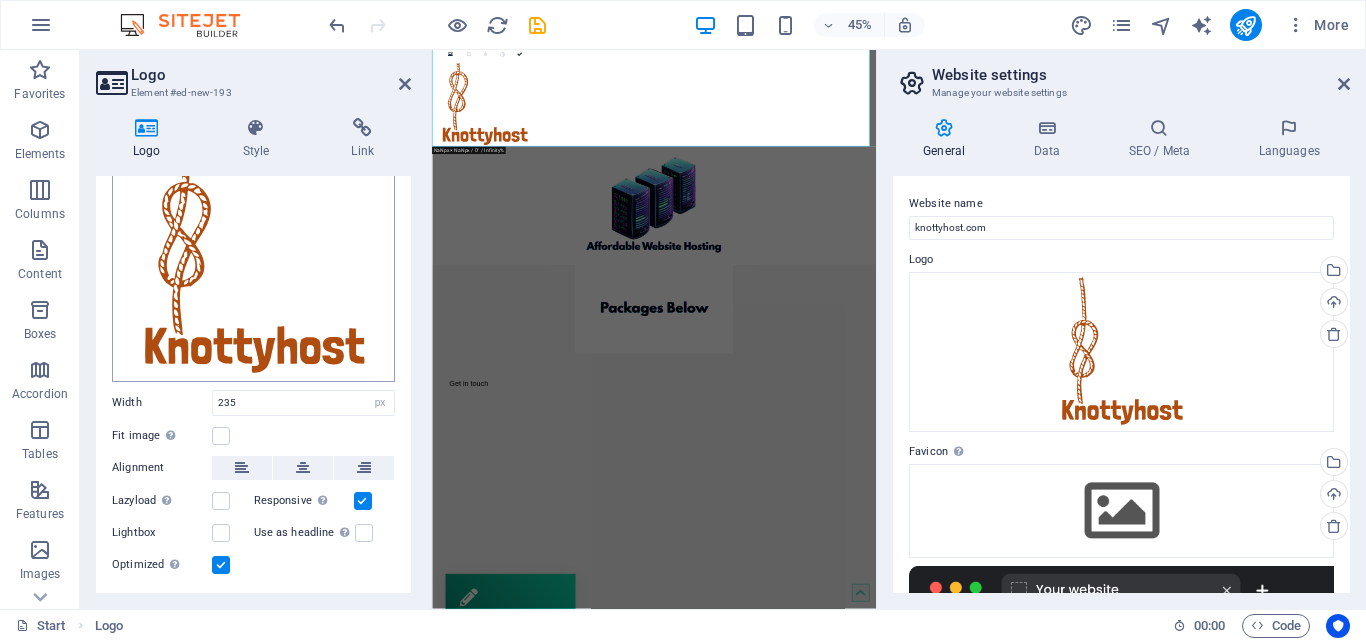scroll, scrollTop: 0, scrollLeft: 0, axis: both 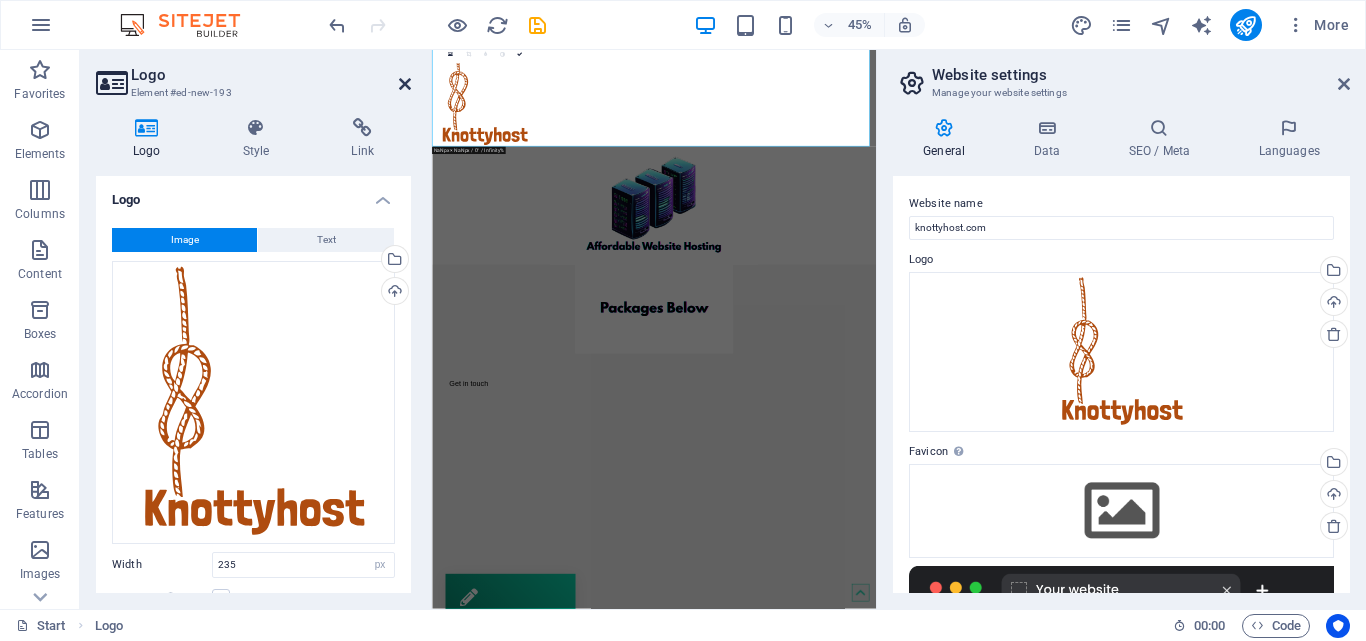 click at bounding box center [405, 84] 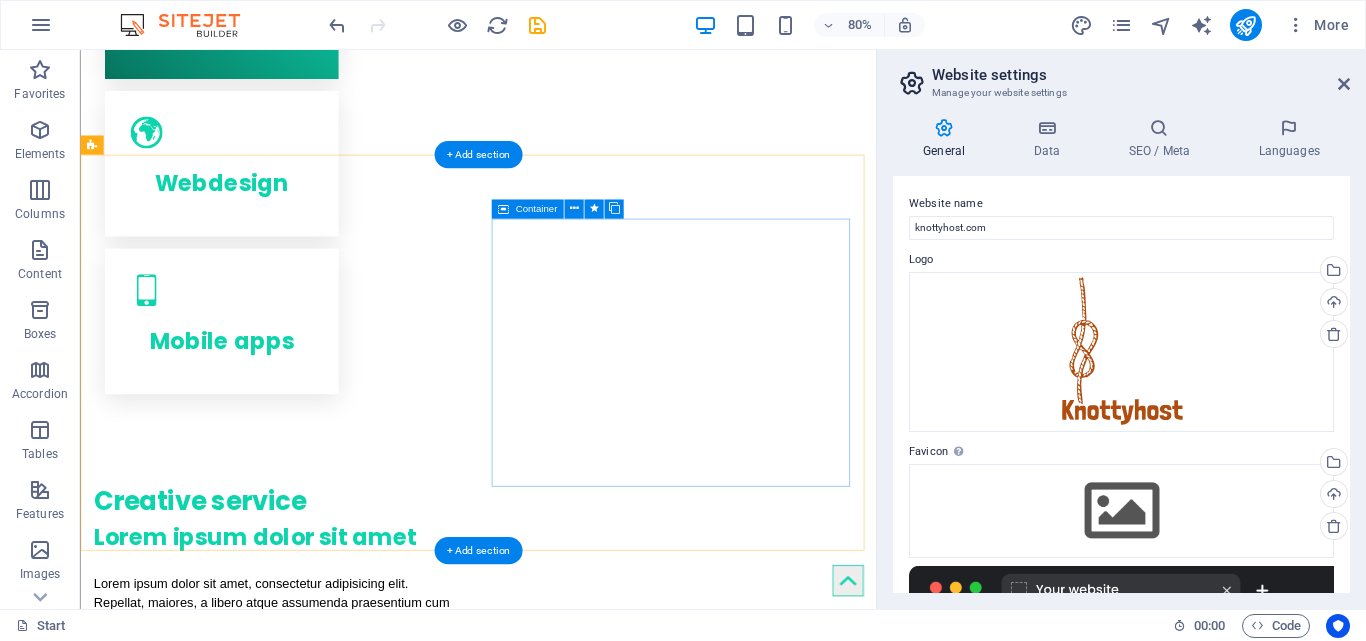 scroll, scrollTop: 1100, scrollLeft: 0, axis: vertical 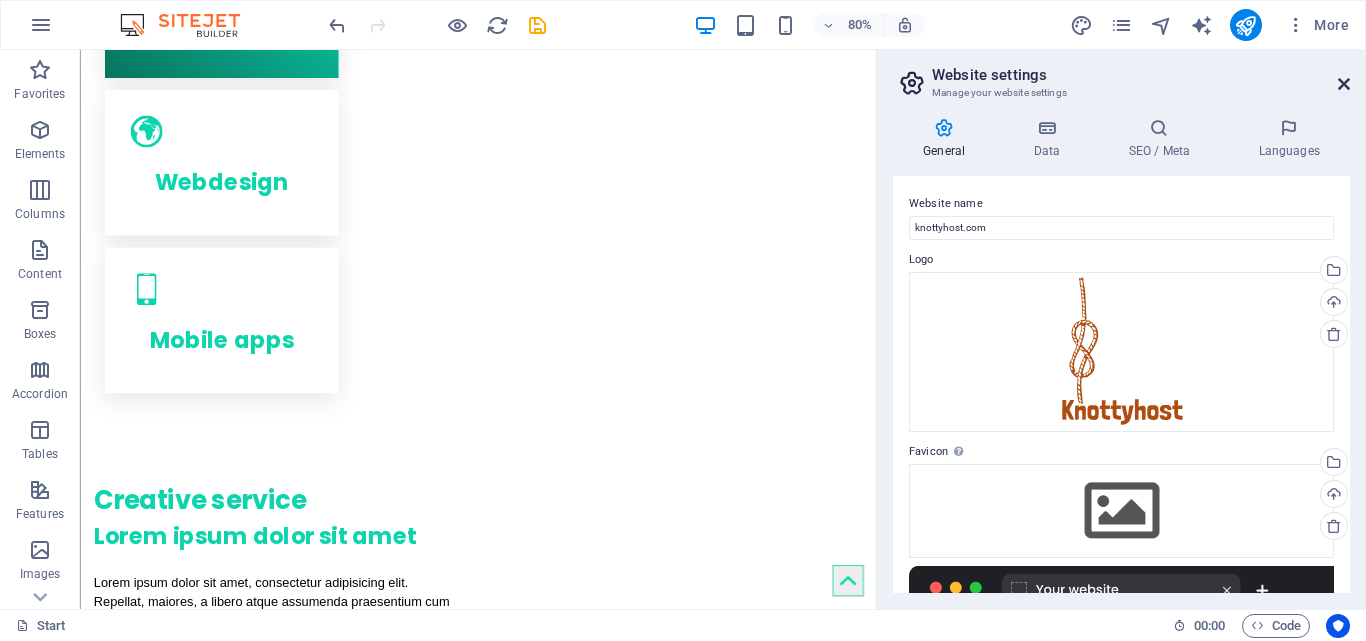 click at bounding box center (1344, 84) 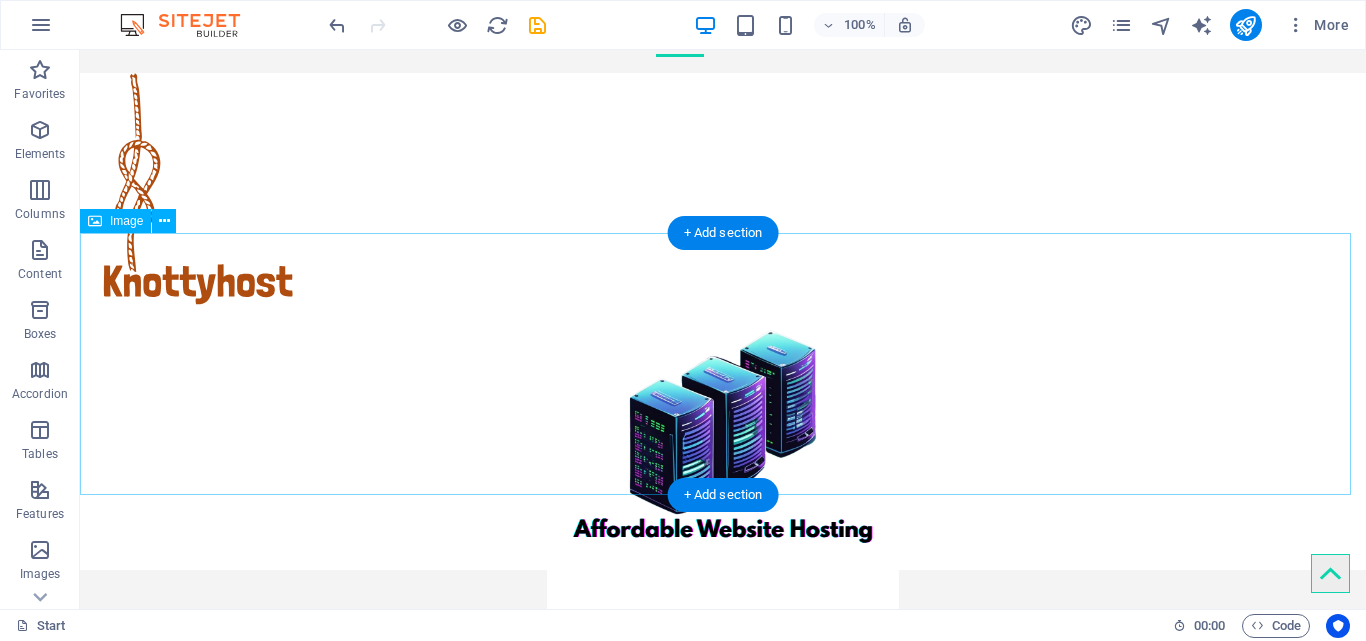 scroll, scrollTop: 0, scrollLeft: 0, axis: both 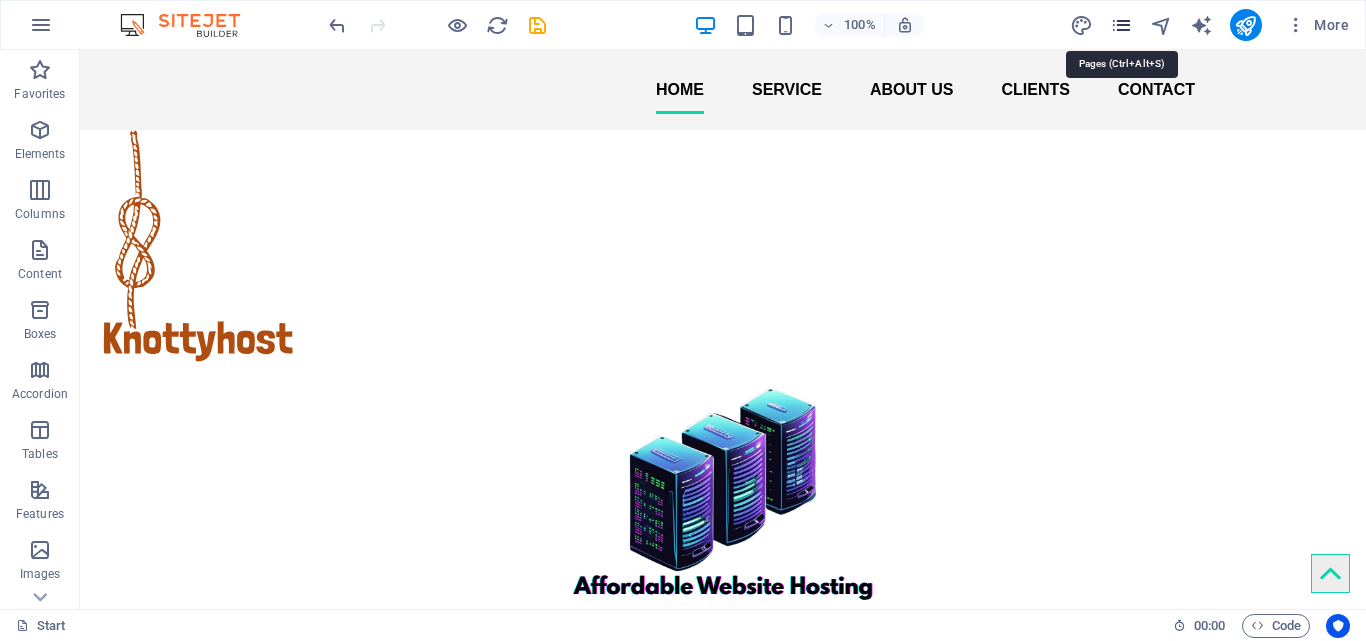 click at bounding box center [1121, 25] 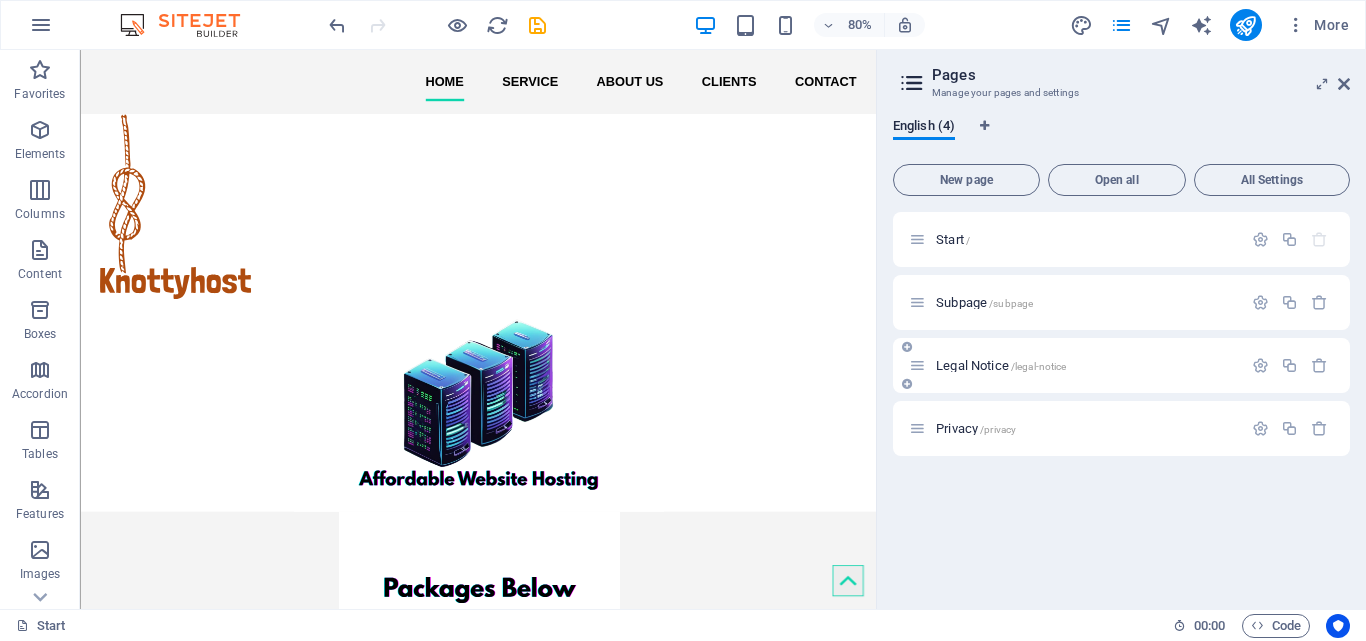 click on "/legal-notice" at bounding box center [1039, 366] 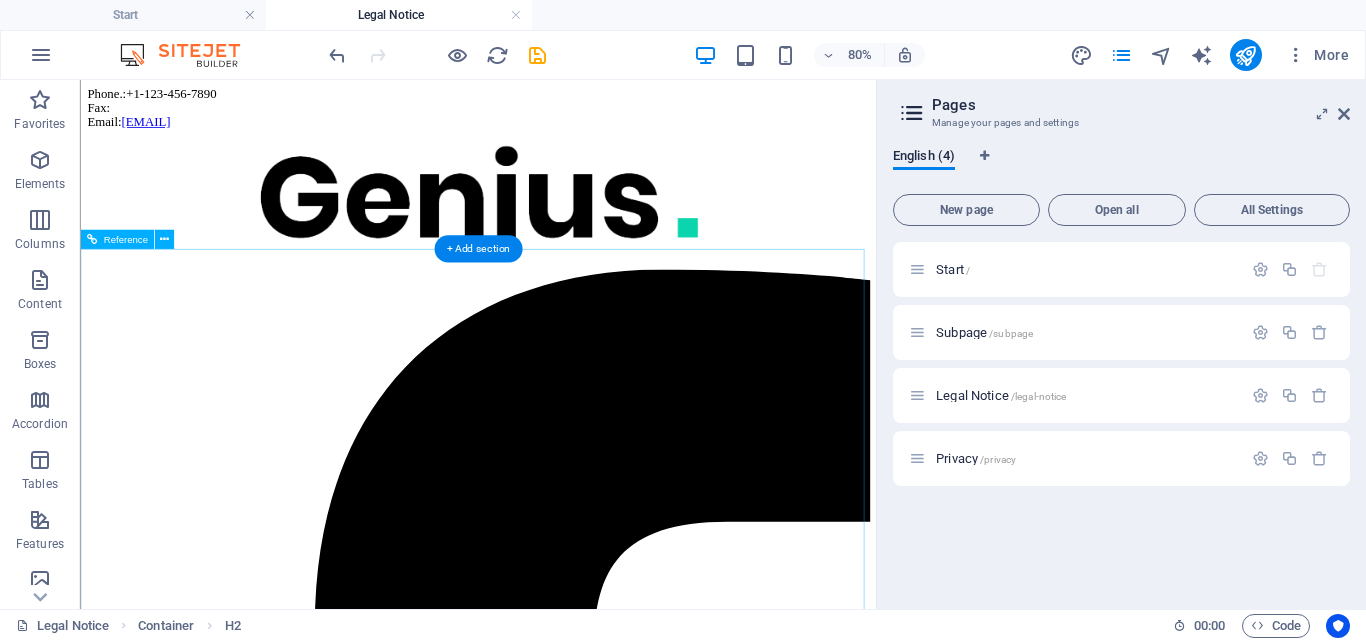 scroll, scrollTop: 291, scrollLeft: 0, axis: vertical 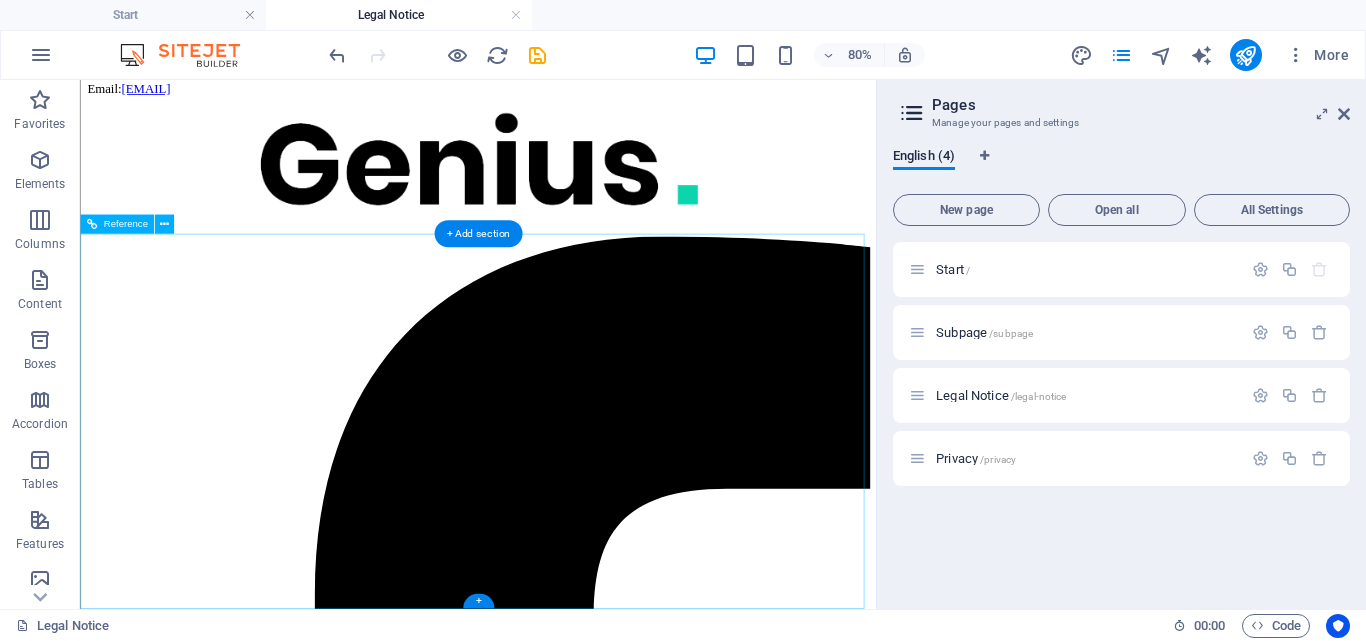 click at bounding box center (577, 181) 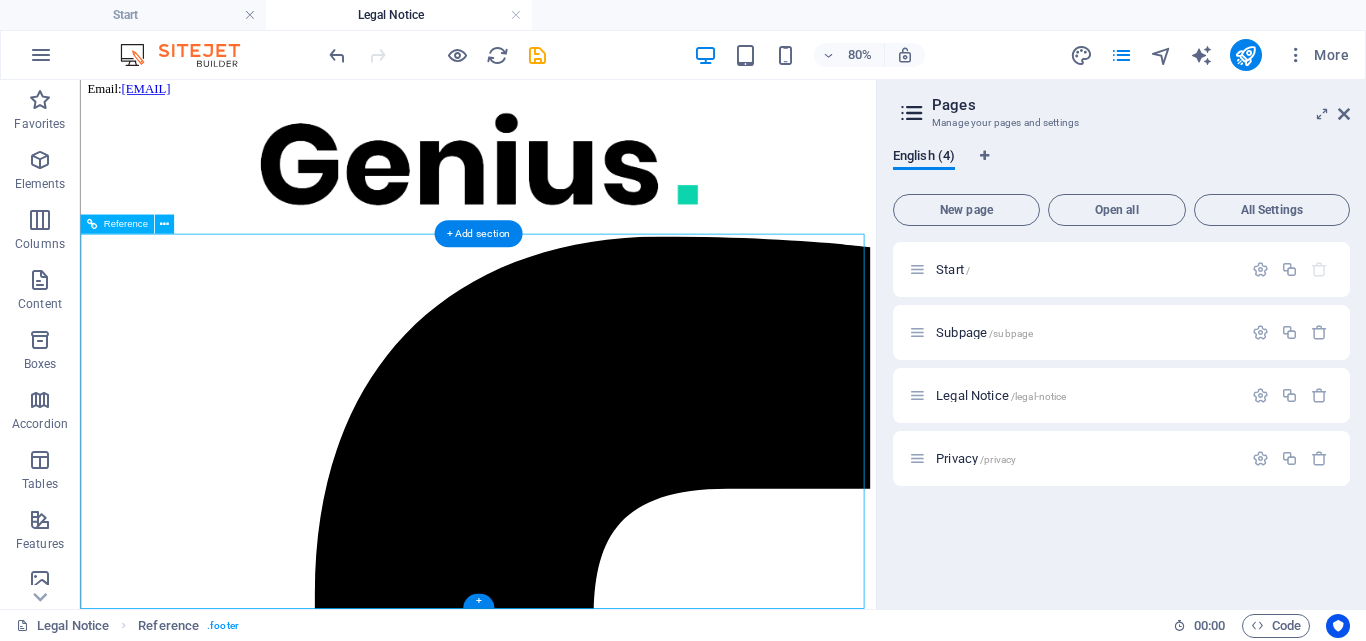 click at bounding box center [577, 181] 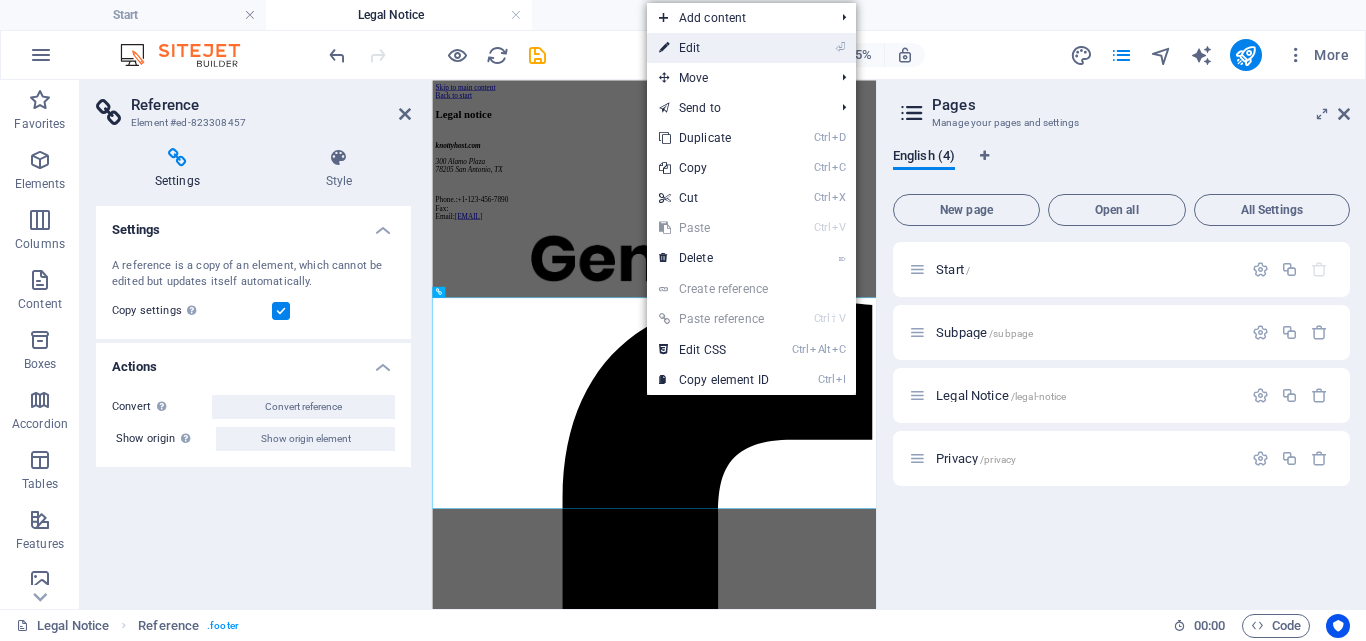 click on "⏎  Edit" at bounding box center (714, 48) 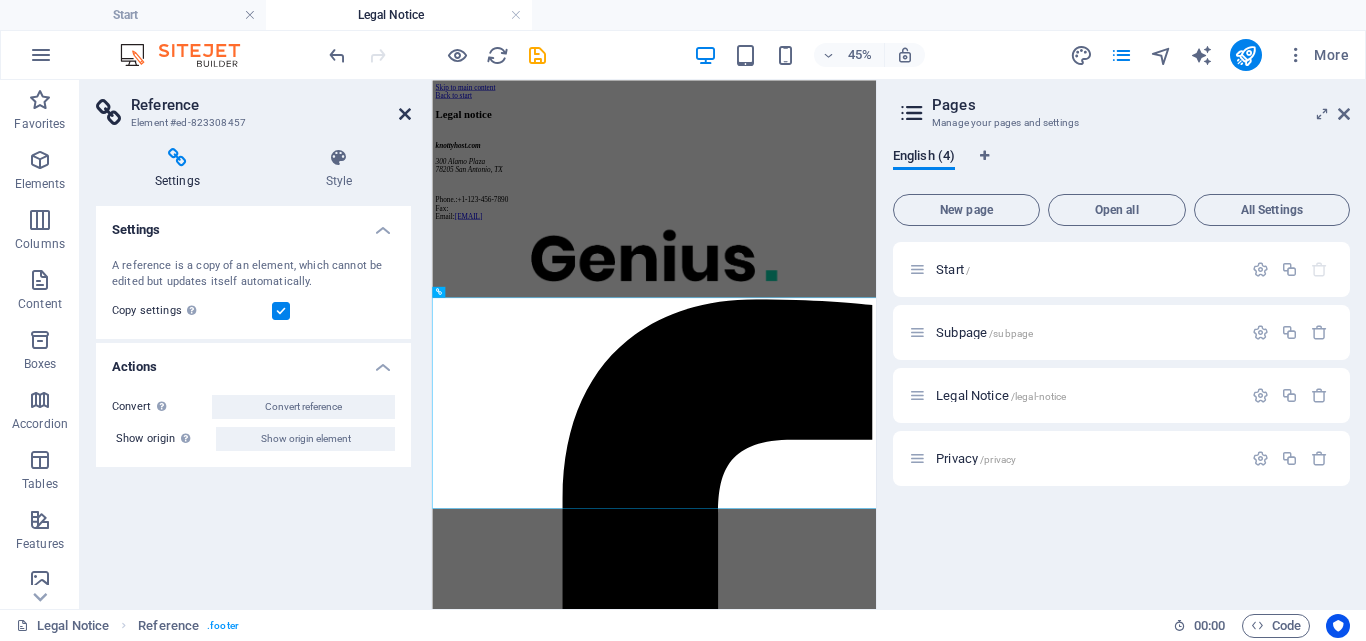 drag, startPoint x: 404, startPoint y: 115, endPoint x: 401, endPoint y: 61, distance: 54.08327 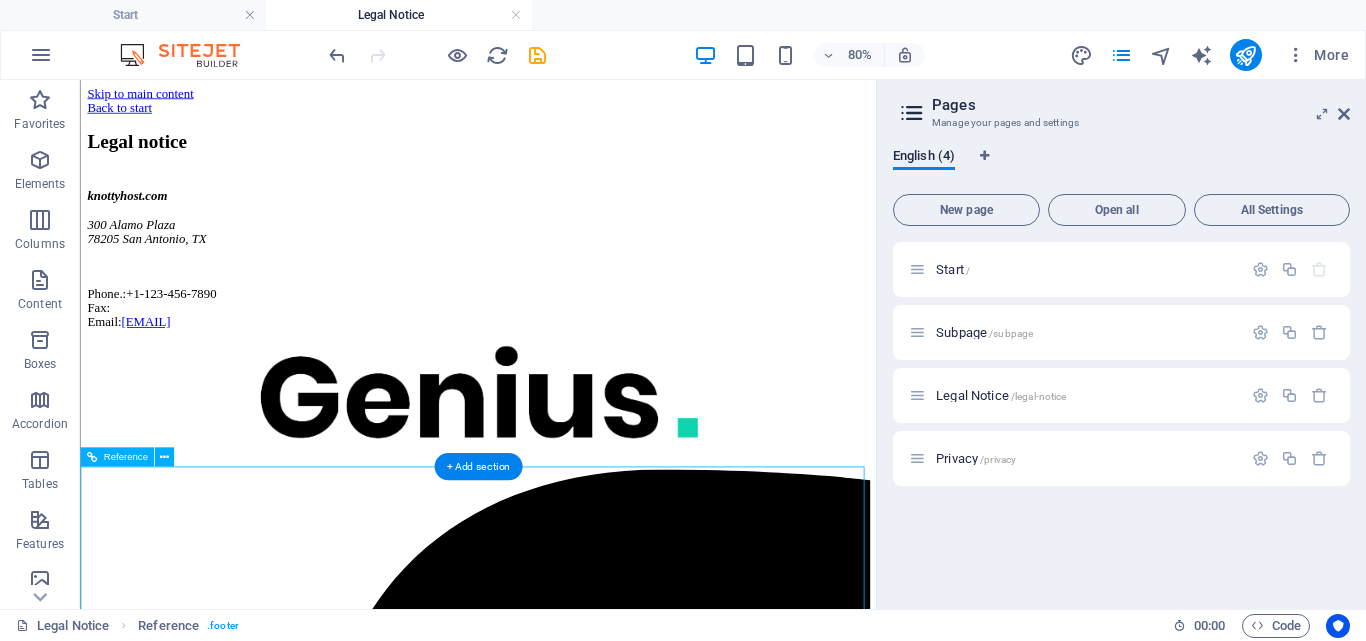 click at bounding box center [577, 472] 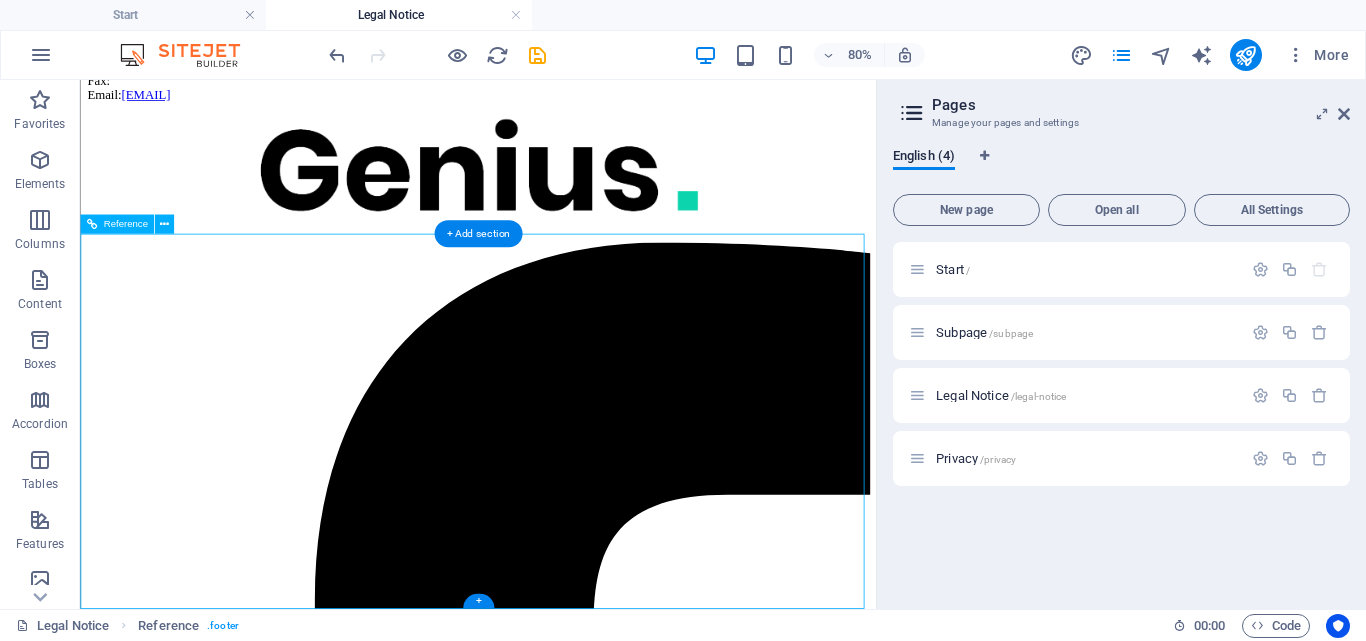 scroll, scrollTop: 291, scrollLeft: 0, axis: vertical 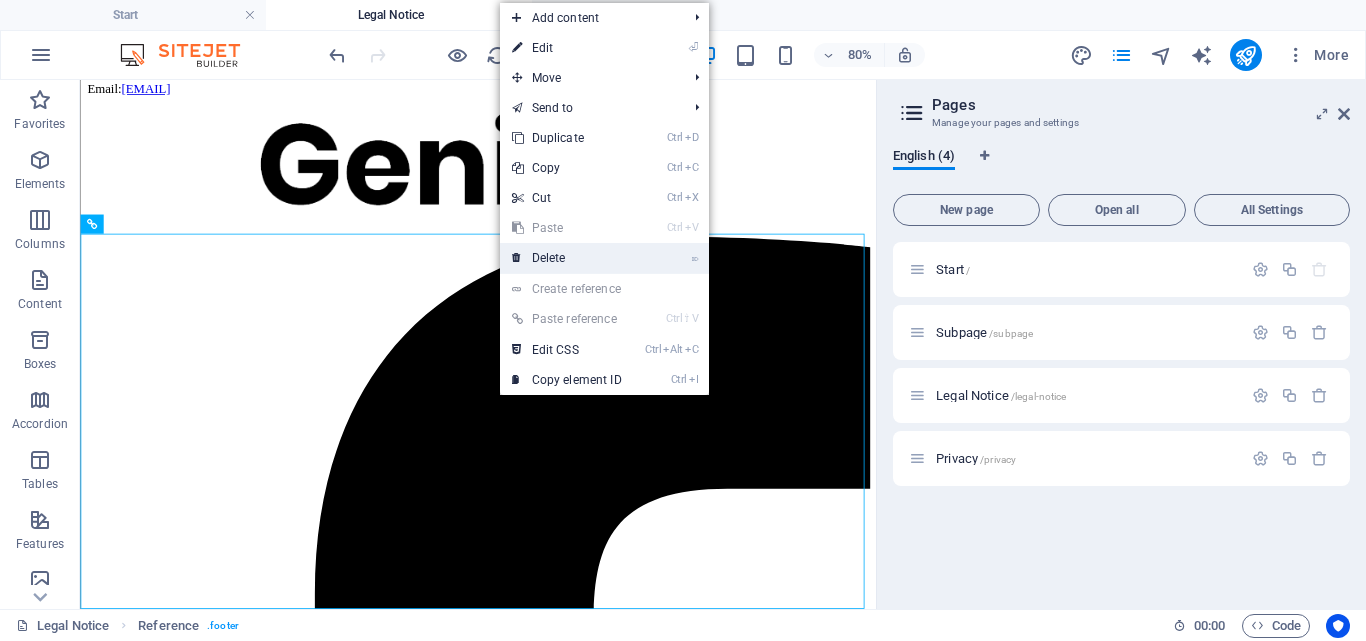 click on "⌦  Delete" at bounding box center [567, 258] 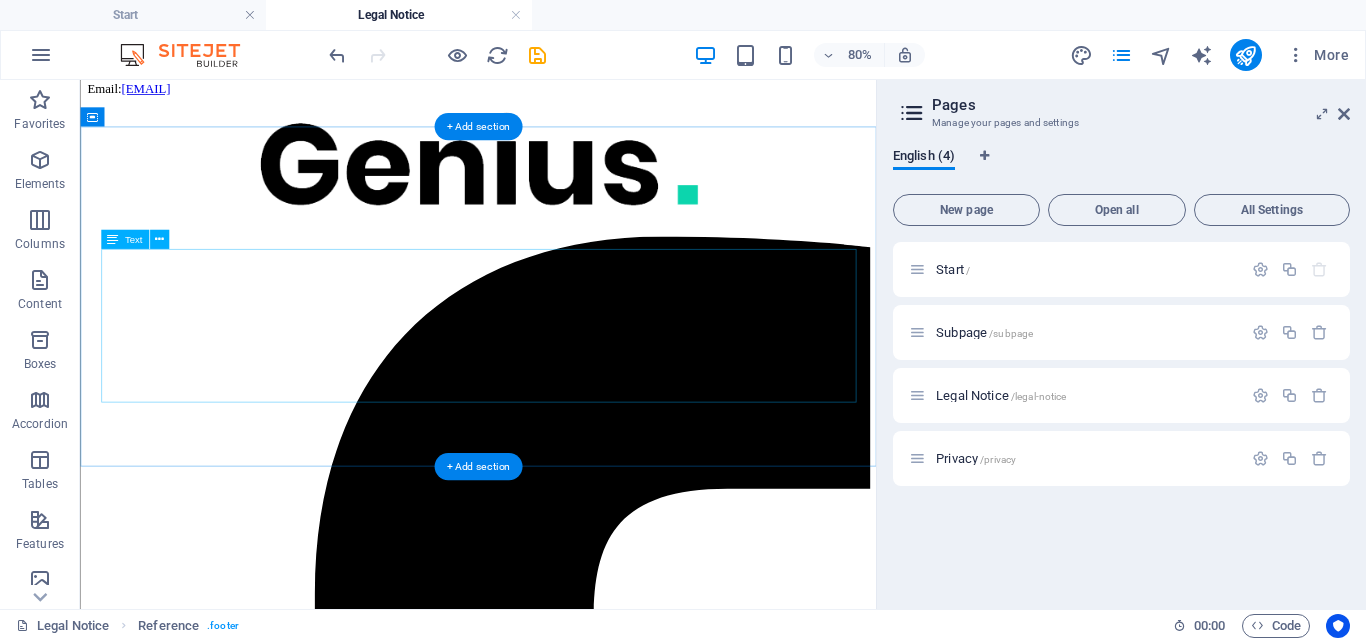 scroll, scrollTop: 0, scrollLeft: 0, axis: both 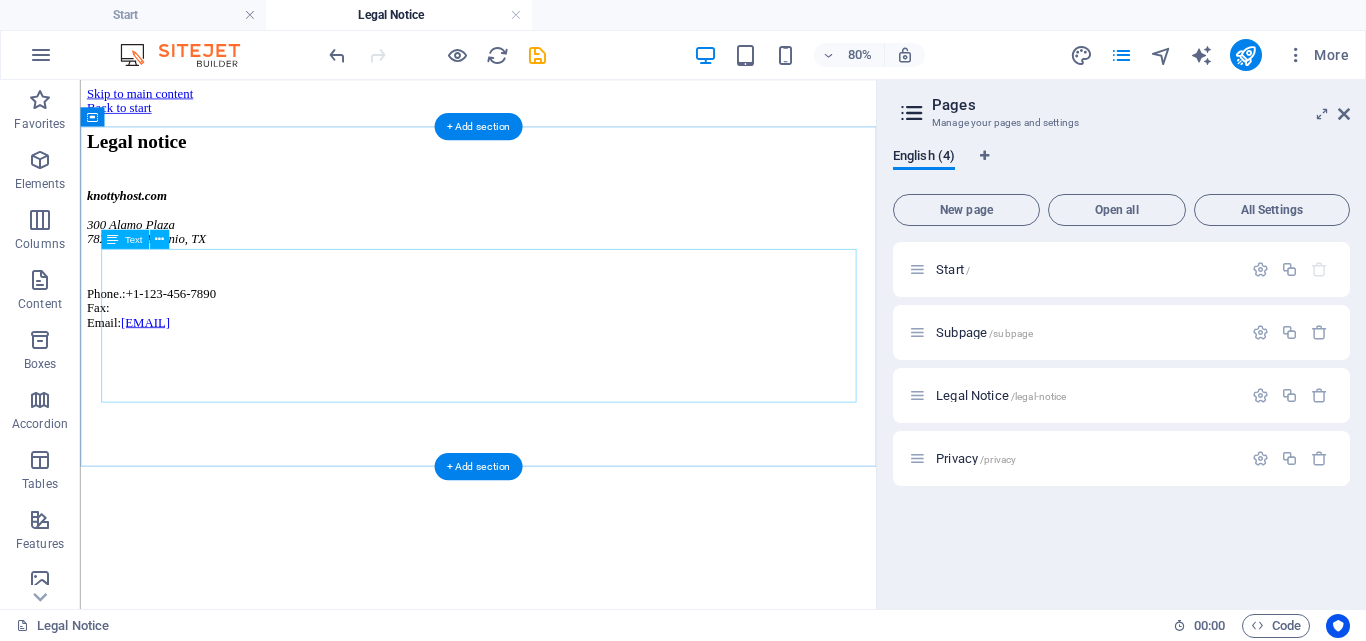 click on "knottyhost.com [ADDRESS] [CITY], [STATE] Phone.: [PHONE] Fax: Email: [EMAIL]" at bounding box center [577, 304] 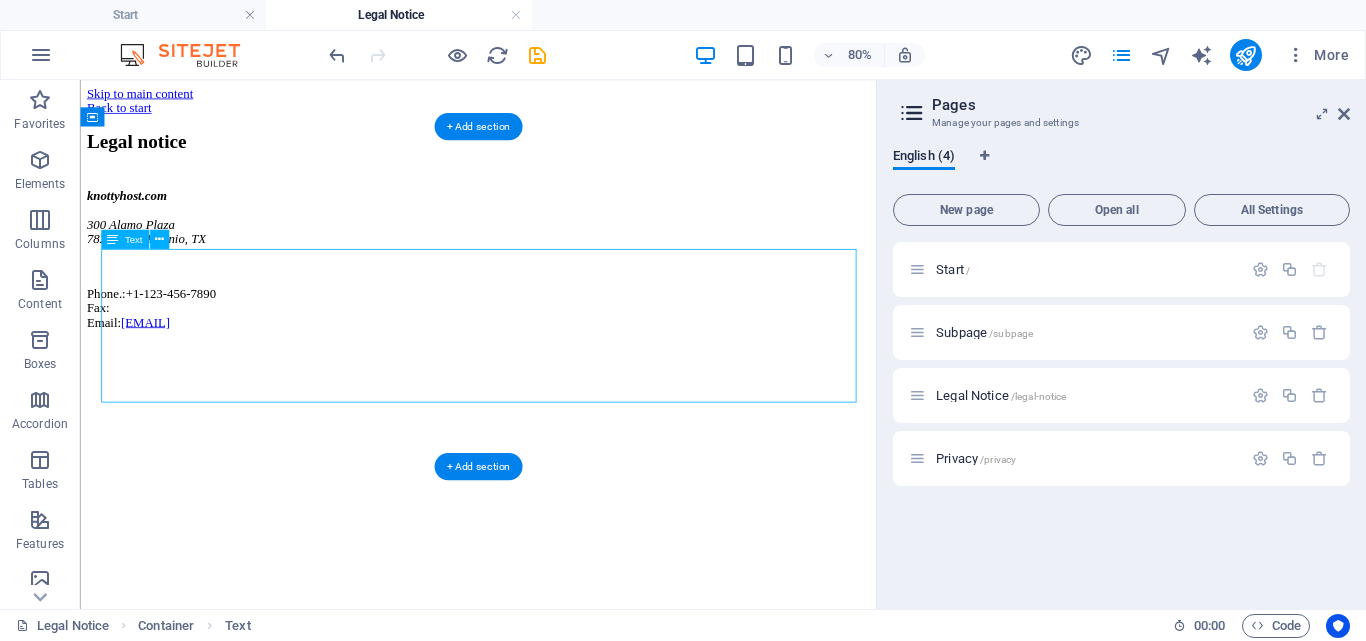 click on "knottyhost.com [ADDRESS] [CITY], [STATE] Phone.: [PHONE] Fax: Email: [EMAIL]" at bounding box center (577, 304) 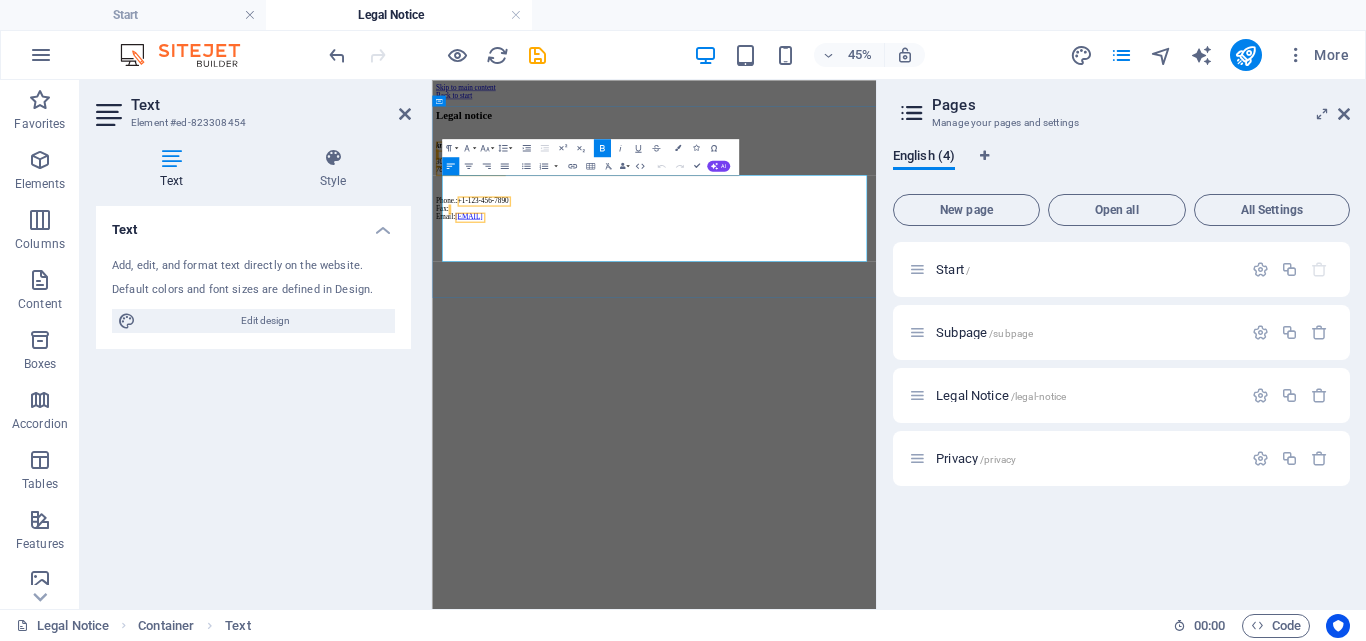 click on "Phone.: +1-[PHONE] Fax: Email: [EMAIL]" at bounding box center (925, 365) 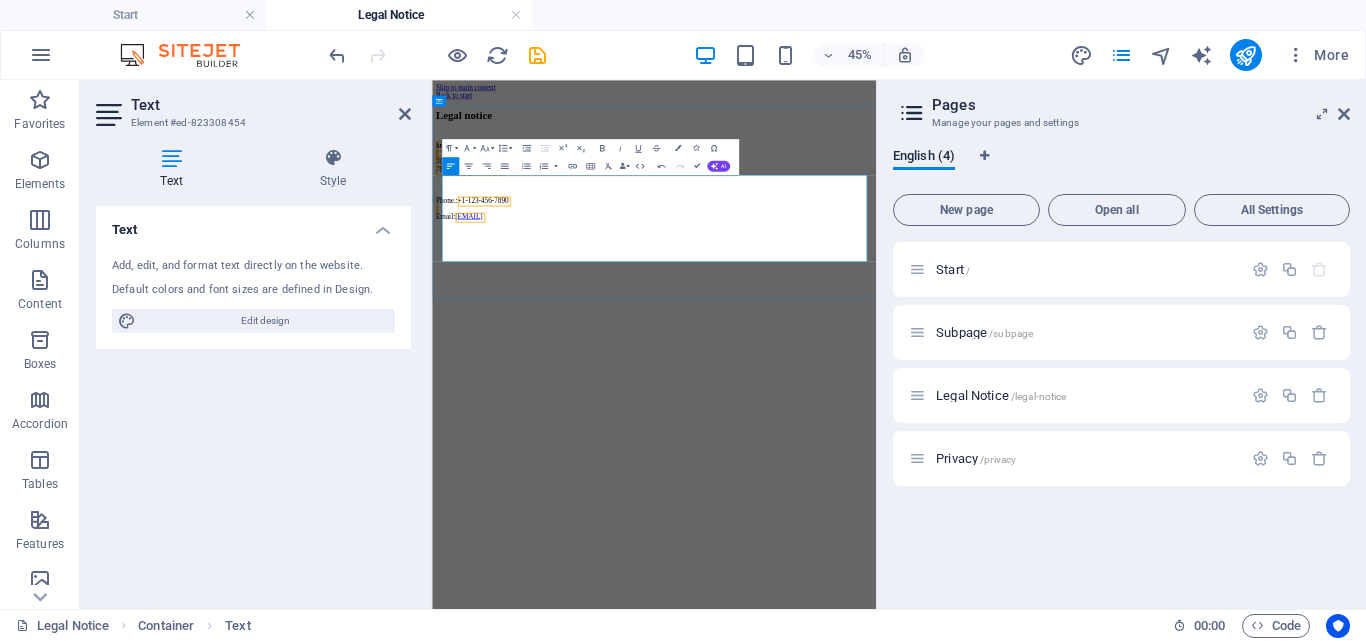 click on "Phone.: [PHONE] Email: [EMAIL]" at bounding box center [925, 365] 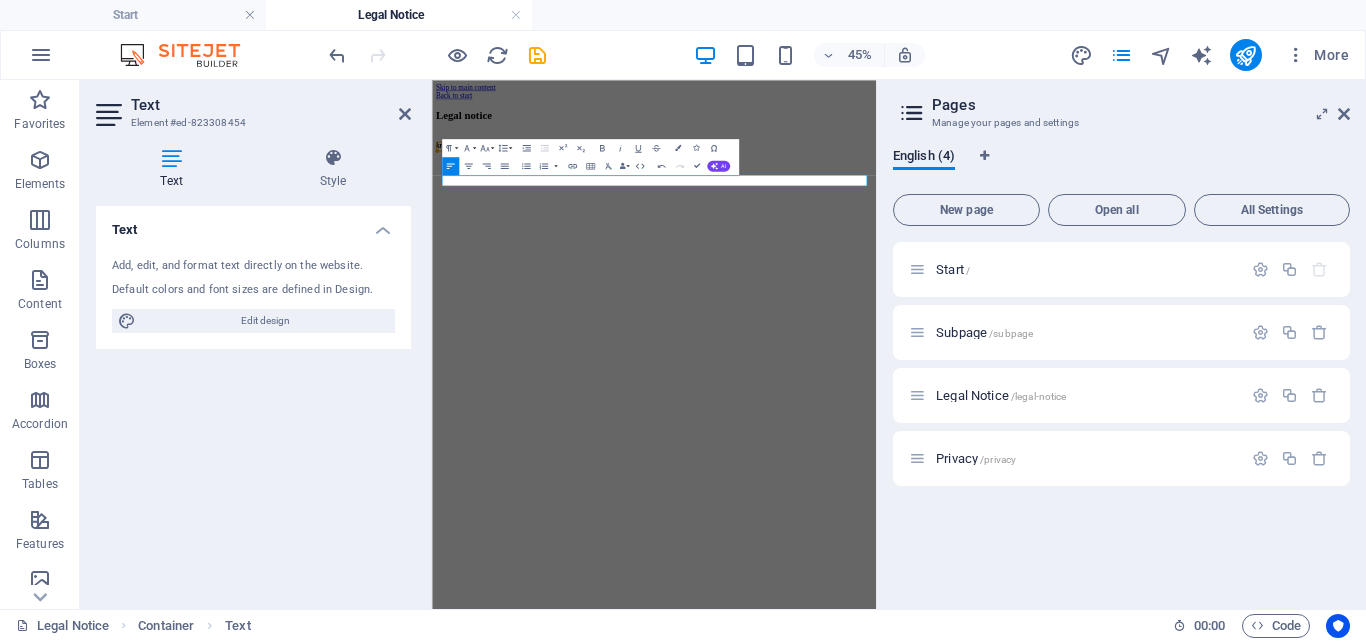 click on "Skip to main content
Back to start Legal notice knottyhost.com" at bounding box center [925, 161] 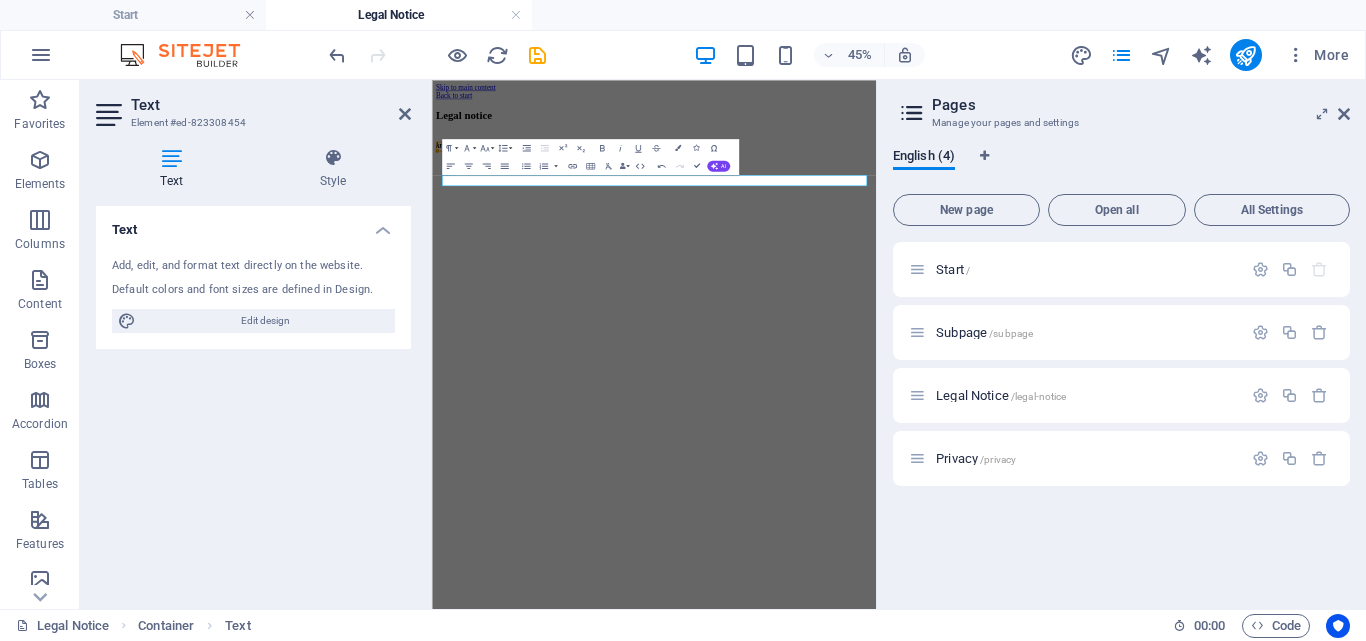 click on "Text Add, edit, and format text directly on the website. Default colors and font sizes are defined in Design. Edit design Alignment Left aligned Centered Right aligned" at bounding box center [253, 399] 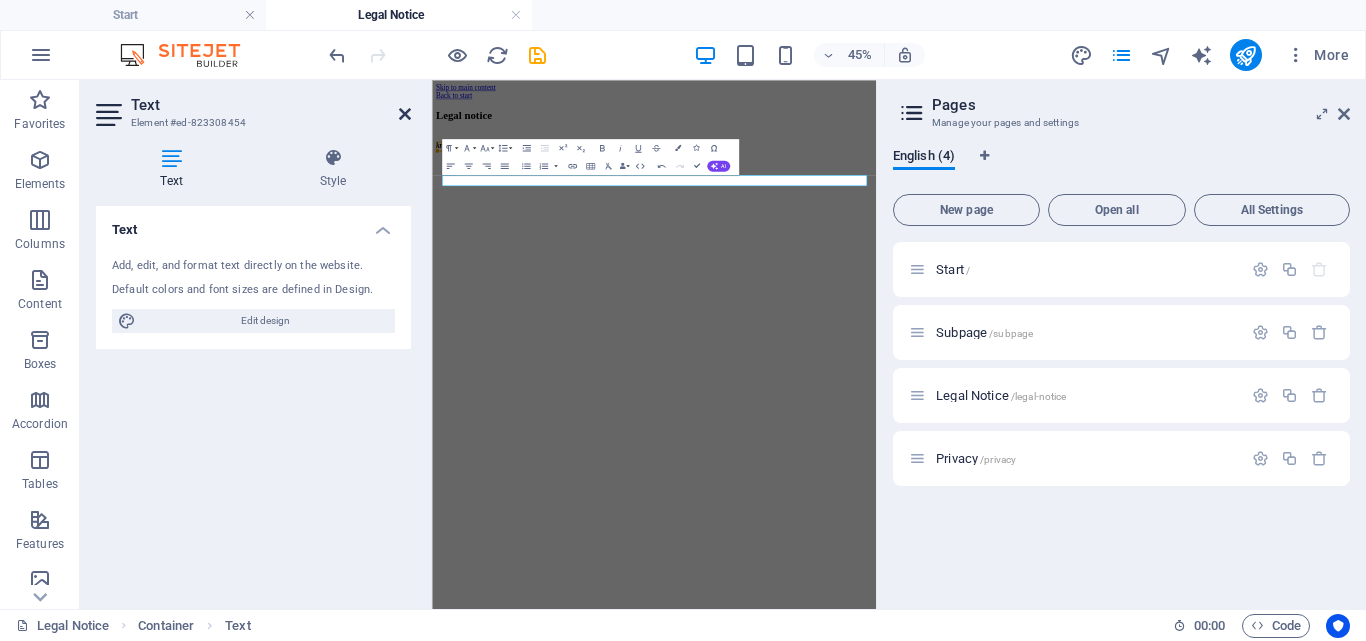 click at bounding box center [405, 114] 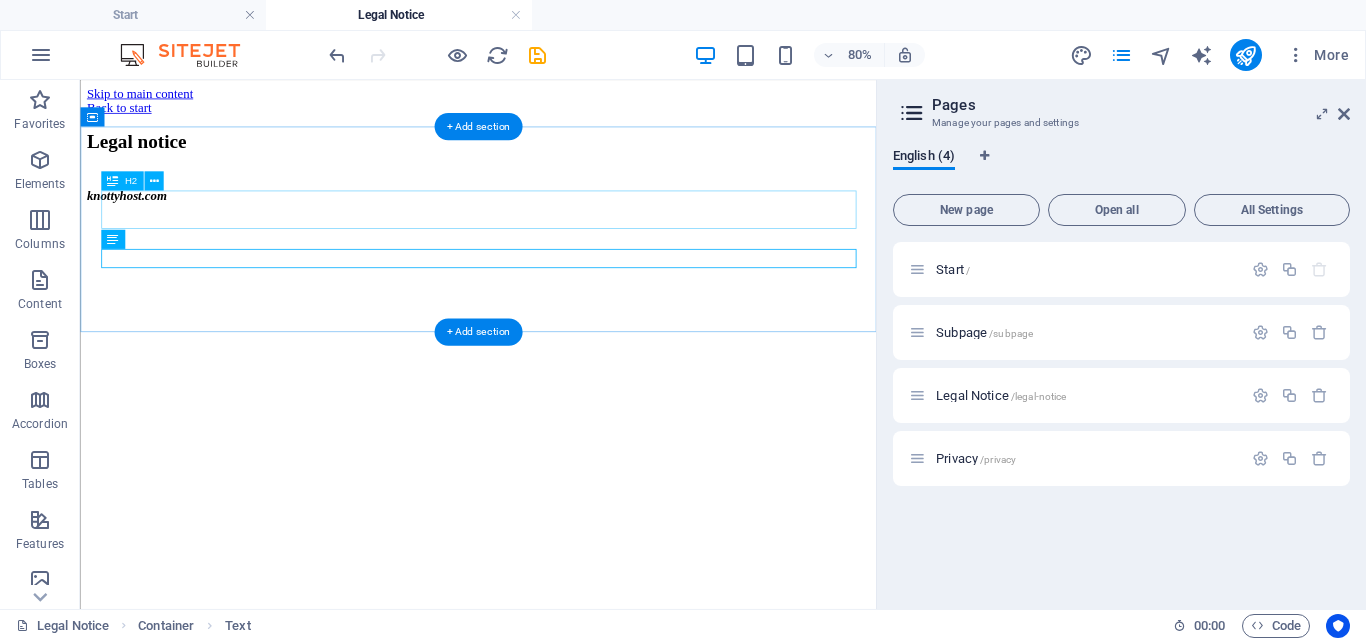 click on "Legal notice" at bounding box center (577, 157) 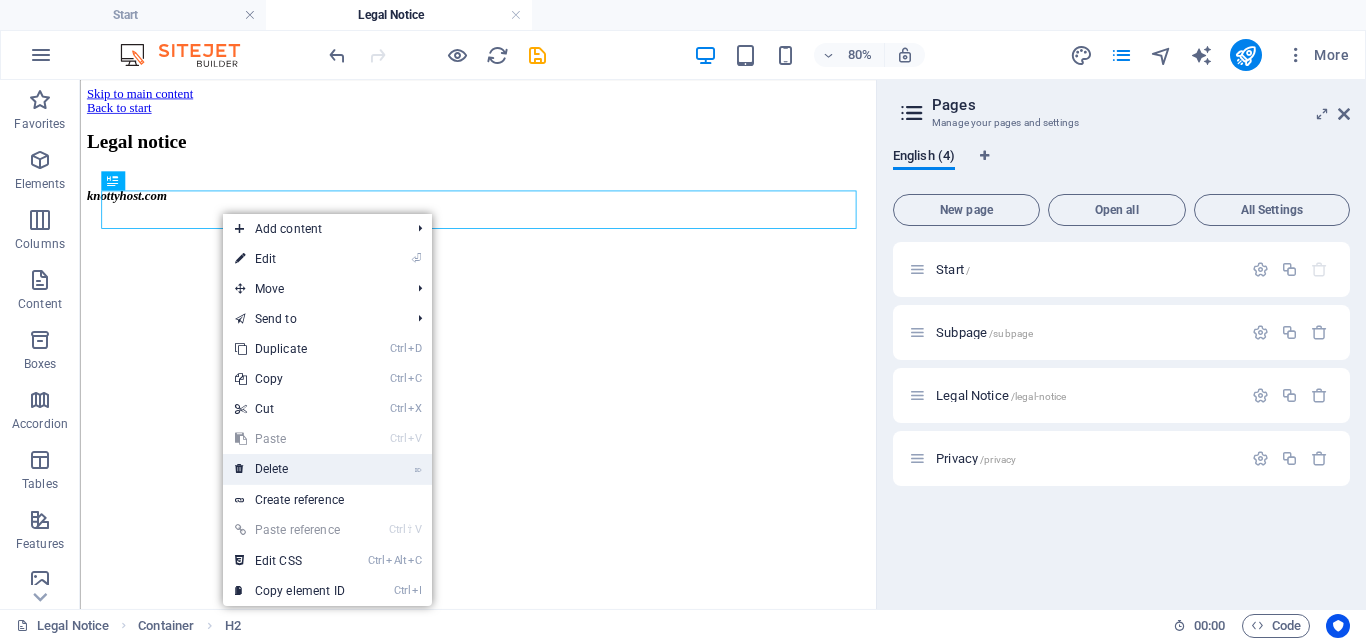 click on "⌦  Delete" at bounding box center [290, 469] 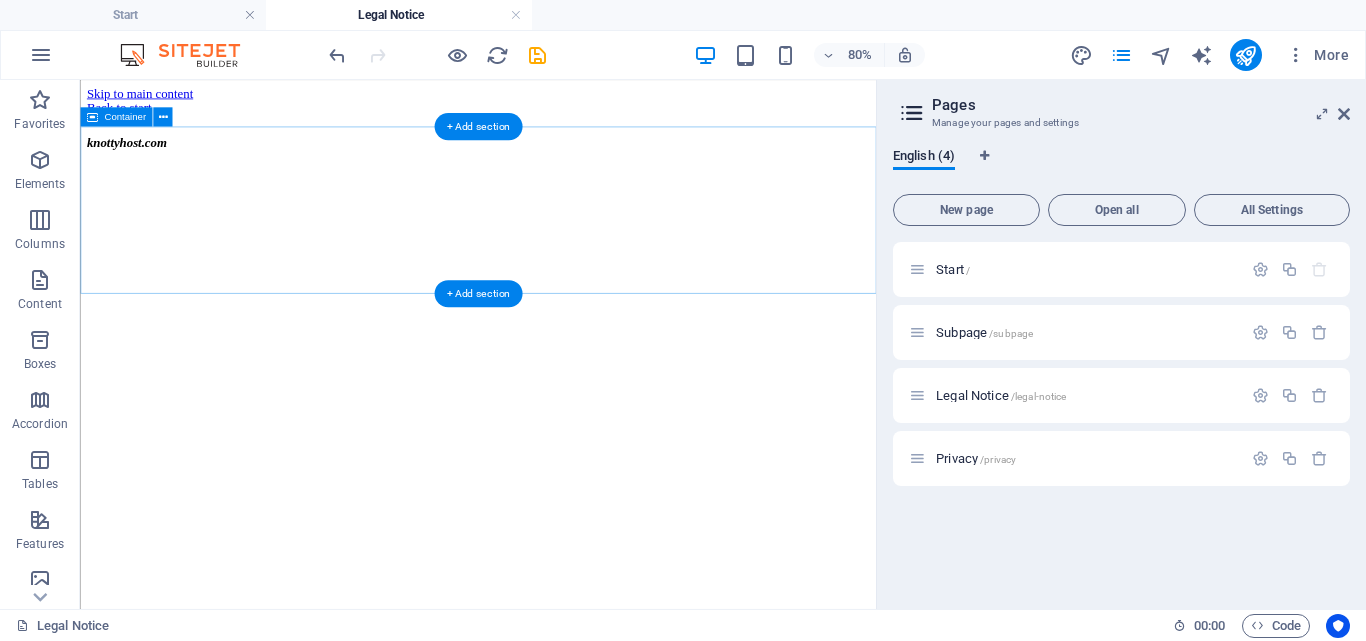 click on "knottyhost.com" at bounding box center (577, 145) 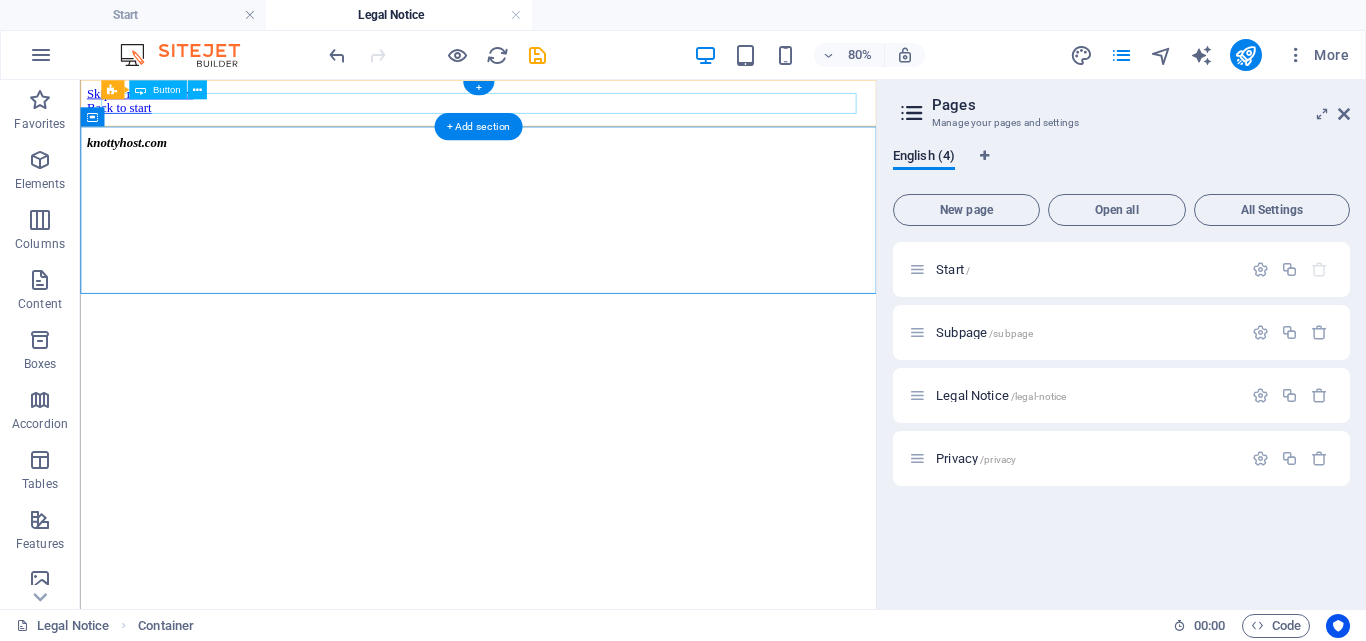 click on "Back to start" at bounding box center (577, 115) 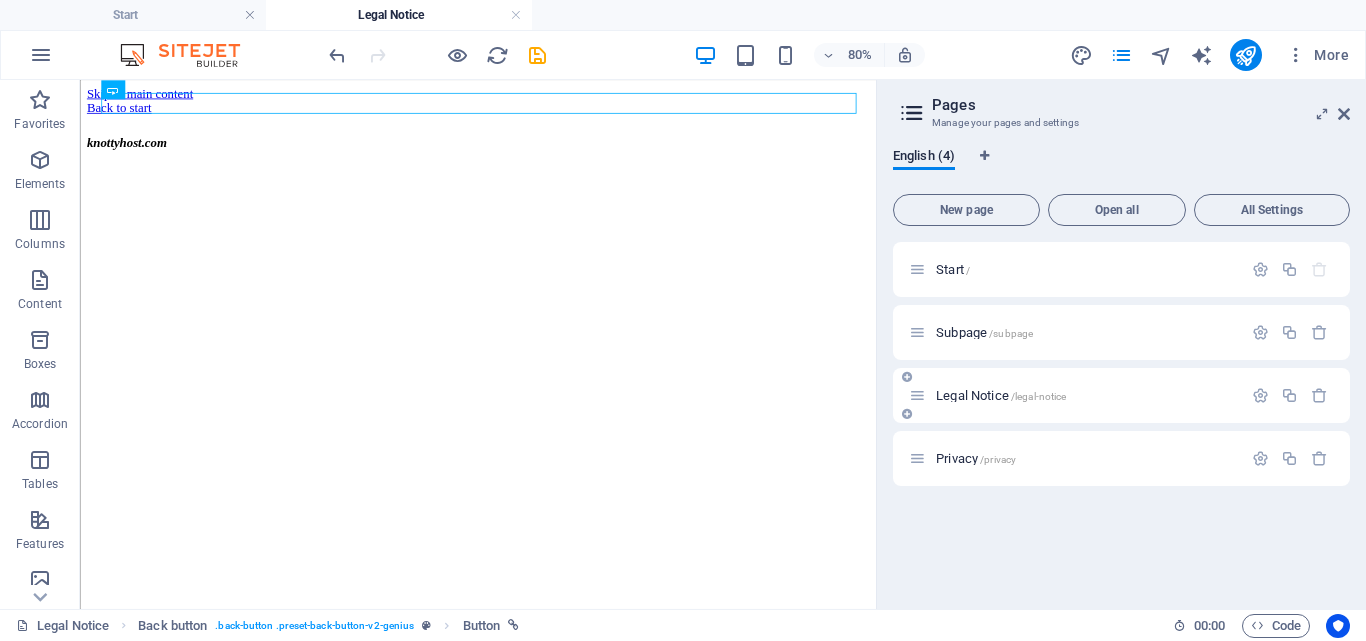click at bounding box center [917, 395] 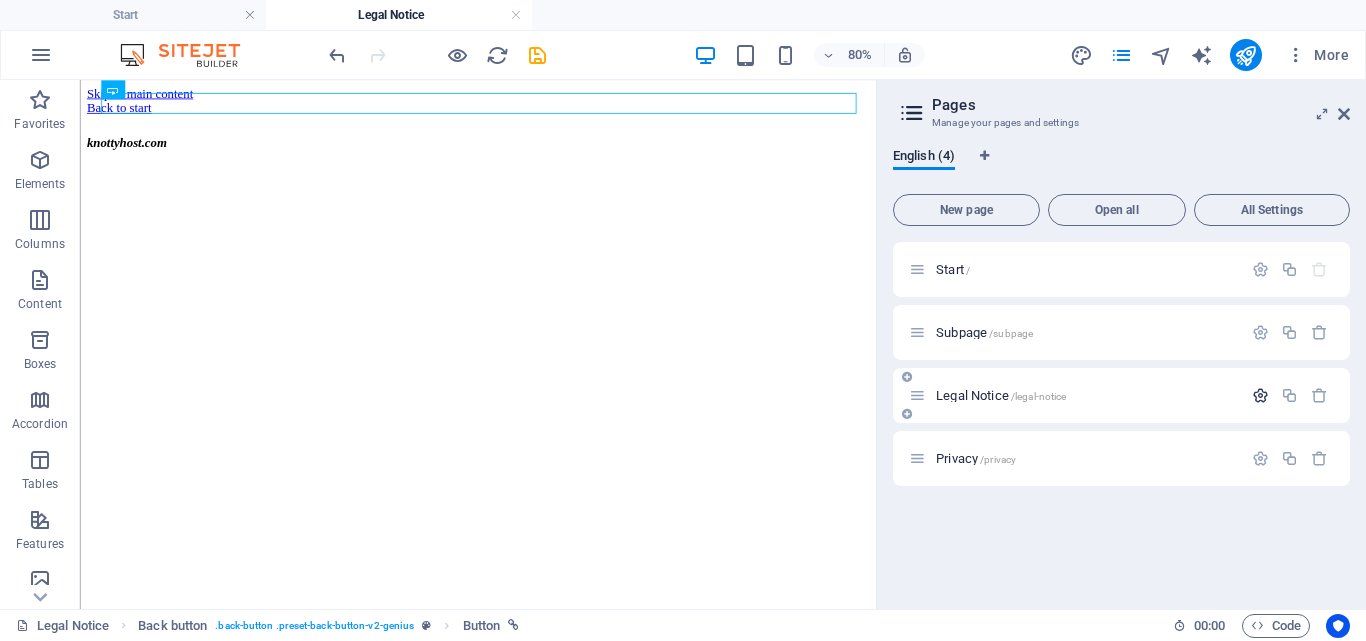 click at bounding box center [1260, 395] 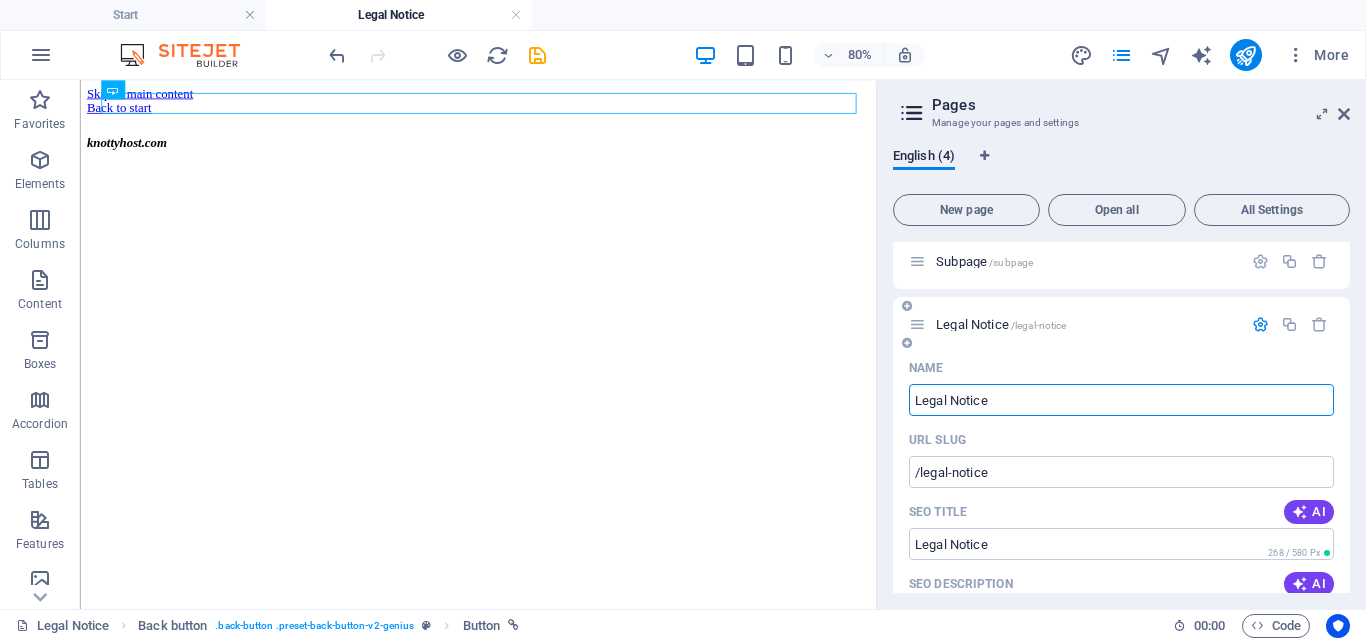 scroll, scrollTop: 100, scrollLeft: 0, axis: vertical 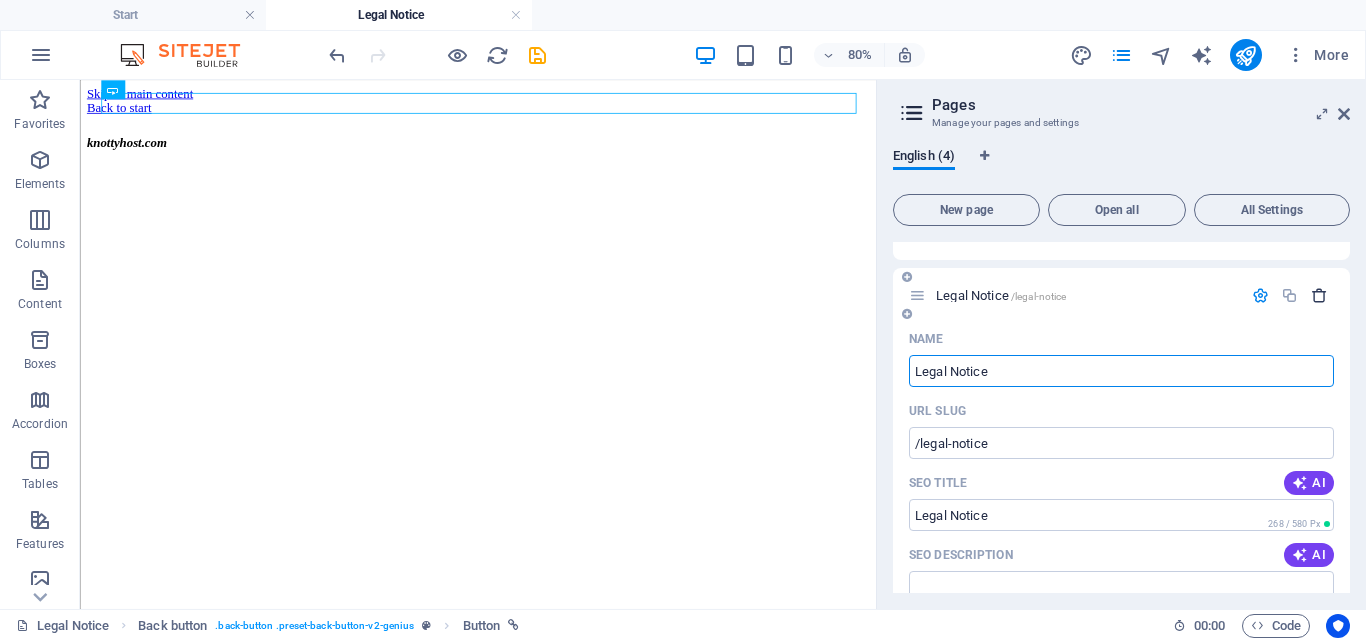 click at bounding box center (1319, 295) 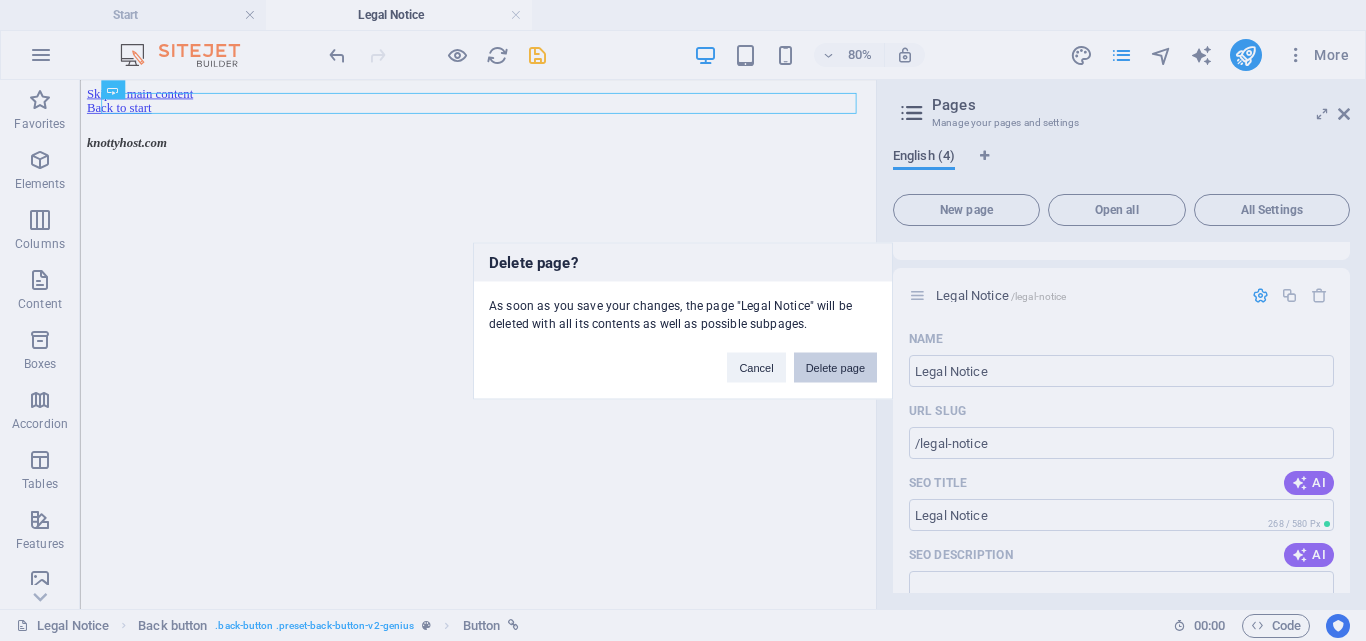 click on "Delete page" at bounding box center (835, 367) 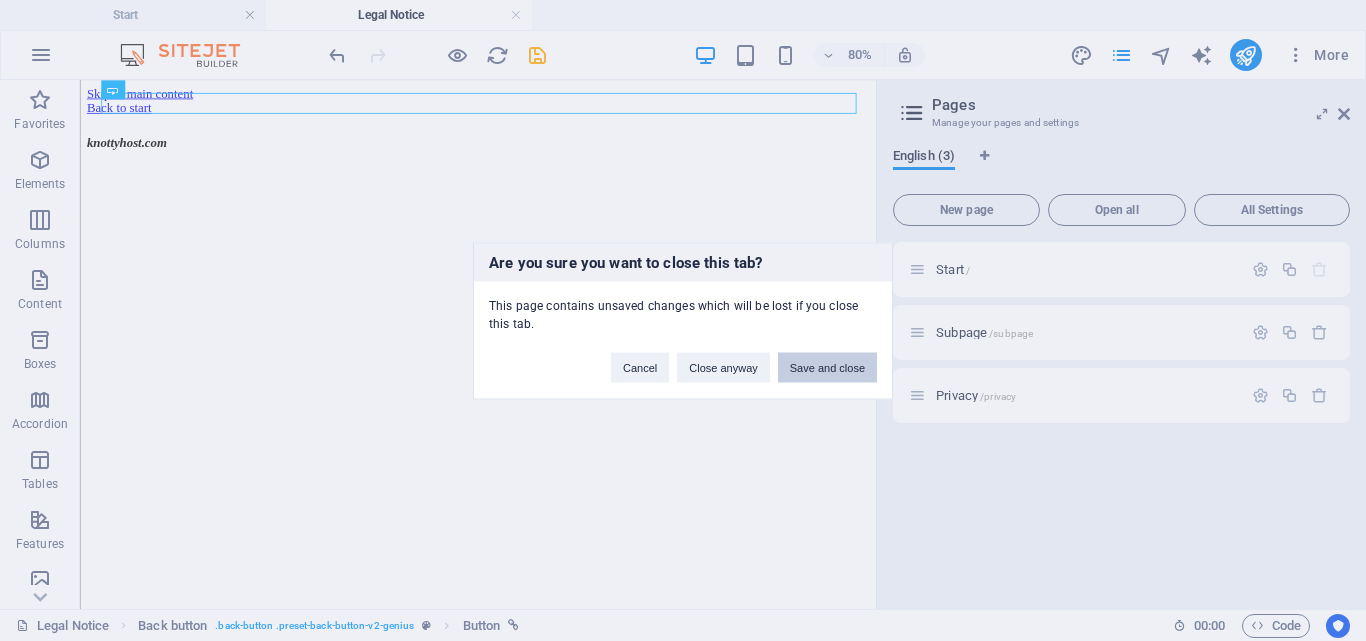 scroll, scrollTop: 0, scrollLeft: 0, axis: both 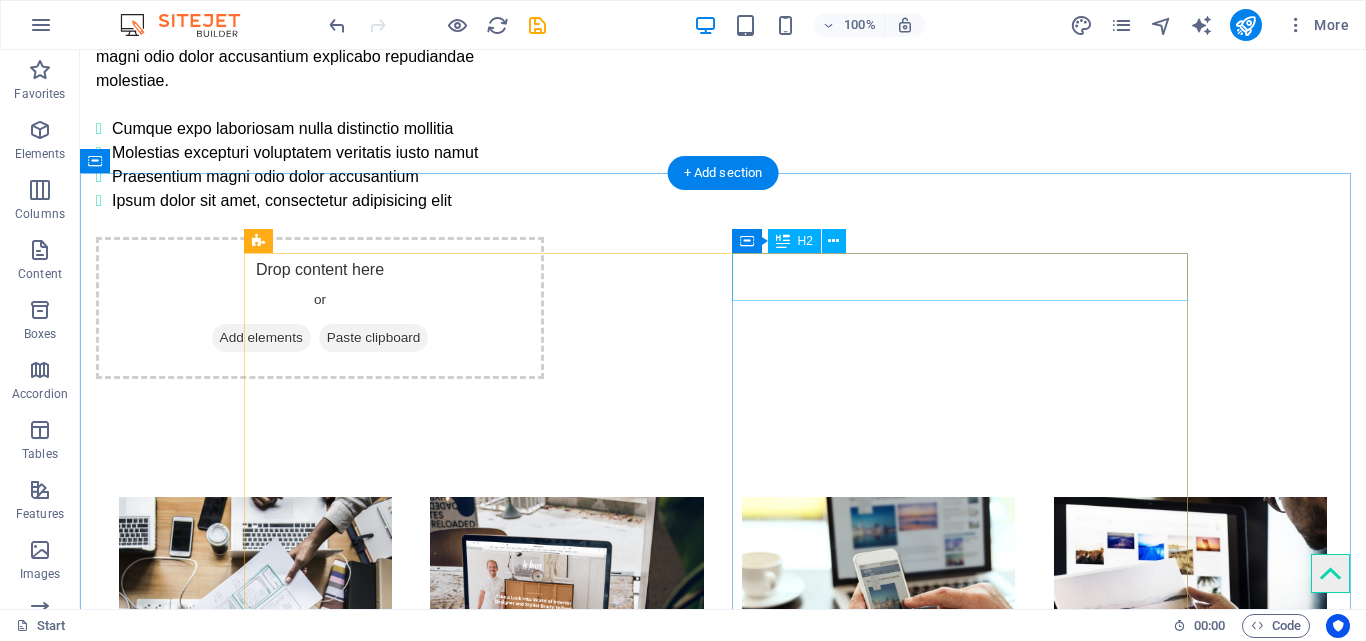 click on "About Genius" at bounding box center [723, 1377] 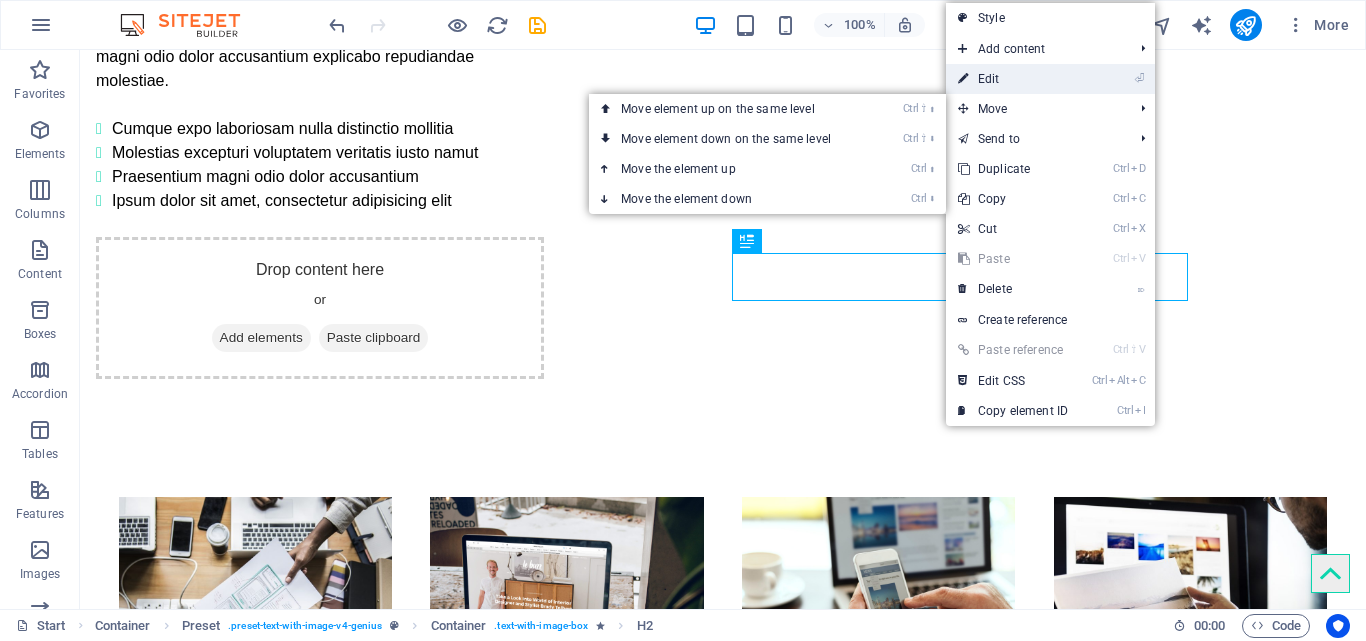 click on "⏎  Edit" at bounding box center [1013, 79] 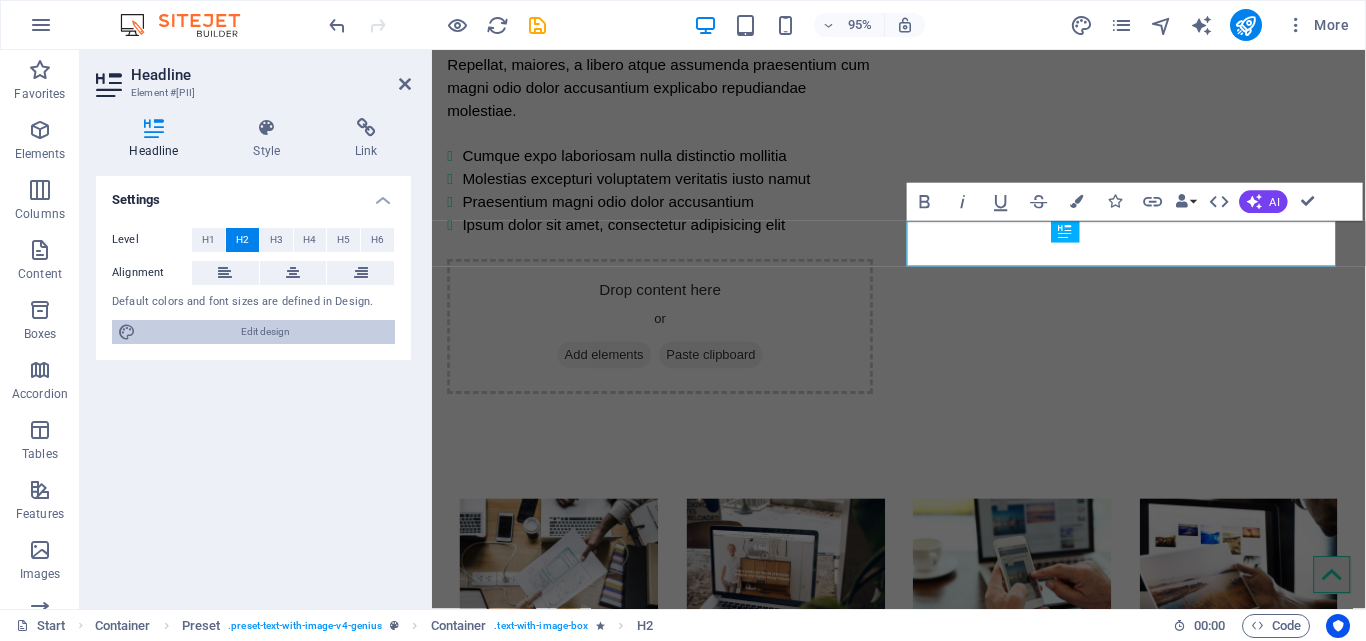 type 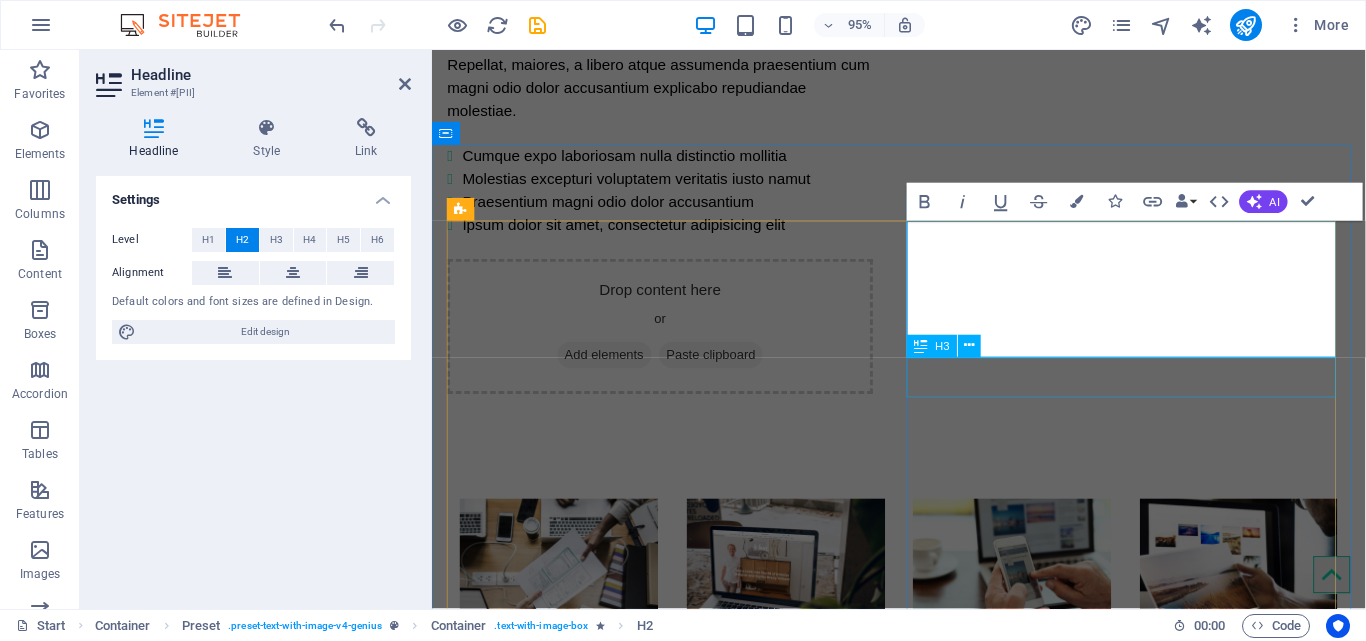 click on "Lorem ipsum dolor sit amet" at bounding box center (924, 1533) 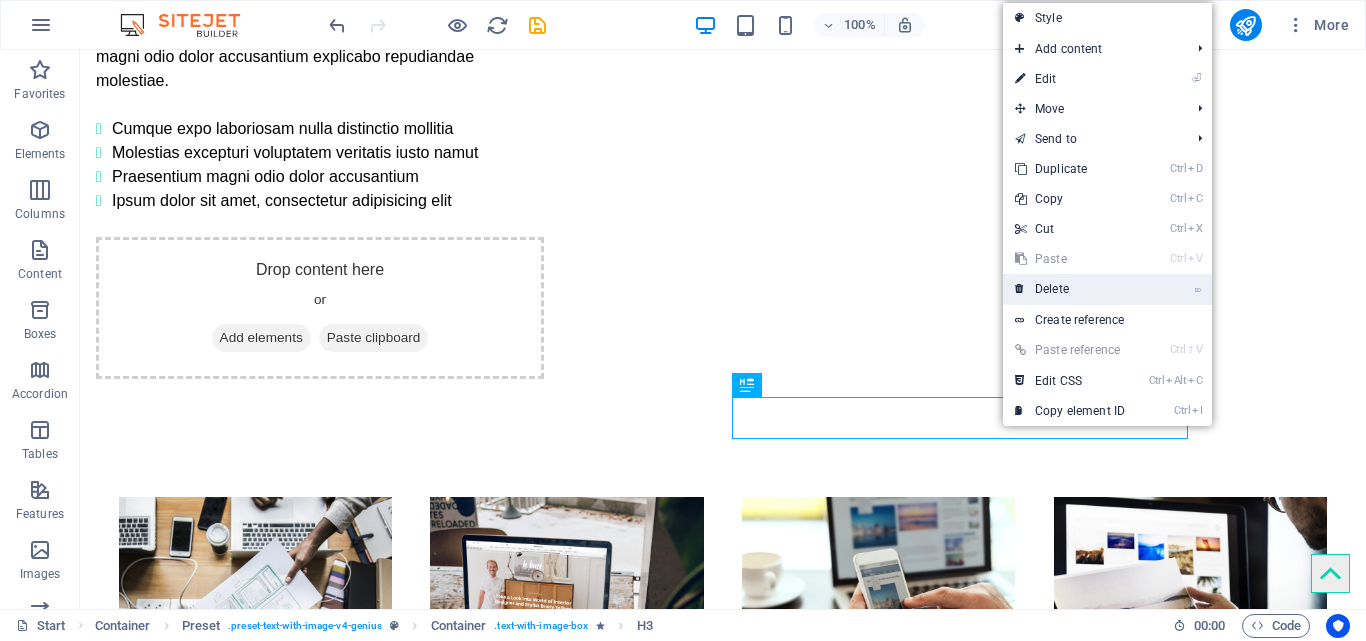 click on "⌦  Delete" at bounding box center [1070, 289] 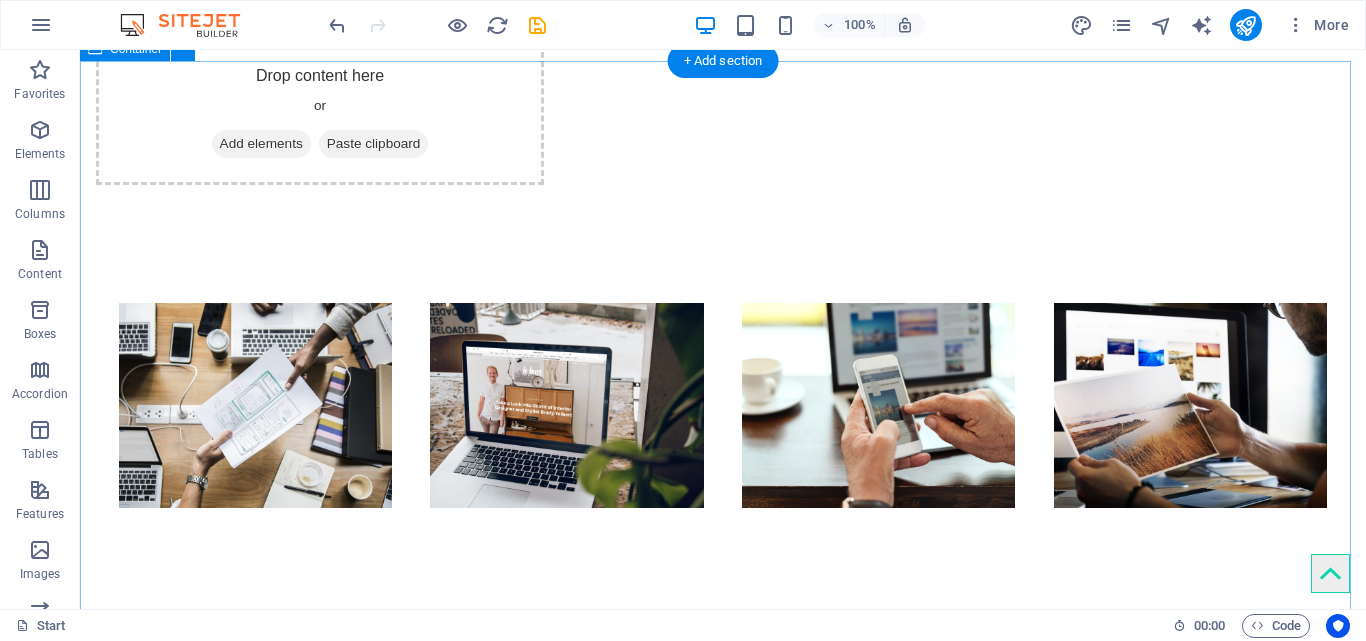 scroll, scrollTop: 1900, scrollLeft: 0, axis: vertical 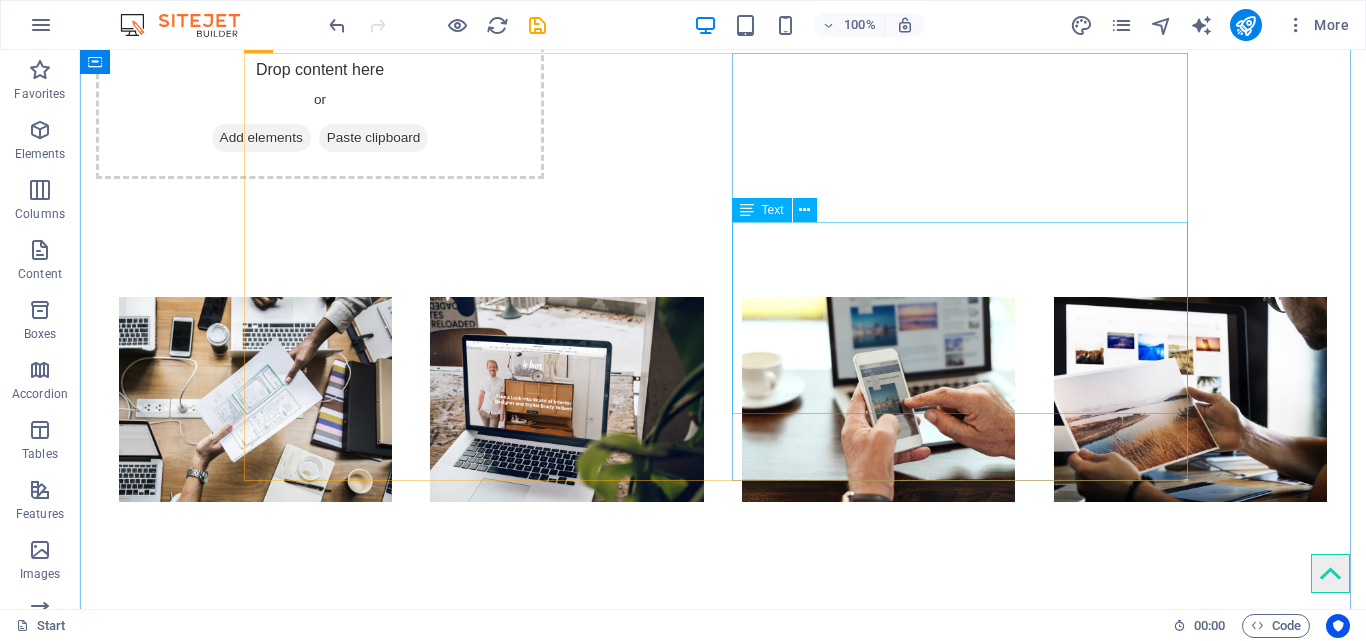 click on "Lorem ipsum dolor sit amet, consetetur sadipscing elitr, sed diam nonumy eirmod tempor invidunt utarie labore et dolore magna aliquyam erat, sedum erat dolore diam voluptua. Sea takimata sanctus est Lorem ipsum dolor sit amet. Lorem ipsum dolor sit amet, consetetur sadiping elitr, sed atom diam nonumy eirmod tempor invidunt ut labore et dolore magna aliquyam erat, sed diam voluptua vero eos et accusam." at bounding box center (723, 1388) 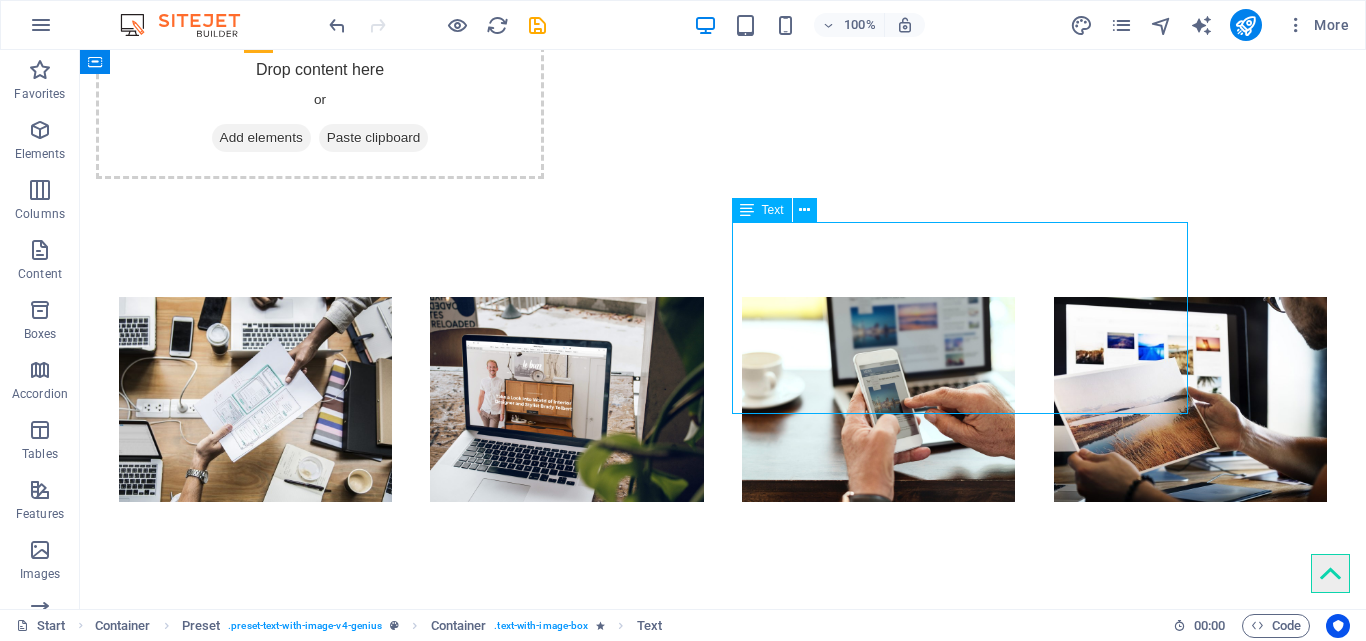 click on "Lorem ipsum dolor sit amet, consetetur sadipscing elitr, sed diam nonumy eirmod tempor invidunt utarie labore et dolore magna aliquyam erat, sedum erat dolore diam voluptua. Sea takimata sanctus est Lorem ipsum dolor sit amet. Lorem ipsum dolor sit amet, consetetur sadiping elitr, sed atom diam nonumy eirmod tempor invidunt ut labore et dolore magna aliquyam erat, sed diam voluptua vero eos et accusam." at bounding box center (723, 1388) 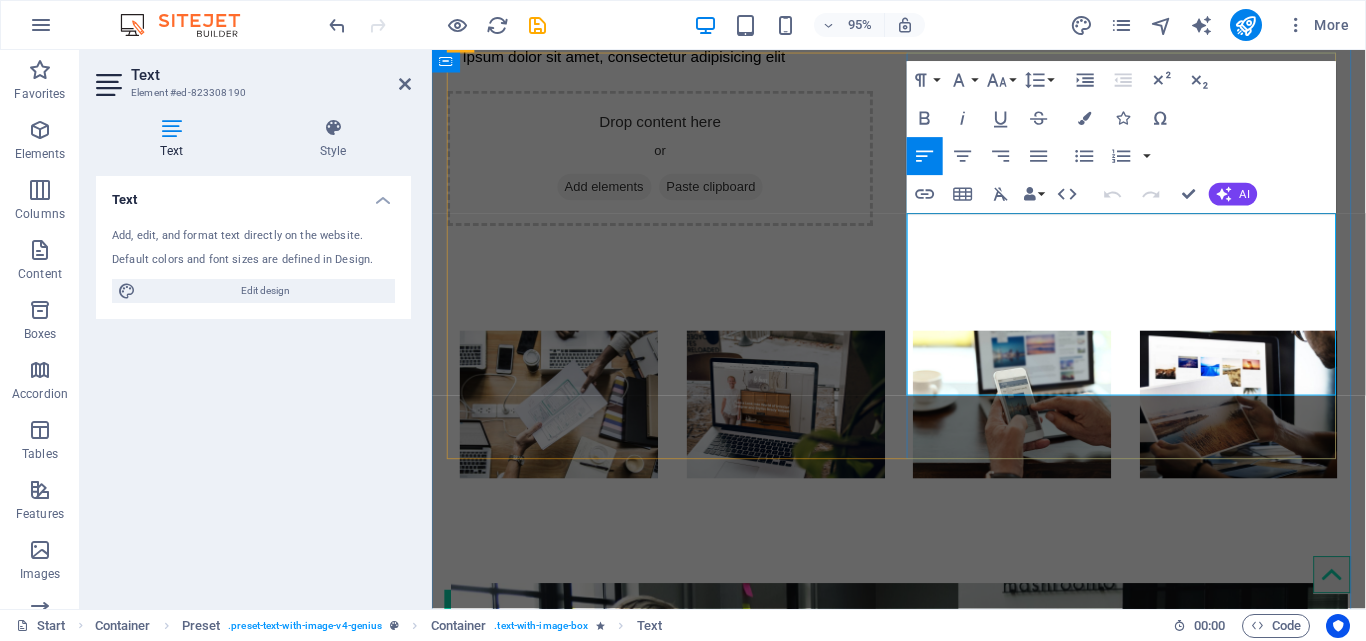 click on "Sea takimata sanctus est Lorem ipsum dolor sit amet. Lorem ipsum dolor sit amet, consetetur sadiping elitr, sed atom diam nonumy eirmod tempor invidunt ut labore et dolore magna aliquyam erat, sed diam voluptua vero eos et accusam." at bounding box center (924, 1222) 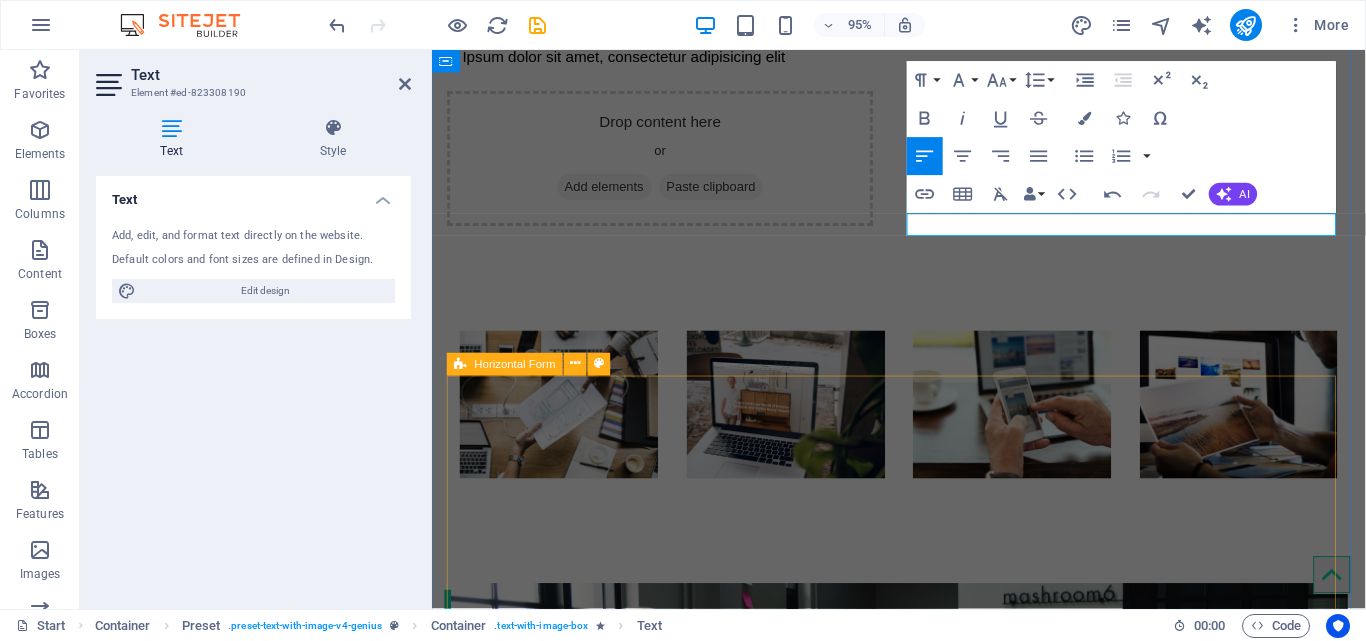 type 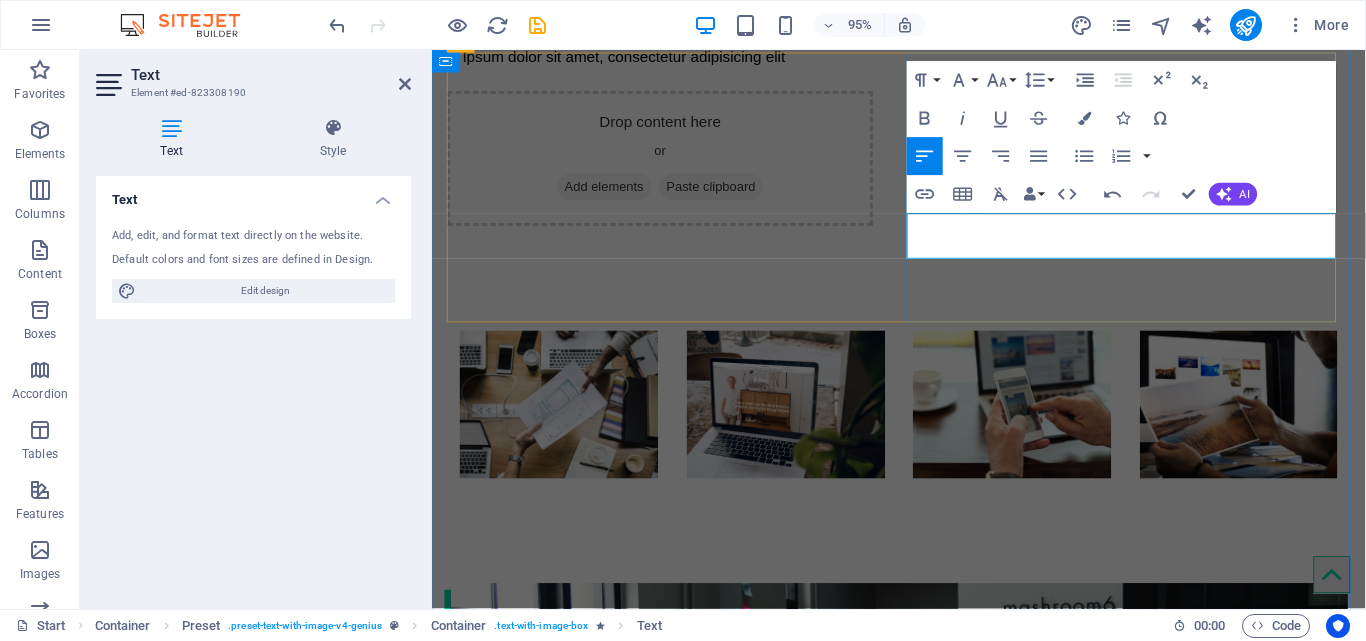 click on "​Let us worry about the hosting, so you can work on what's important" at bounding box center (924, 1186) 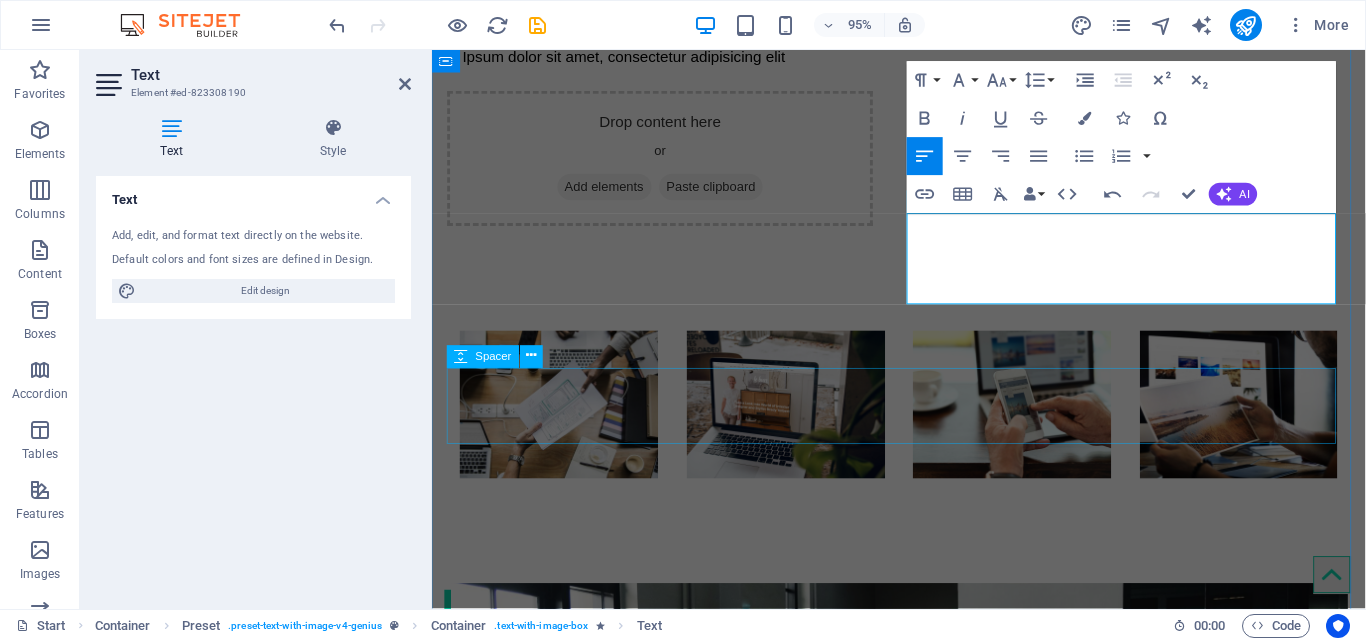 click at bounding box center [924, 1377] 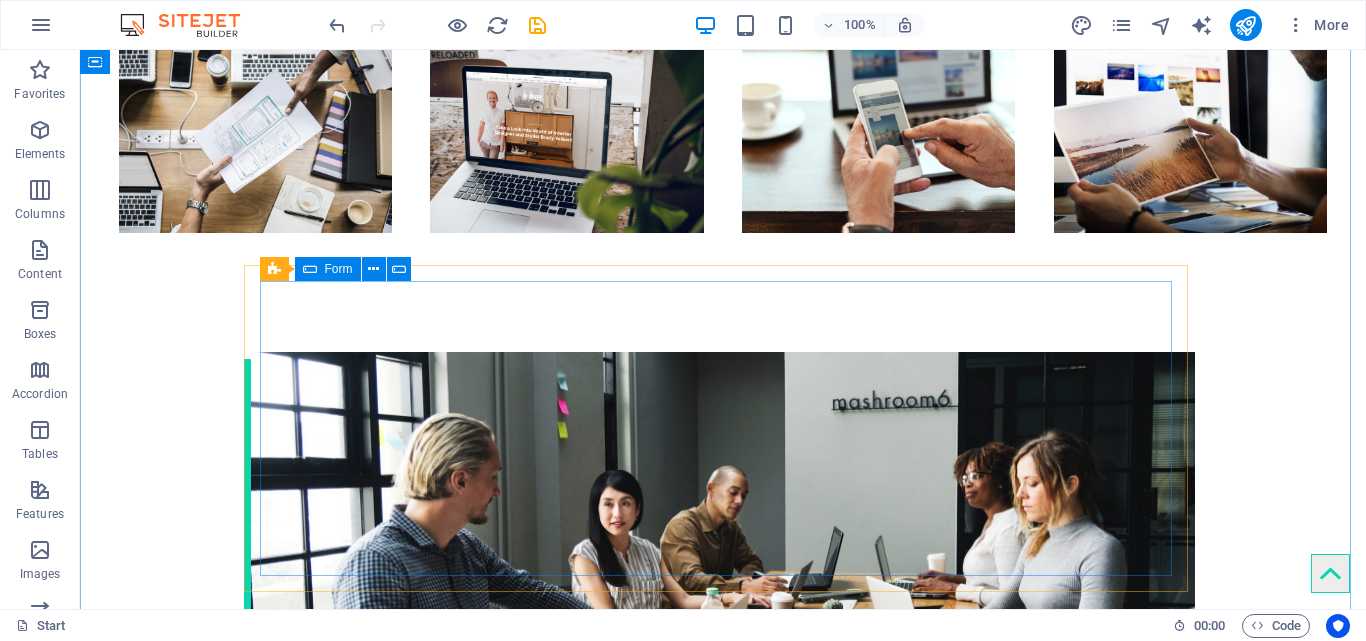 scroll, scrollTop: 2200, scrollLeft: 0, axis: vertical 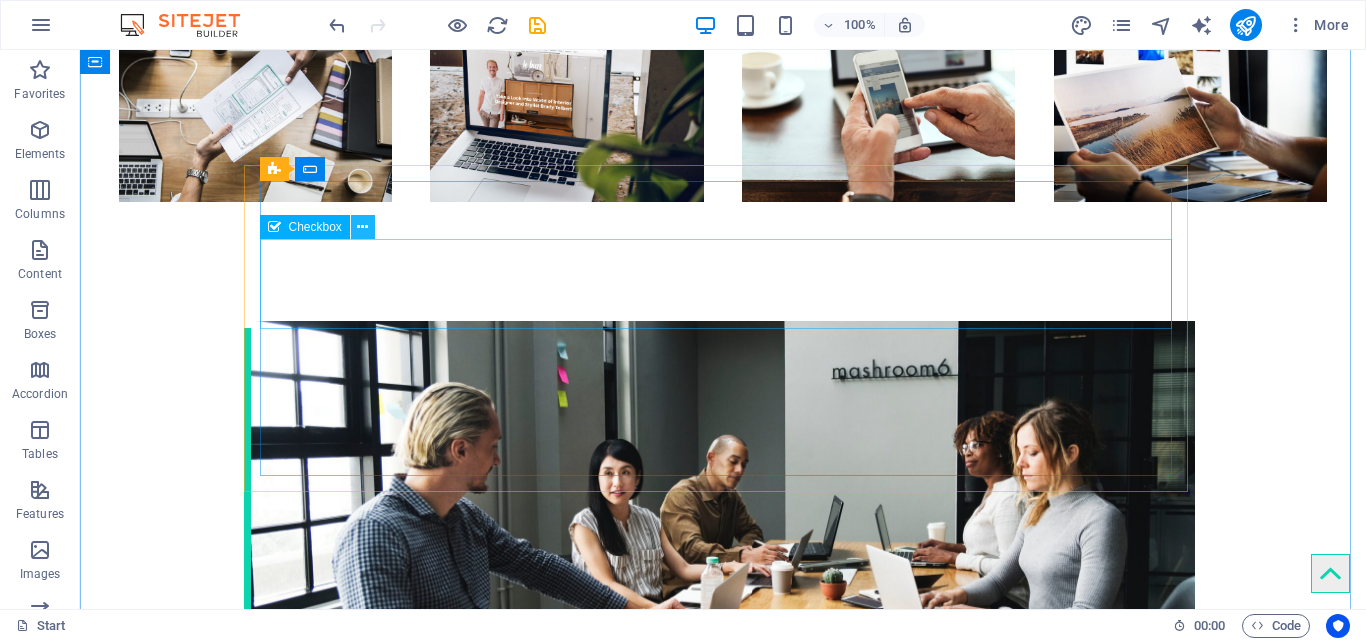 click at bounding box center [362, 227] 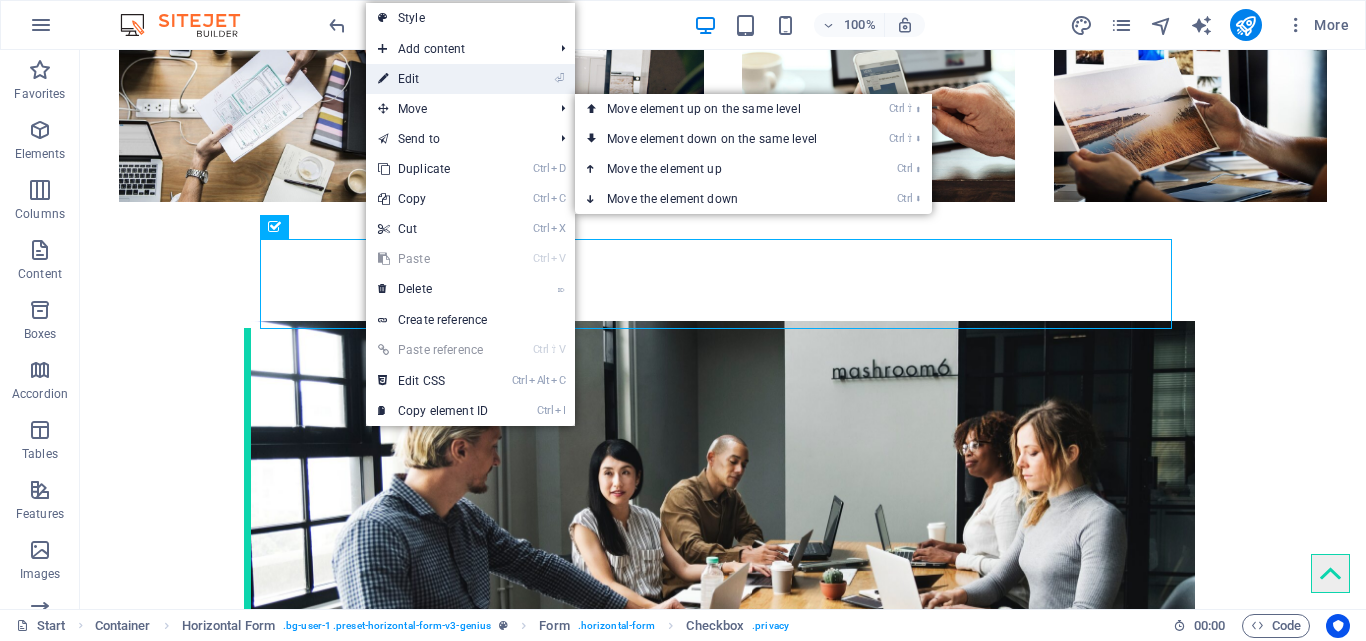 click on "⏎  Edit" at bounding box center [433, 79] 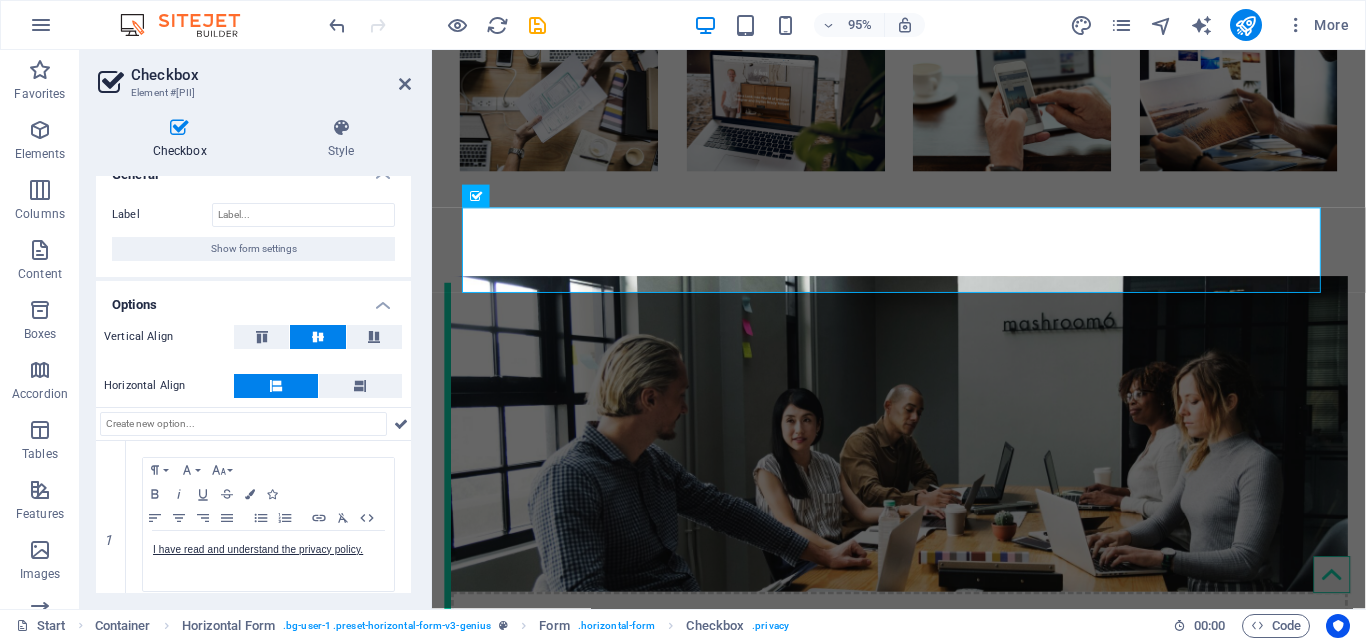 scroll, scrollTop: 0, scrollLeft: 0, axis: both 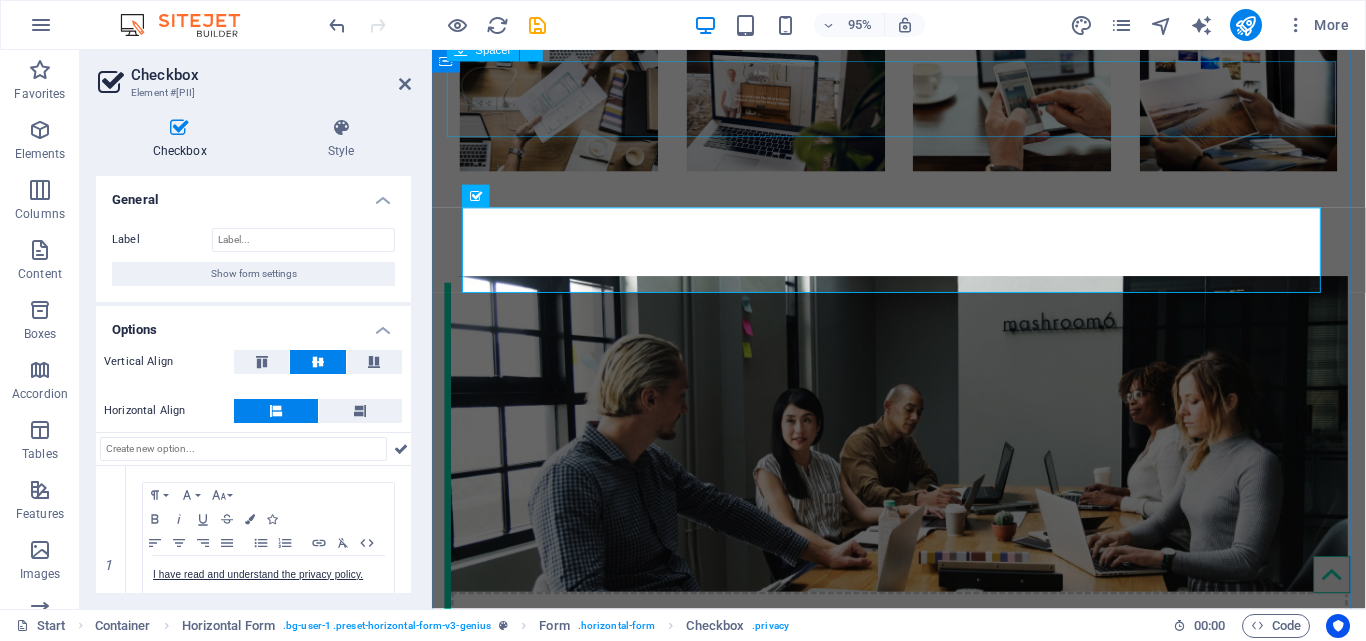 click at bounding box center (924, 1054) 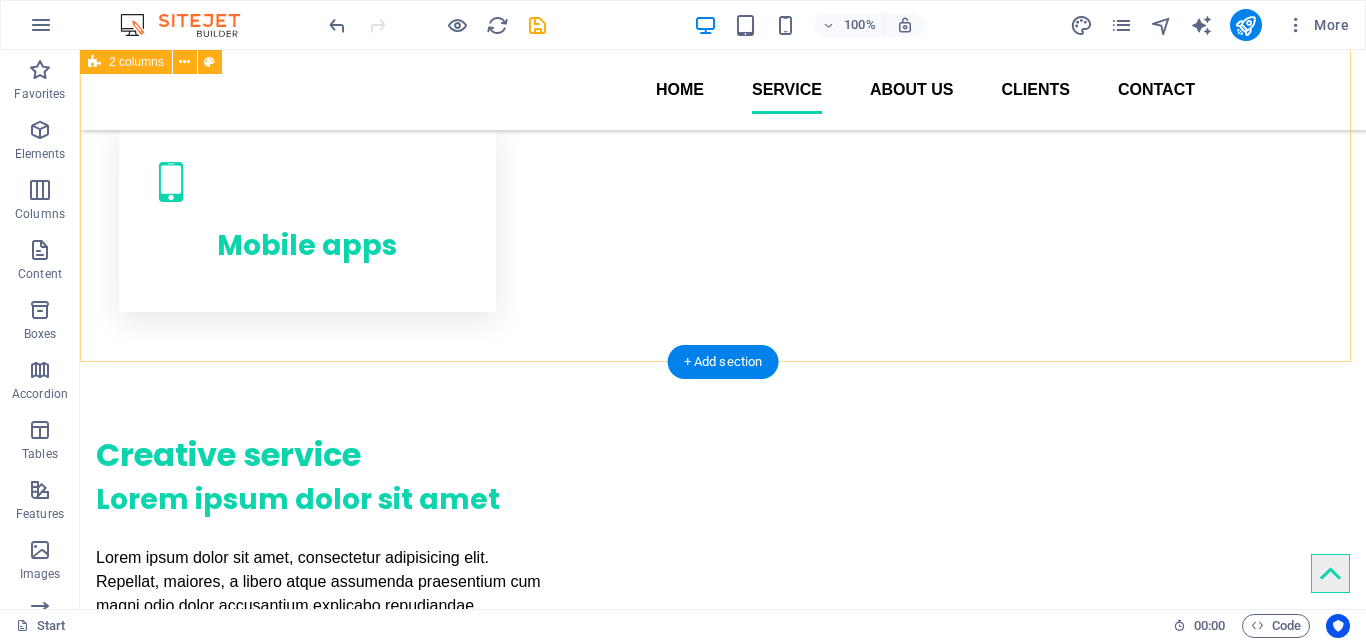 scroll, scrollTop: 1123, scrollLeft: 0, axis: vertical 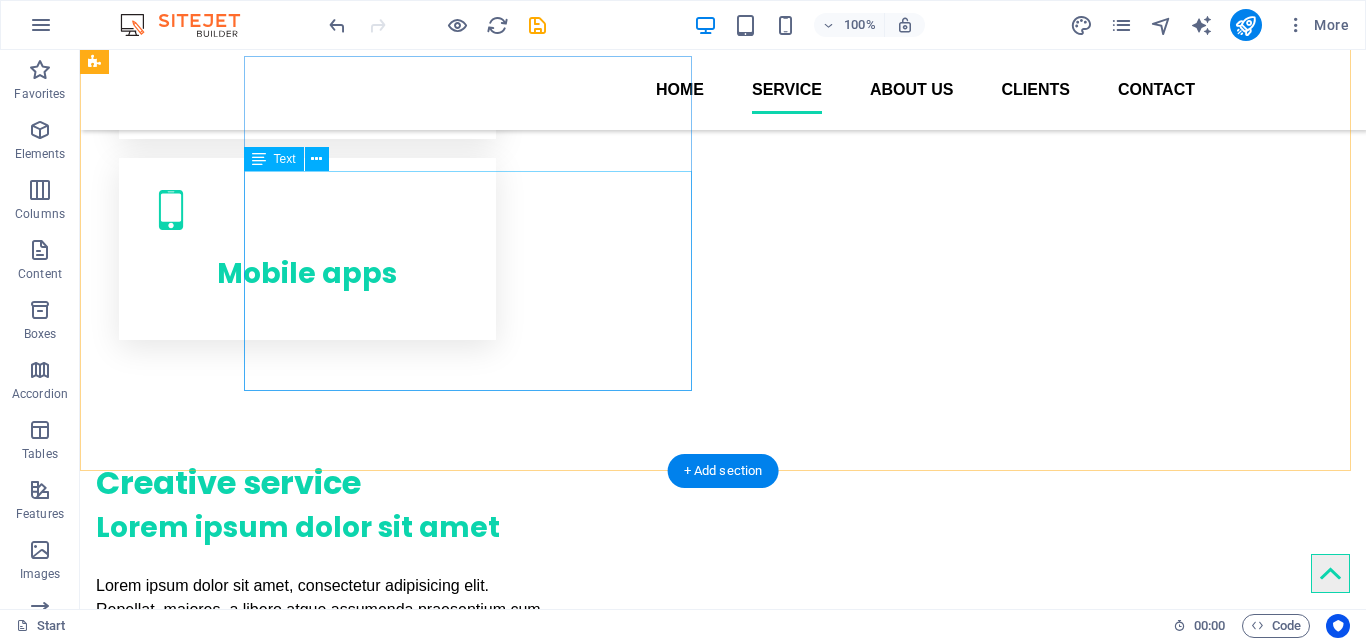 click on "Lorem ipsum dolor sit amet, consectetur adipisicing elit. Repellat, maiores, a libero atque assumenda praesentium cum magni odio dolor accusantium explicabo repudiandae molestiae.  Cumque expo laboriosam nulla distinctio mollitia Molestias excepturi voluptatem veritatis iusto namut Praesentium magni odio dolor accusantium Ipsum dolor sit amet, consectetur adipisicing elit" at bounding box center (320, 682) 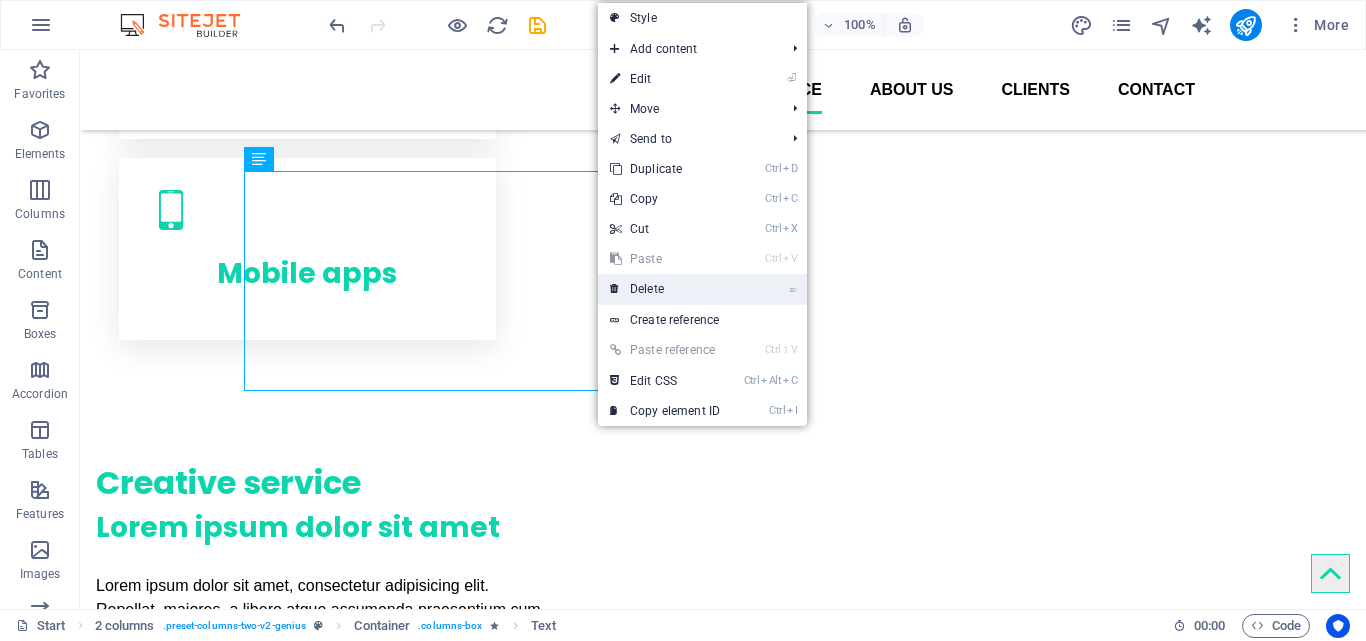click on "⌦  Delete" at bounding box center [665, 289] 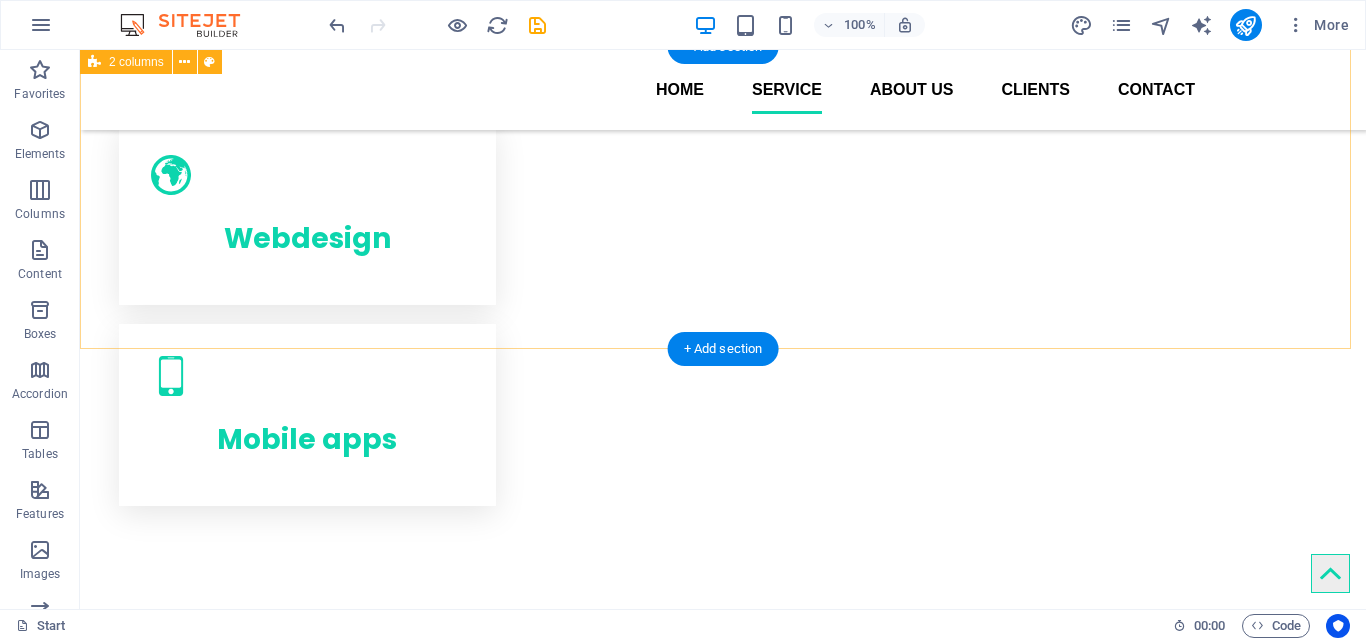 scroll, scrollTop: 823, scrollLeft: 0, axis: vertical 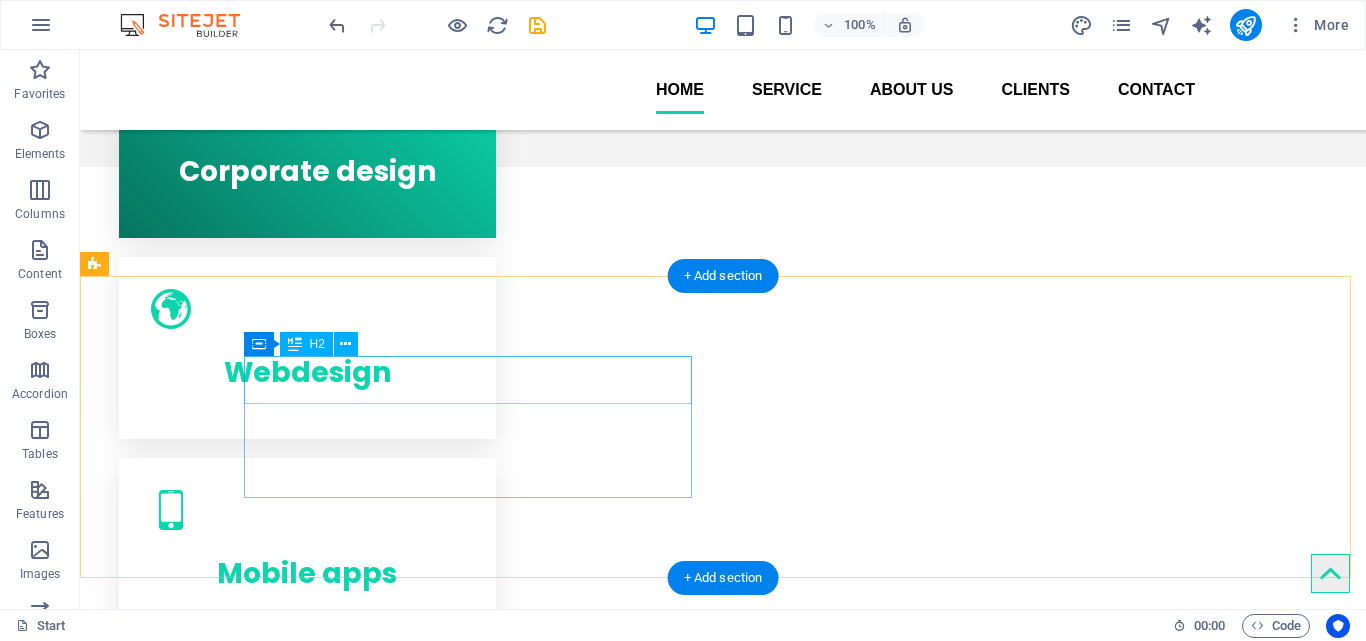 click on "Creative service" at bounding box center [320, 783] 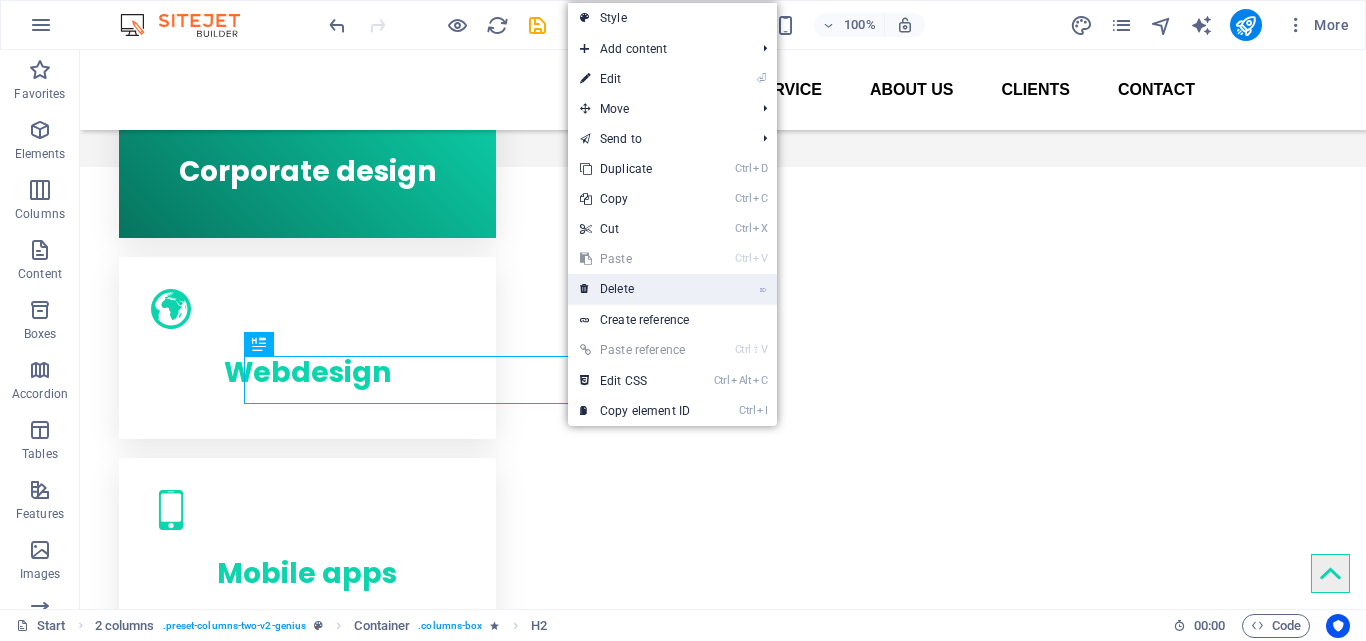 click on "⌦  Delete" at bounding box center (635, 289) 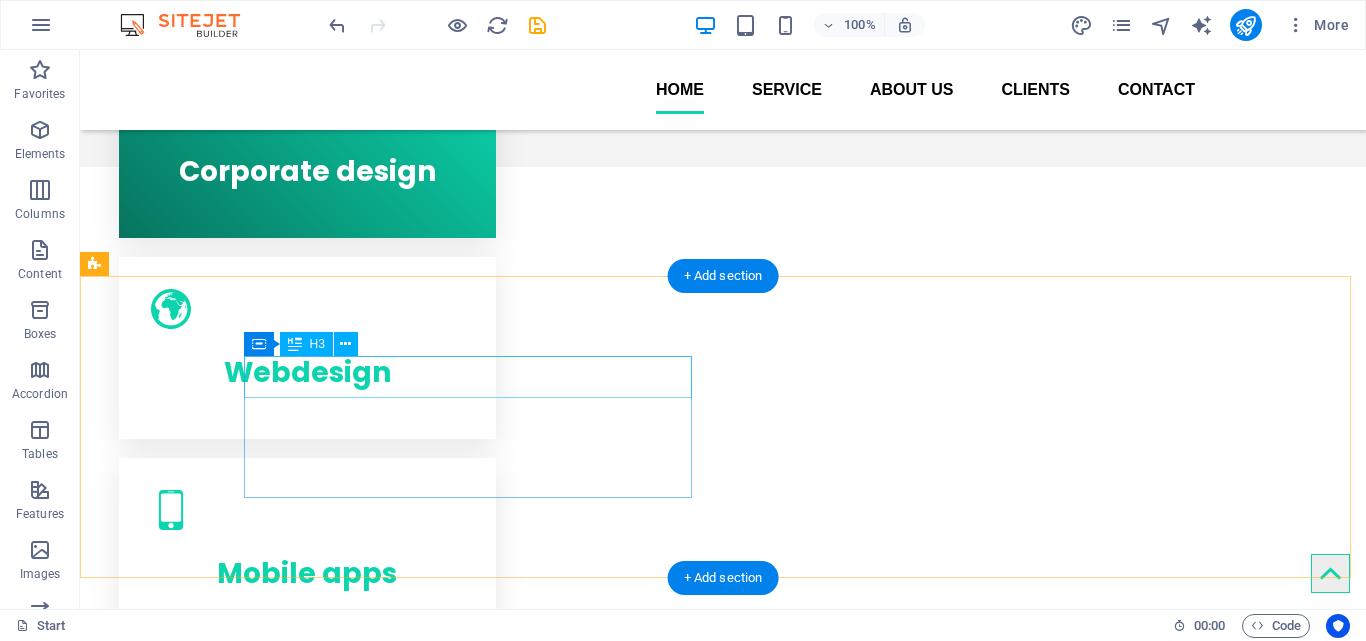 click on "Lorem ipsum dolor sit amet" at bounding box center [320, 780] 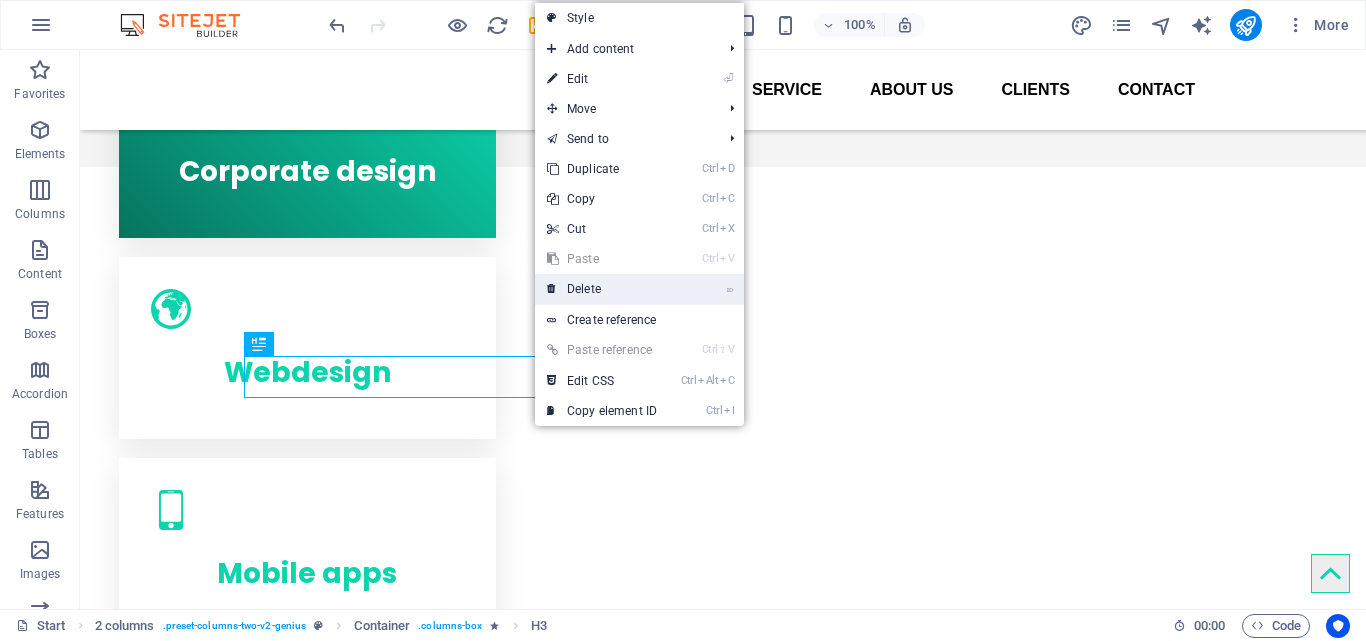 click on "⌦  Delete" at bounding box center (602, 289) 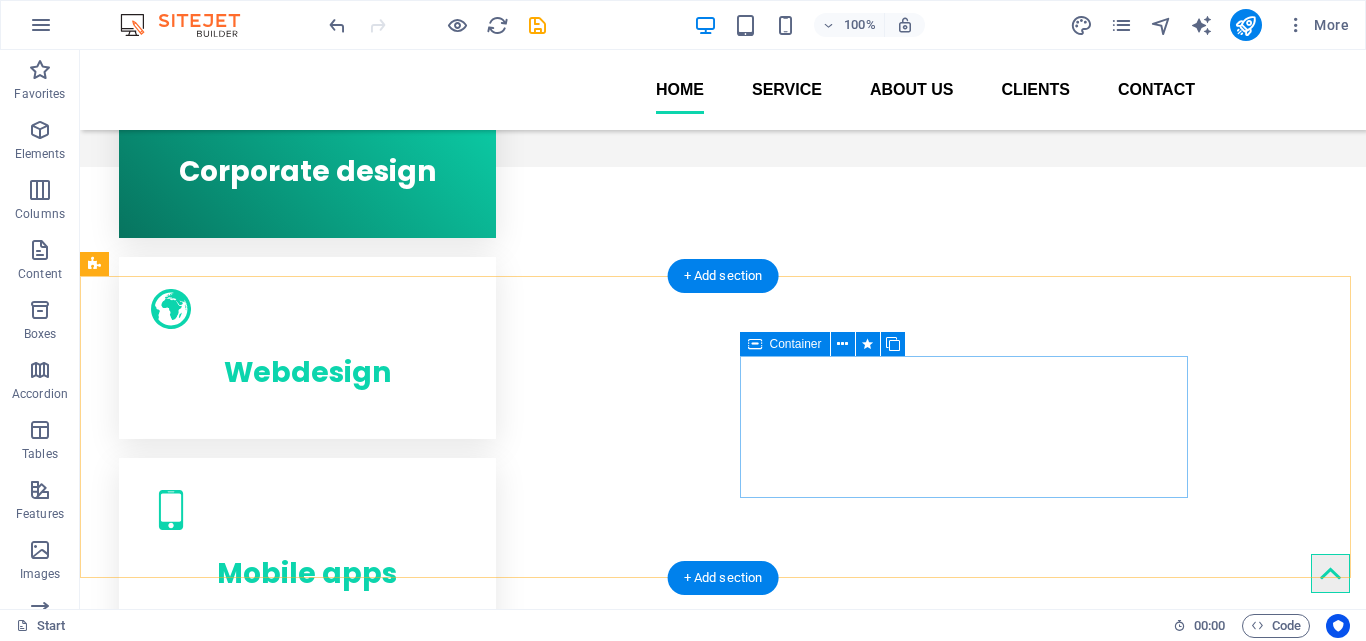 click on "Drop content here or  Add elements  Paste clipboard" at bounding box center (320, 879) 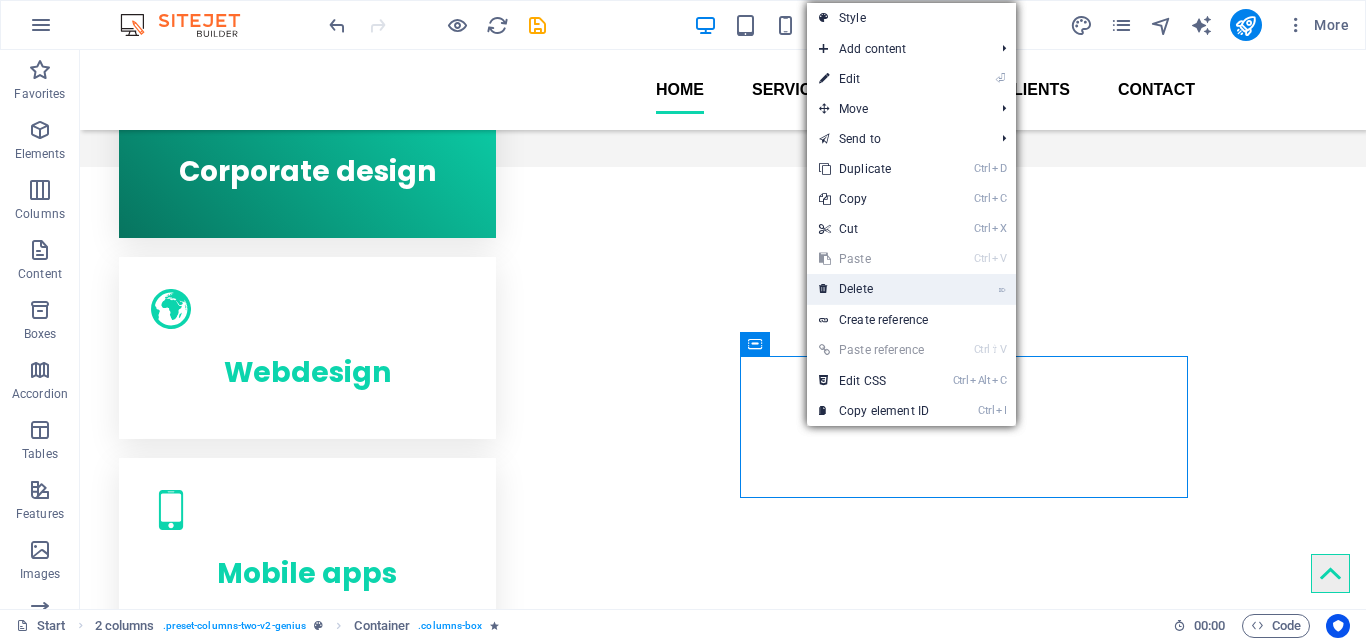 click on "⌦  Delete" at bounding box center (874, 289) 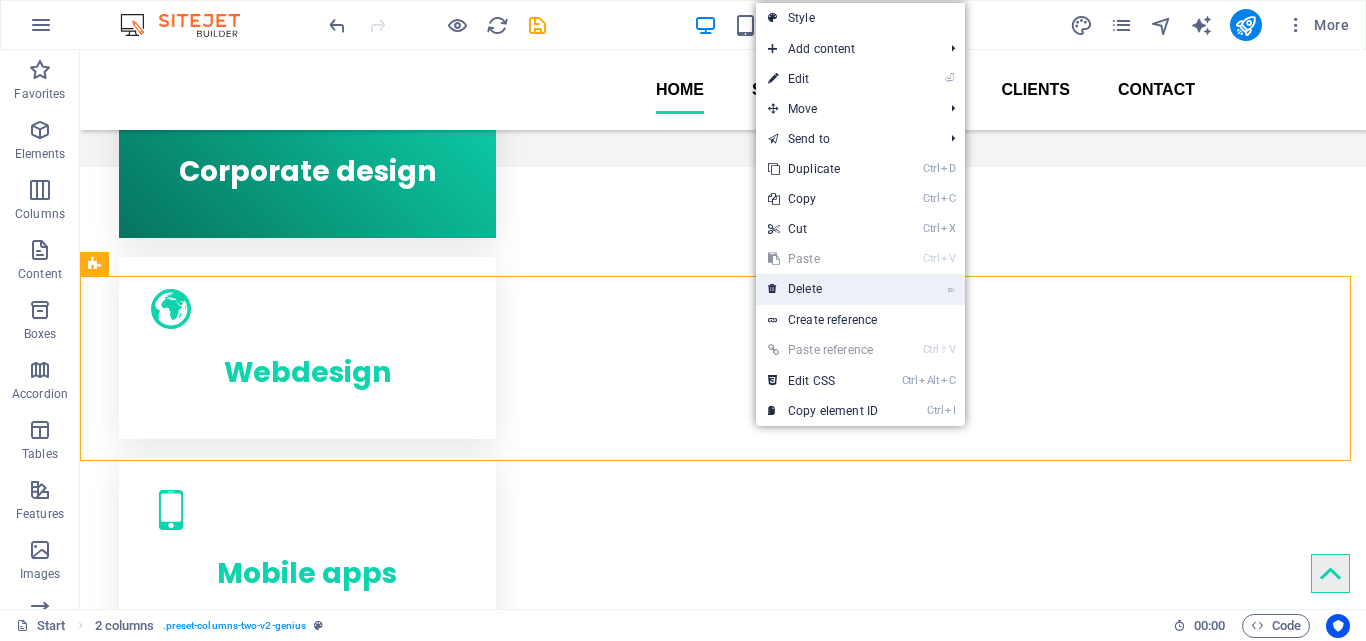 click on "⌦  Delete" at bounding box center (823, 289) 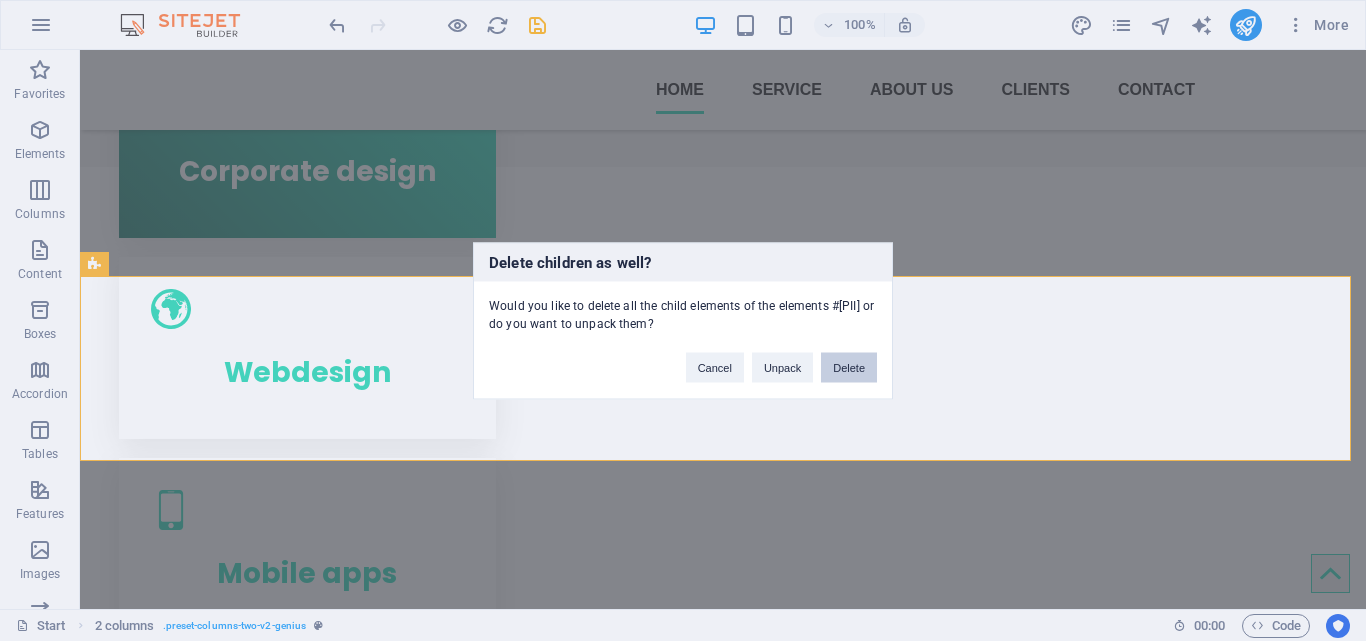click on "Delete" at bounding box center (849, 367) 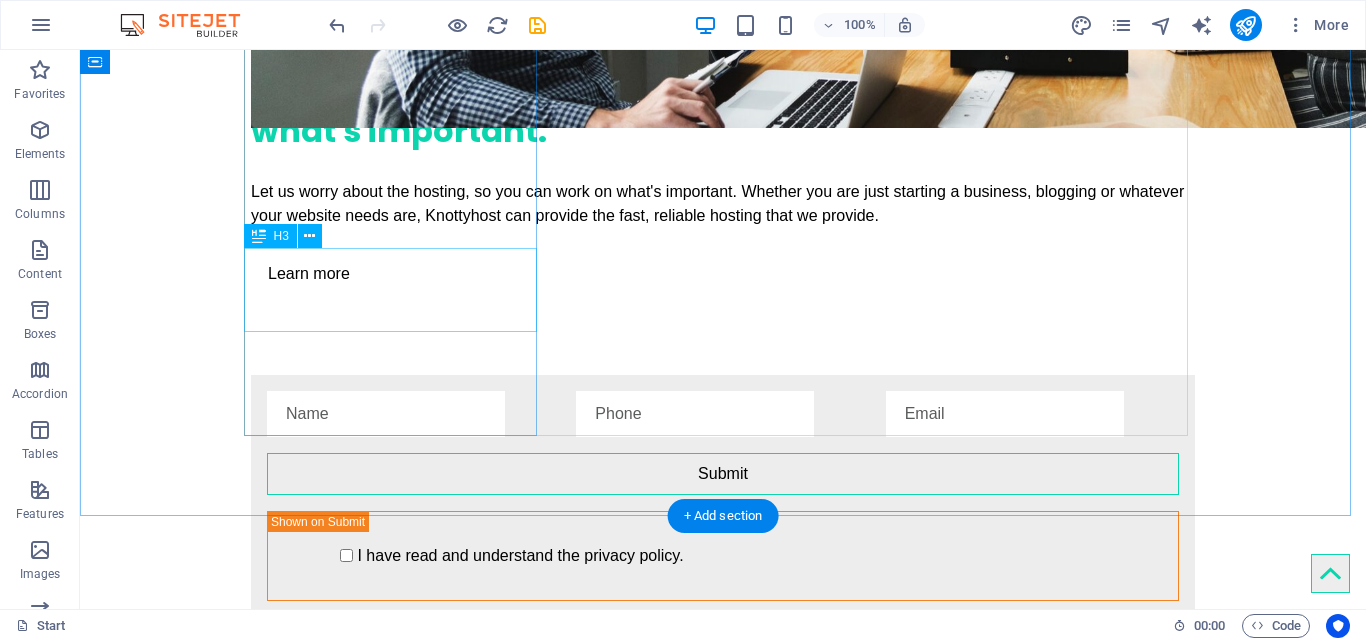 scroll, scrollTop: 2300, scrollLeft: 0, axis: vertical 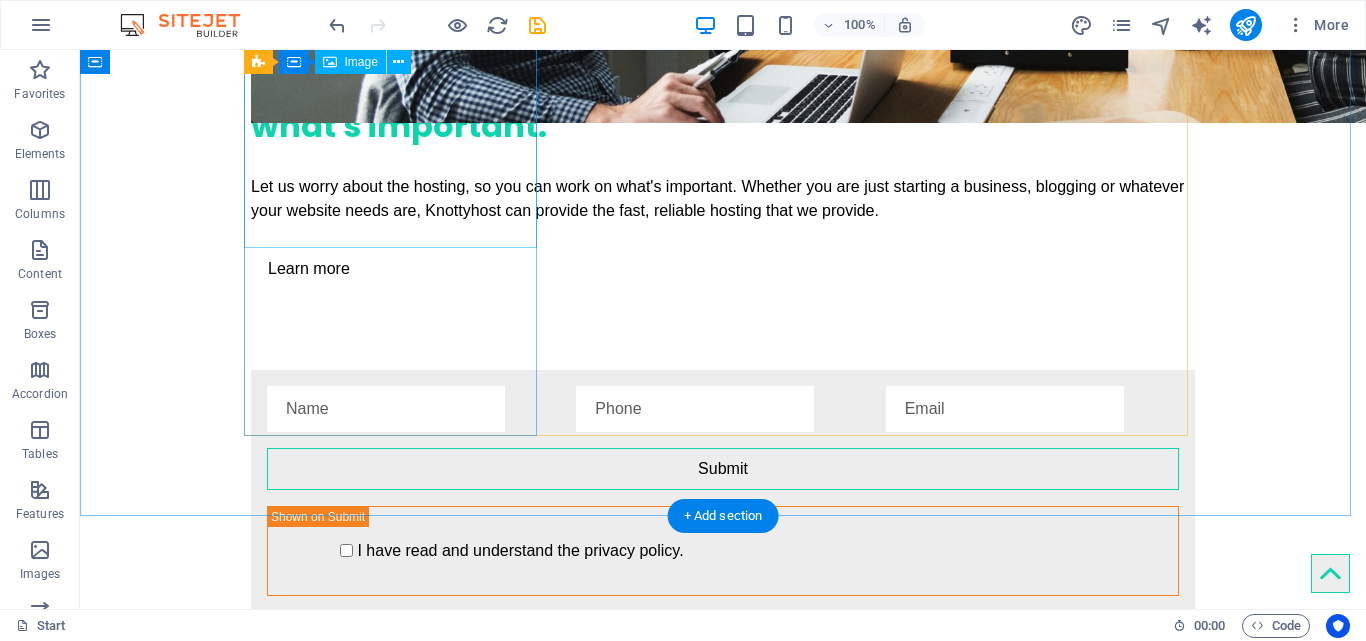 click at bounding box center [397, 1022] 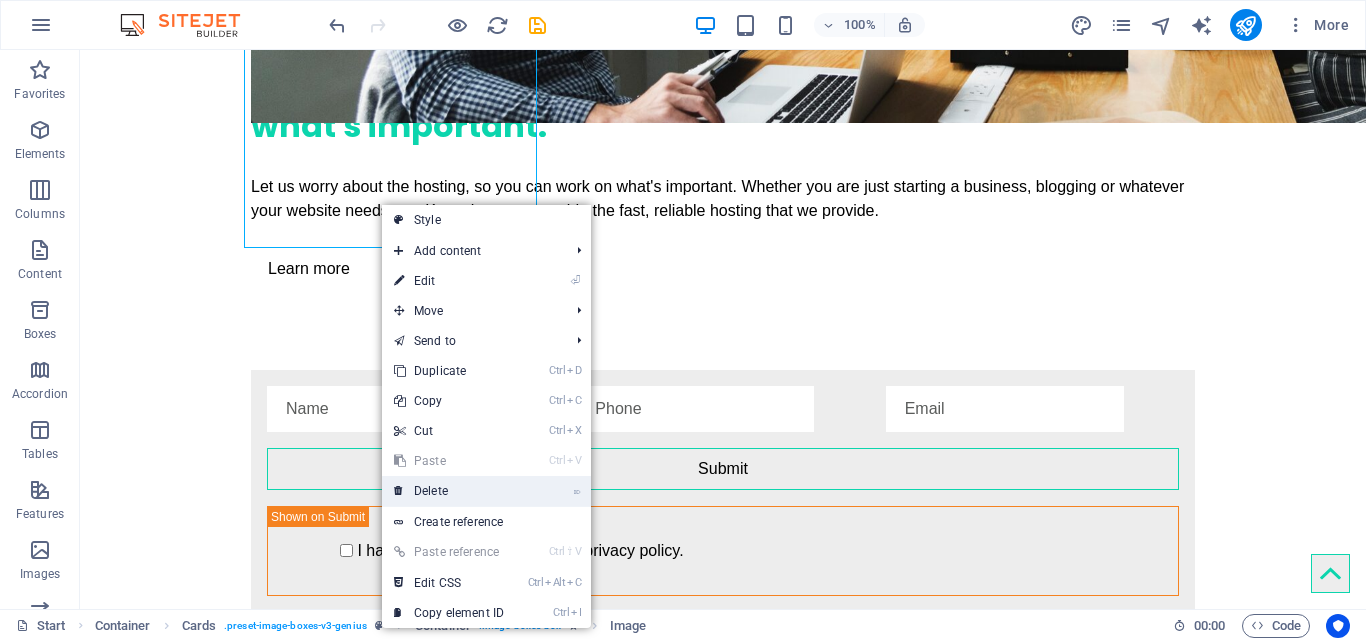 click on "⌦  Delete" at bounding box center [449, 491] 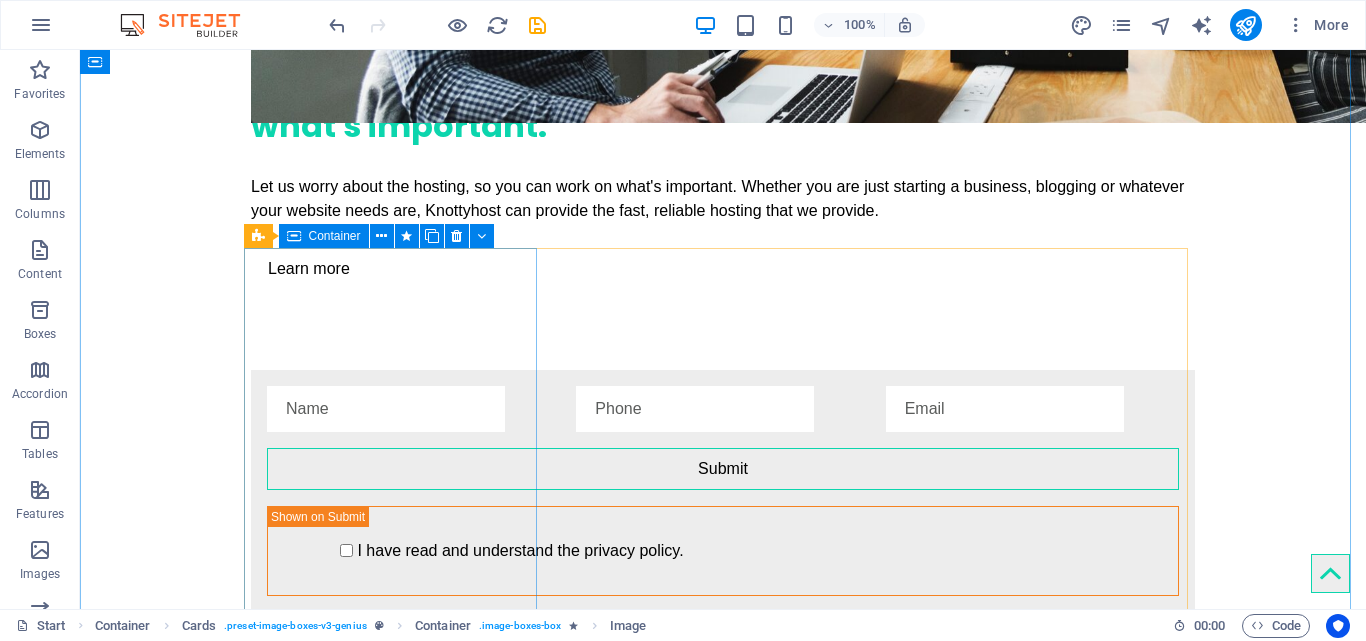 scroll, scrollTop: 2029, scrollLeft: 0, axis: vertical 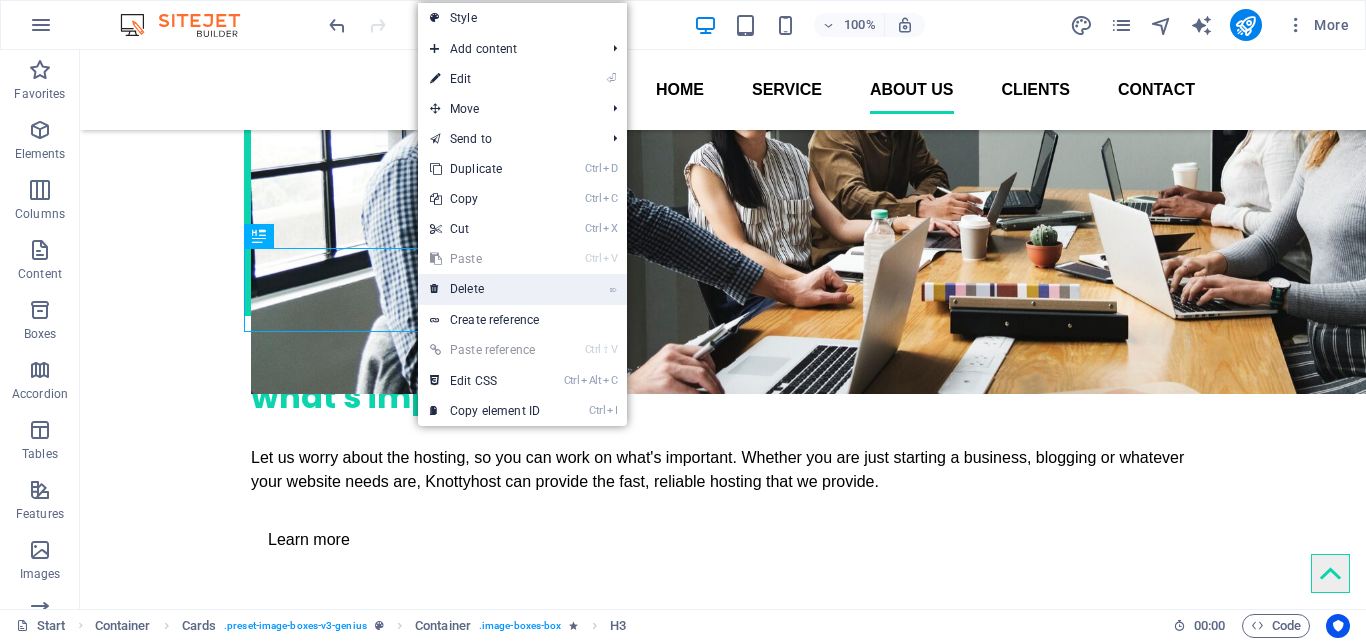 click on "⌦  Delete" at bounding box center (485, 289) 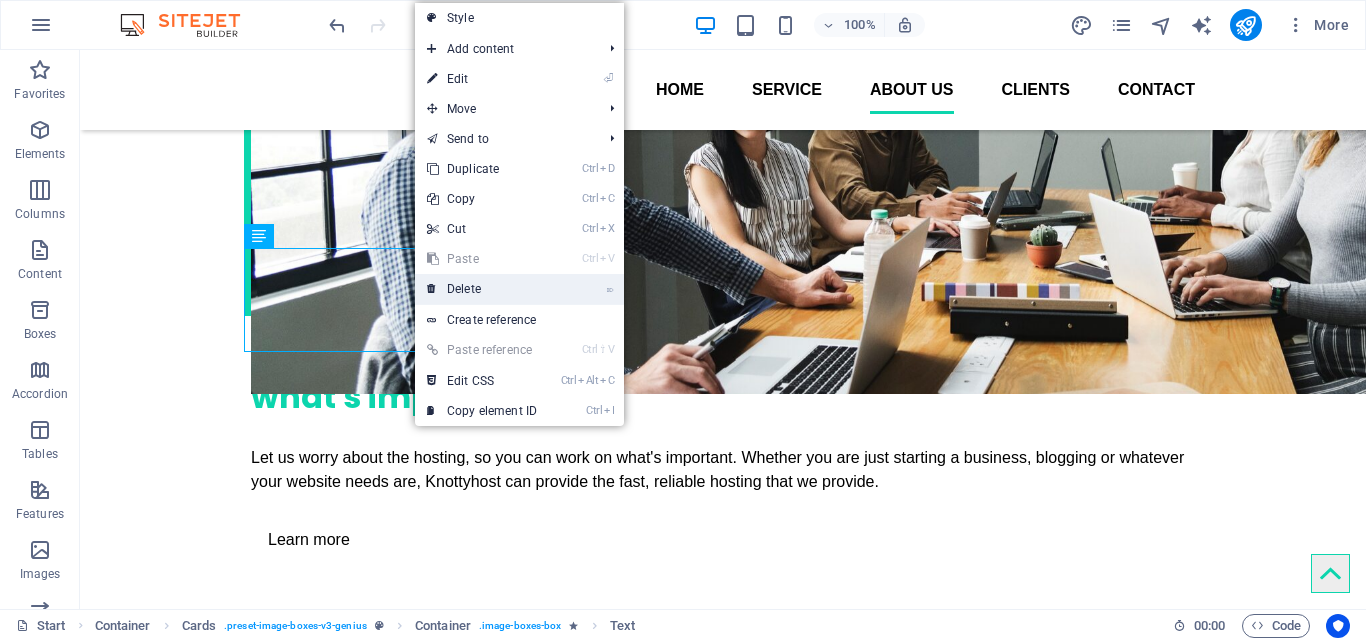 click on "⌦  Delete" at bounding box center (482, 289) 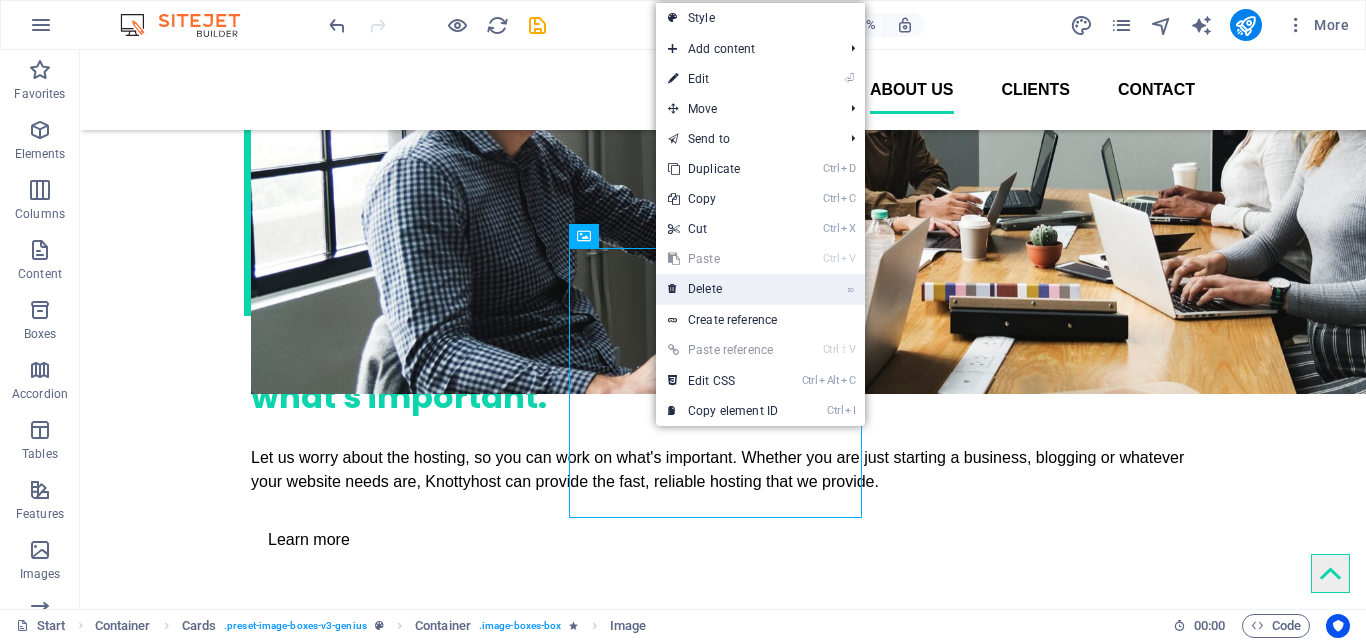 click on "⌦  Delete" at bounding box center (723, 289) 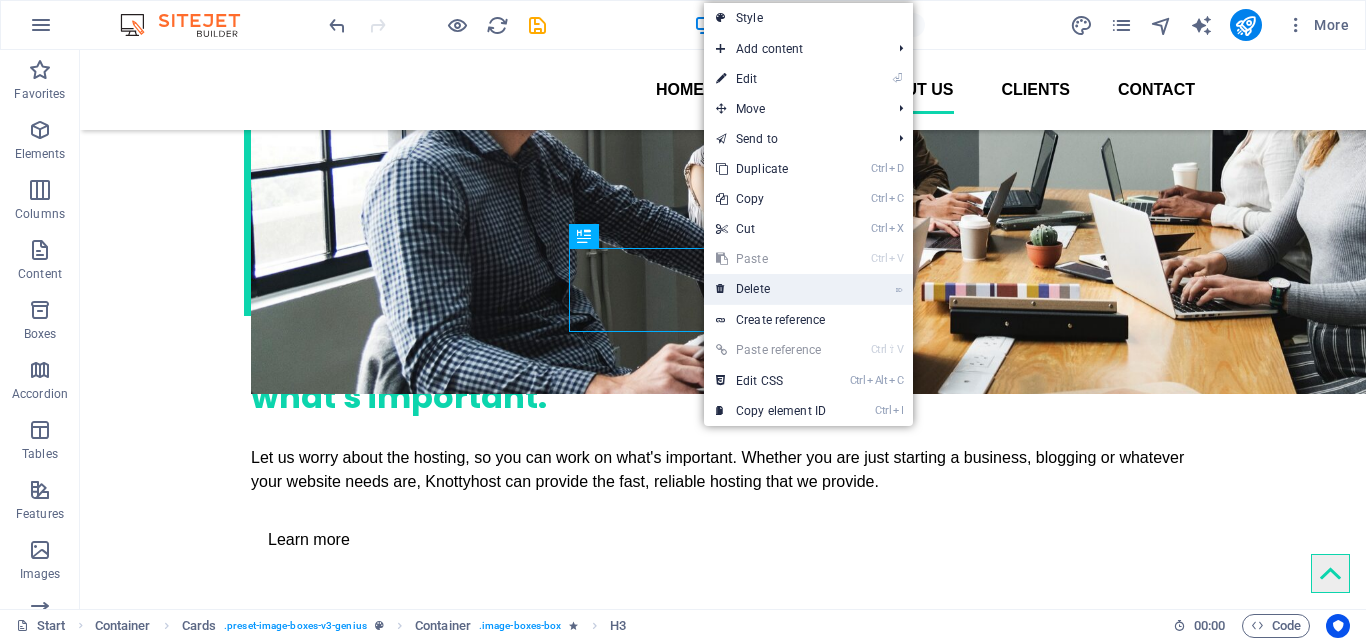 drag, startPoint x: 732, startPoint y: 287, endPoint x: 653, endPoint y: 237, distance: 93.49332 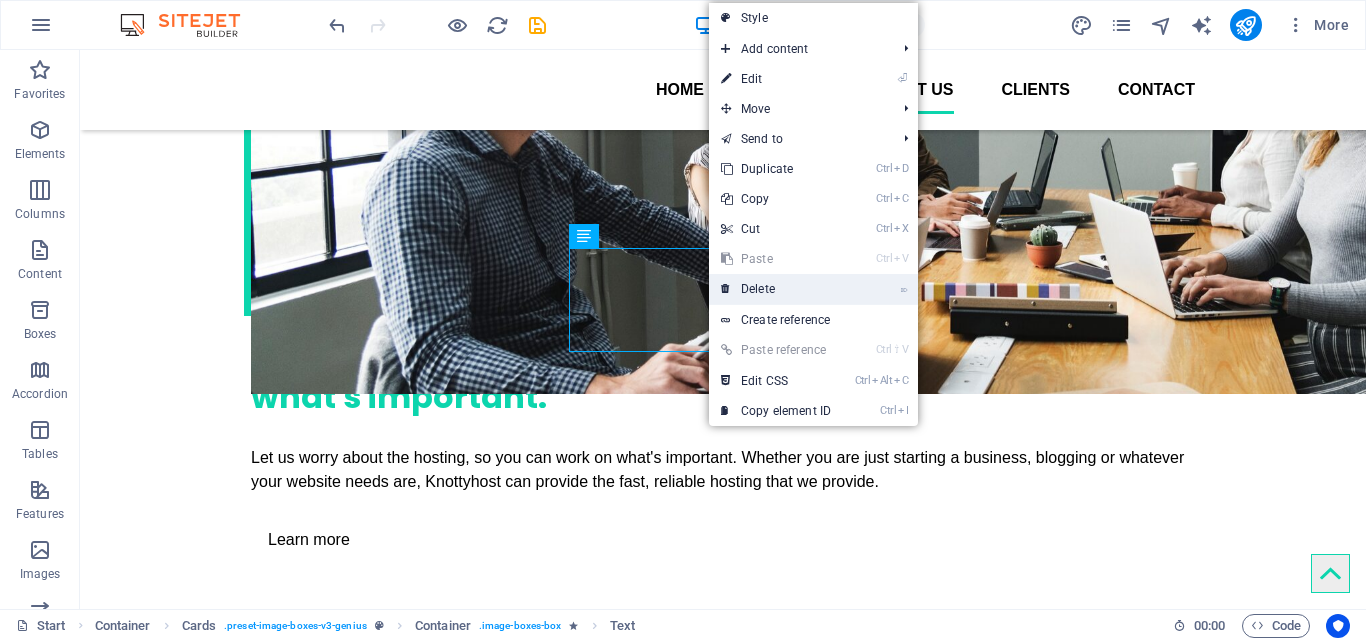 click on "⌦  Delete" at bounding box center [776, 289] 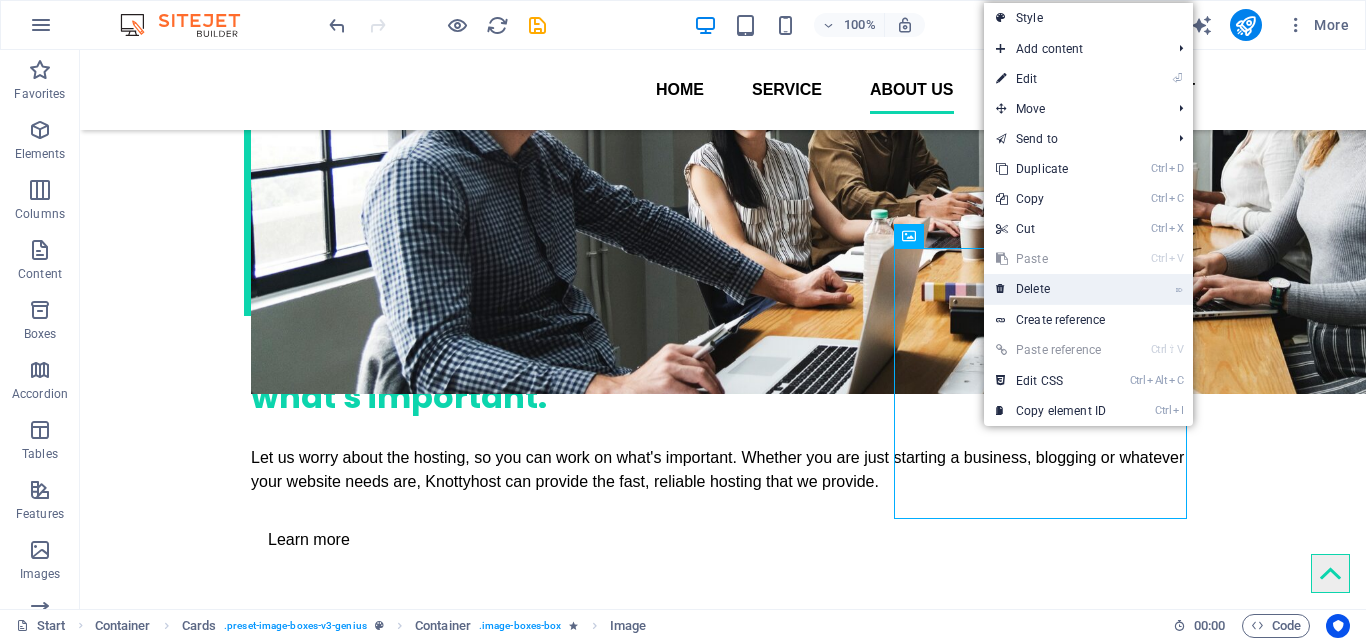 click on "⌦  Delete" at bounding box center (1051, 289) 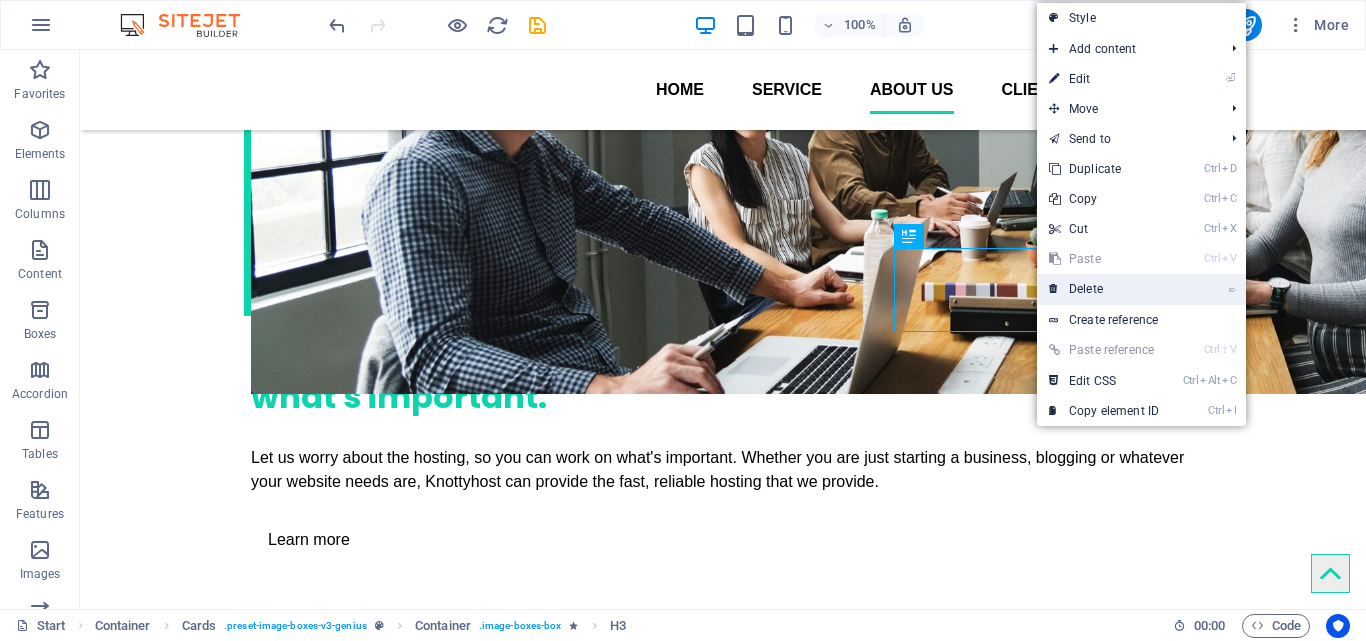 click on "⌦  Delete" at bounding box center [1104, 289] 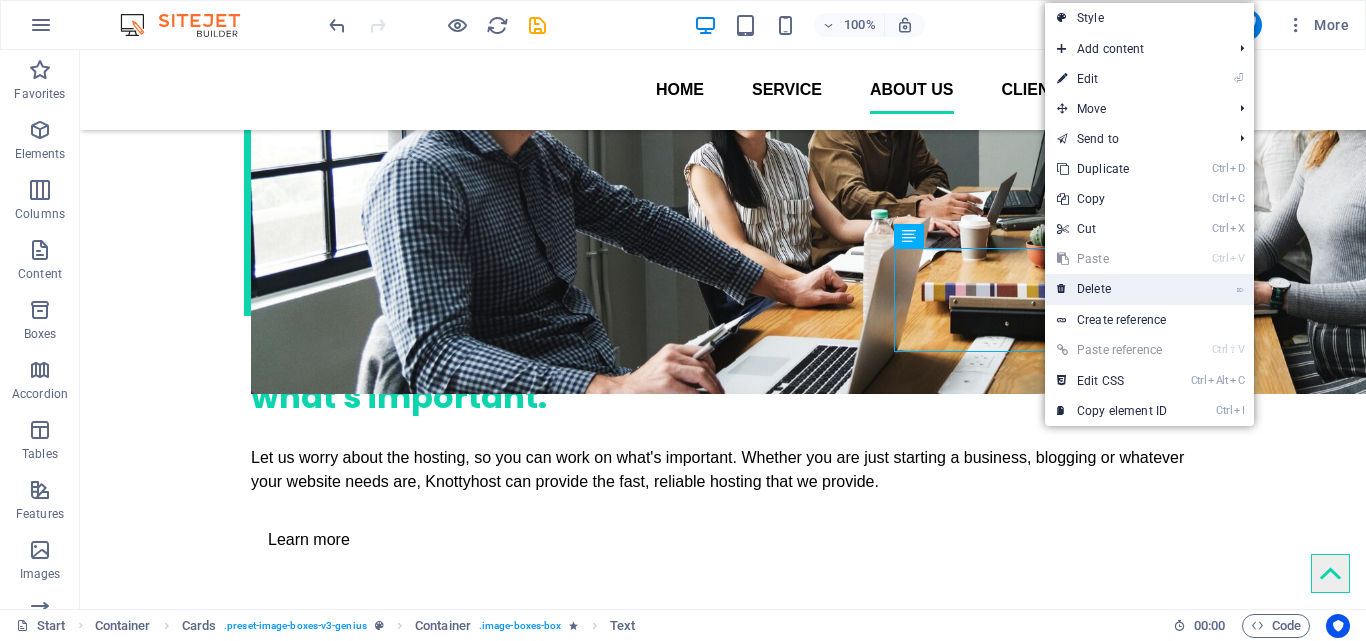 click on "⌦  Delete" at bounding box center (1112, 289) 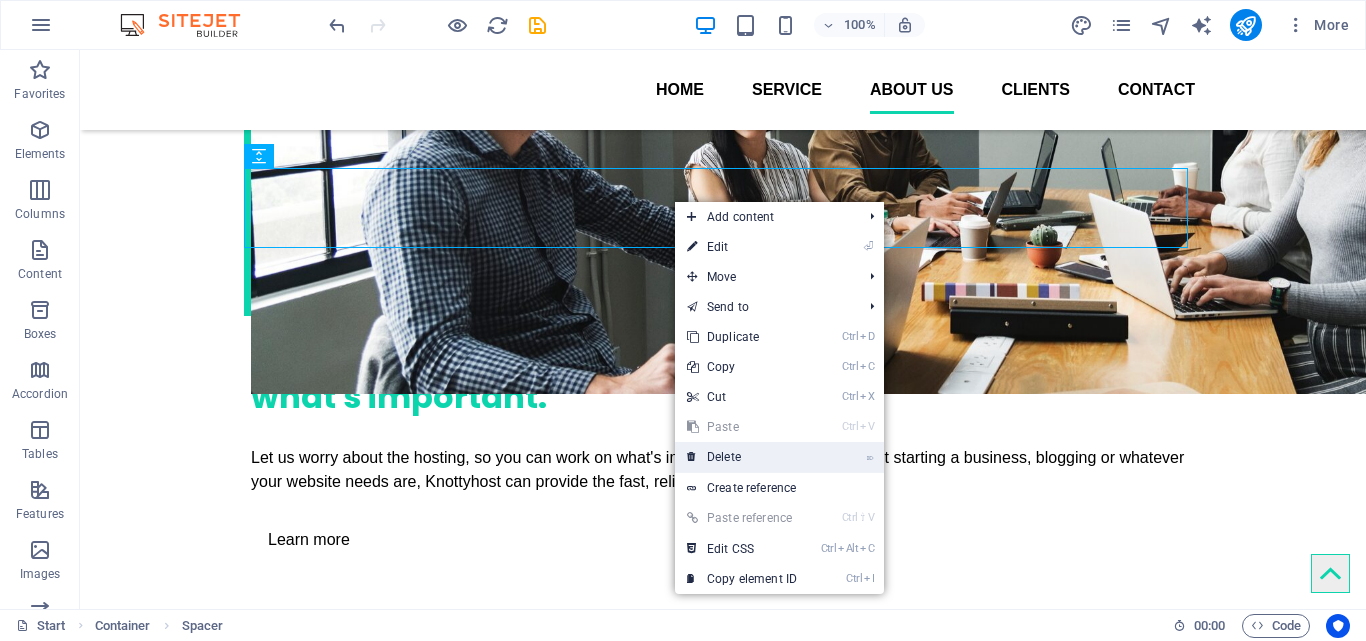 click on "⌦  Delete" at bounding box center (742, 457) 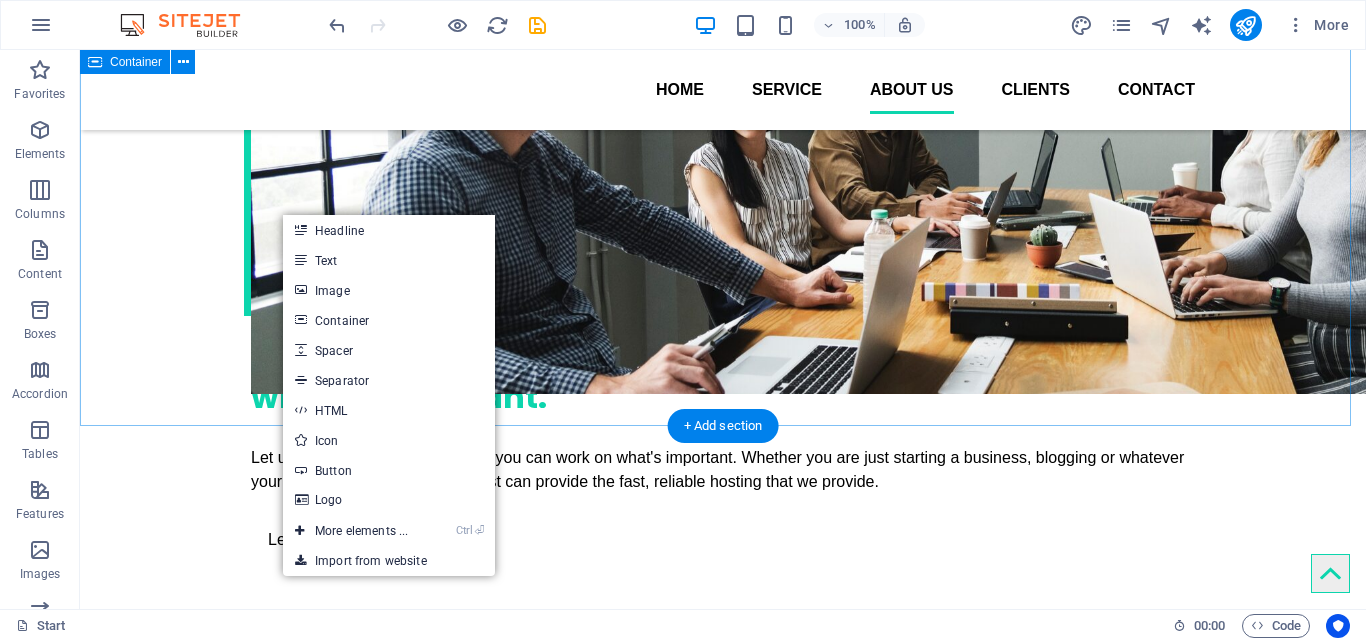 click on "Drop content here or  Add elements  Paste clipboard Let us worry about the hosting, while you worry about what's important. Let us worry about the hosting, so you can work on what's important. Whether you are just starting a business, blogging or whatever your website needs are, Knottyhost can provide the fast, reliable hosting that we provide. Learn more Submit   I have read and understand the privacy policy. Unreadable? Load new Drop content here or  Add elements  Paste clipboard Drop content here or  Add elements  Paste clipboard Drop content here or  Add elements  Paste clipboard" at bounding box center [723, 685] 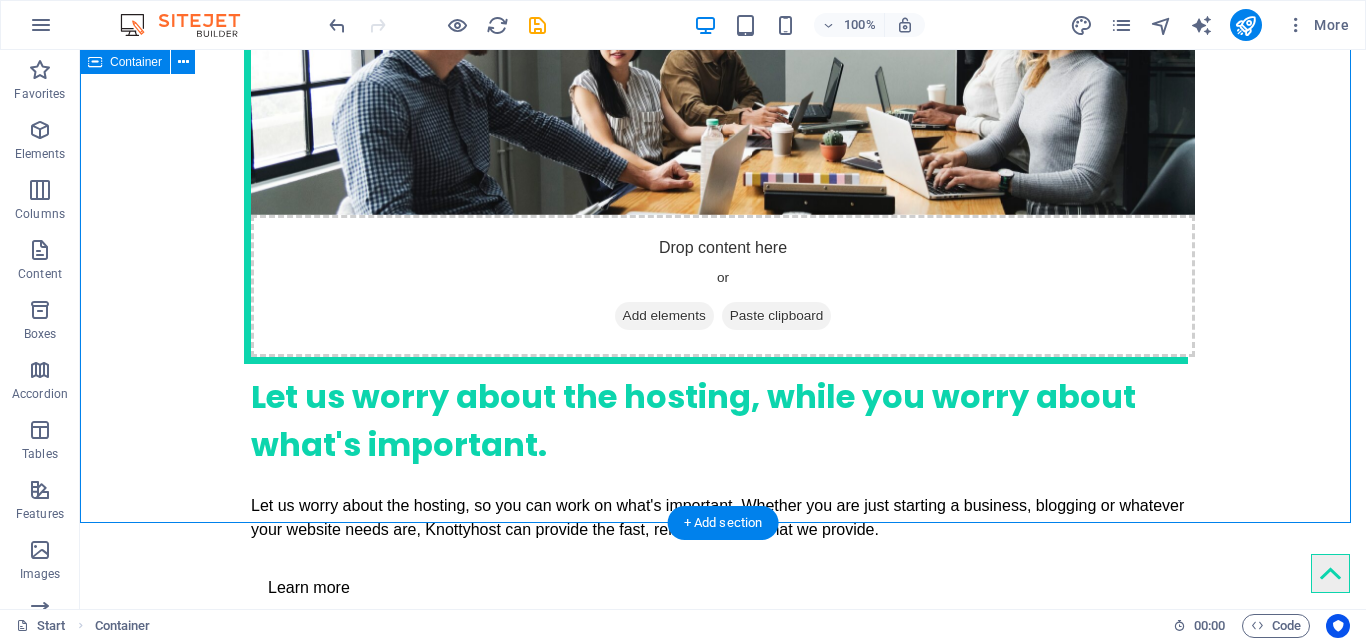 scroll, scrollTop: 2029, scrollLeft: 0, axis: vertical 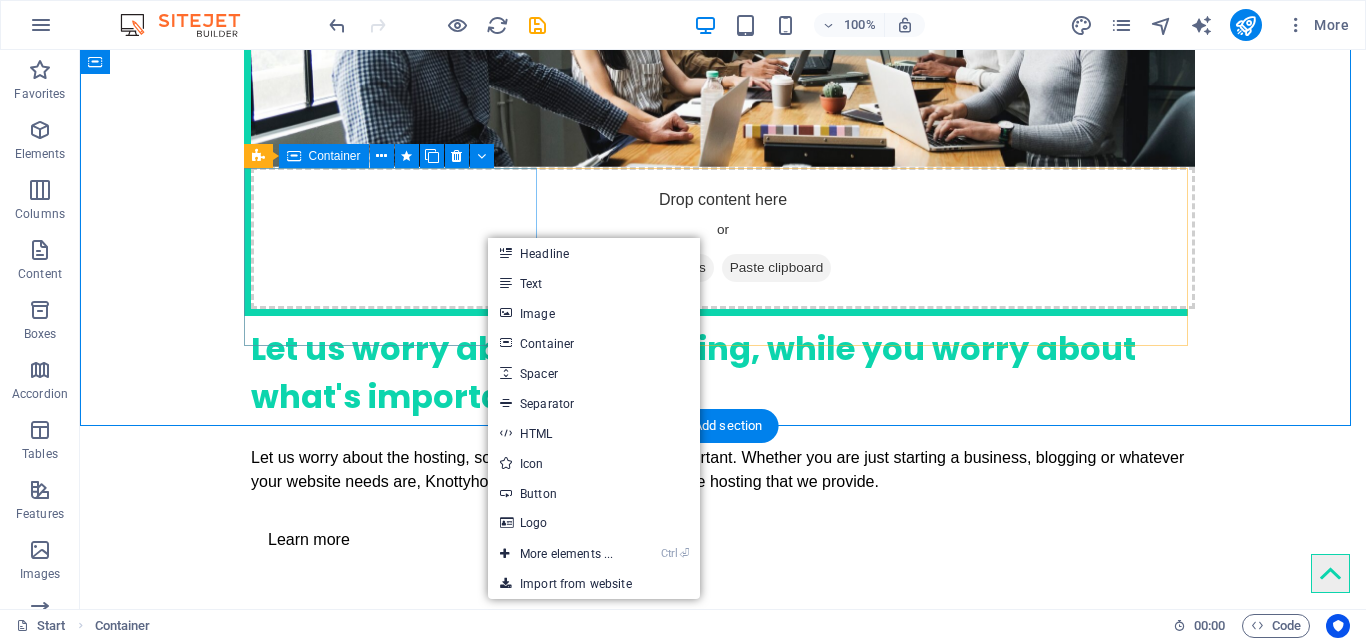 click on "Drop content here or  Add elements  Paste clipboard" at bounding box center [397, 1149] 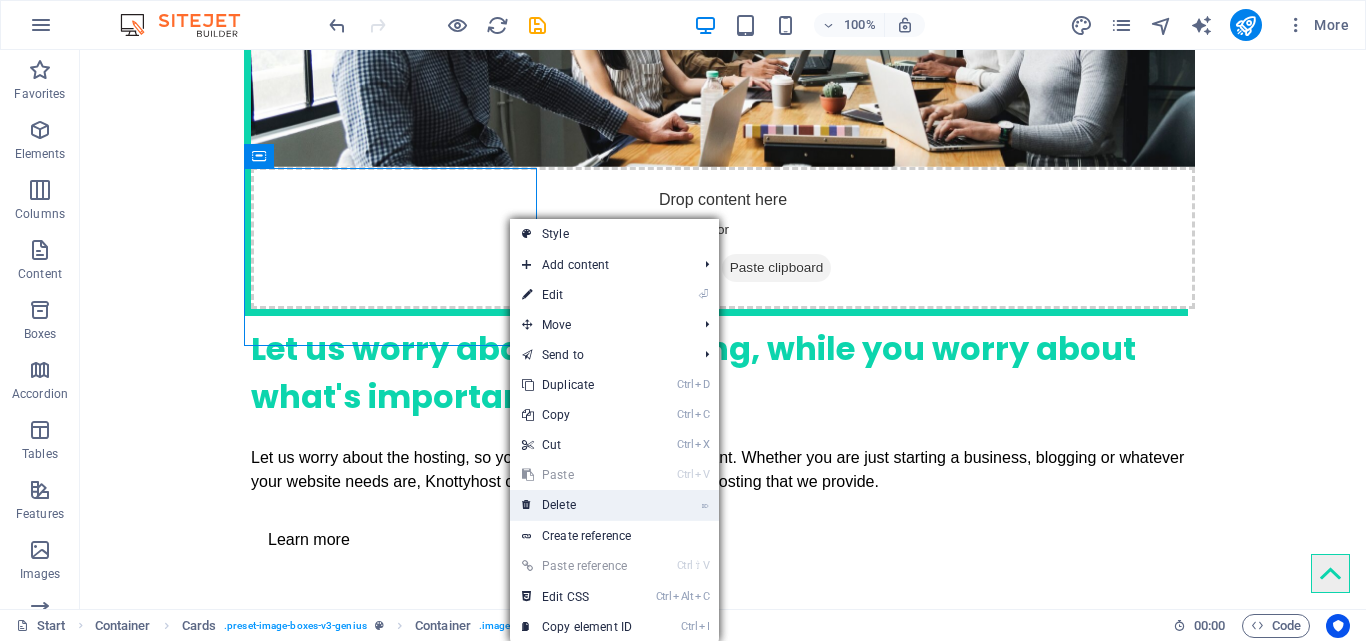 click on "⌦  Delete" at bounding box center [577, 505] 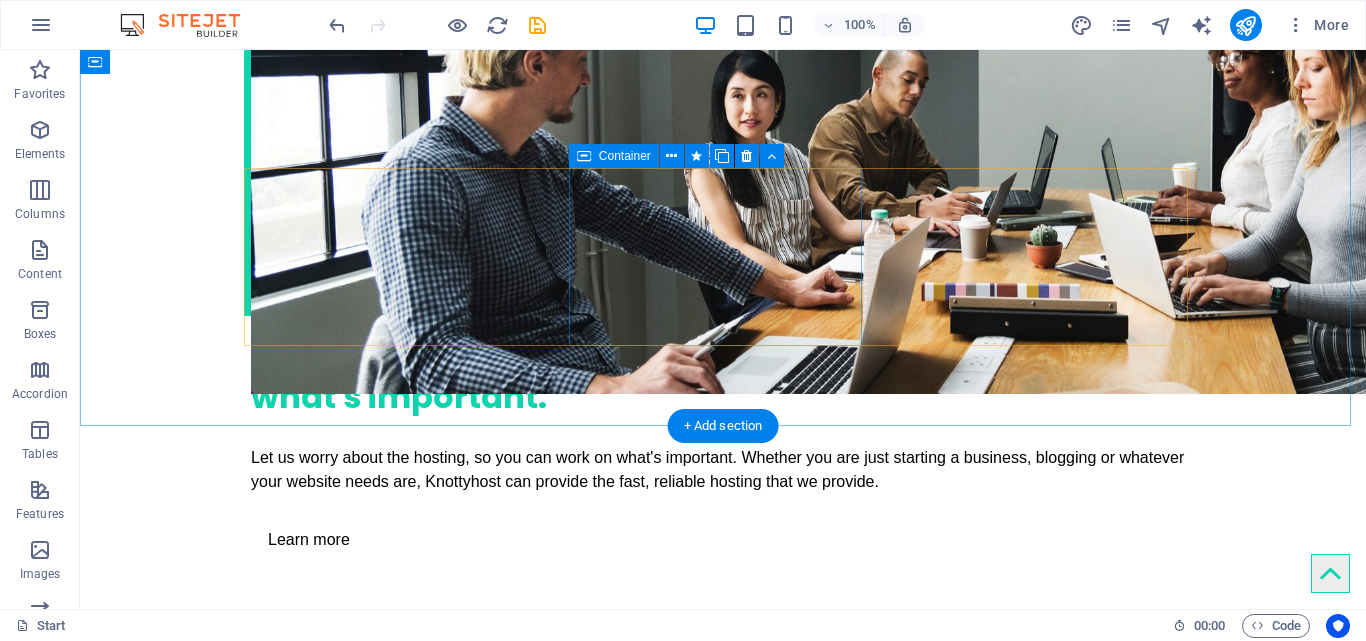 click on "Drop content here or  Add elements  Paste clipboard" at bounding box center (397, 1307) 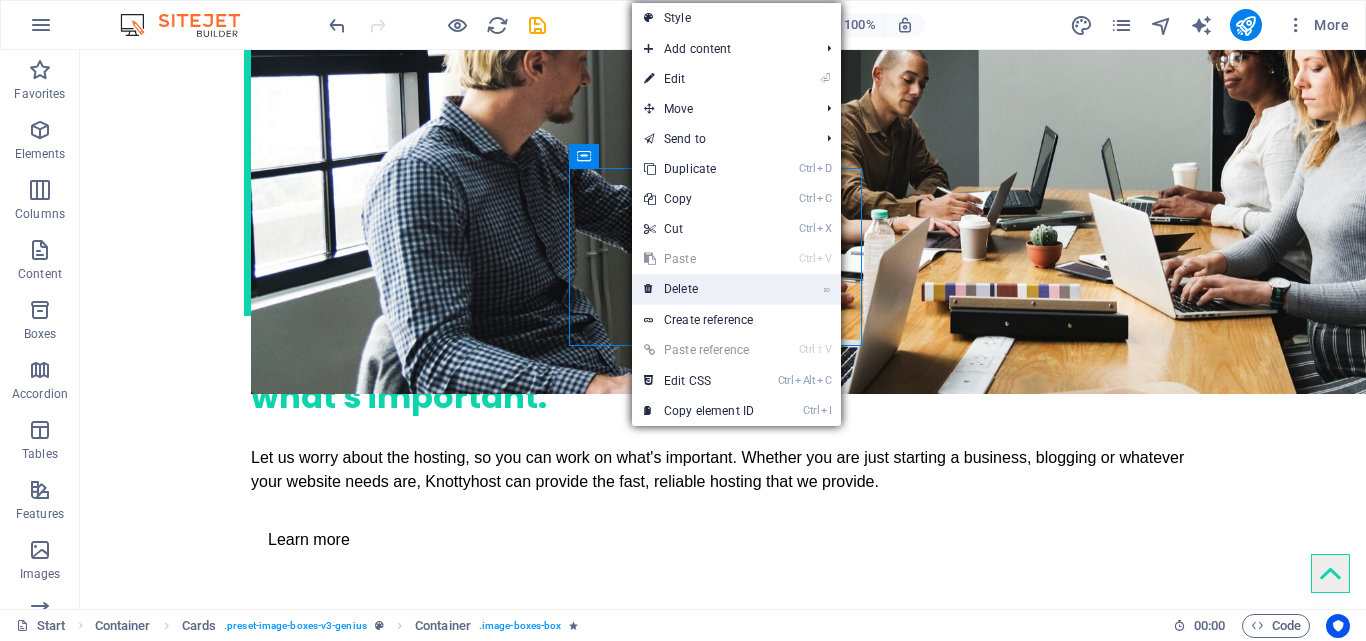 drag, startPoint x: 684, startPoint y: 287, endPoint x: 603, endPoint y: 234, distance: 96.79876 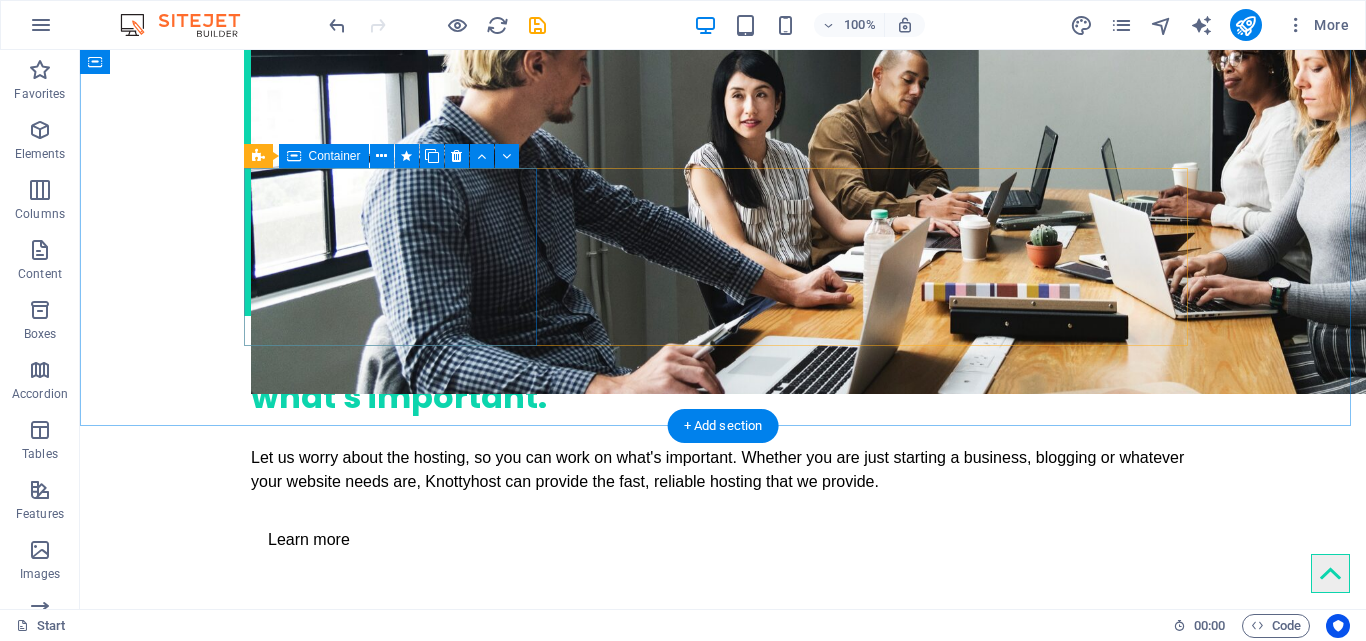 click on "Drop content here or  Add elements  Paste clipboard" at bounding box center (397, 1149) 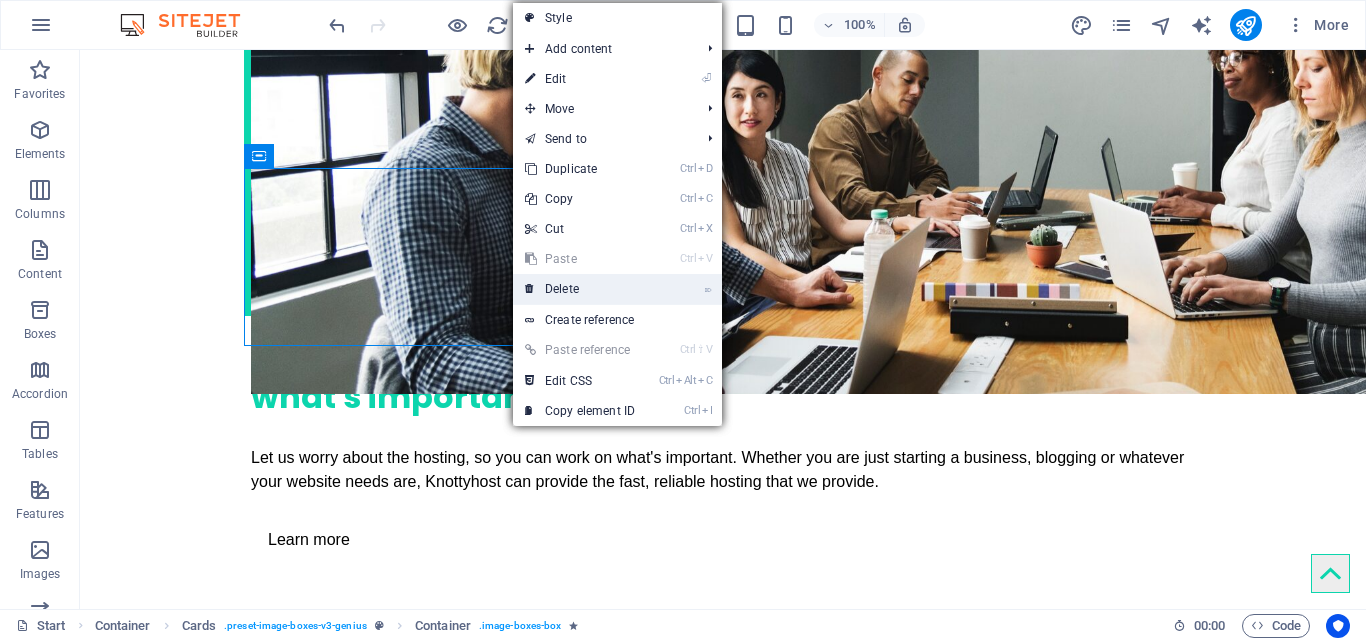 click on "⌦  Delete" at bounding box center (580, 289) 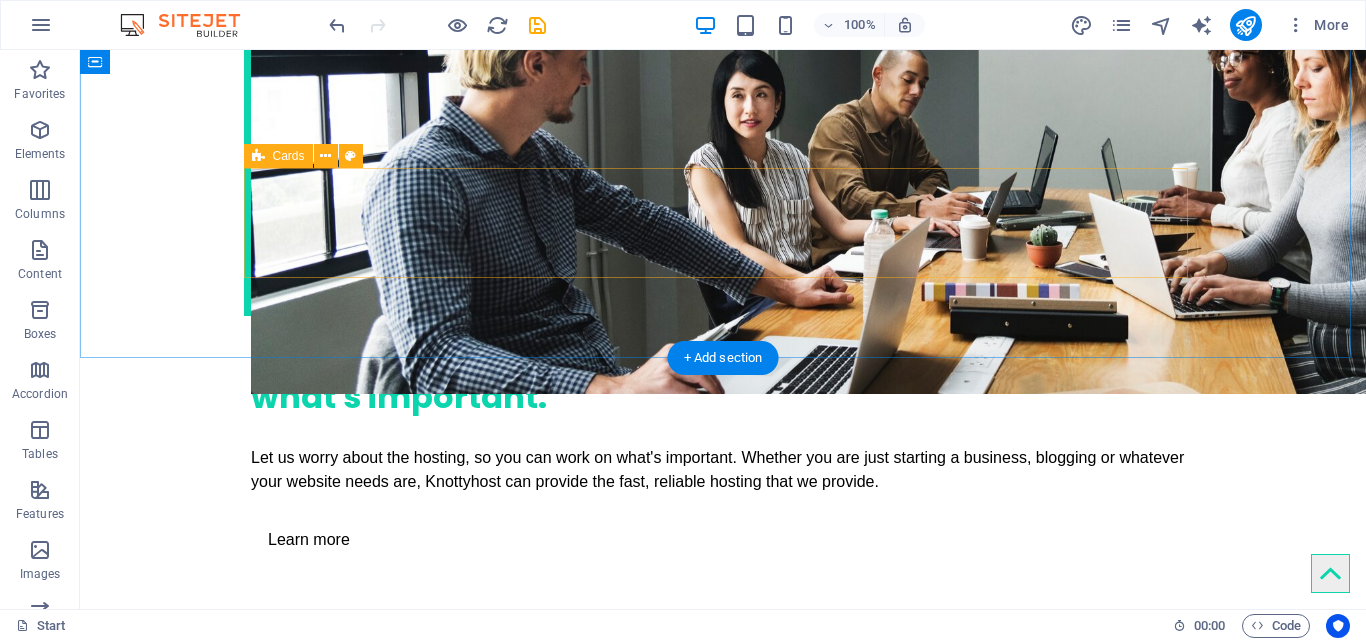 click on "Drop content here or  Add elements  Paste clipboard" at bounding box center (723, 1133) 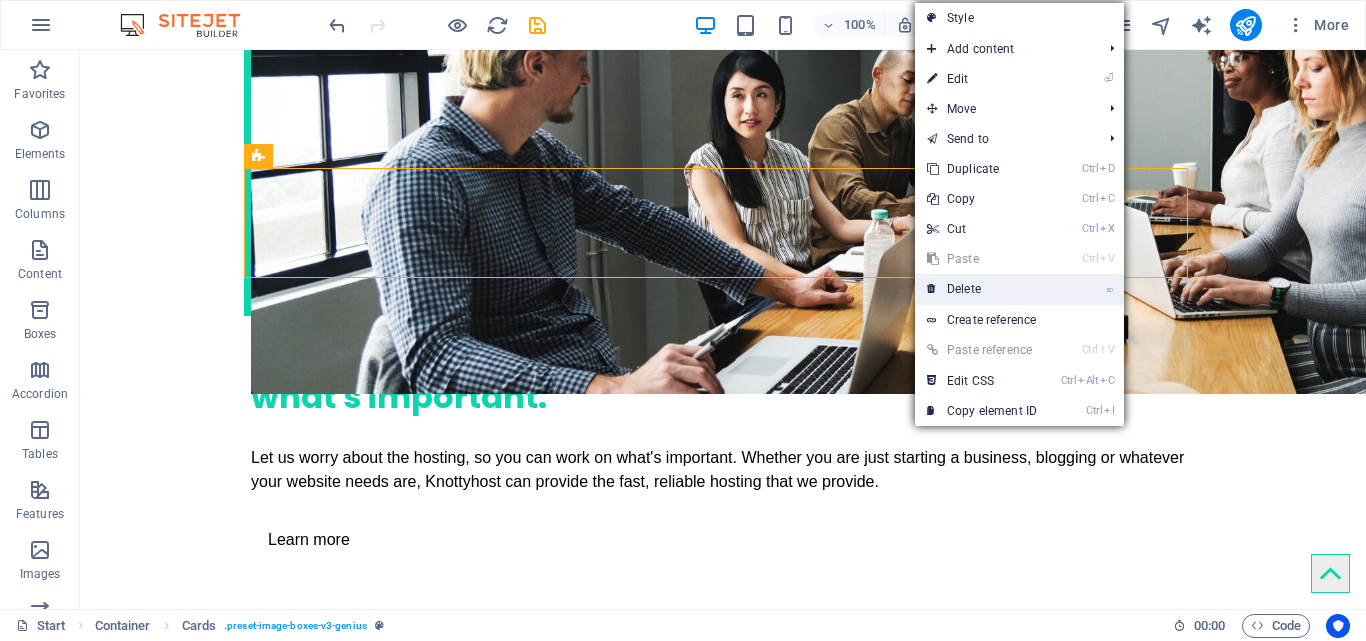click on "⌦  Delete" at bounding box center (982, 289) 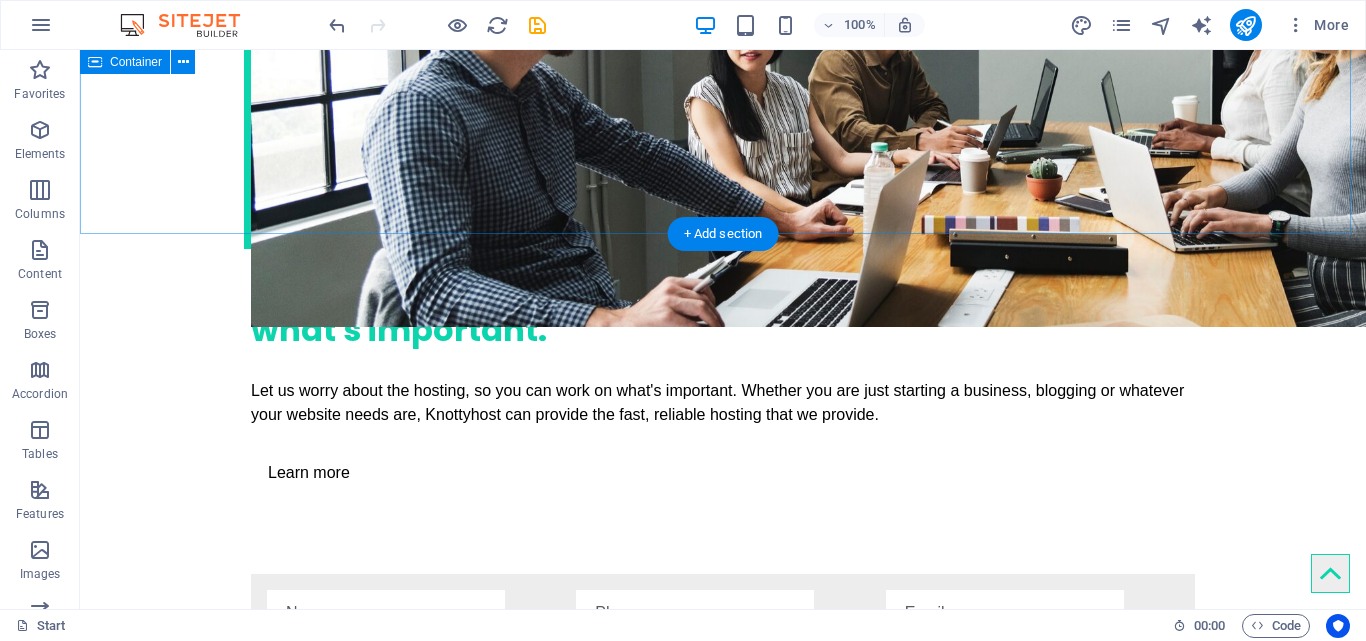 scroll, scrollTop: 2229, scrollLeft: 0, axis: vertical 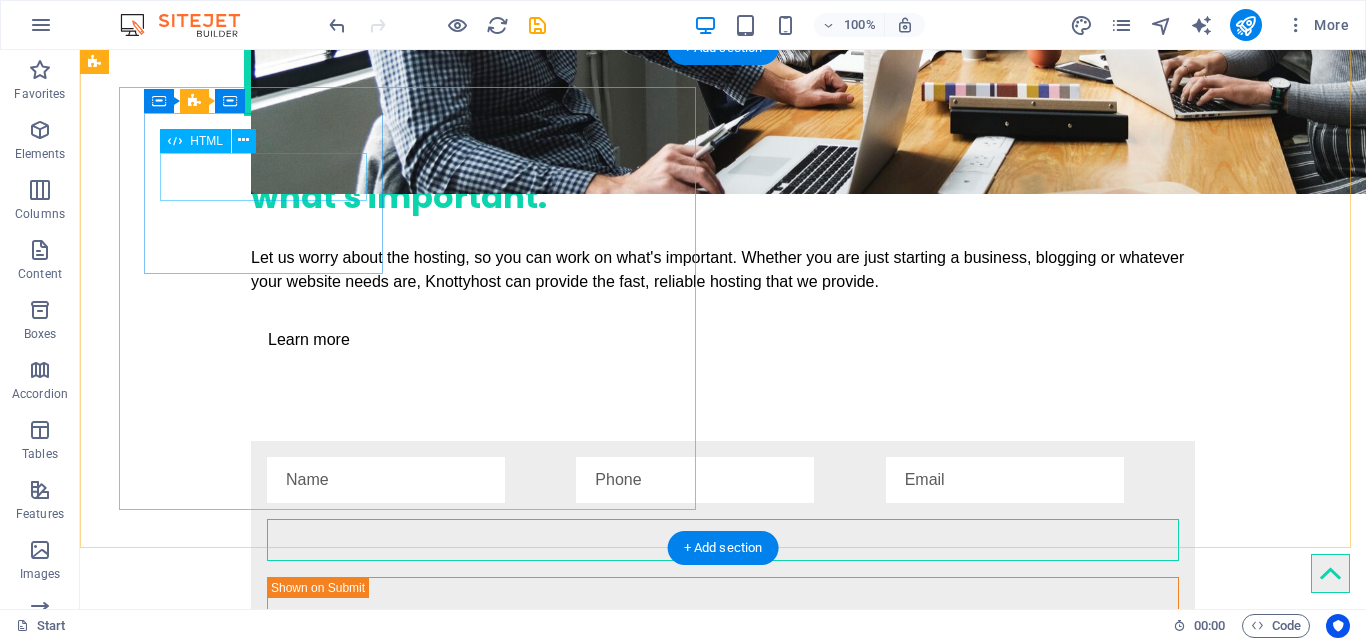 click on "59" at bounding box center (265, 1509) 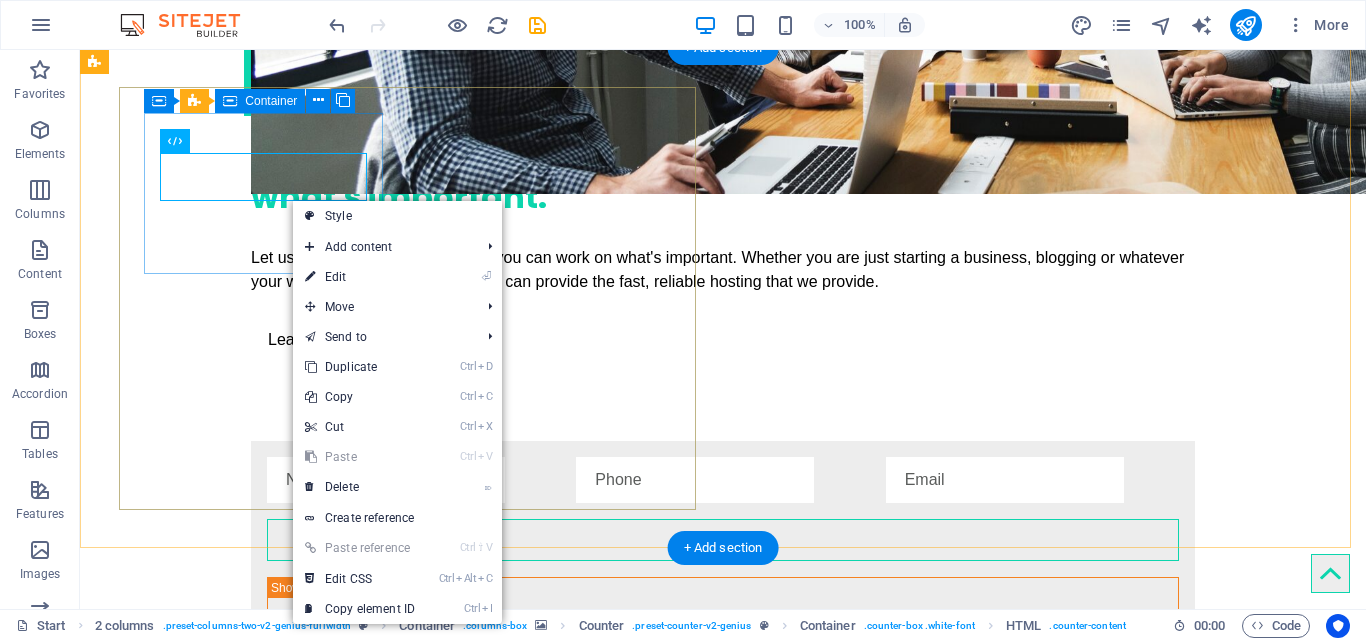 click on "59 PROJECTS" at bounding box center [265, 1526] 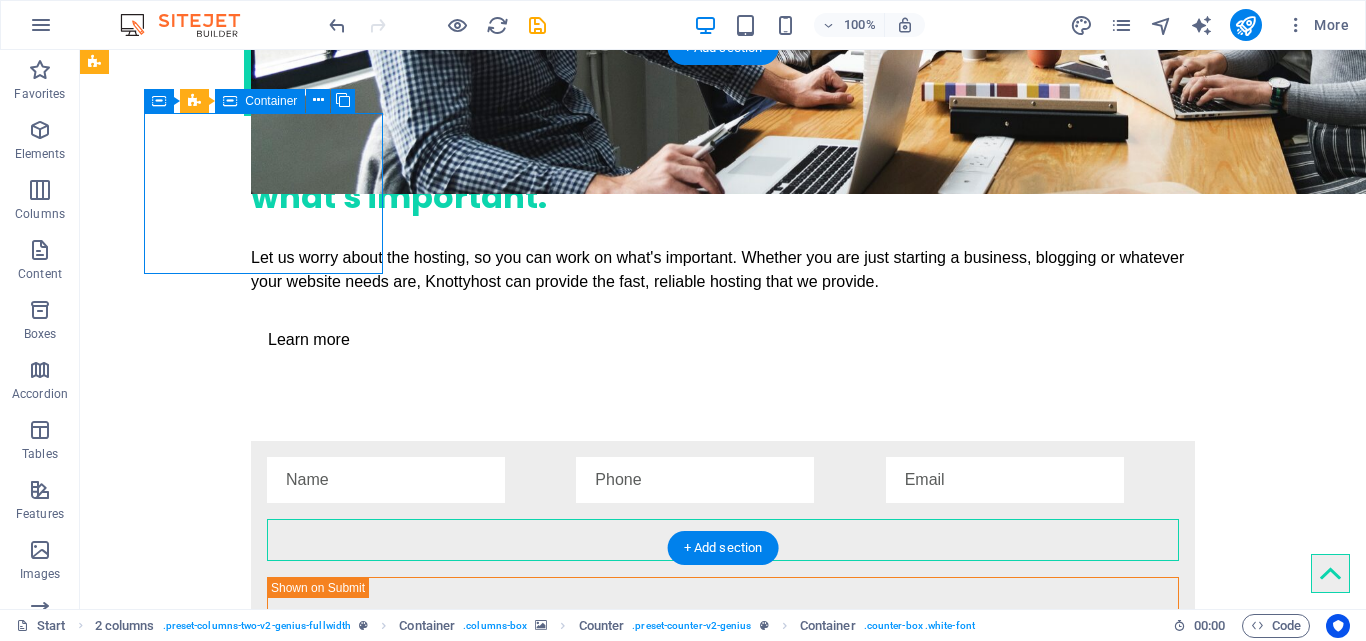 click on "59 PROJECTS" at bounding box center [265, 1526] 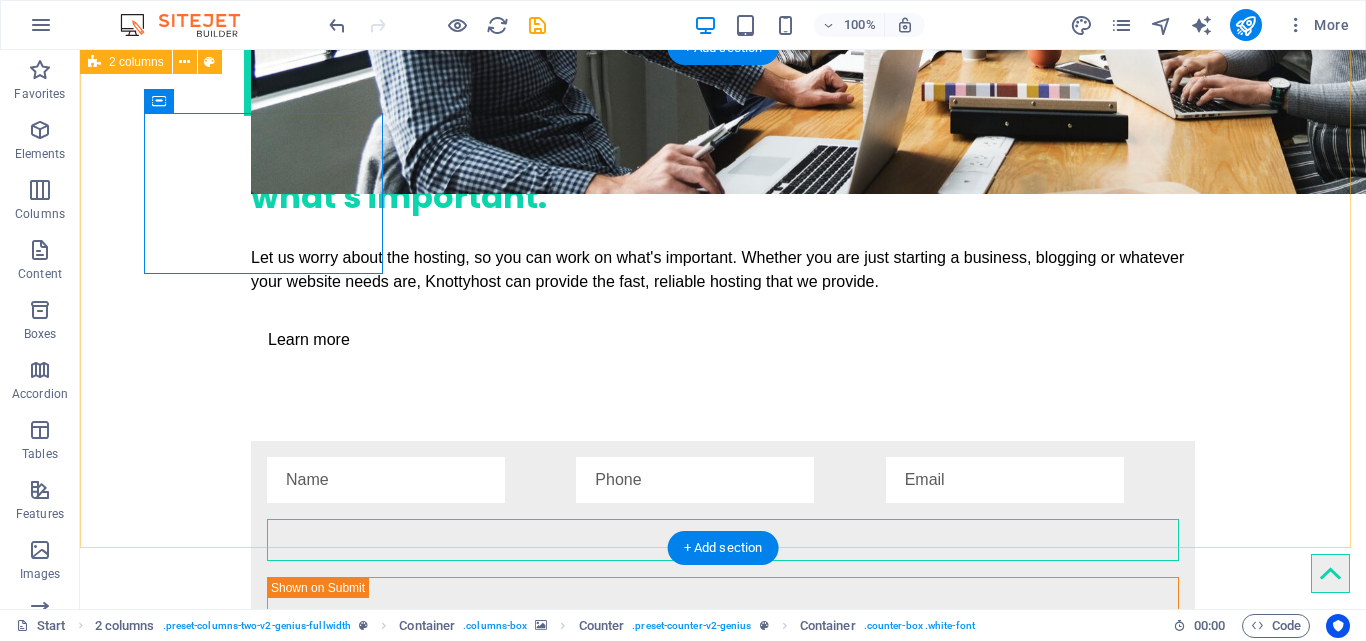 click on "59 PROJECTS 18 CLIENTS 20 INVESTMENTS 9 COOPERATIONS Drop content here or  Add elements  Paste clipboard" at bounding box center (723, 1885) 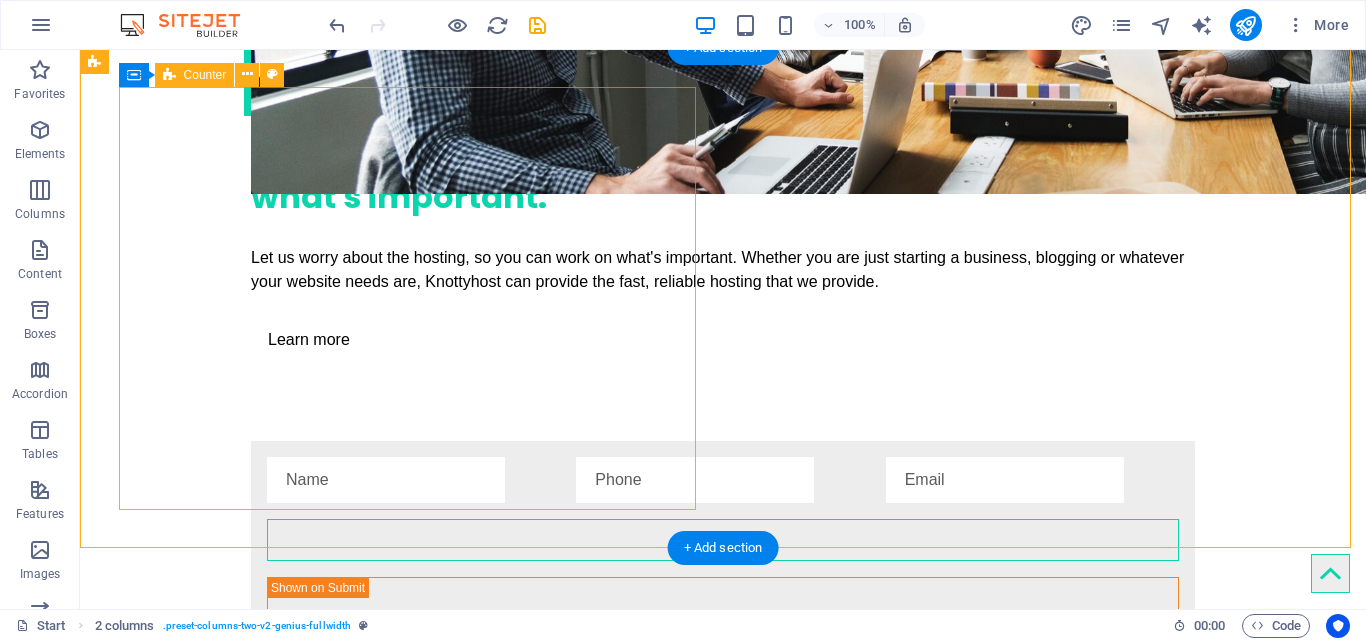click on "59 PROJECTS 18 CLIENTS 20 INVESTMENTS 9 COOPERATIONS" at bounding box center (411, 1804) 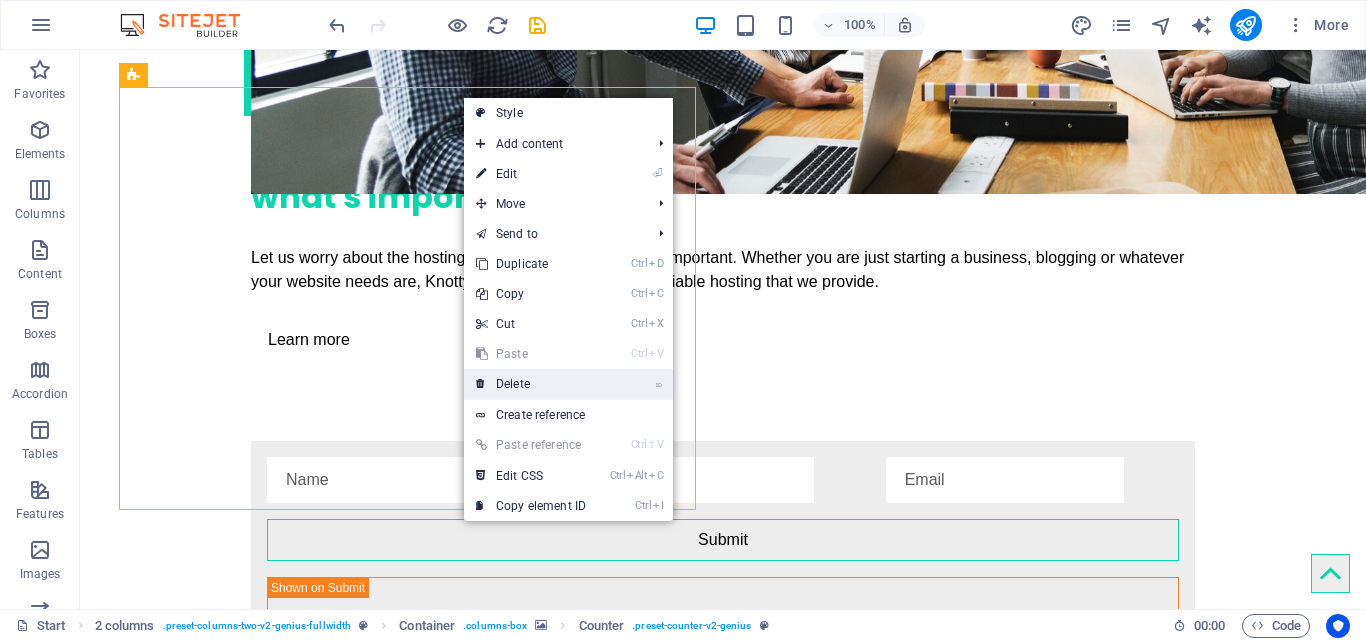 click on "⌦  Delete" at bounding box center [531, 384] 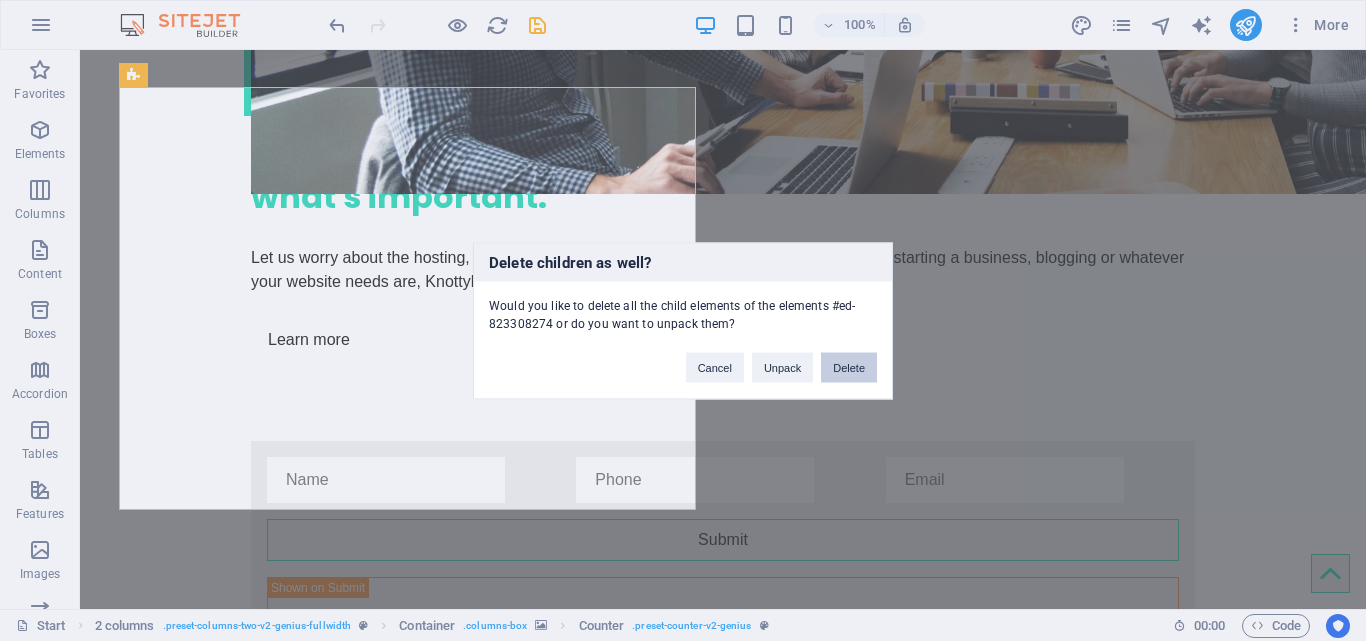 click on "Delete" at bounding box center (849, 367) 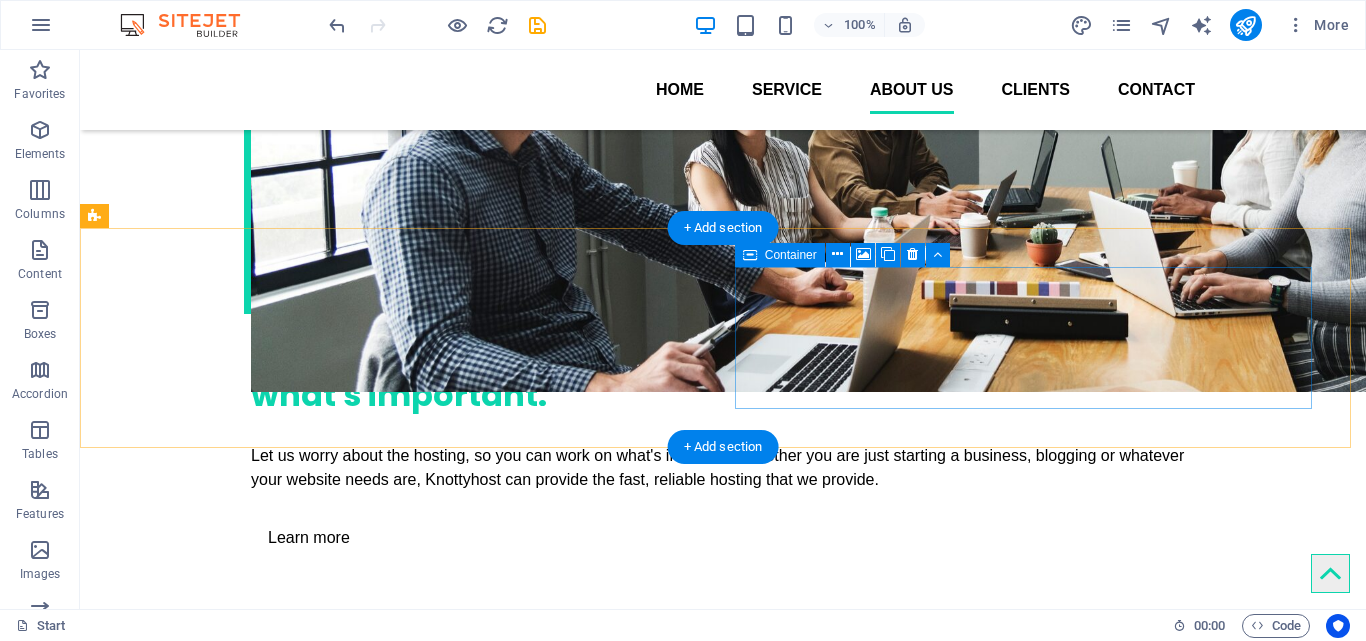 scroll, scrollTop: 2029, scrollLeft: 0, axis: vertical 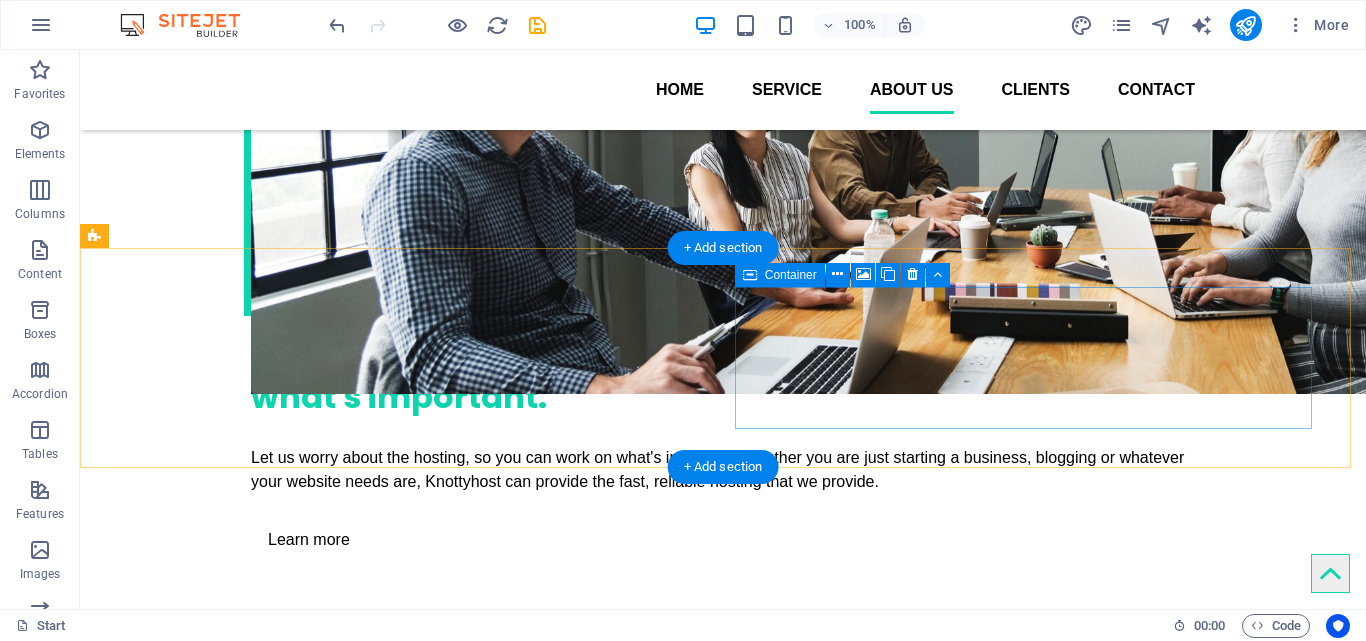 click on "Drop content here or  Add elements  Paste clipboard" at bounding box center [411, 1713] 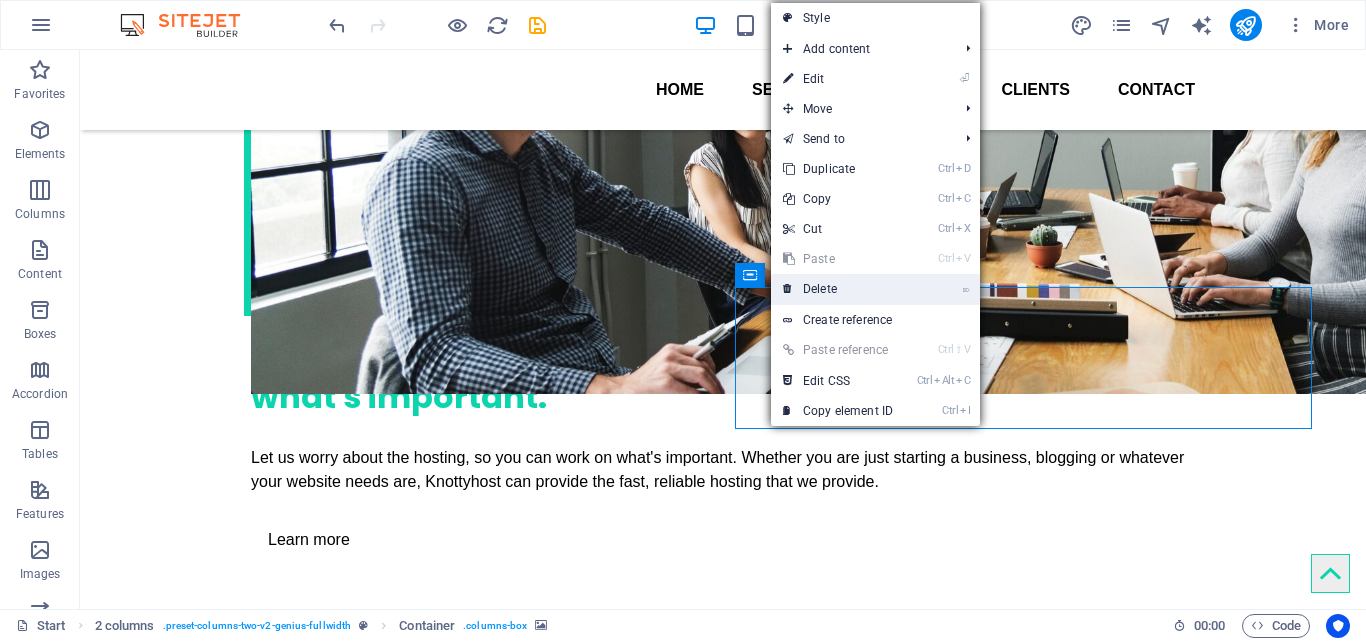 click on "⌦  Delete" at bounding box center (838, 289) 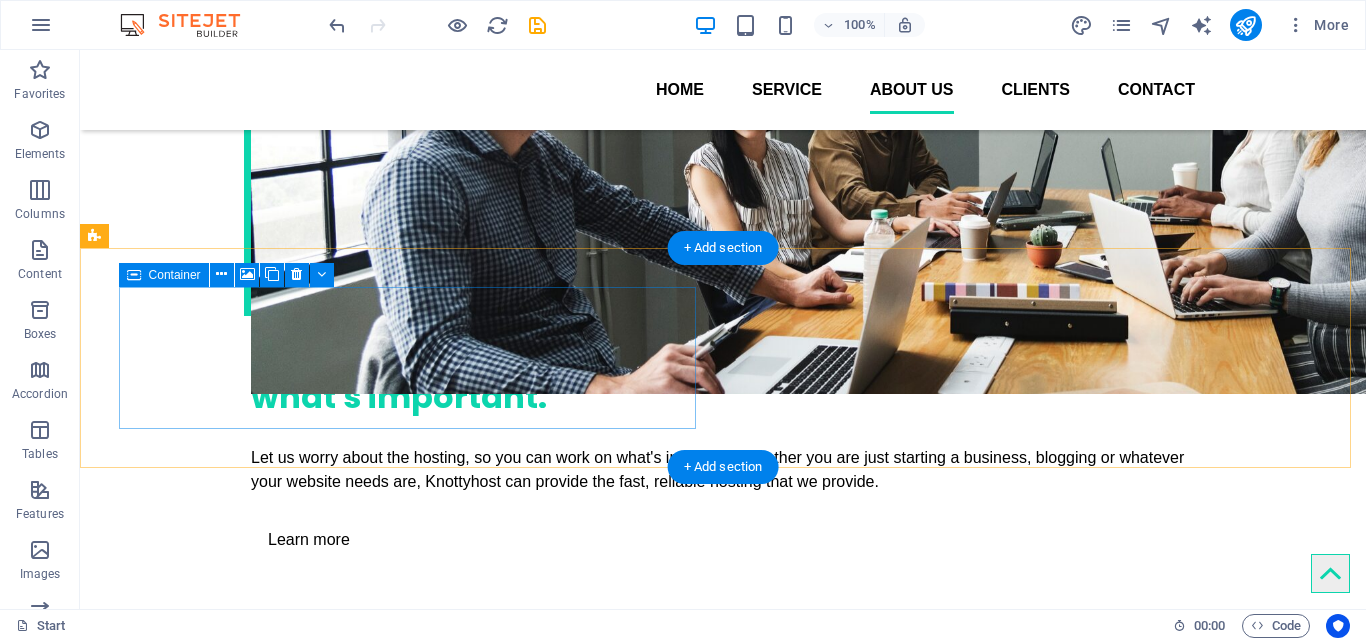 click on "Drop content here or  Add elements  Paste clipboard" at bounding box center [411, 1409] 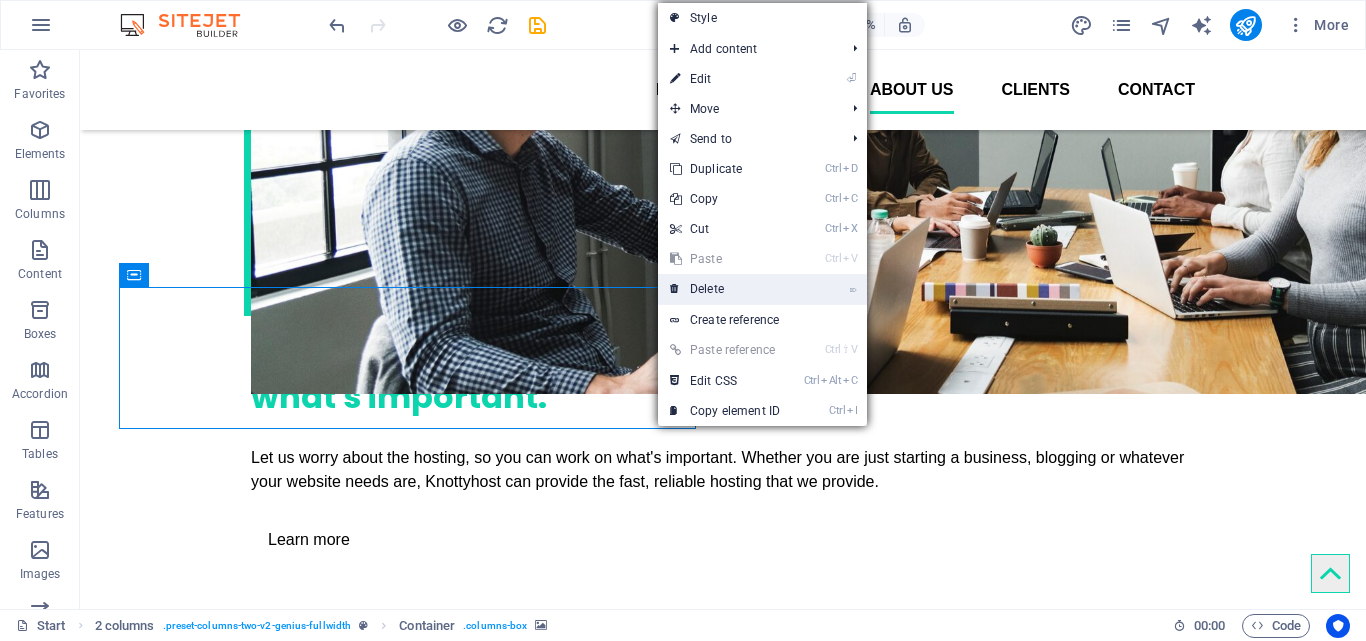 click on "⌦  Delete" at bounding box center (725, 289) 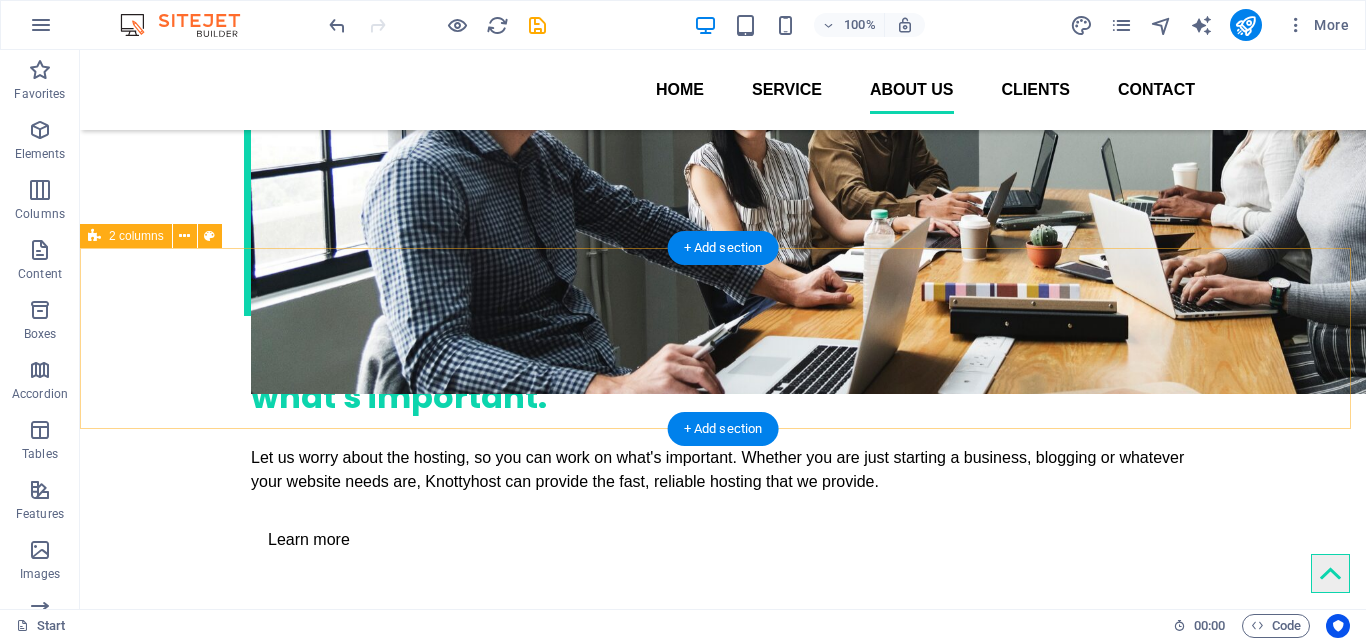 click on "Drop content here or  Add elements  Paste clipboard" at bounding box center [722, 1248] 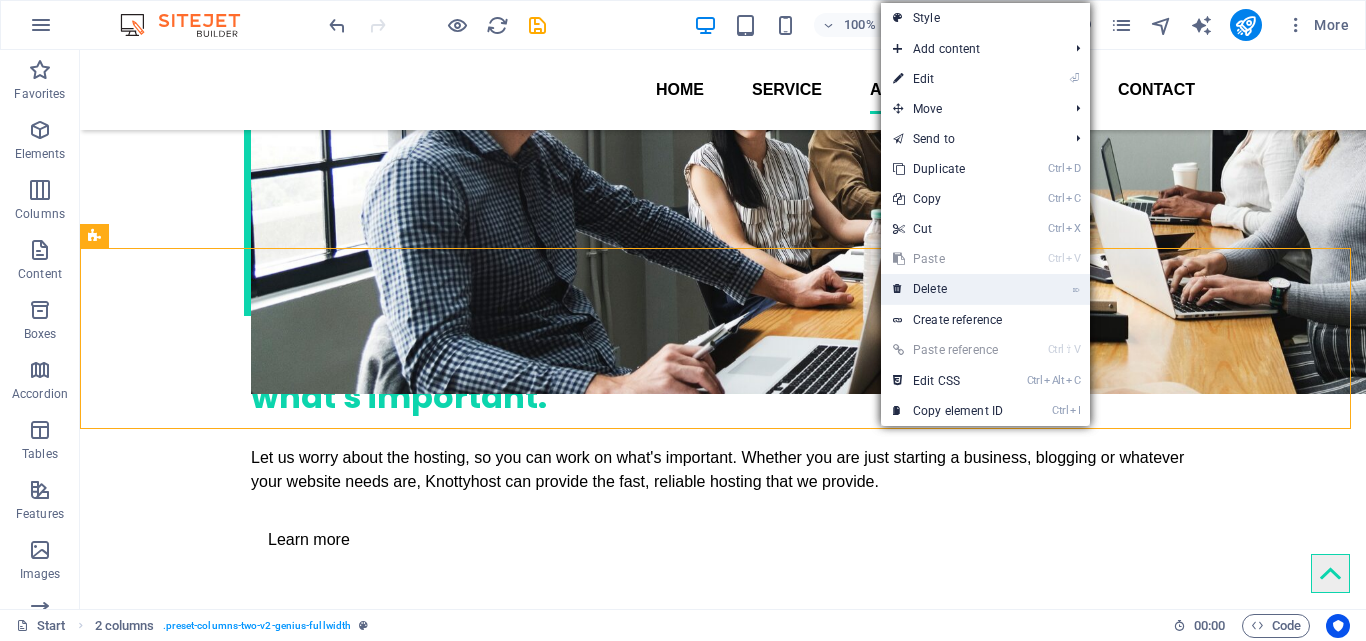 click on "⌦  Delete" at bounding box center (948, 289) 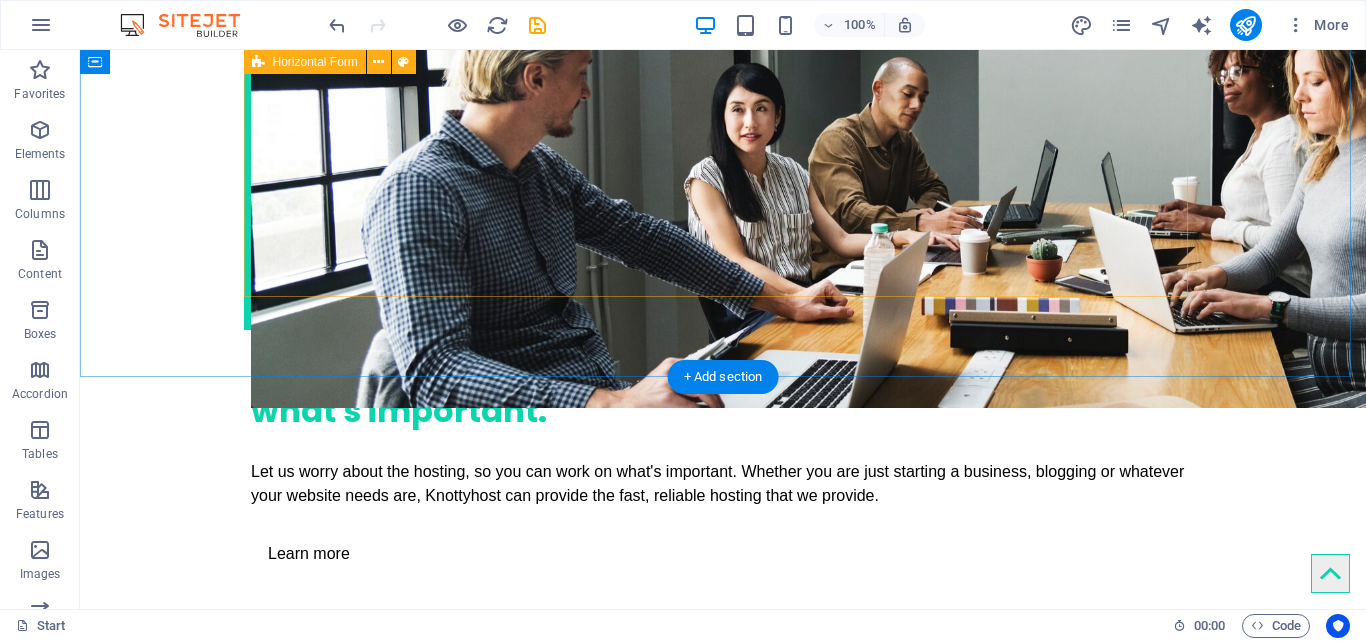 scroll, scrollTop: 2129, scrollLeft: 0, axis: vertical 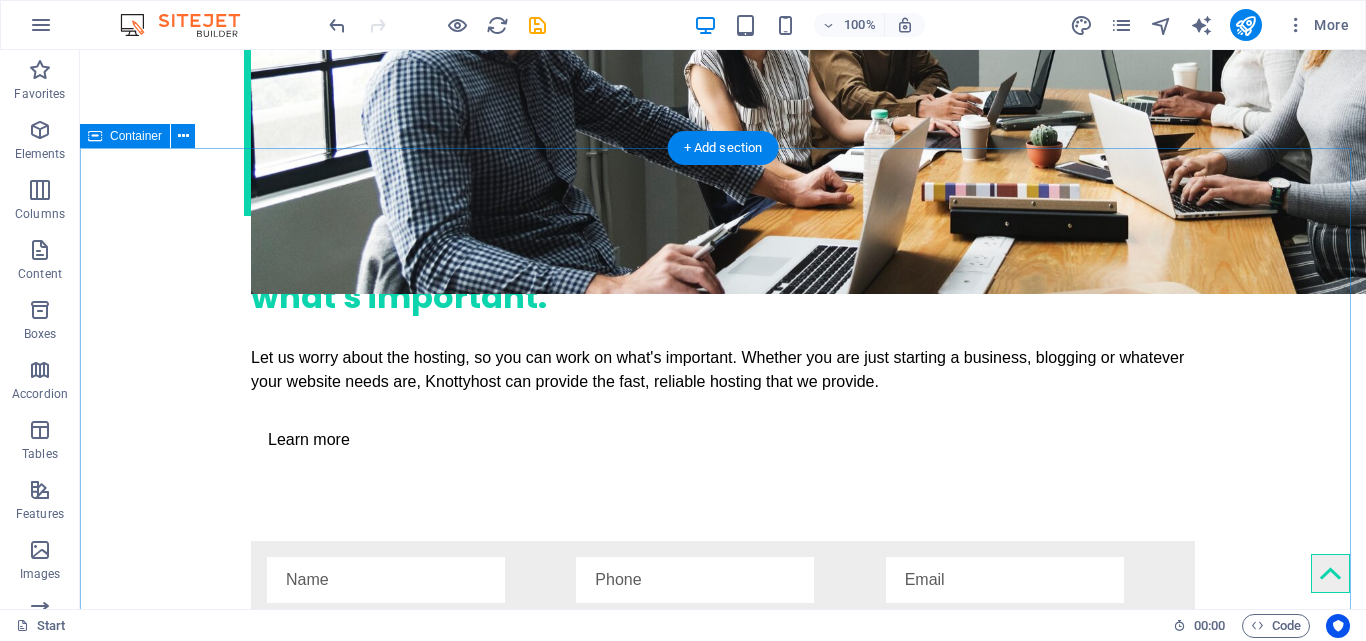 click on "Our clients Lorem ipsum dolor sit amet" at bounding box center [723, 1688] 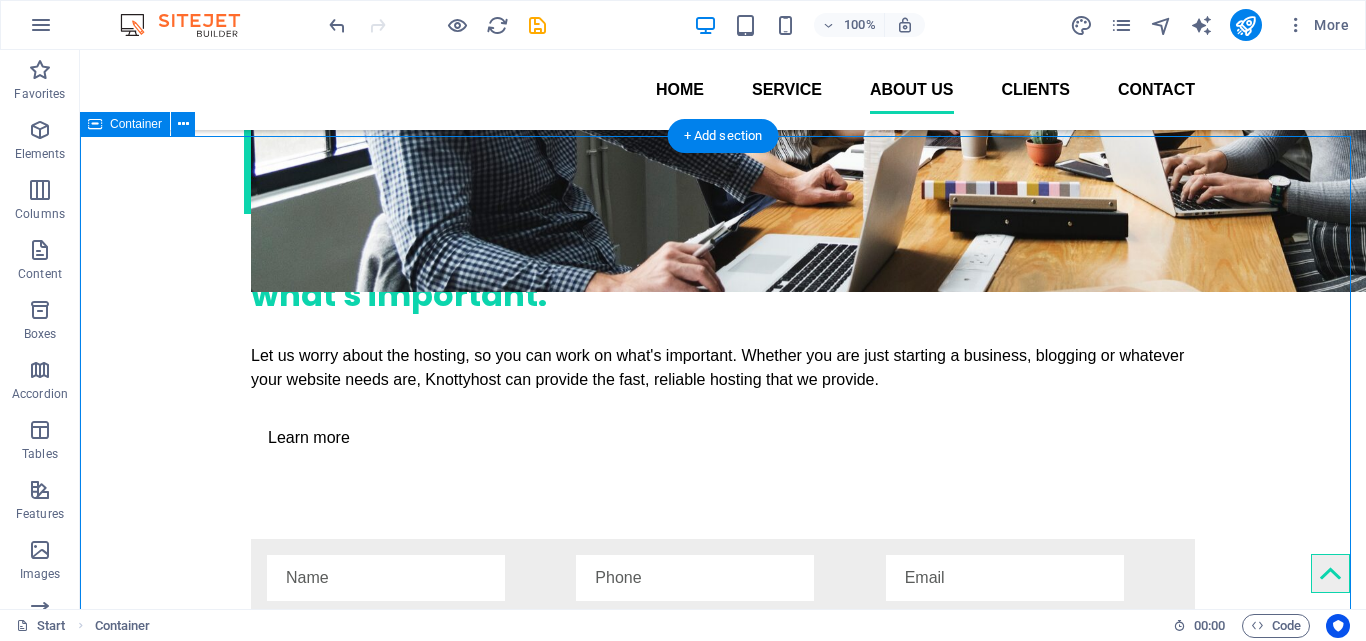 scroll, scrollTop: 2129, scrollLeft: 0, axis: vertical 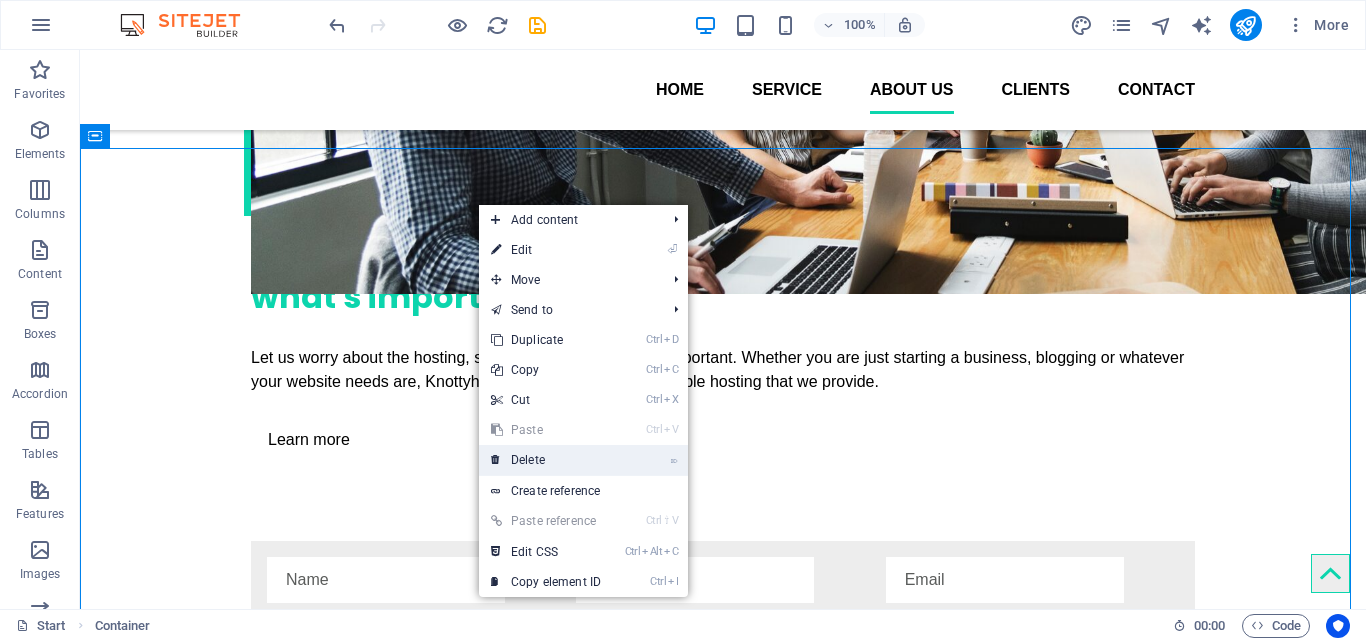 click on "⌦  Delete" at bounding box center (546, 460) 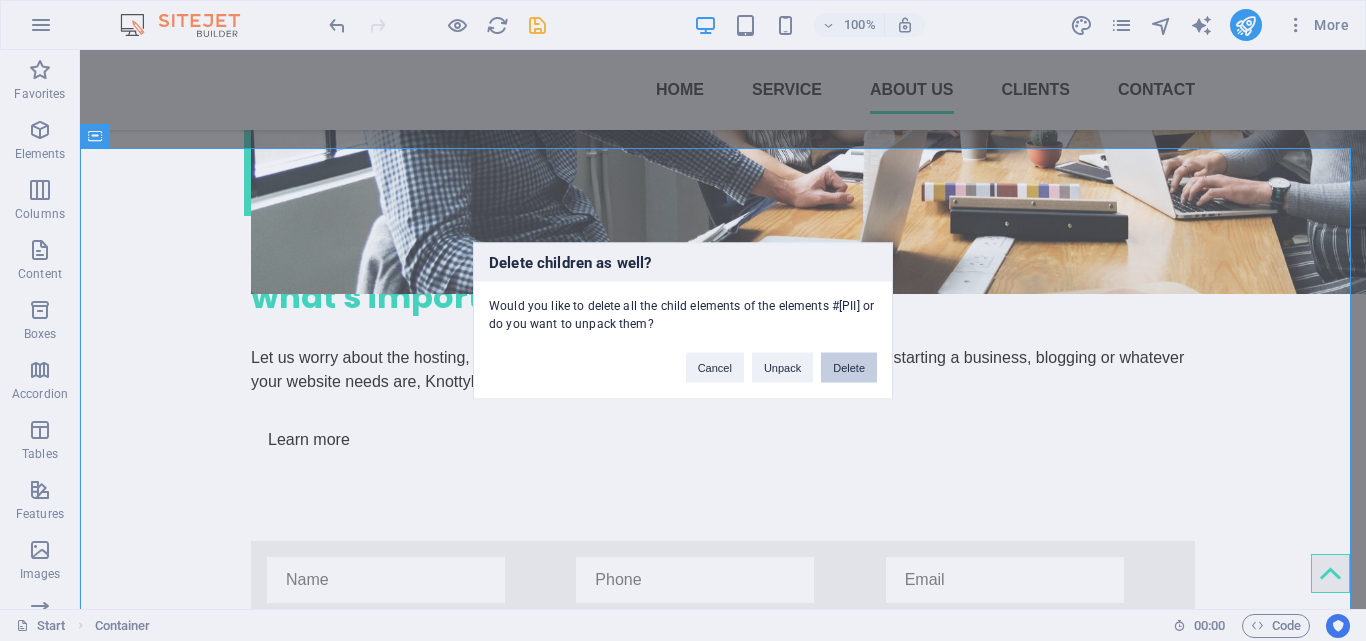 click on "Delete" at bounding box center (849, 367) 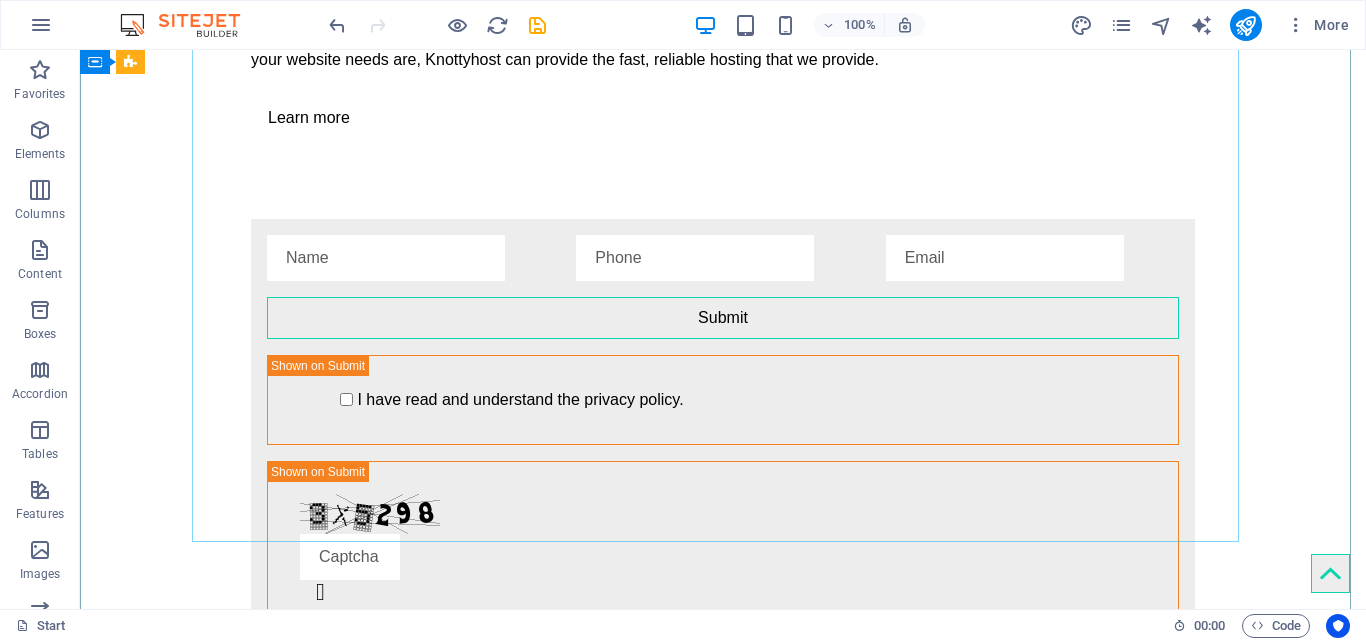 scroll, scrollTop: 2529, scrollLeft: 0, axis: vertical 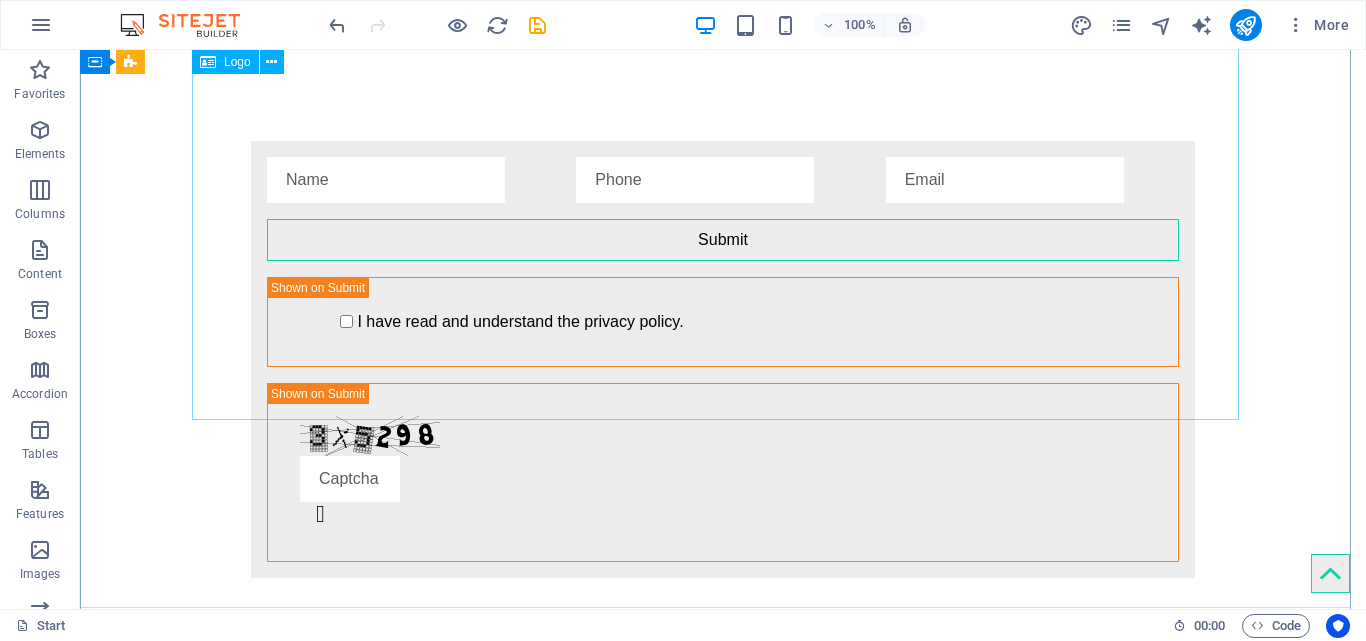 click at bounding box center [723, 1050] 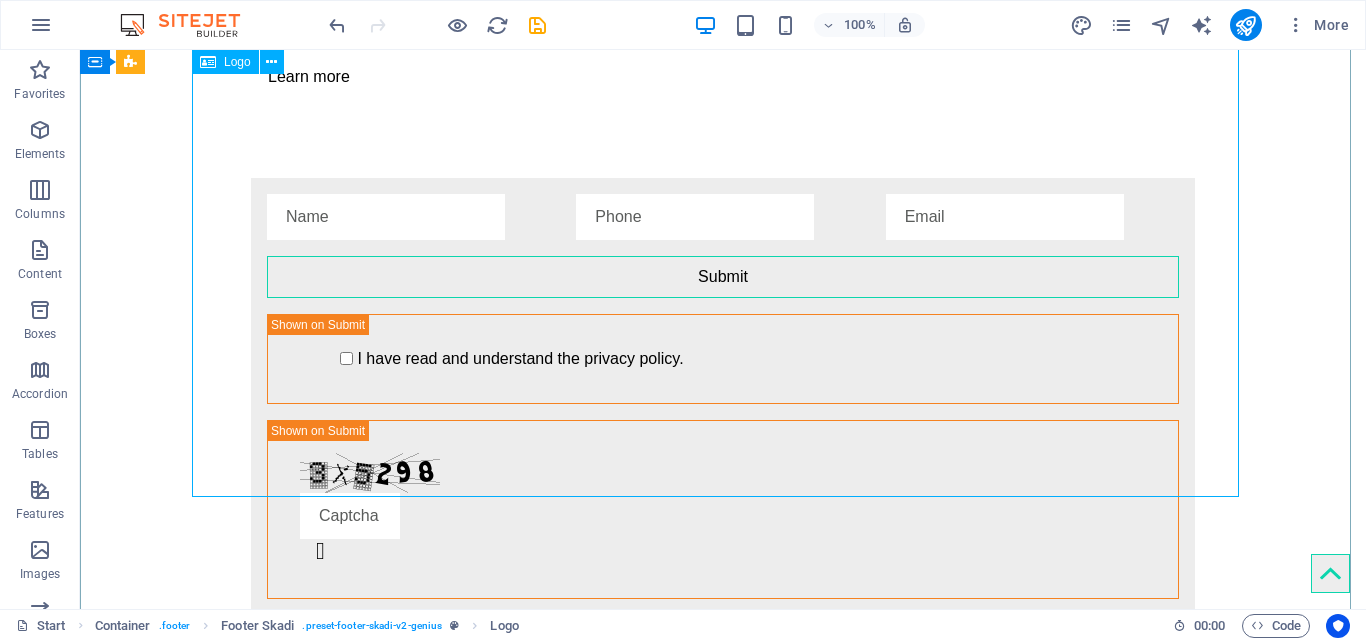 scroll, scrollTop: 2572, scrollLeft: 0, axis: vertical 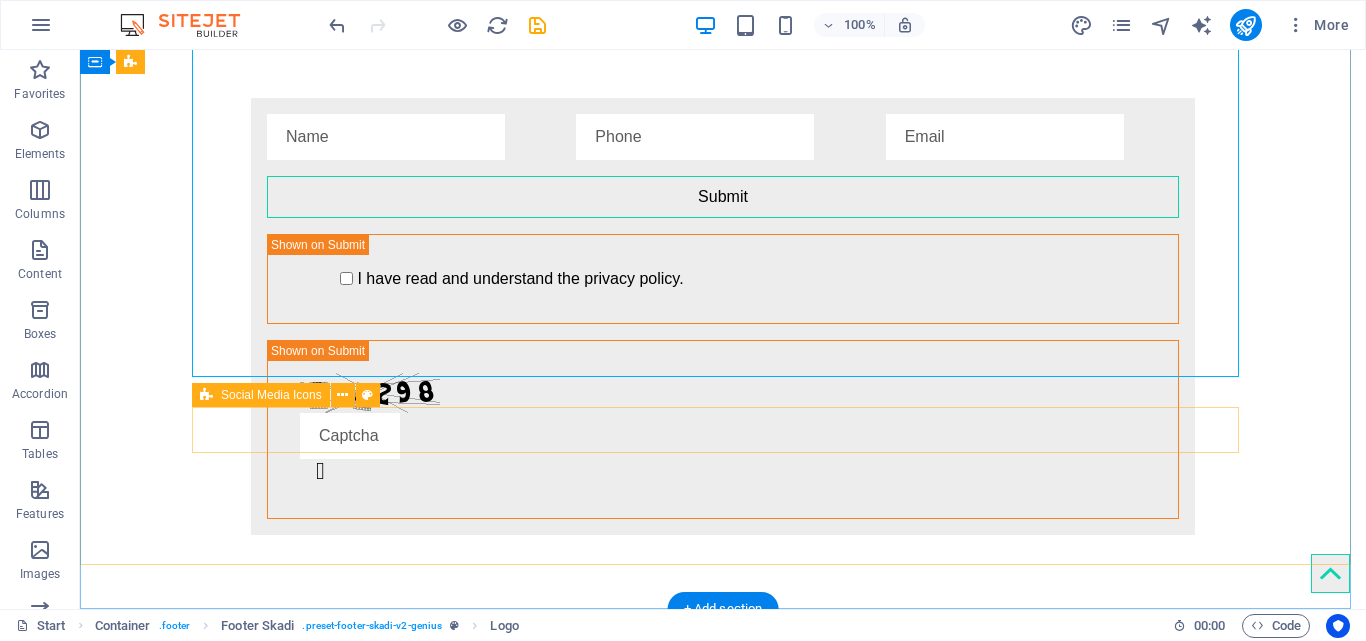 click at bounding box center [723, 1421] 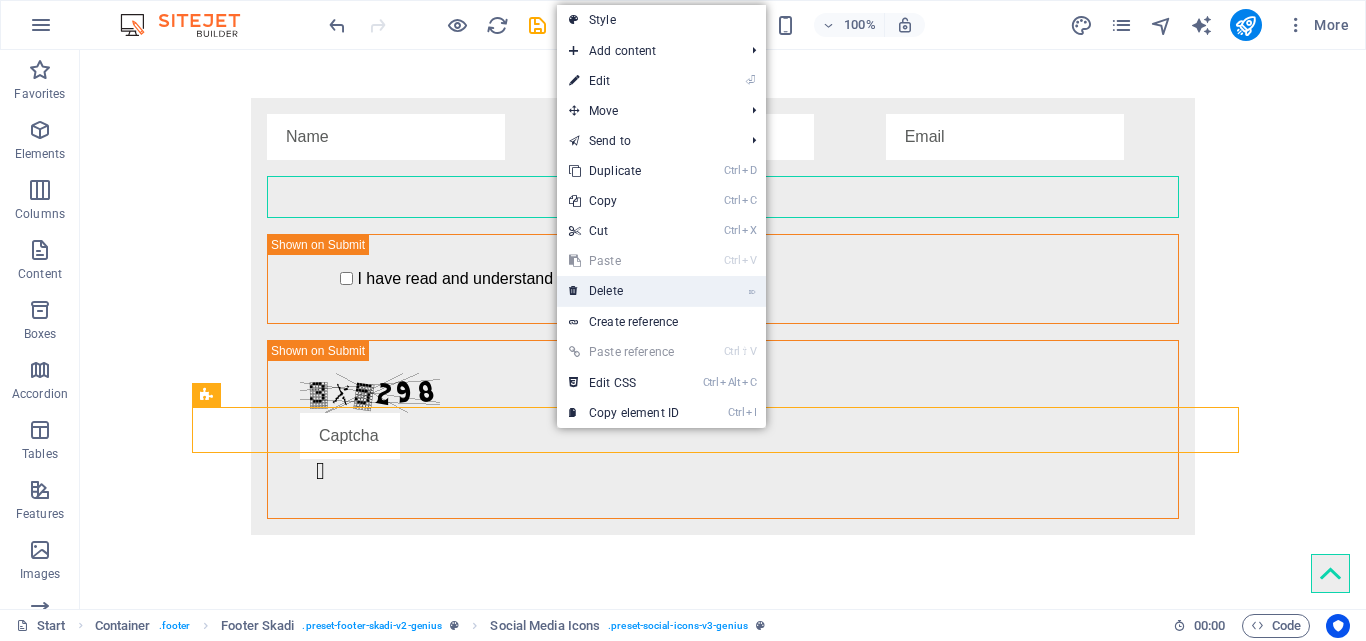 click on "⌦  Delete" at bounding box center [624, 291] 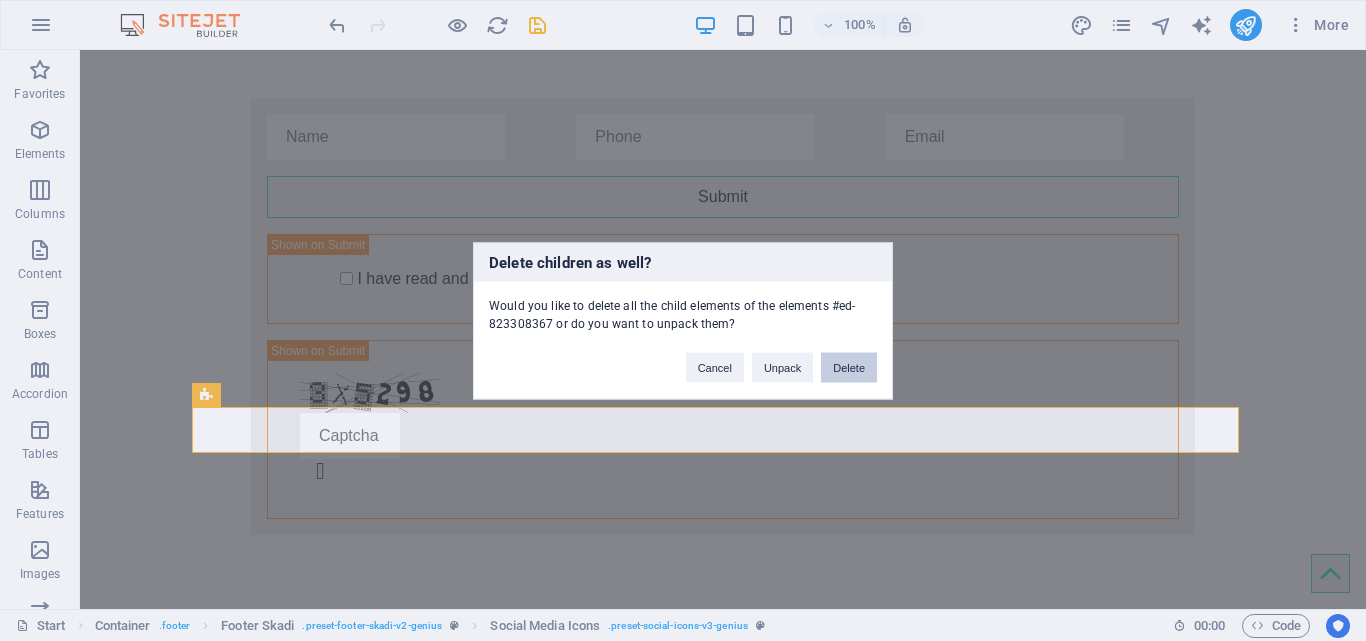 click on "Delete" at bounding box center [849, 367] 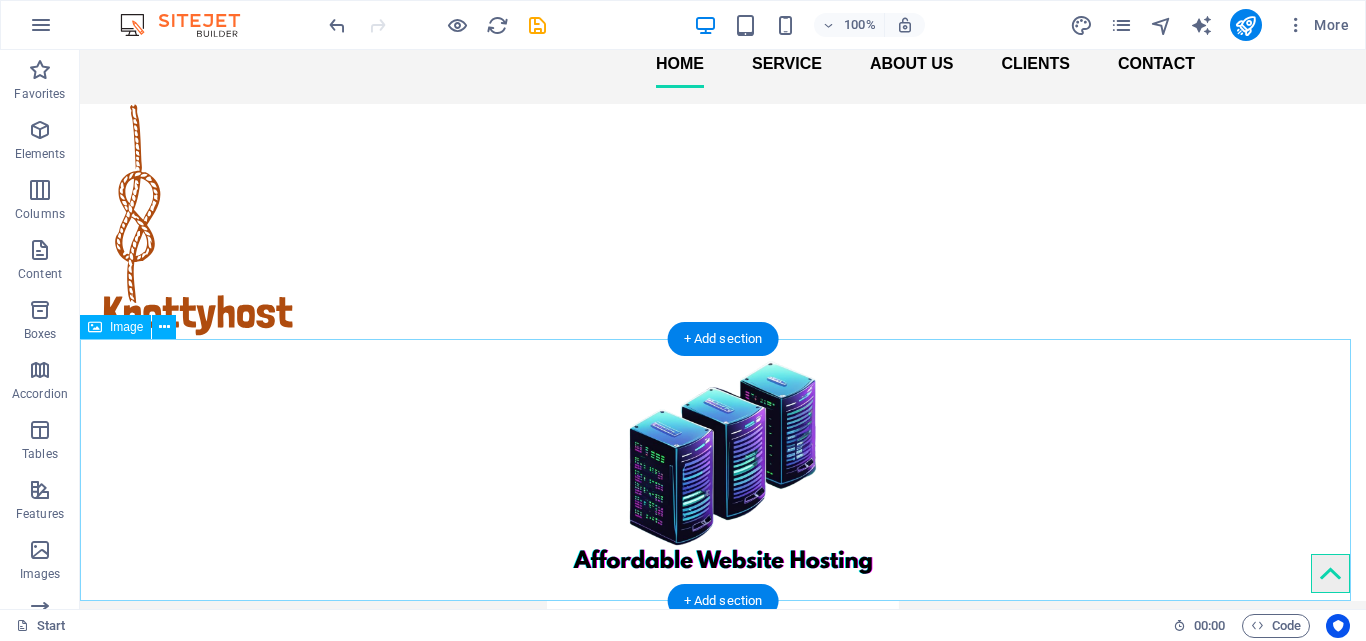 scroll, scrollTop: 0, scrollLeft: 0, axis: both 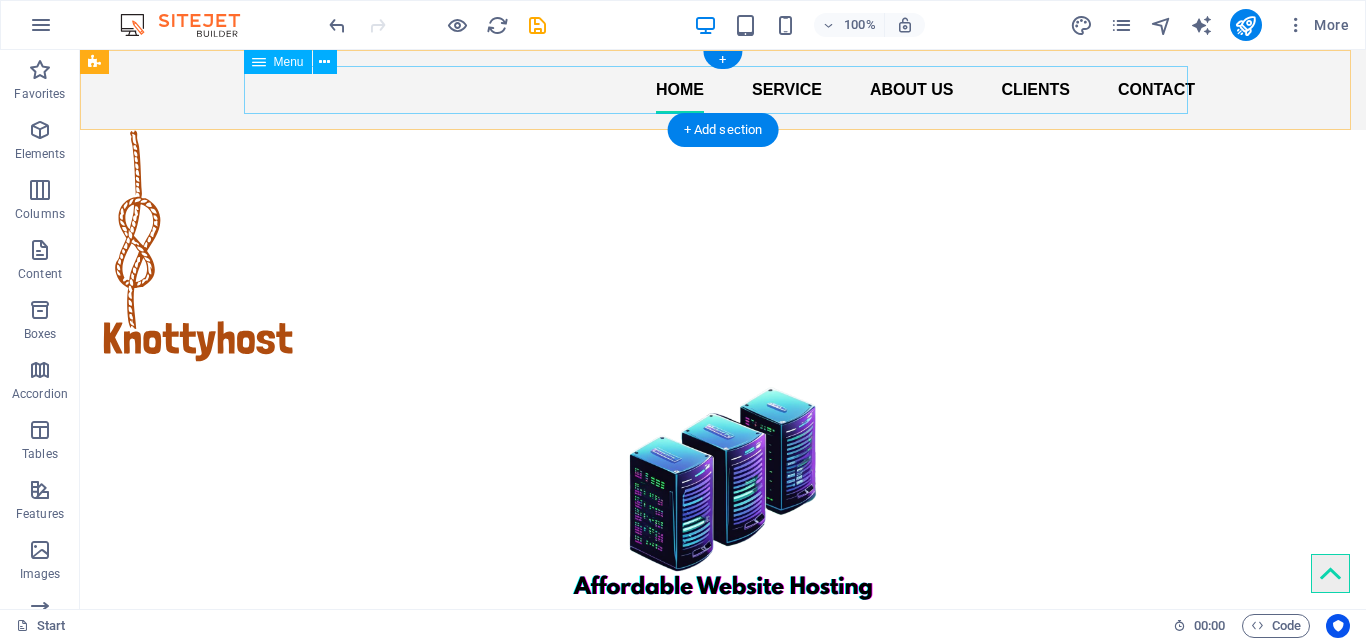 click on "Home Service About us Clients Contact" at bounding box center [723, 90] 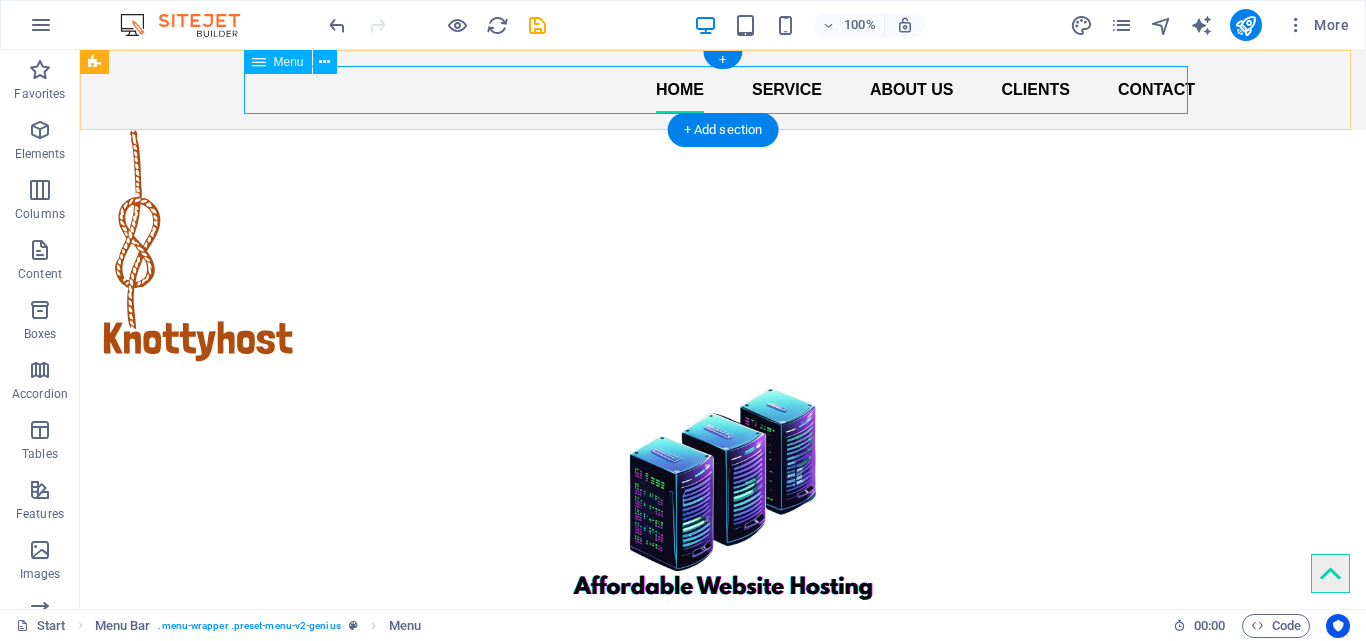 click on "Home Service About us Clients Contact" at bounding box center [723, 90] 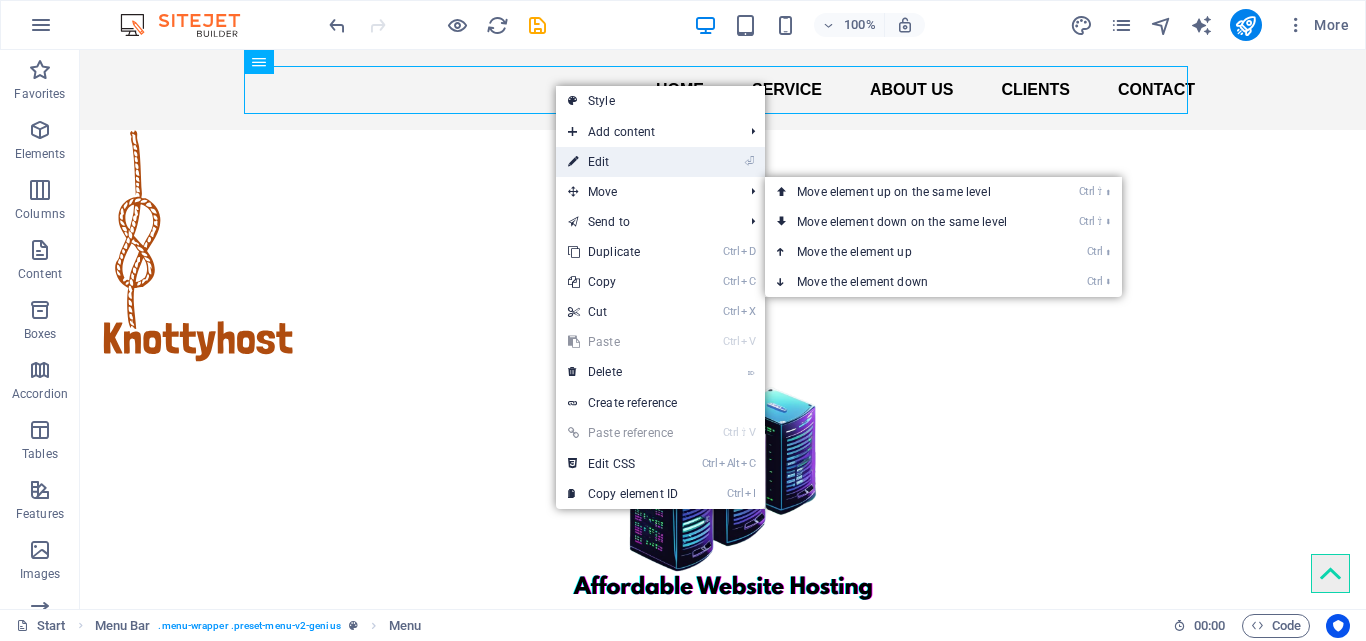 click on "⏎  Edit" at bounding box center (623, 162) 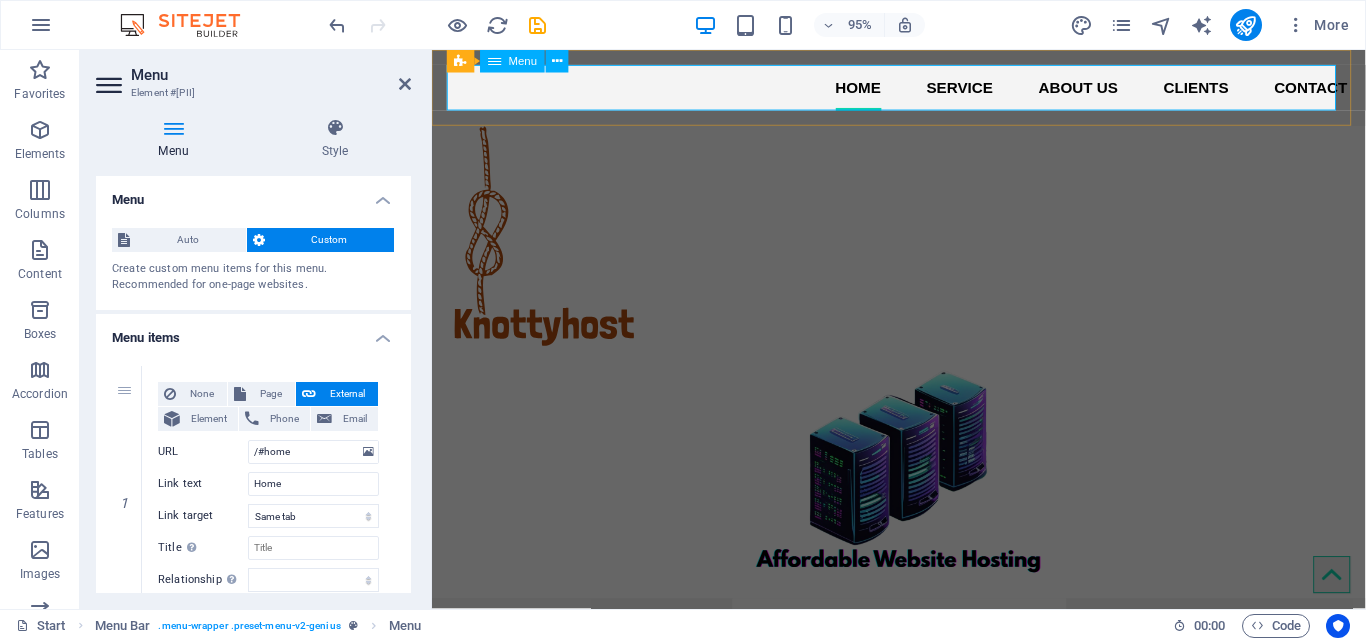 click on "Home Service About us Clients Contact" at bounding box center [924, 90] 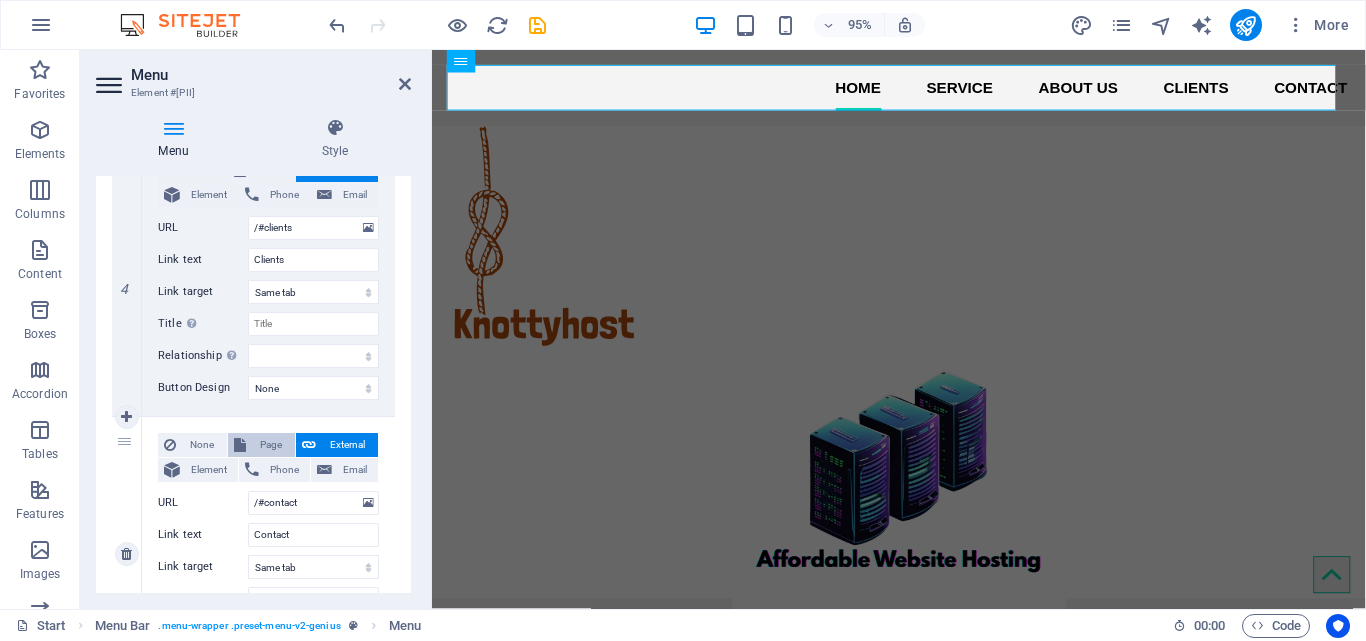scroll, scrollTop: 1003, scrollLeft: 0, axis: vertical 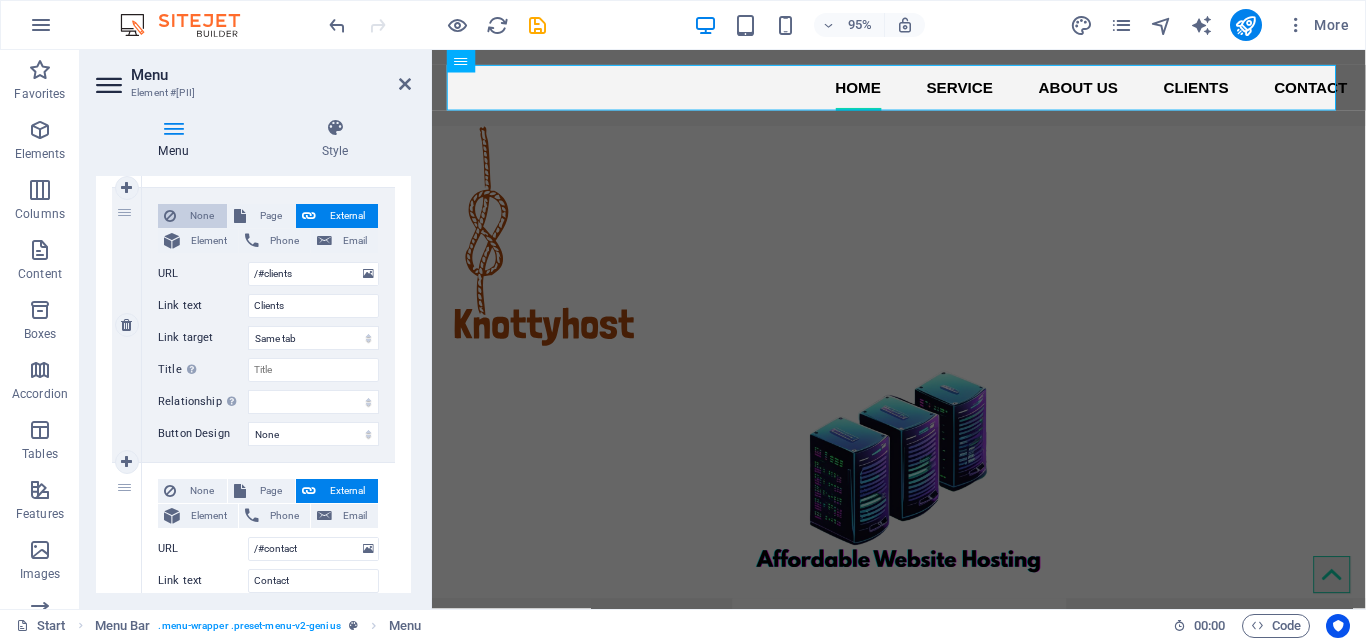 click on "None" at bounding box center [192, 216] 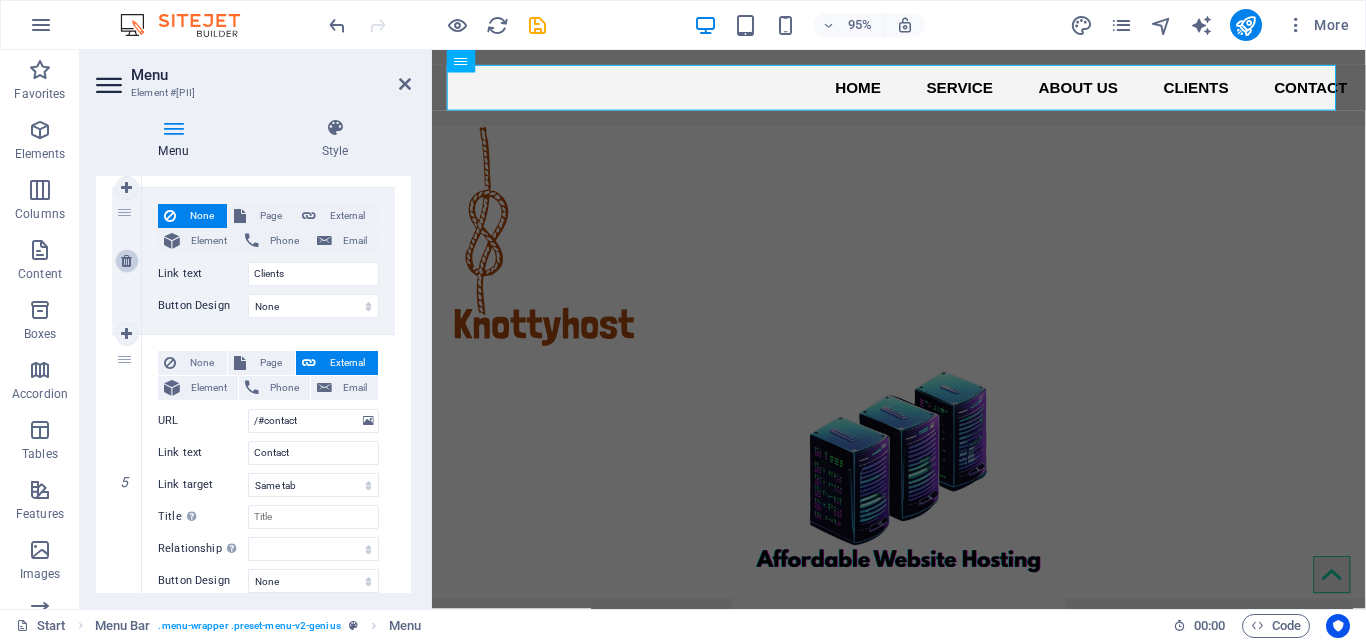 click at bounding box center (127, 261) 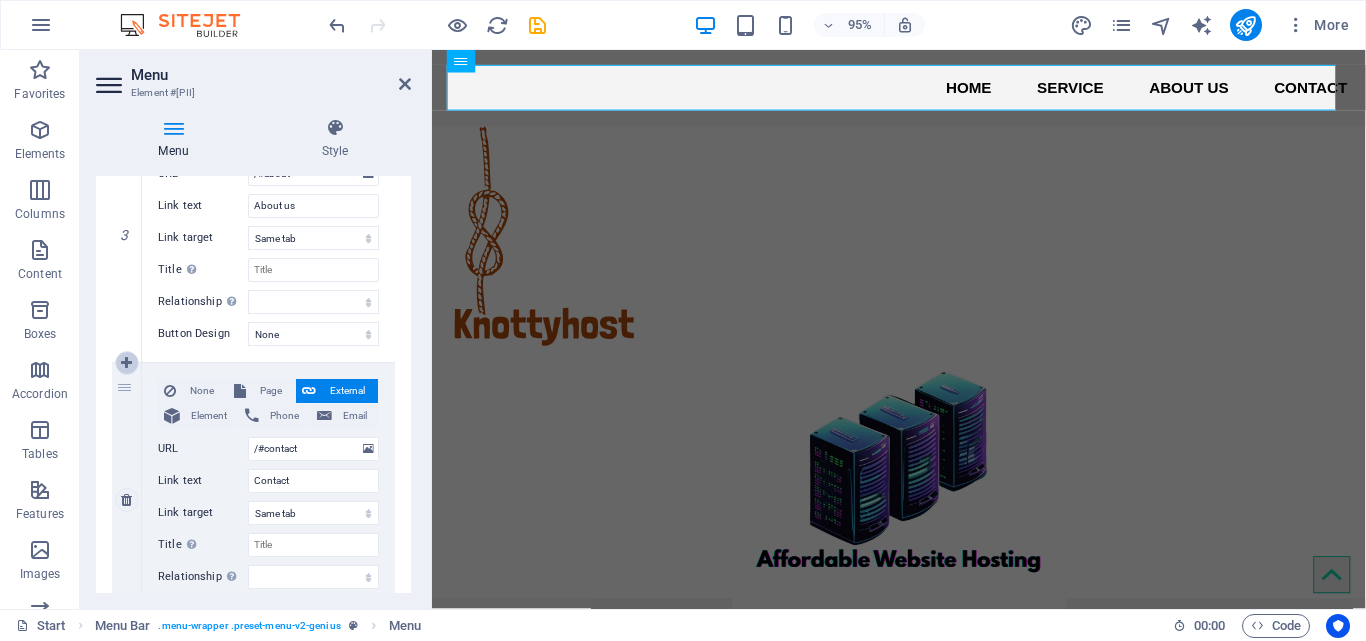 scroll, scrollTop: 728, scrollLeft: 0, axis: vertical 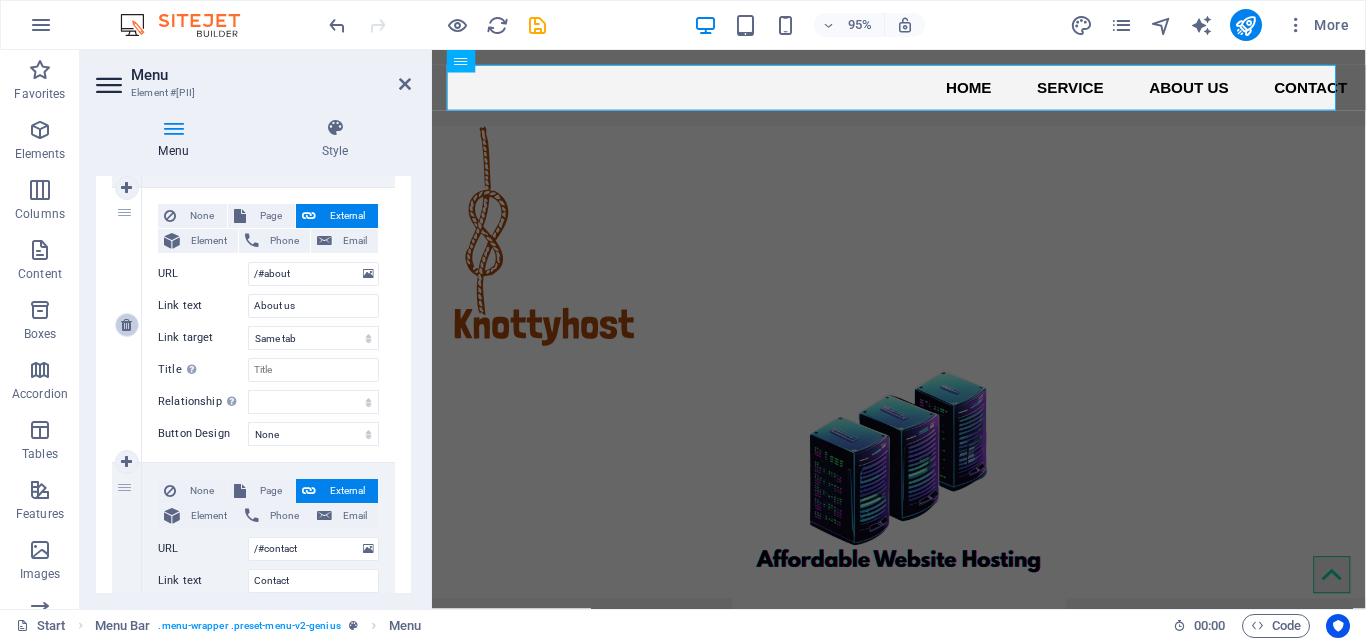 click at bounding box center (126, 325) 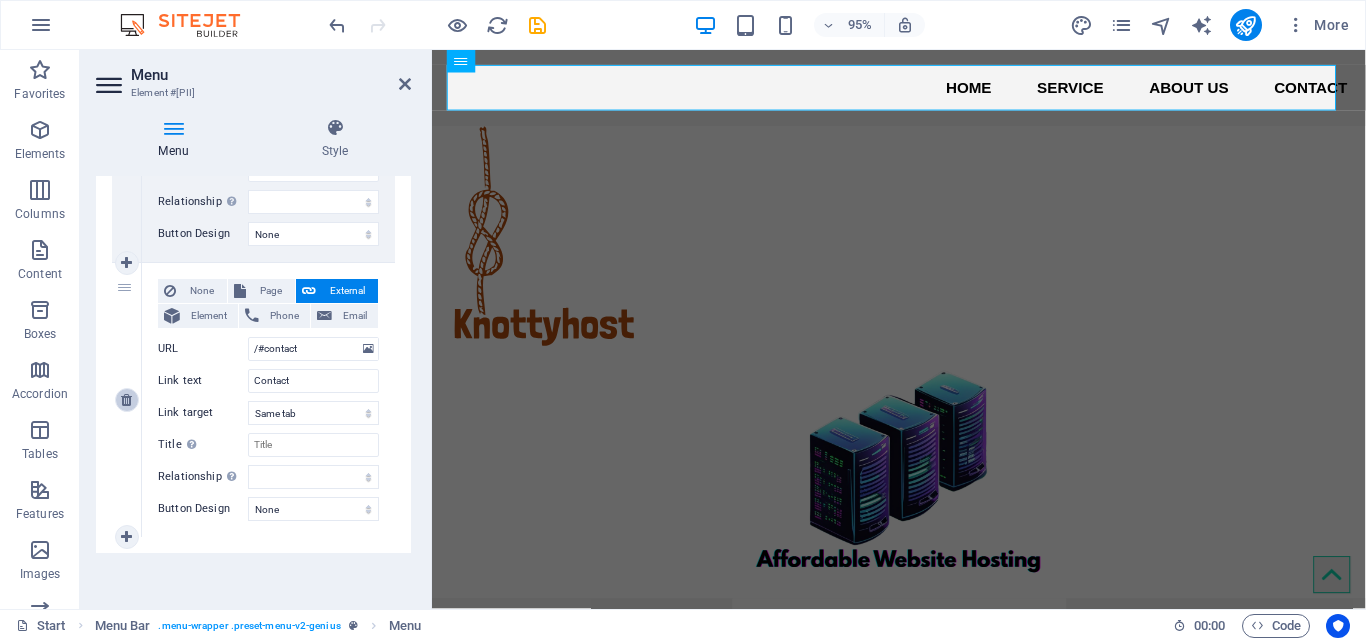 scroll, scrollTop: 653, scrollLeft: 0, axis: vertical 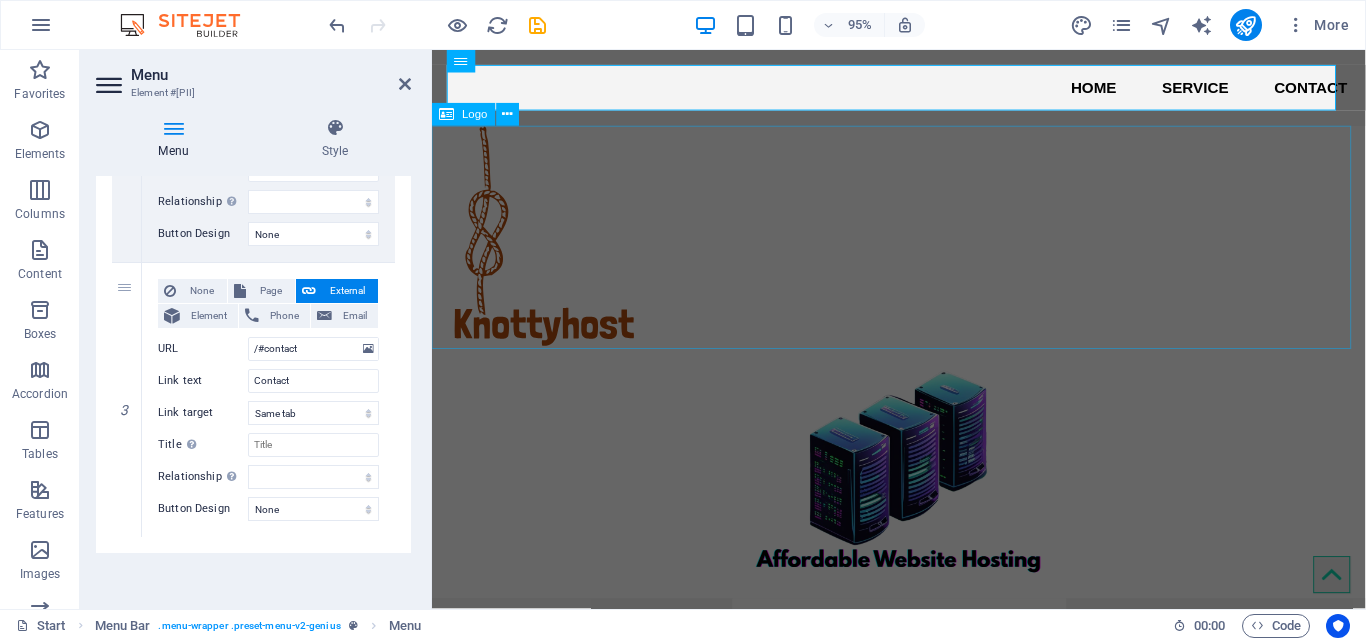 click at bounding box center (923, 247) 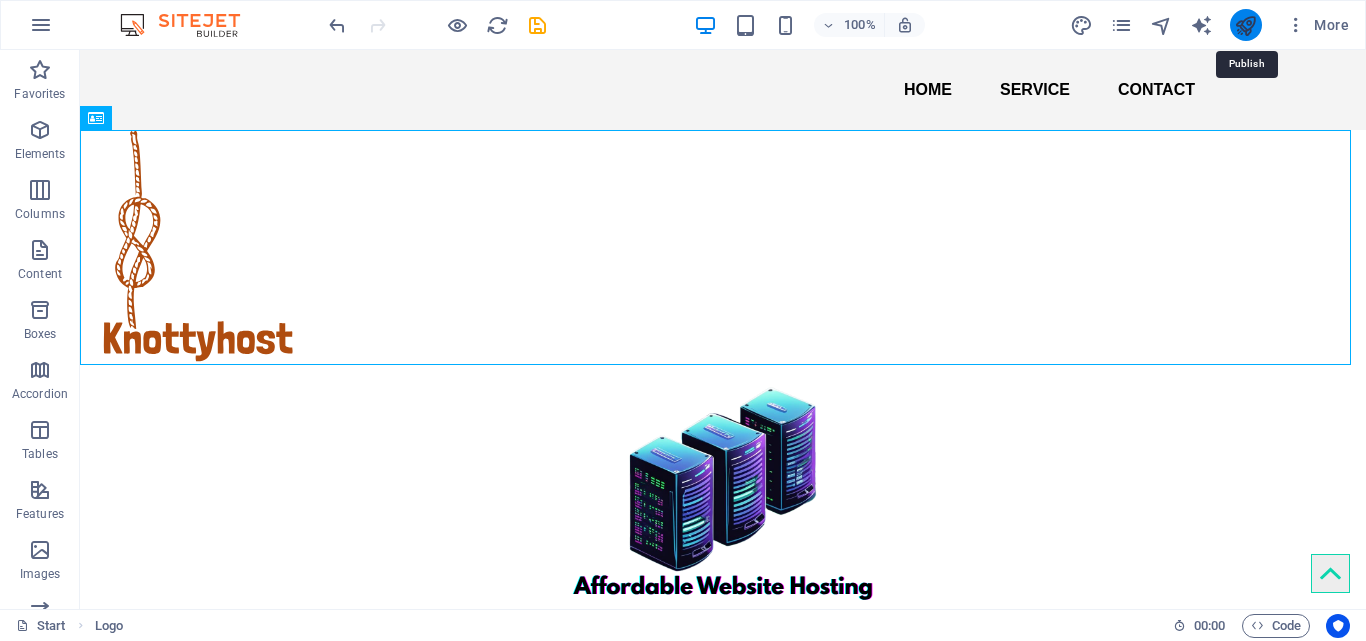 click at bounding box center (1245, 25) 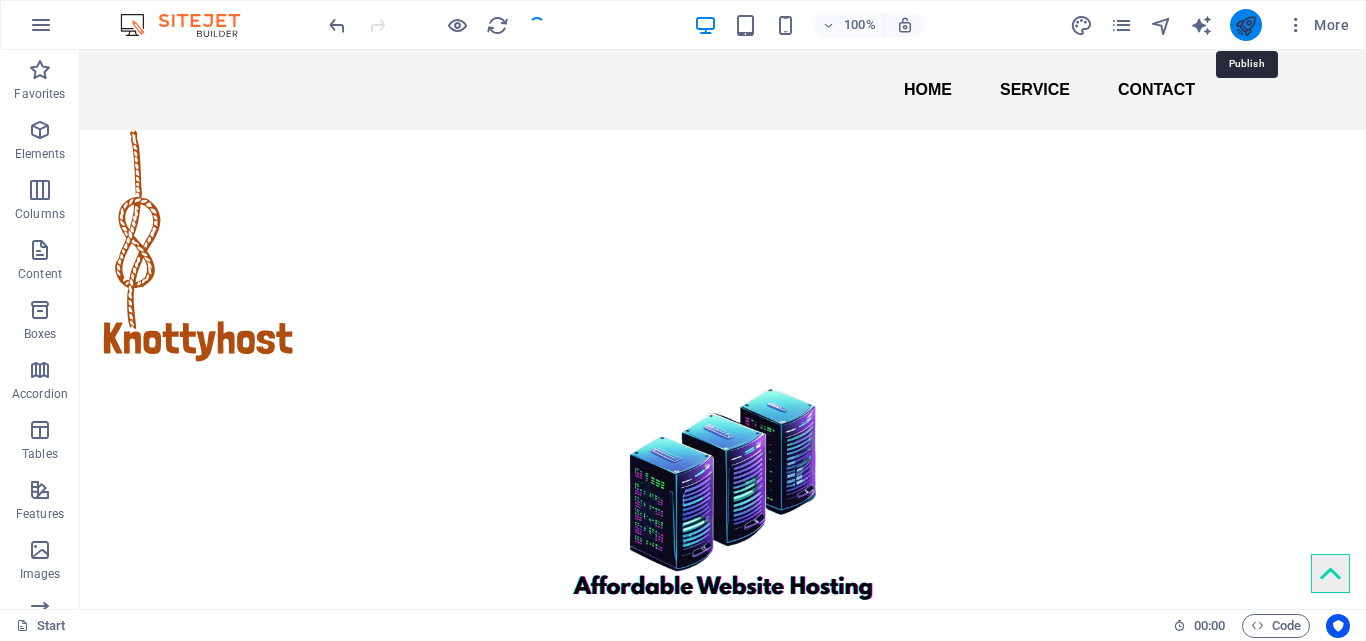 click at bounding box center [1245, 25] 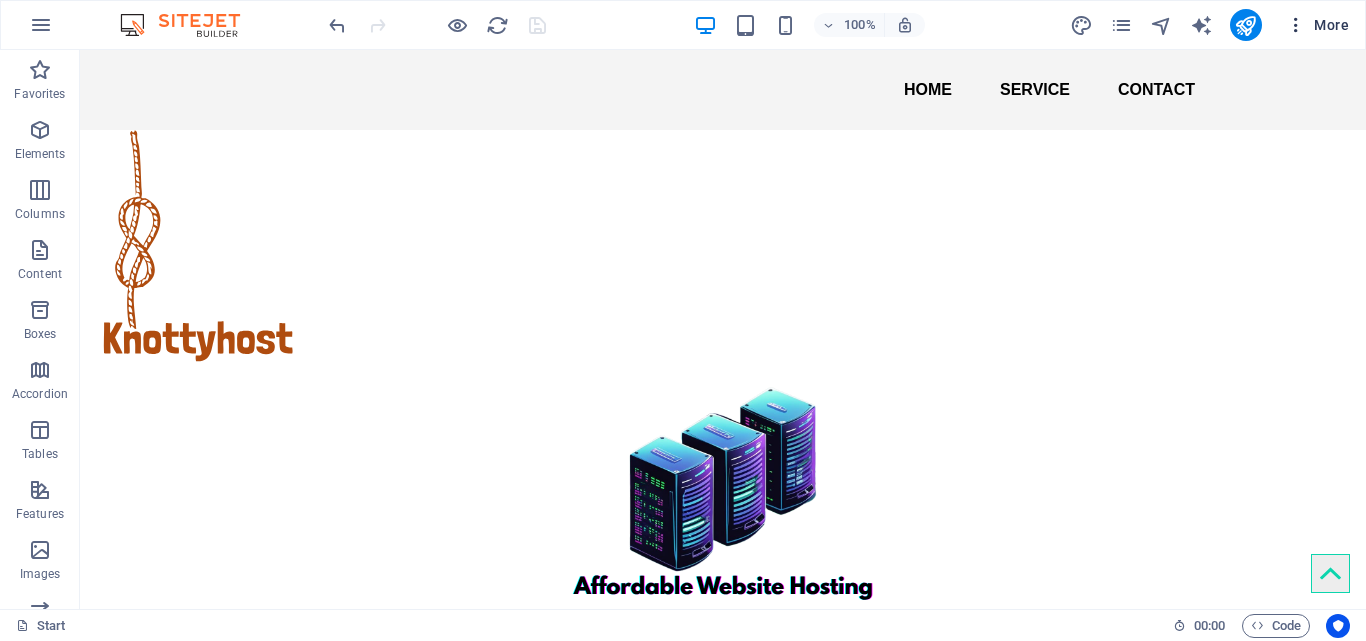 click at bounding box center (1296, 25) 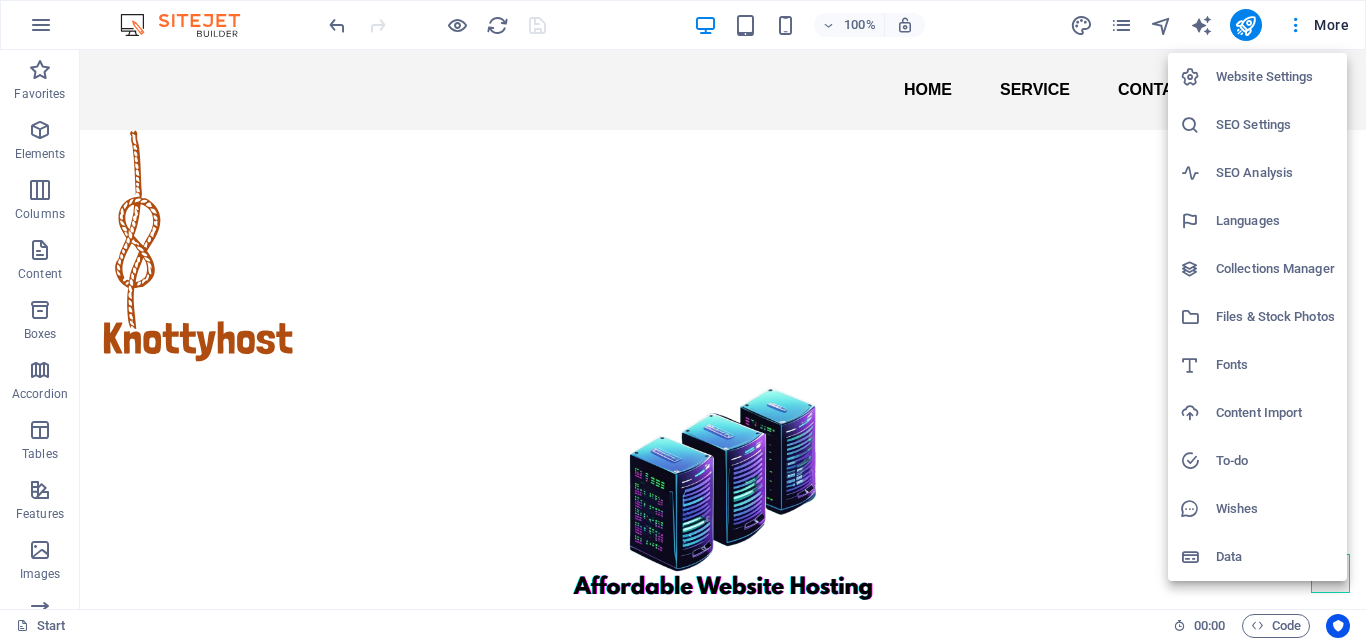 click at bounding box center (683, 320) 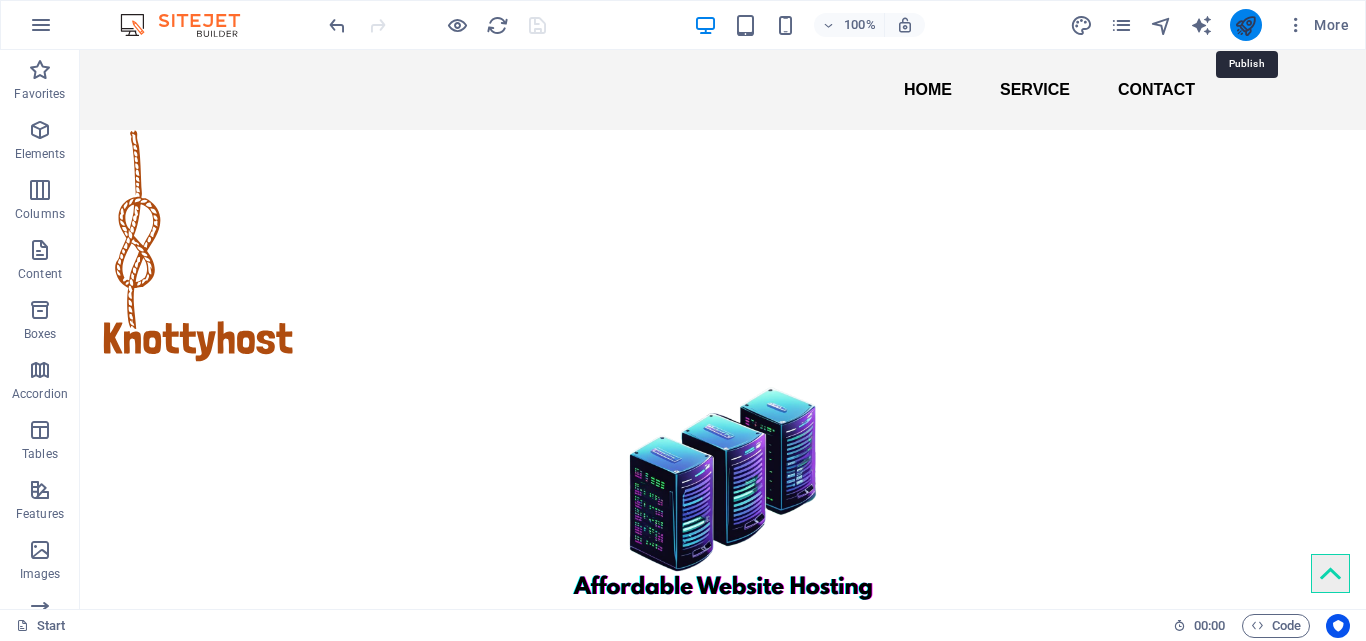 click at bounding box center [1245, 25] 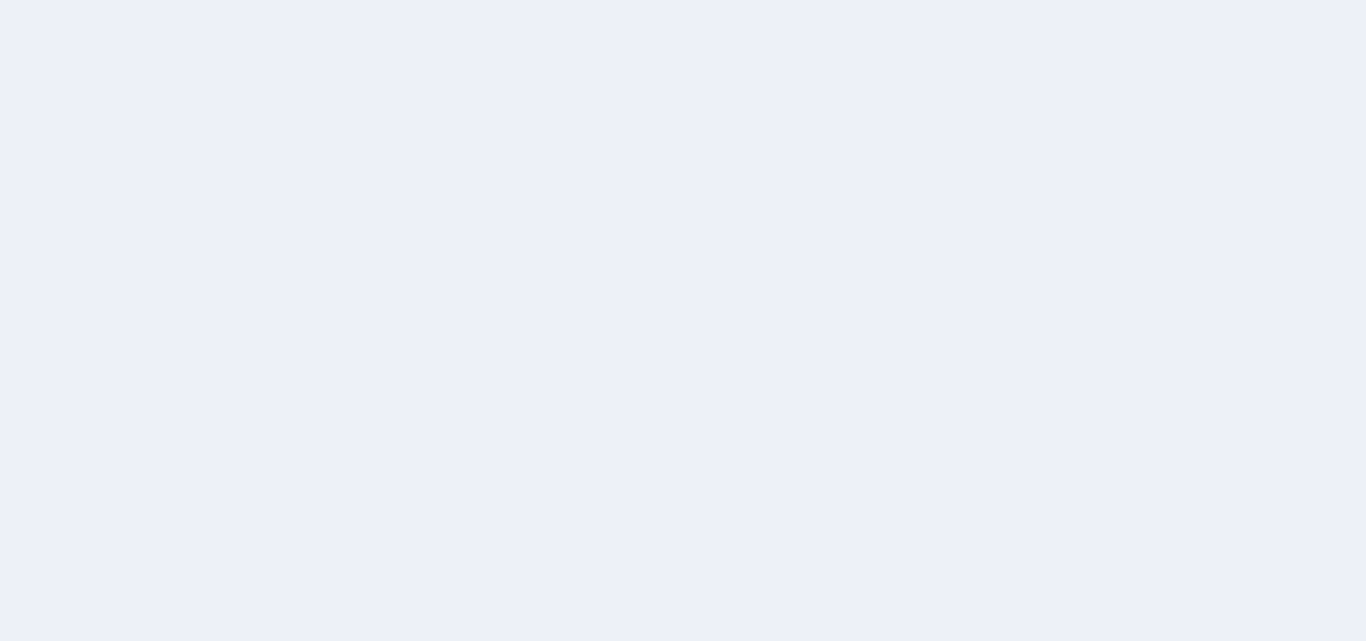 scroll, scrollTop: 0, scrollLeft: 0, axis: both 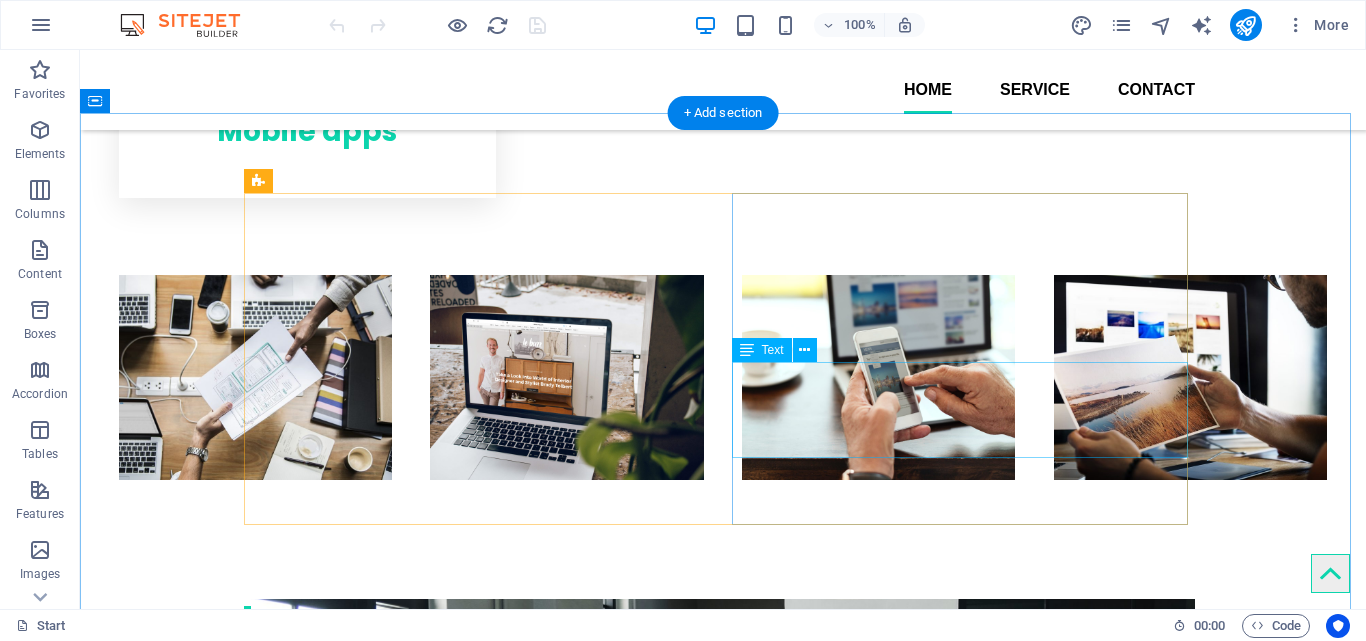 click on "Let us worry about the hosting, so you can work on what's important. Whether you are just starting a business, blogging or whatever your website needs are, Knottyhost can provide the fast, reliable hosting that we provide." at bounding box center (723, 1234) 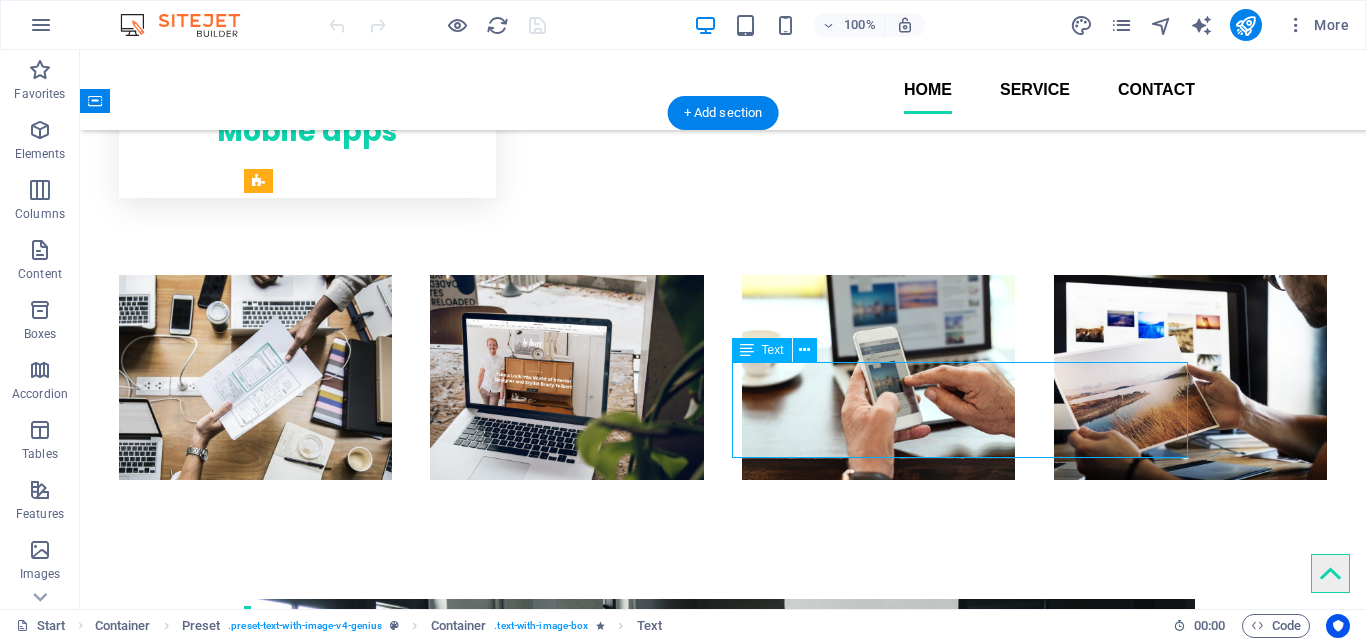 click on "Let us worry about the hosting, so you can work on what's important. Whether you are just starting a business, blogging or whatever your website needs are, Knottyhost can provide the fast, reliable hosting that we provide." at bounding box center (723, 1234) 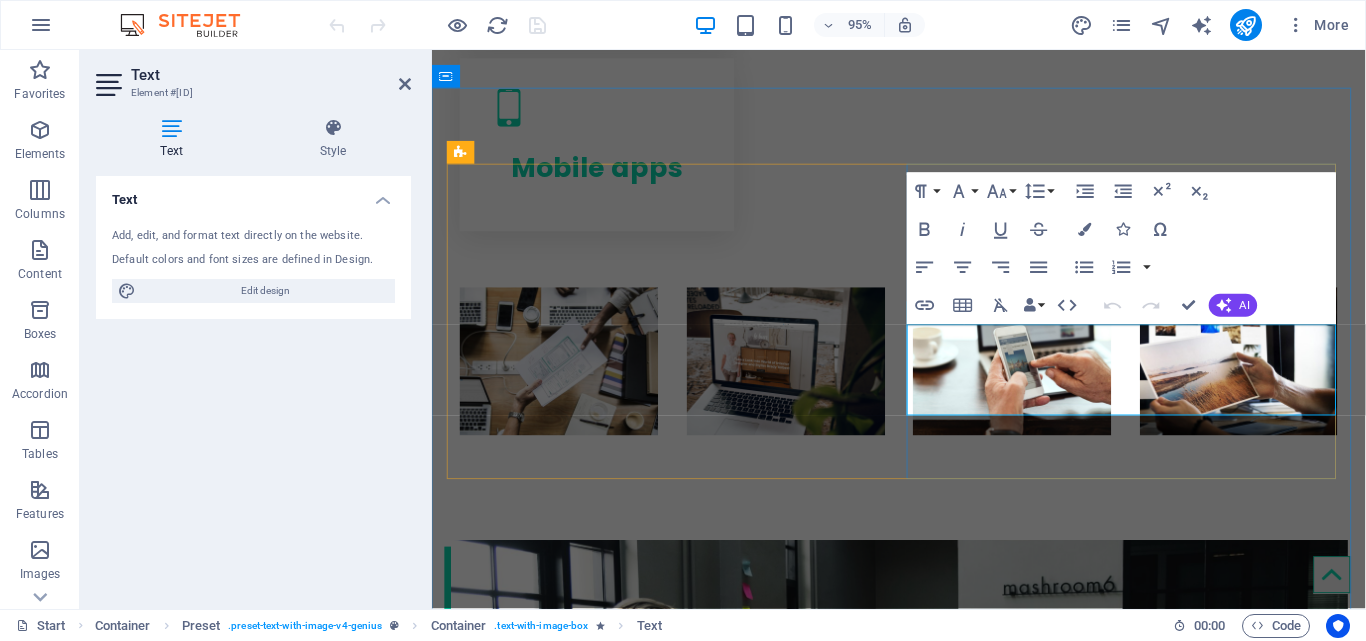 click on "Let us worry about the hosting, so you can work on what's important. Whether you are just starting a business, blogging or whatever your website needs are, Knottyhost can provide the fast, reliable hosting that we provide." at bounding box center [924, 1201] 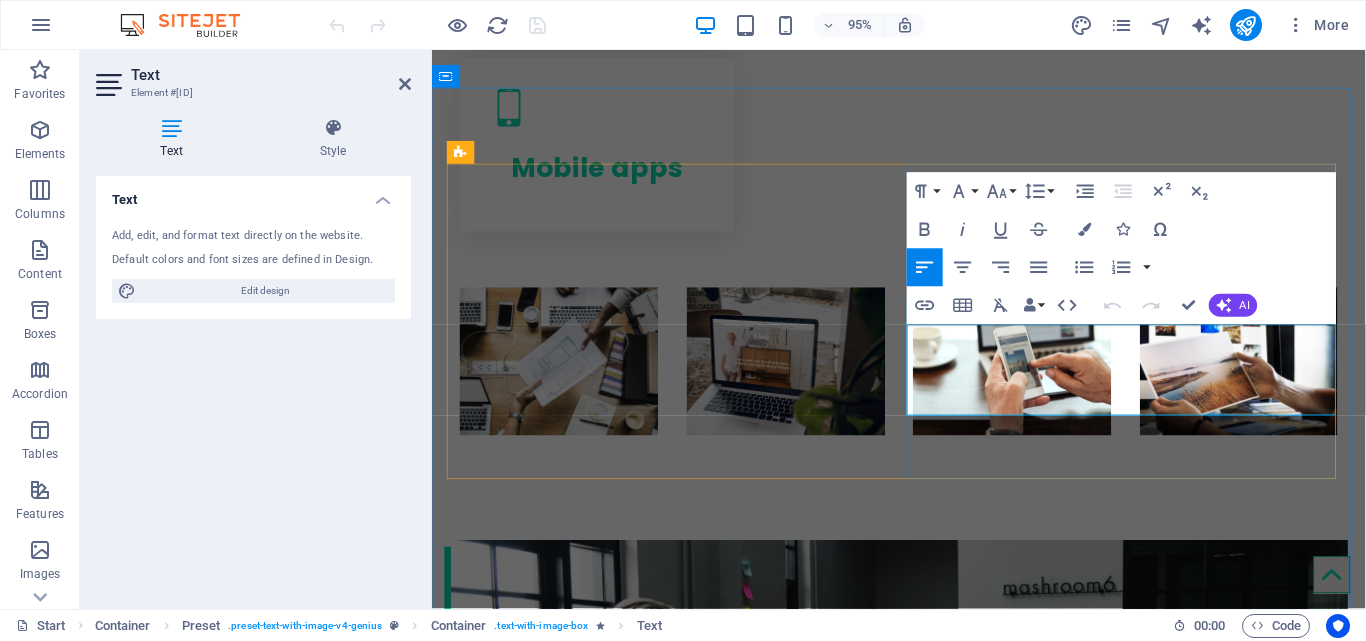 type 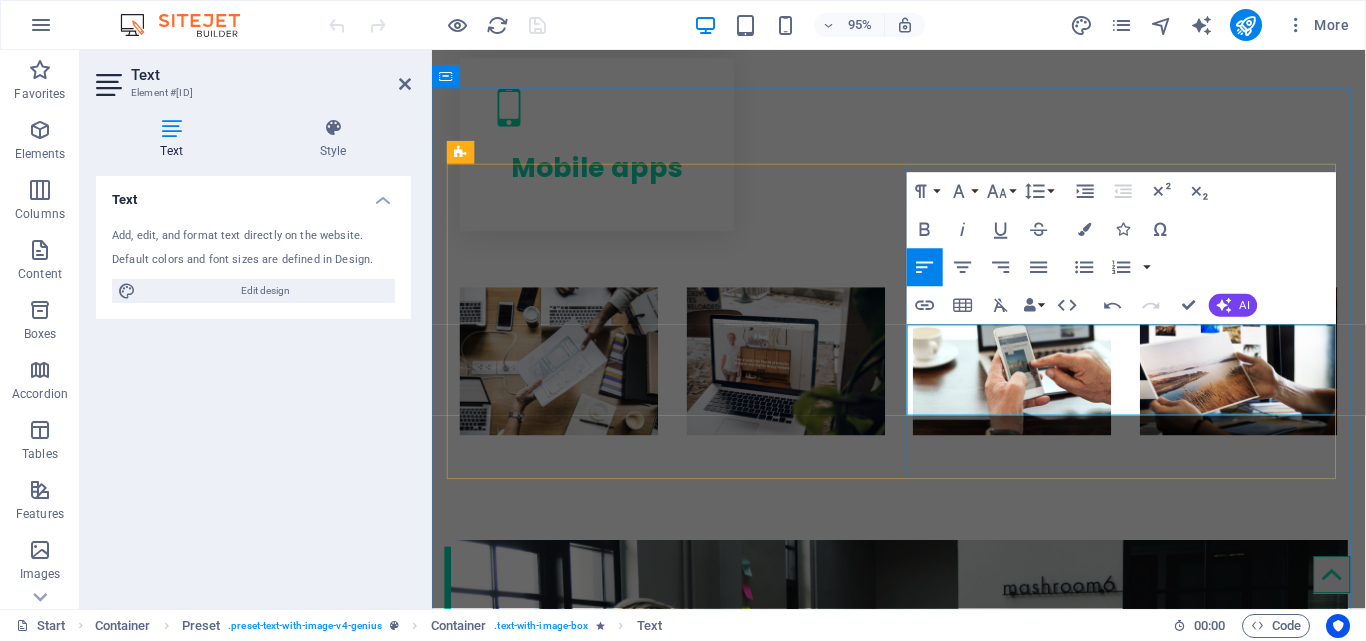 click on "Let us worry about the hosting, so you can work on what's important. Whether you are just starting a business, blogging or whatever your website needs are. Knottyhost can provide the fast, reliable hosting that we provide." at bounding box center [924, 1201] 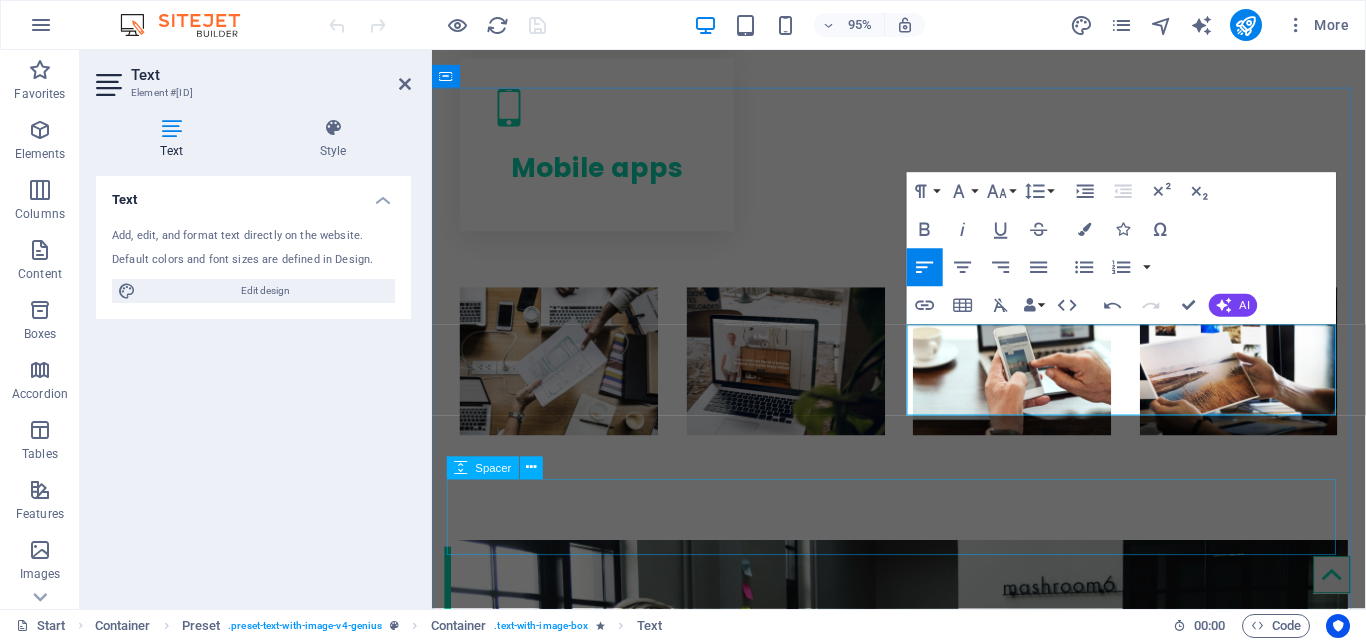 click at bounding box center [924, 1332] 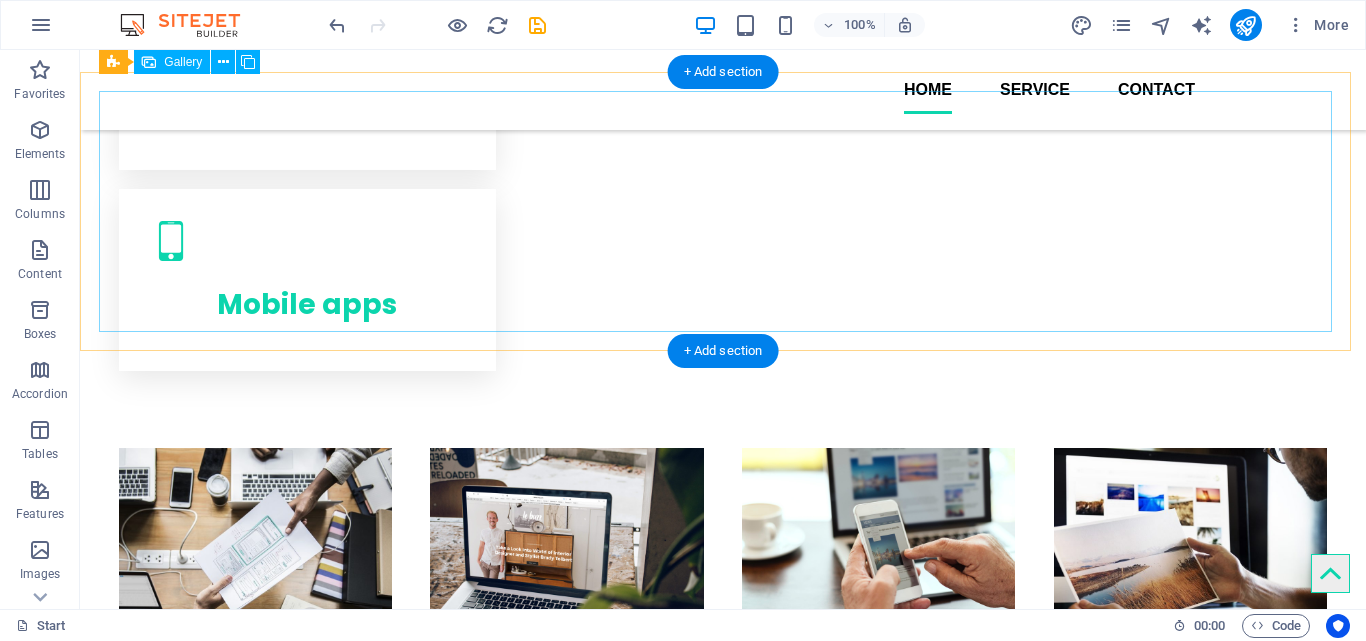 scroll, scrollTop: 965, scrollLeft: 0, axis: vertical 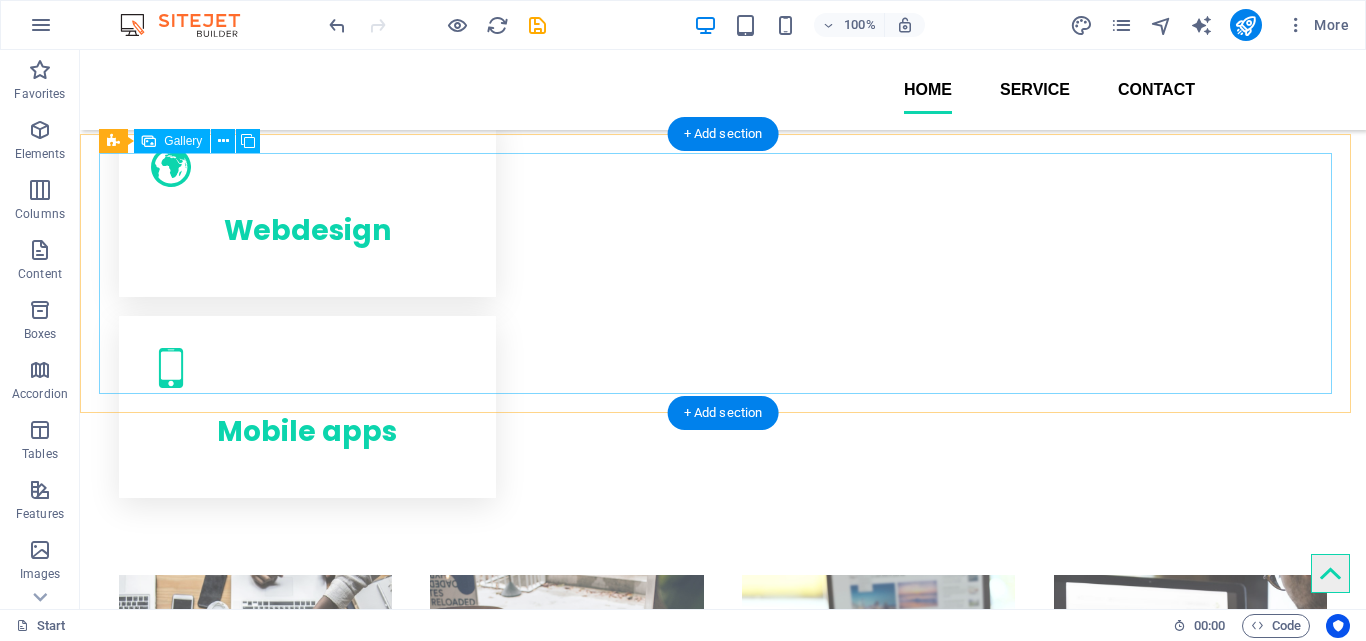 click at bounding box center [878, 677] 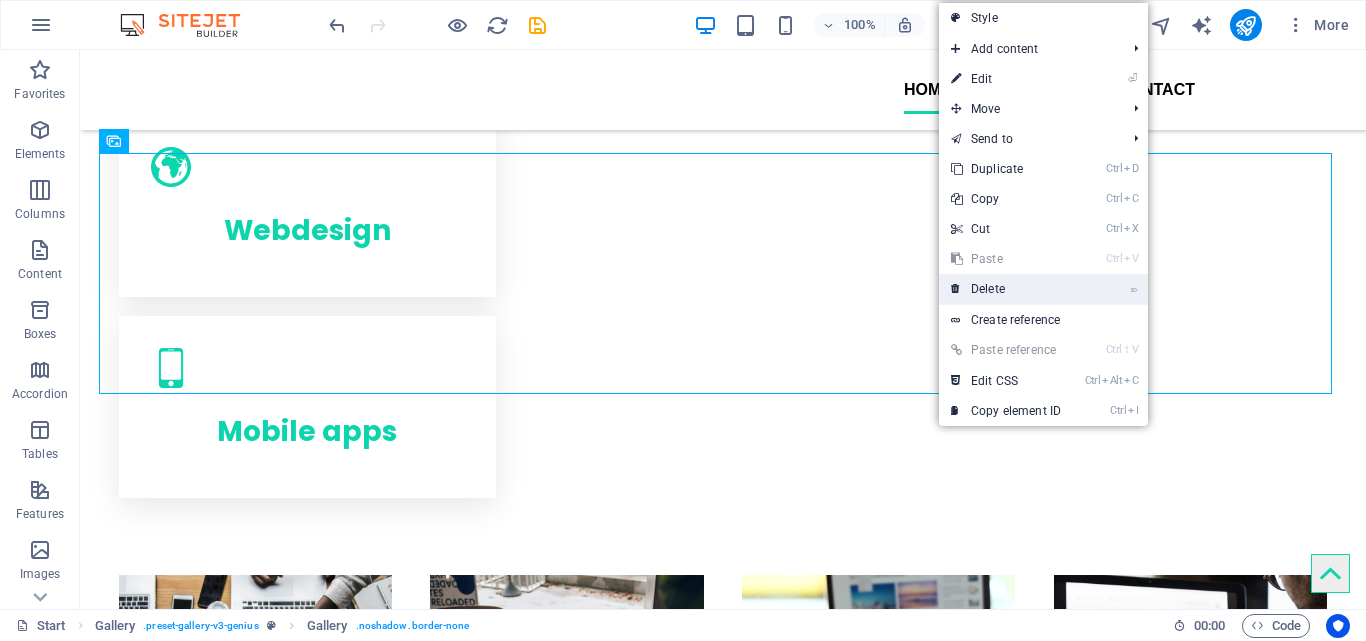 click on "⌦  Delete" at bounding box center [1006, 289] 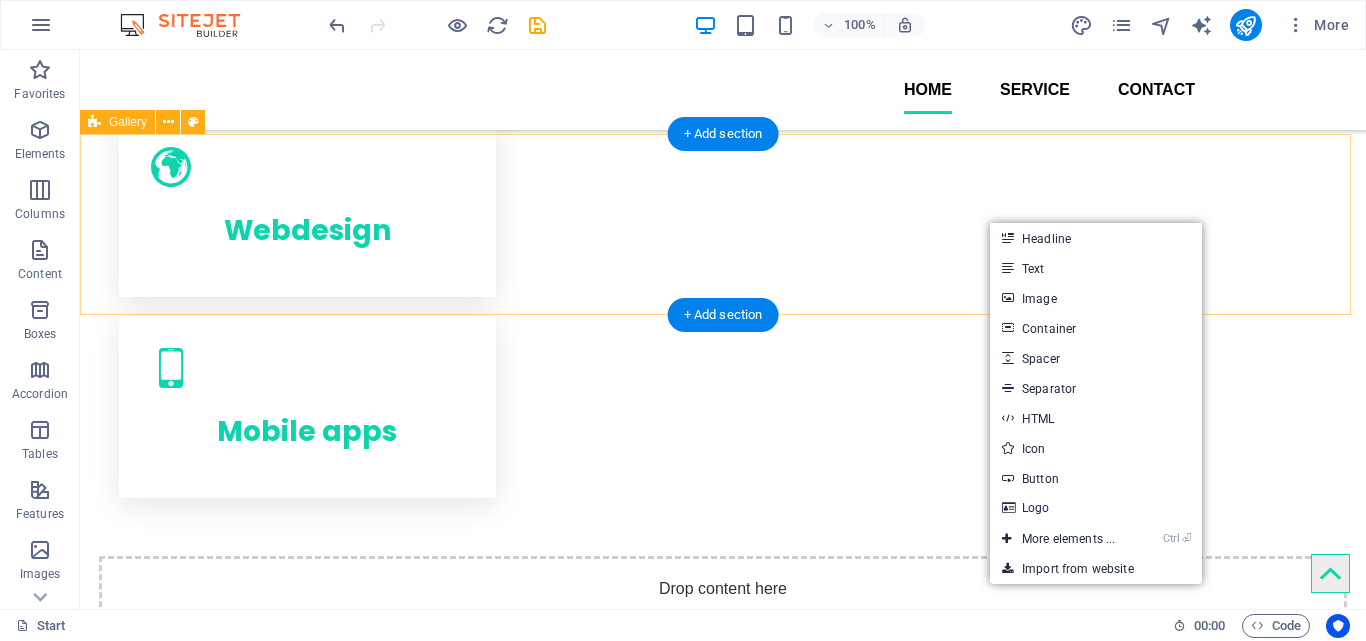 click on "Drop content here or  Add elements  Paste clipboard" at bounding box center [722, 627] 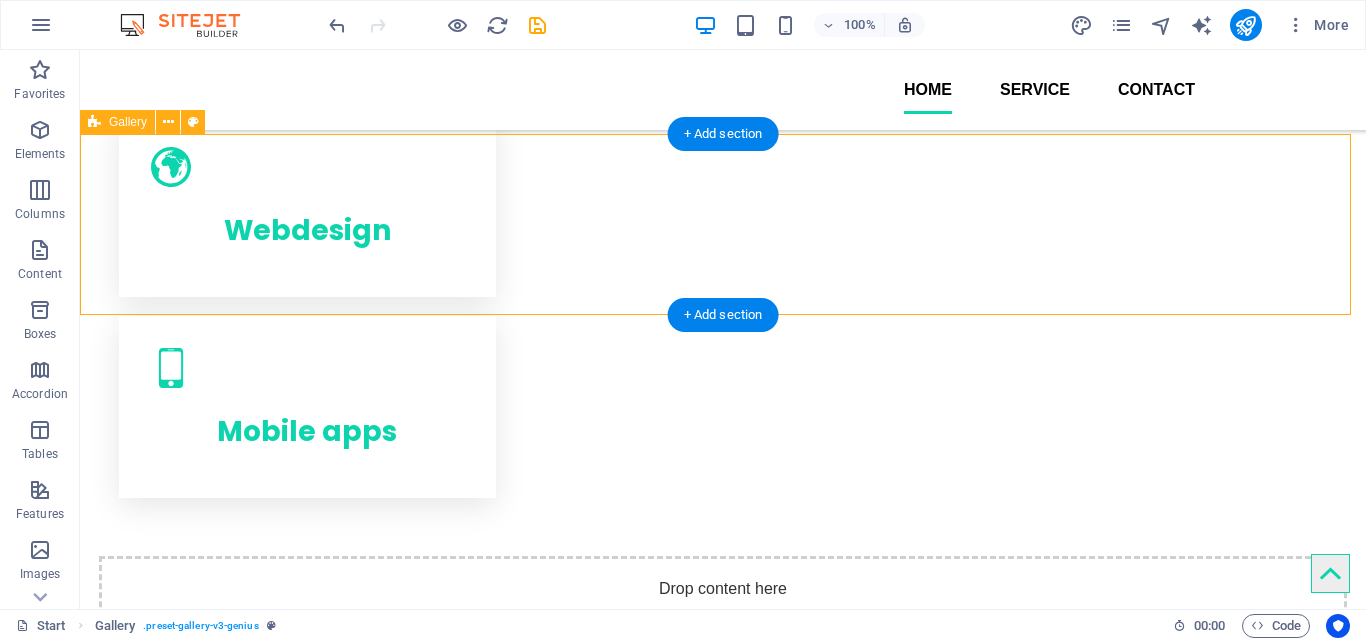 click on "Drop content here or  Add elements  Paste clipboard" at bounding box center (722, 627) 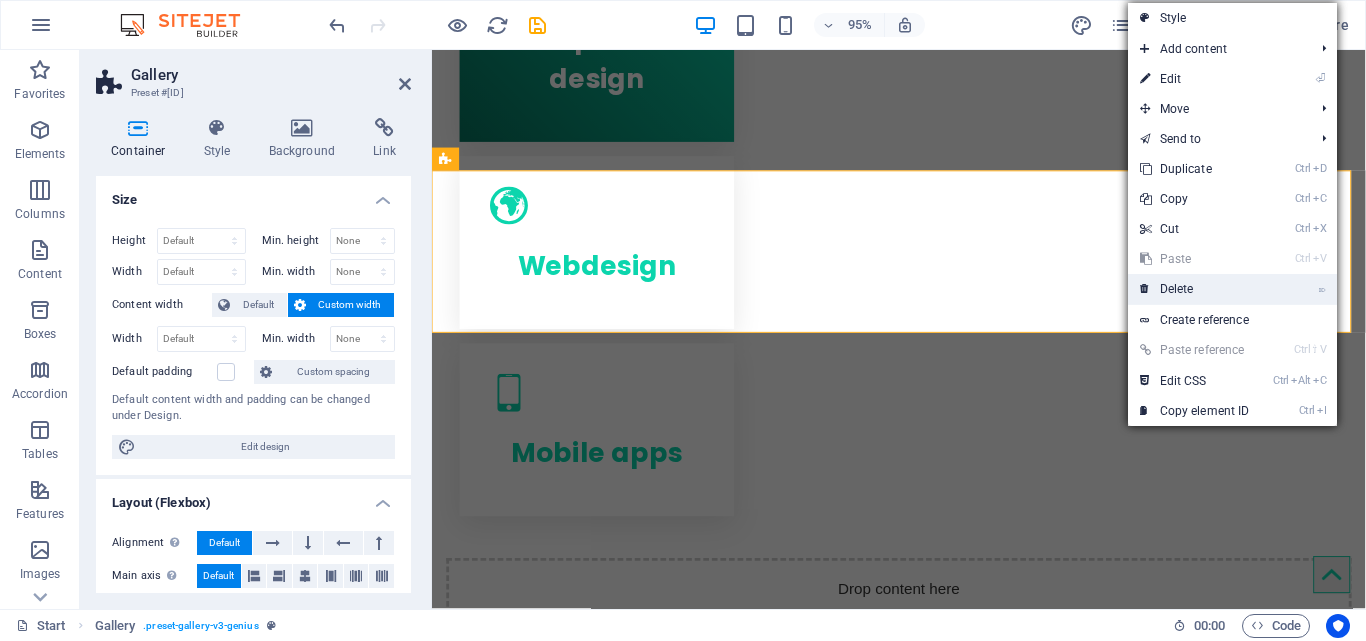 click on "⌦  Delete" at bounding box center [1195, 289] 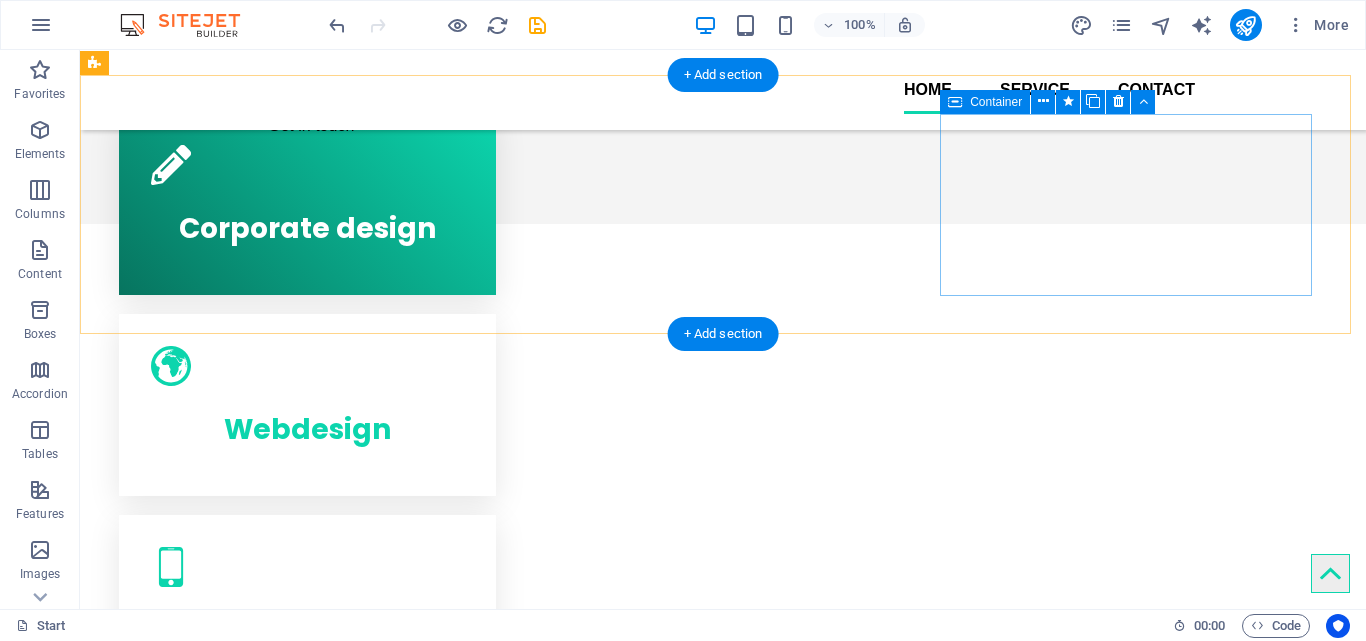 scroll, scrollTop: 665, scrollLeft: 0, axis: vertical 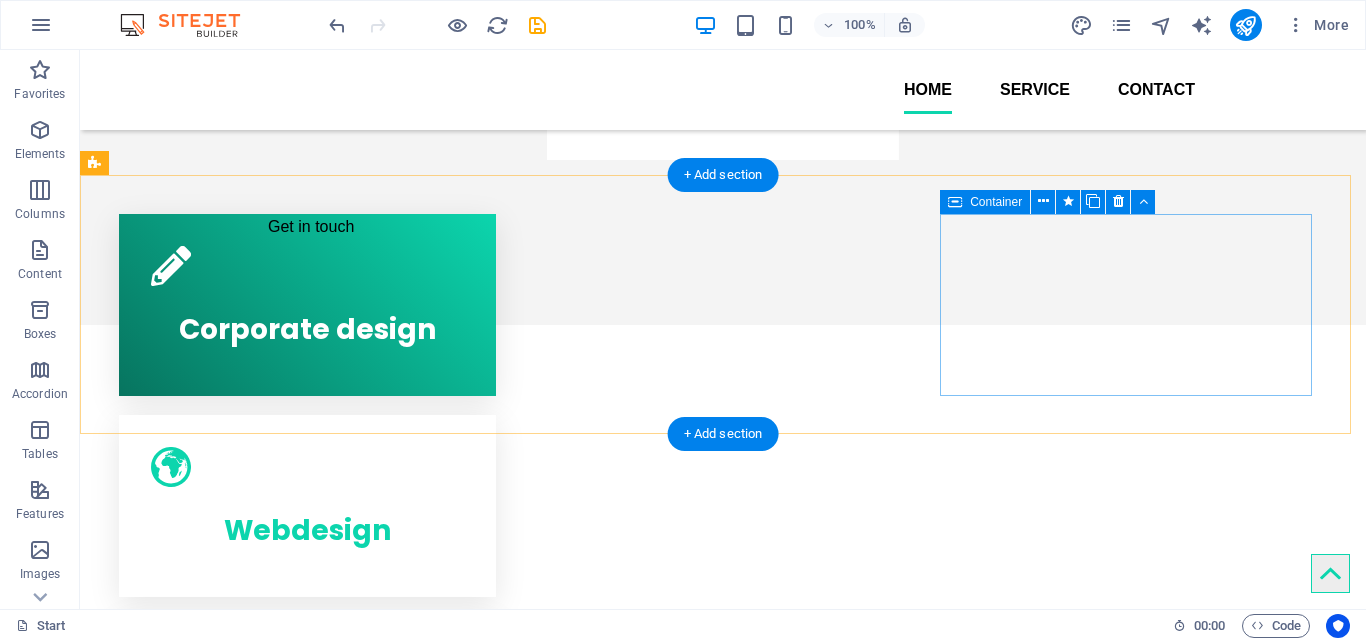 click on "Mobile apps" at bounding box center [307, 707] 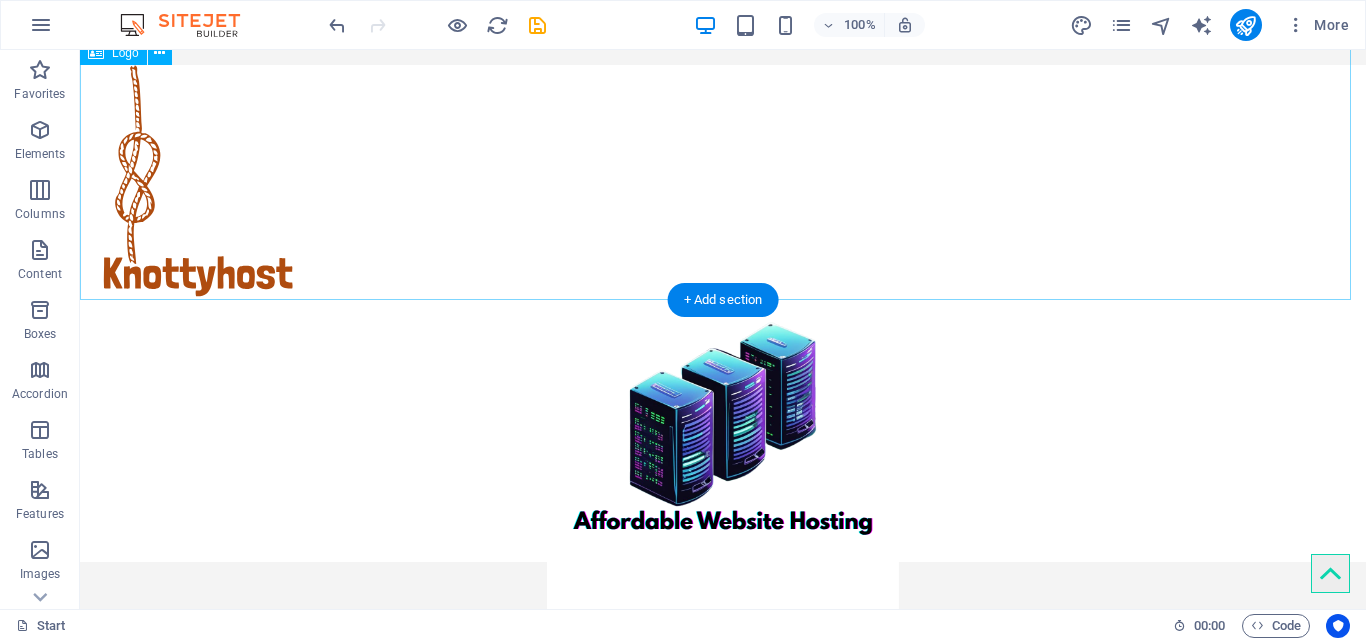 scroll, scrollTop: 0, scrollLeft: 0, axis: both 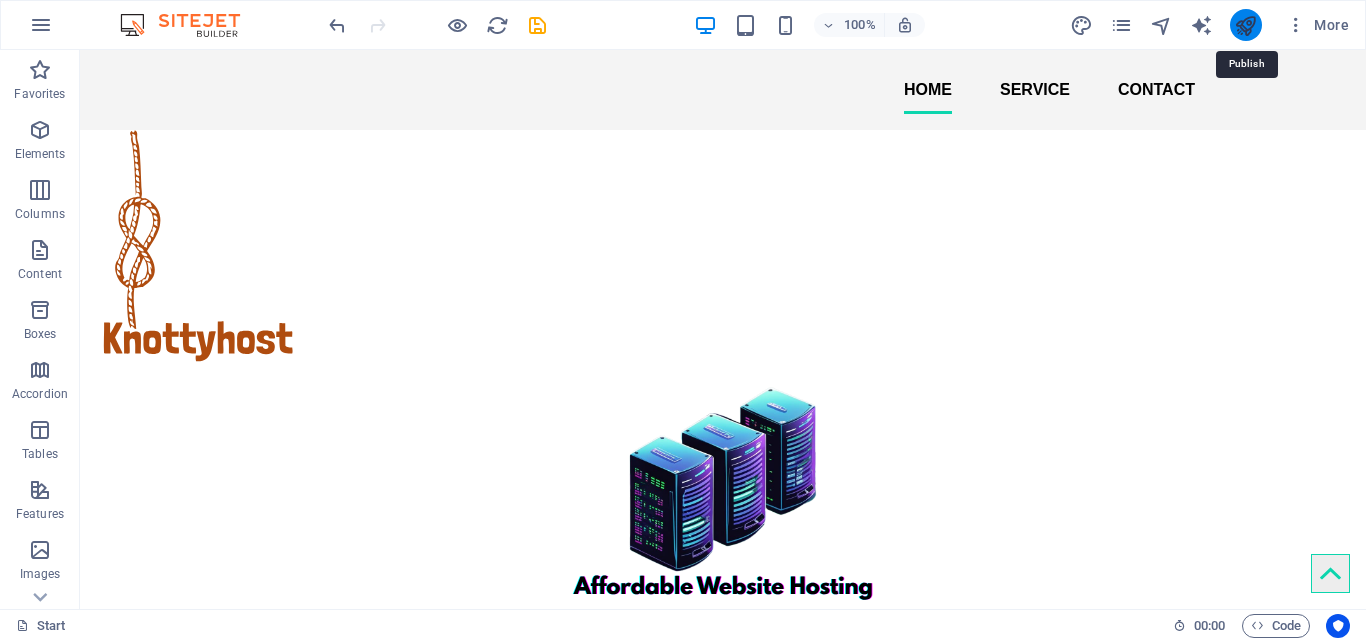 click at bounding box center [1245, 25] 